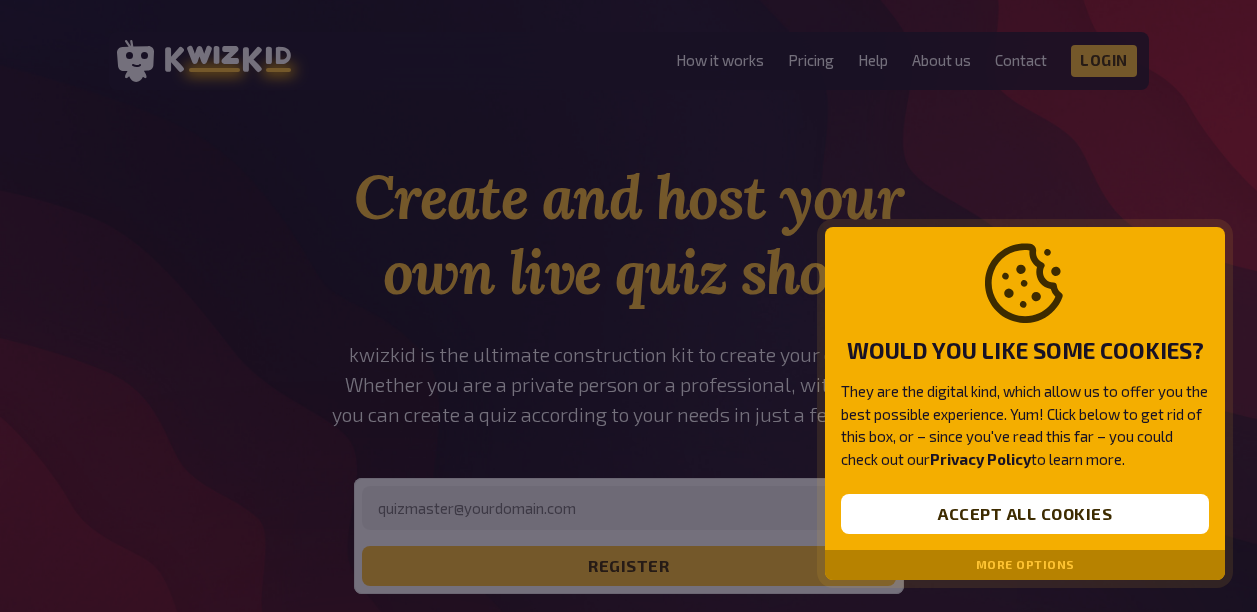 scroll, scrollTop: 0, scrollLeft: 0, axis: both 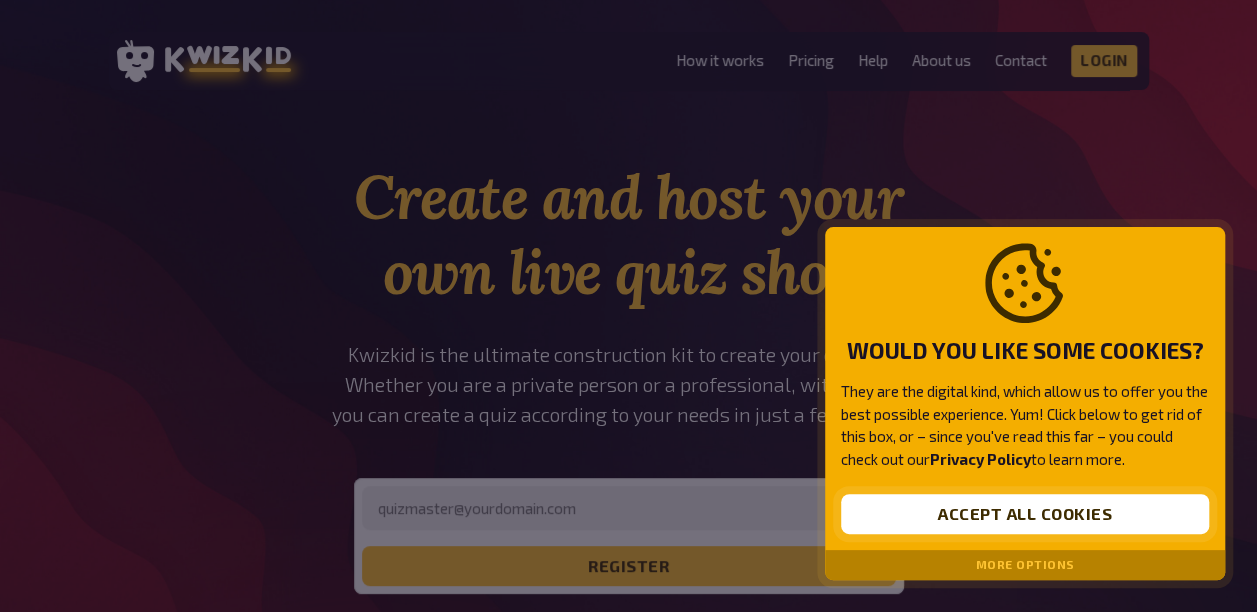 click on "Accept all cookies" at bounding box center (1025, 514) 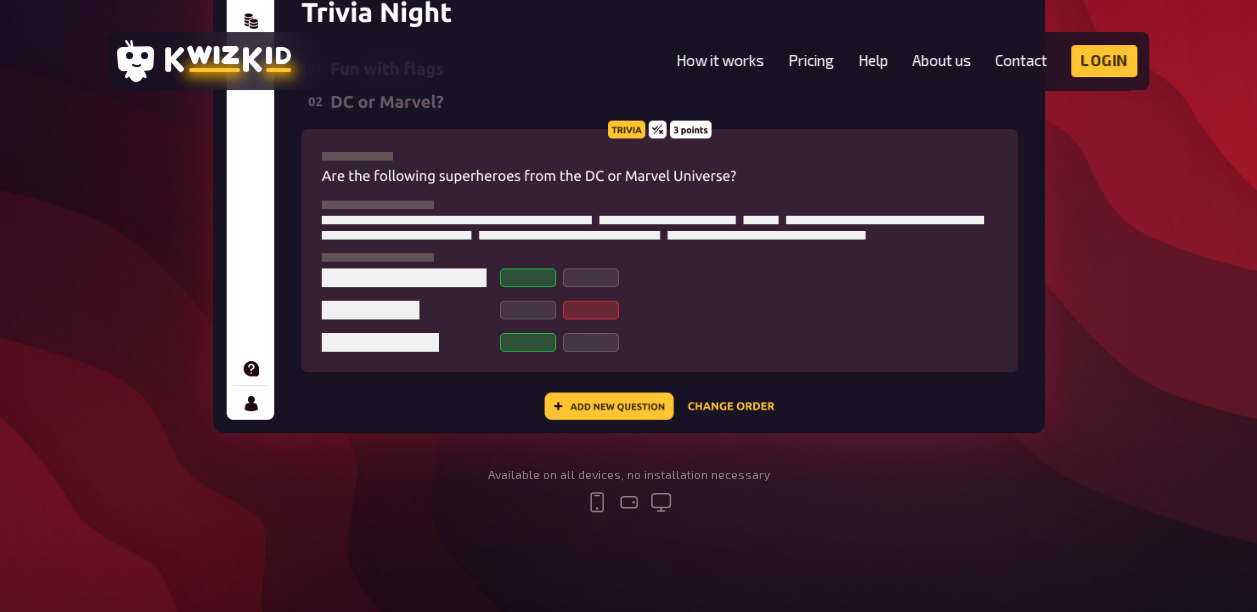 scroll, scrollTop: 900, scrollLeft: 0, axis: vertical 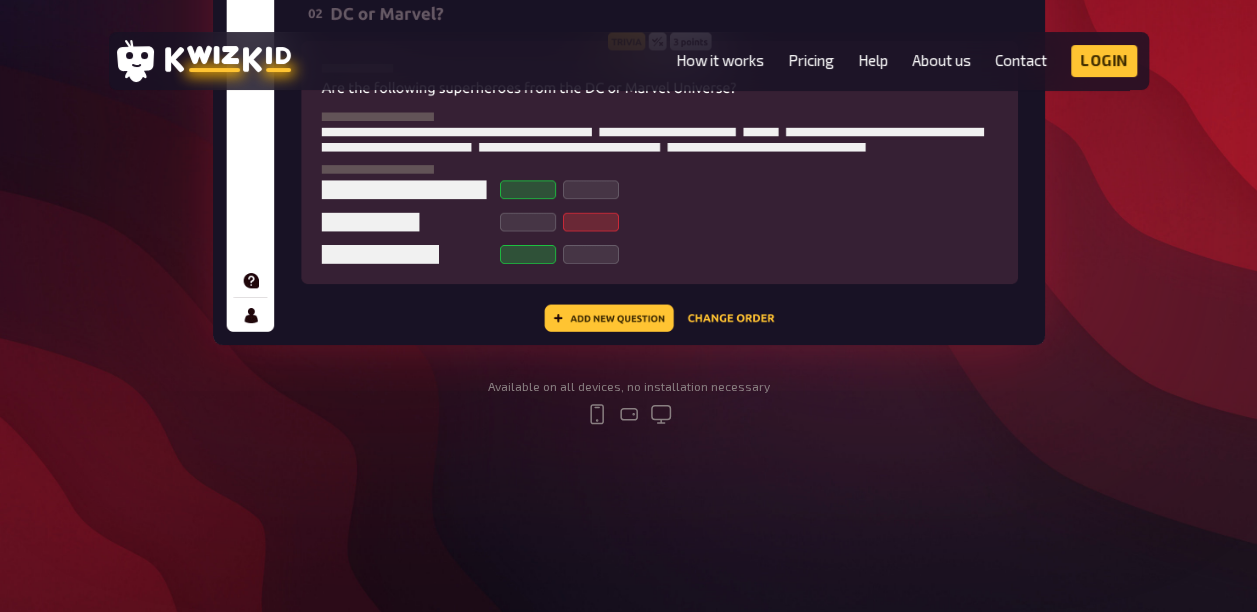 drag, startPoint x: 461, startPoint y: 391, endPoint x: 504, endPoint y: 364, distance: 50.77401 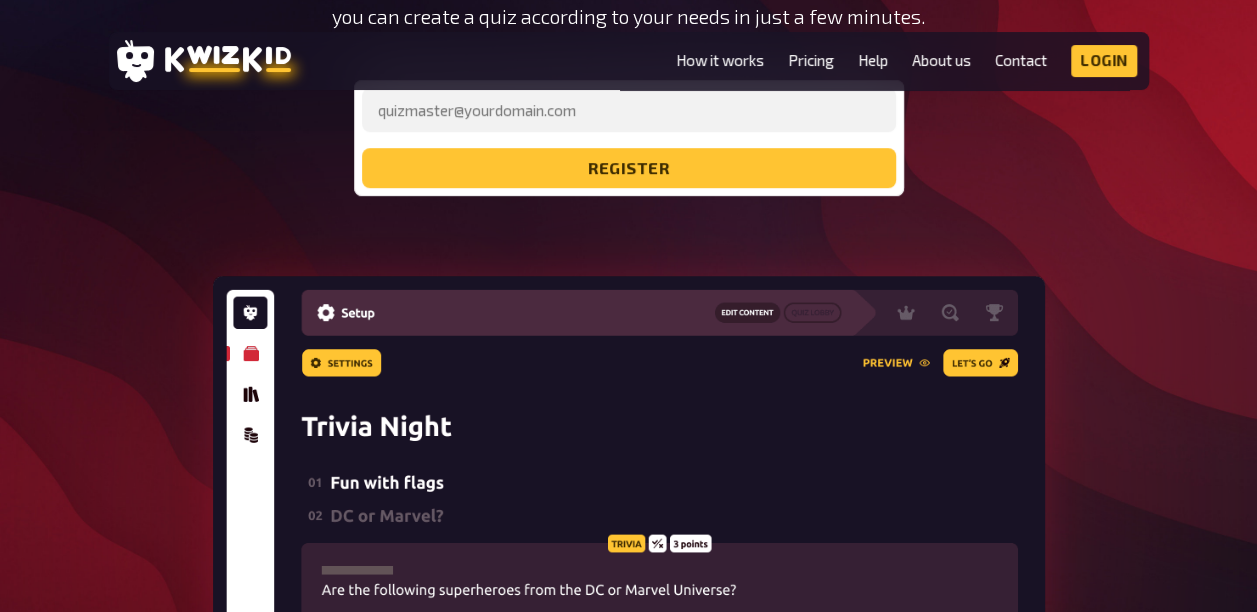 scroll, scrollTop: 300, scrollLeft: 0, axis: vertical 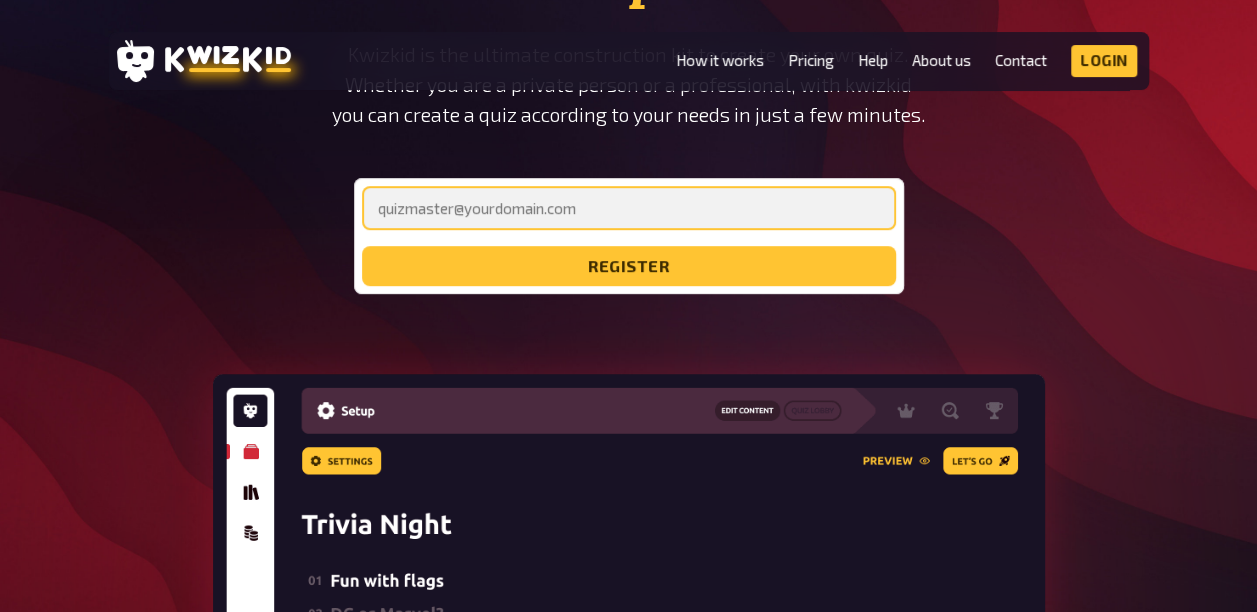 click at bounding box center [629, 208] 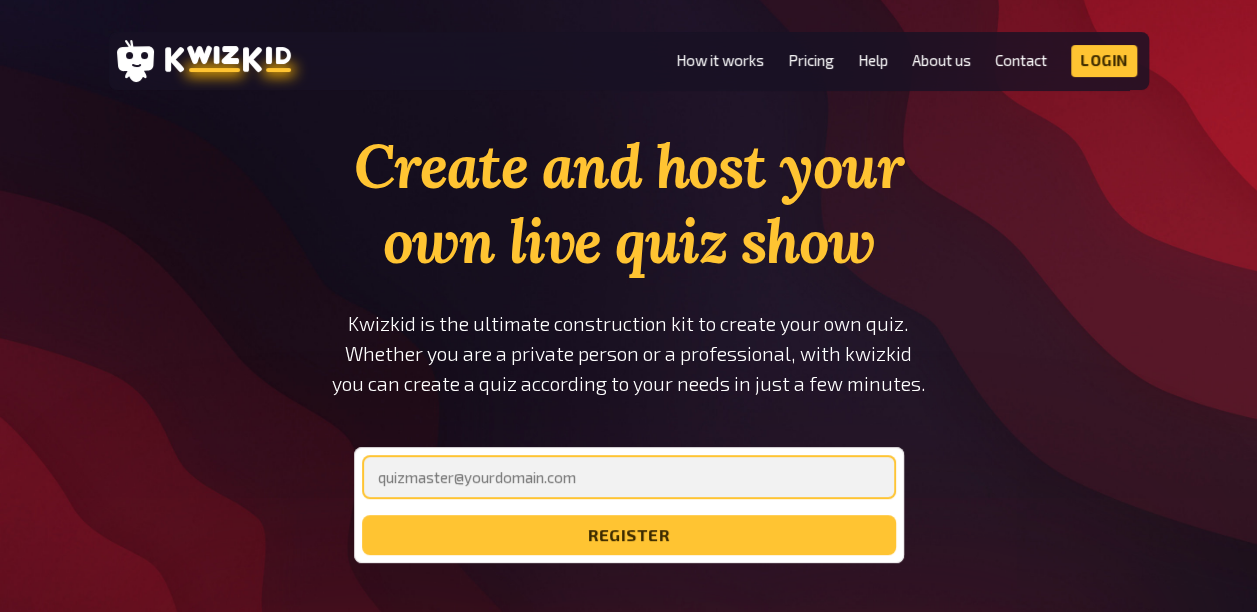 scroll, scrollTop: 0, scrollLeft: 0, axis: both 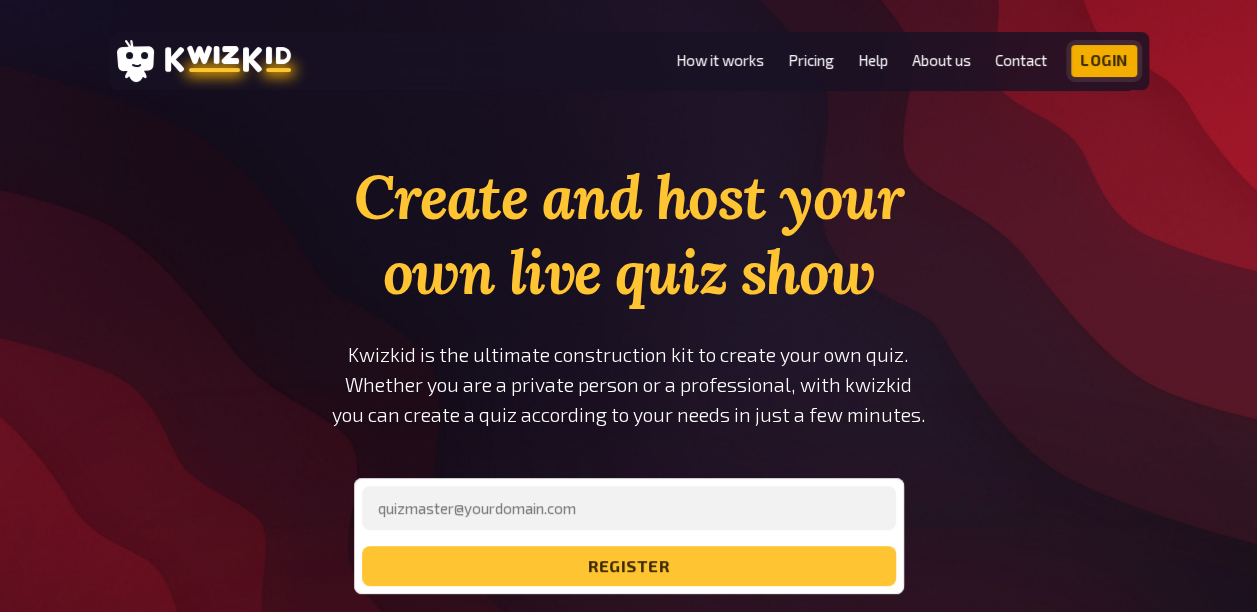 click on "Login" at bounding box center [1104, 61] 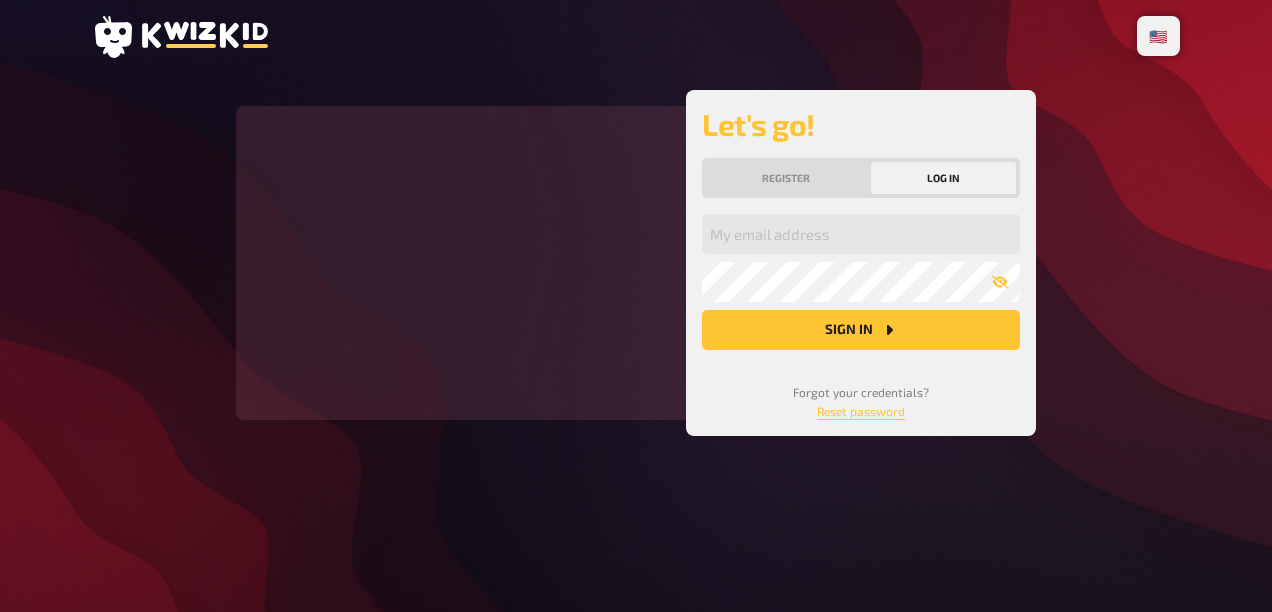 scroll, scrollTop: 0, scrollLeft: 0, axis: both 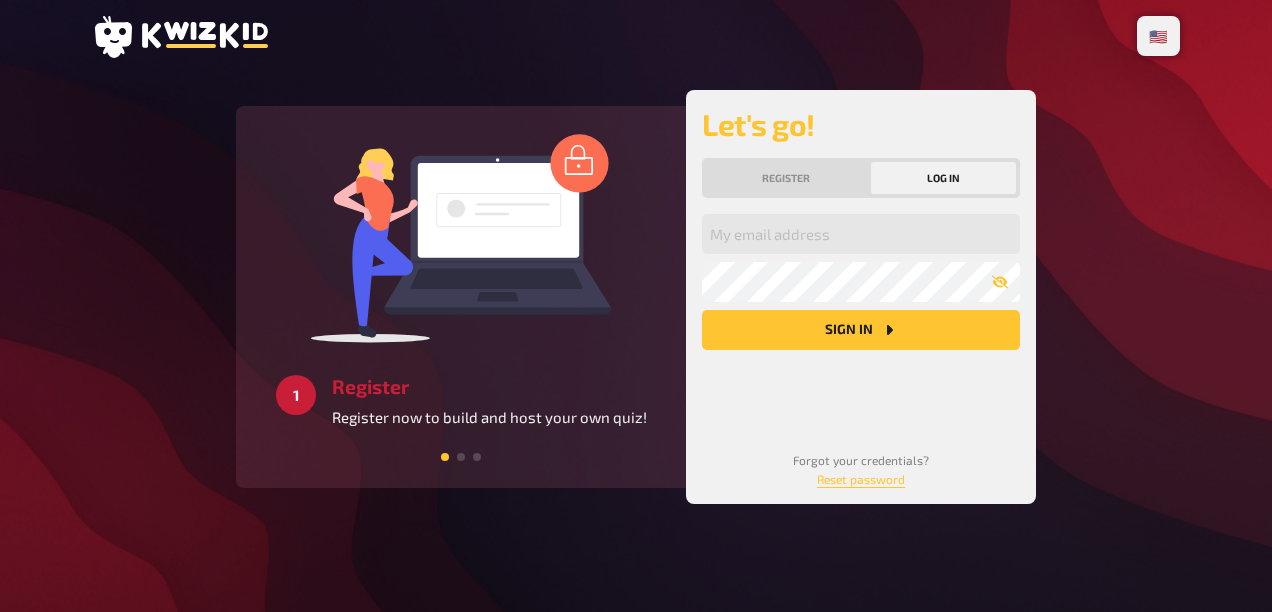 click on "My email address My password Sign in" at bounding box center (861, 316) 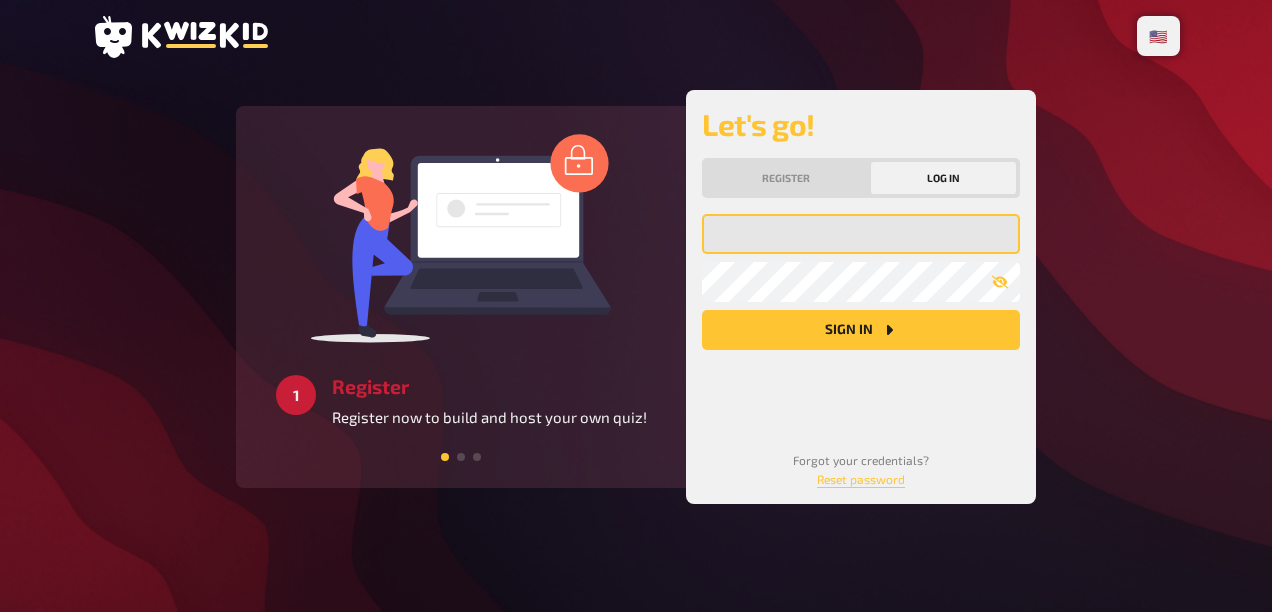 click at bounding box center (861, 234) 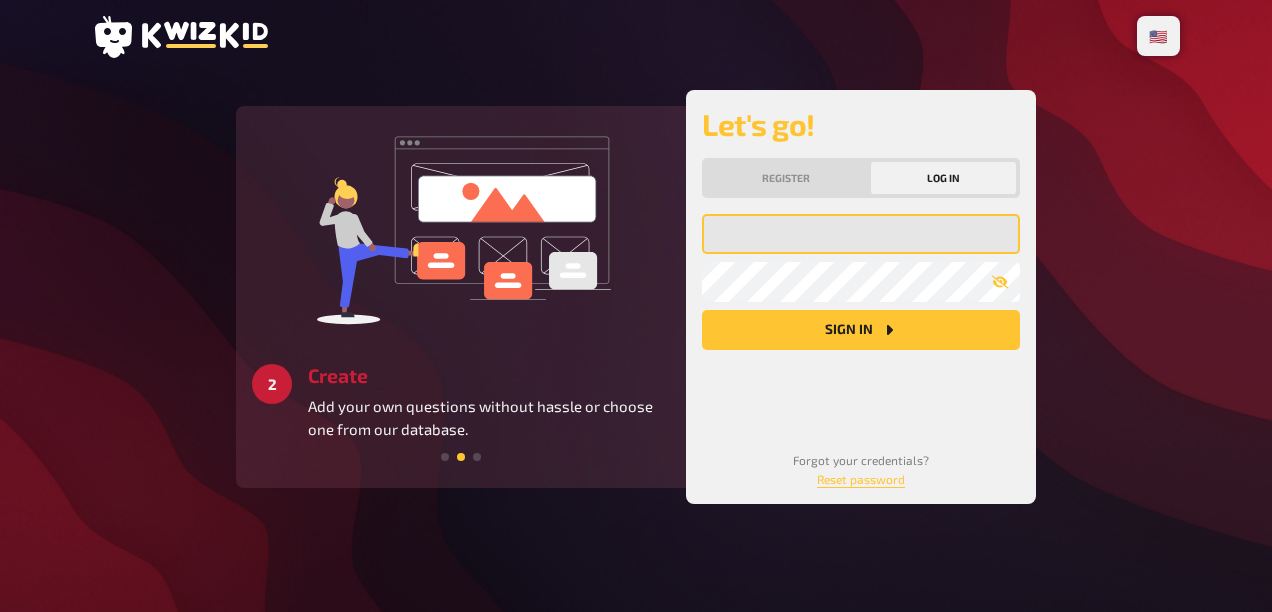 type on "Kayleigh.miller@davies-group.com" 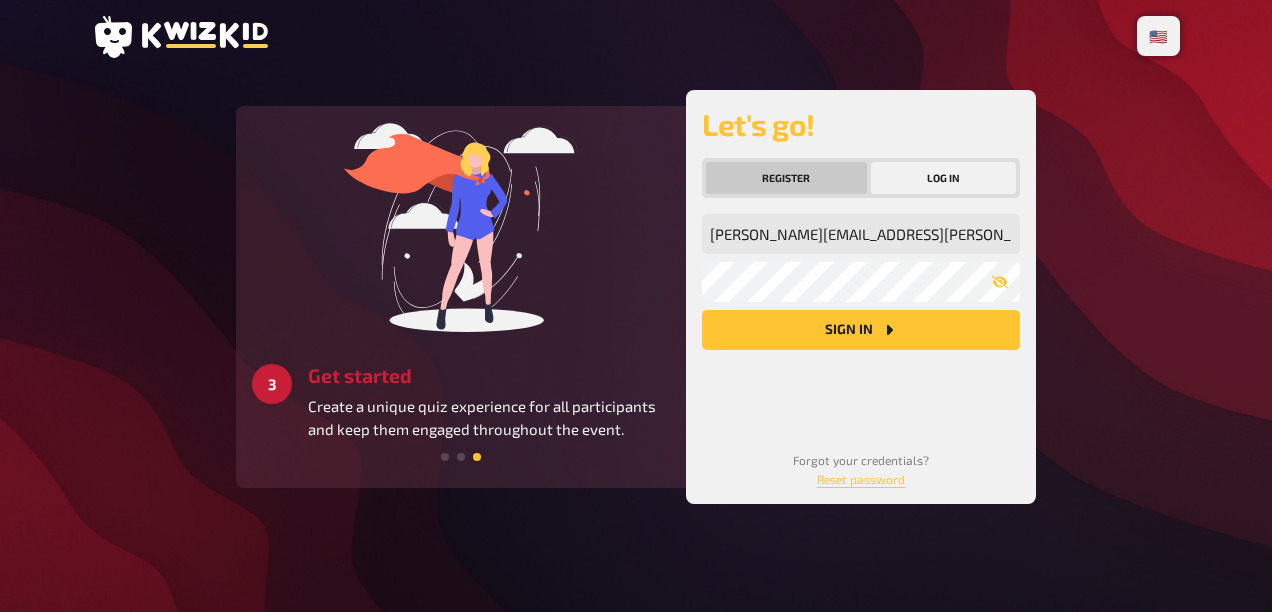 click on "Register" at bounding box center [786, 178] 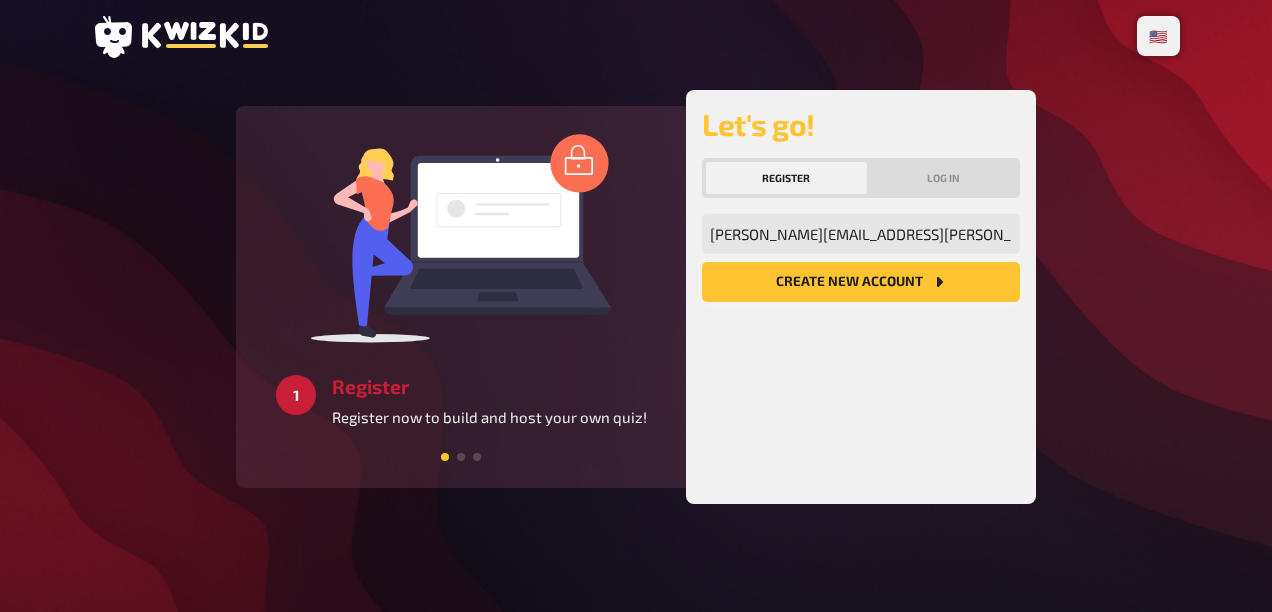 click on "Create new account" at bounding box center (861, 282) 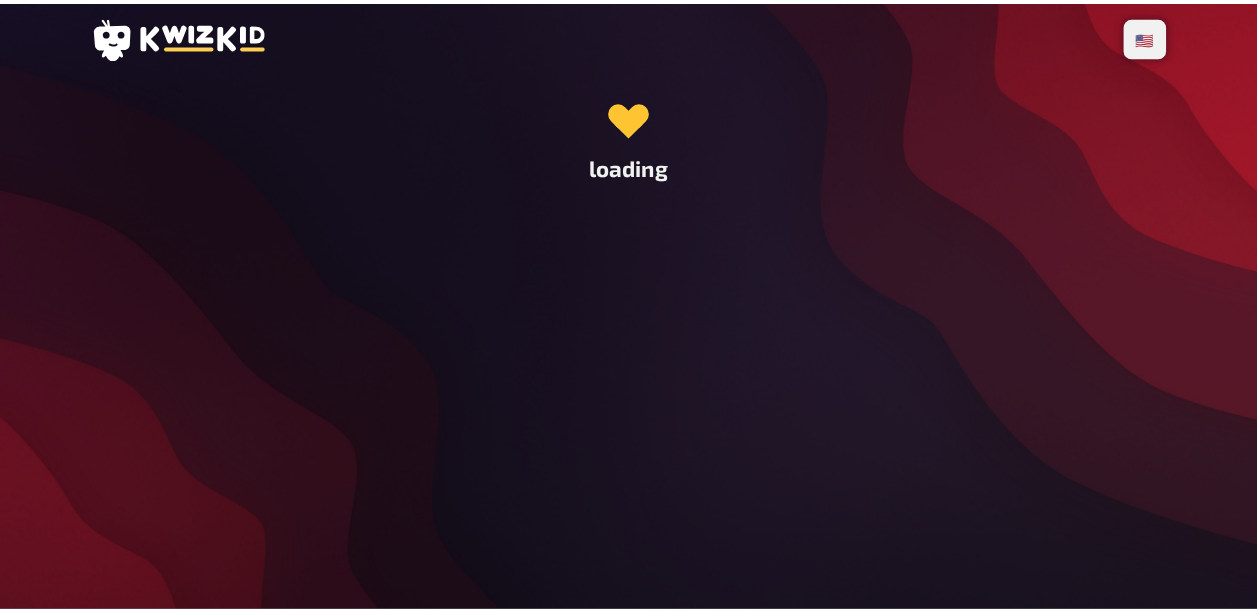 scroll, scrollTop: 0, scrollLeft: 0, axis: both 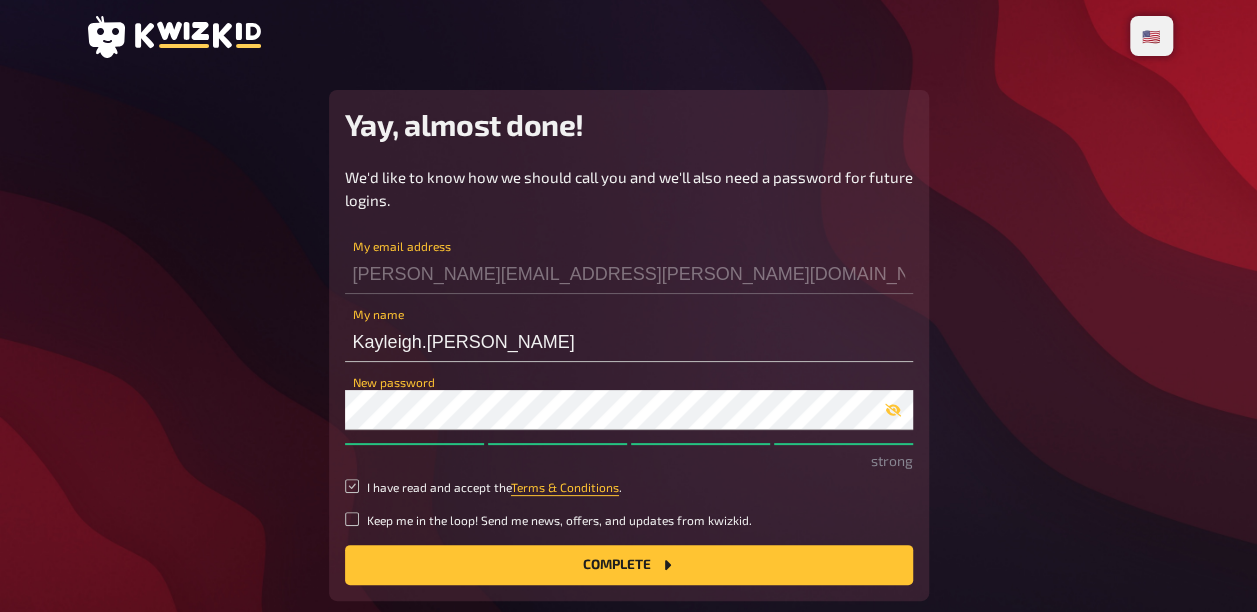 click on "I have read and accept the  Terms & Conditions ." at bounding box center (352, 486) 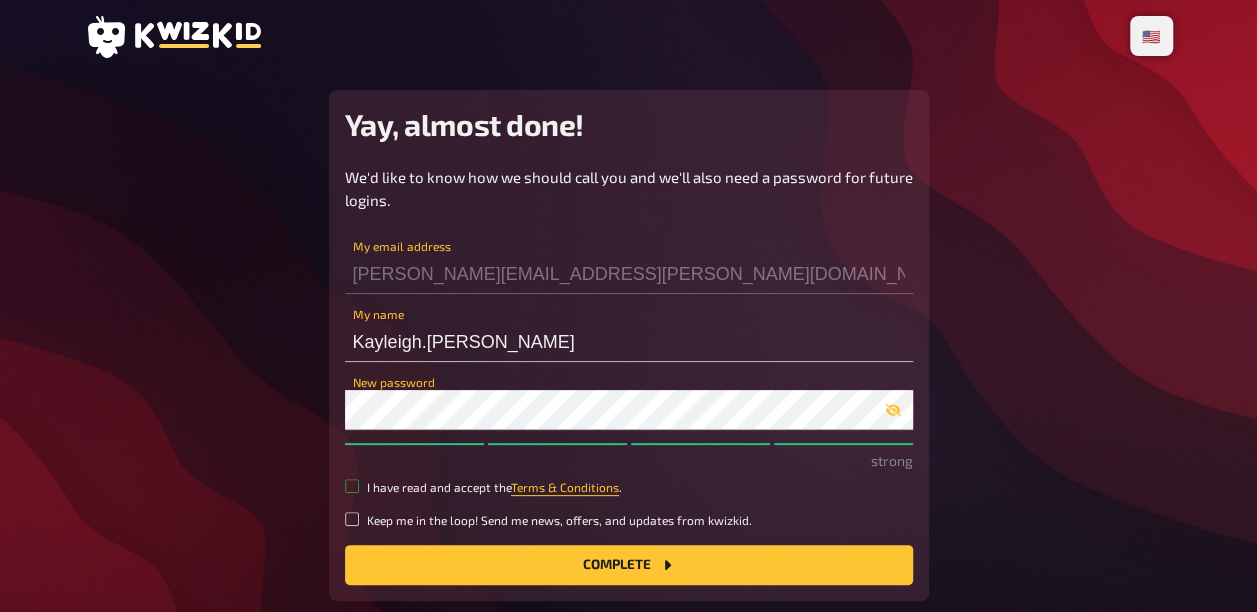 checkbox on "true" 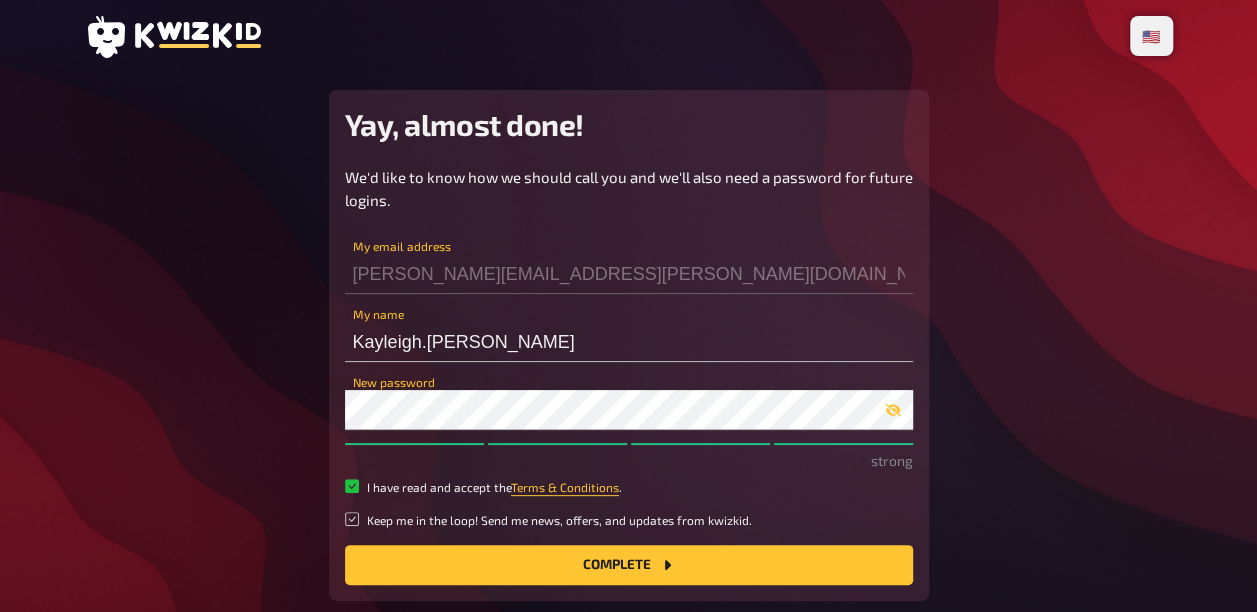 click on "Keep me in the loop! Send me news, offers, and updates from kwizkid." at bounding box center (629, 520) 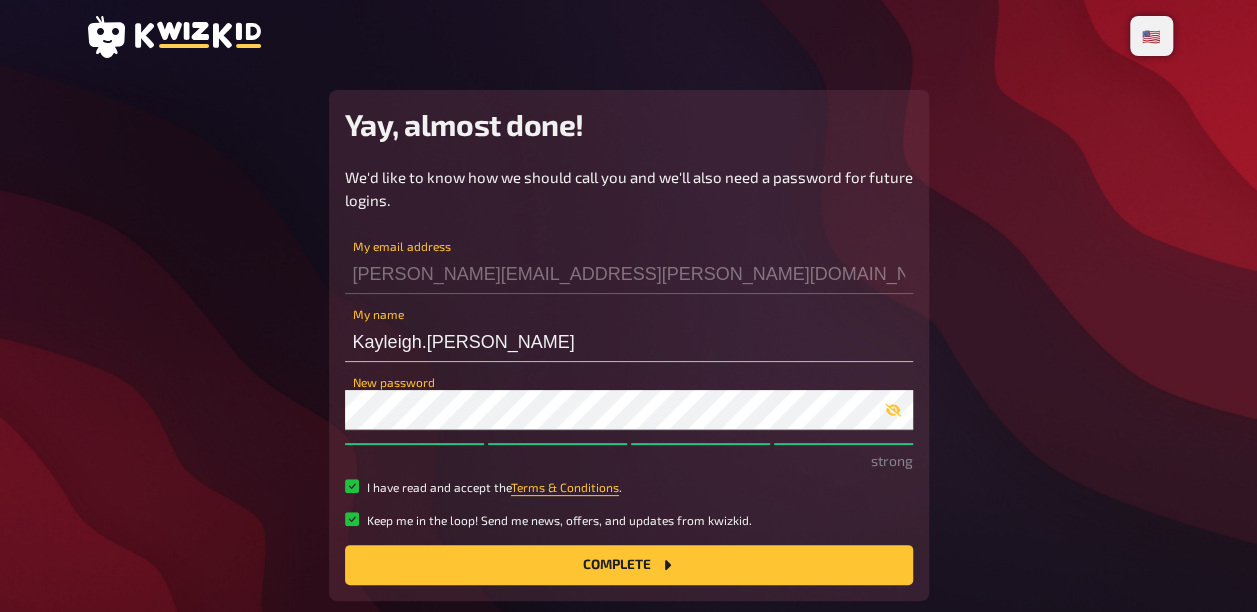 click on "Yay, almost done! We'd like to know how we should call you and we'll also need a password for future logins. Kayleigh.miller@davies-group.com My email address Kayleigh.miller My name New password strong I have read and accept the  Terms & Conditions . Keep me in the loop! Send me news, offers, and updates from kwizkid. Complete We value transparency! Learn how we use and protect your data in our  Privacy Policy ." at bounding box center [629, 370] 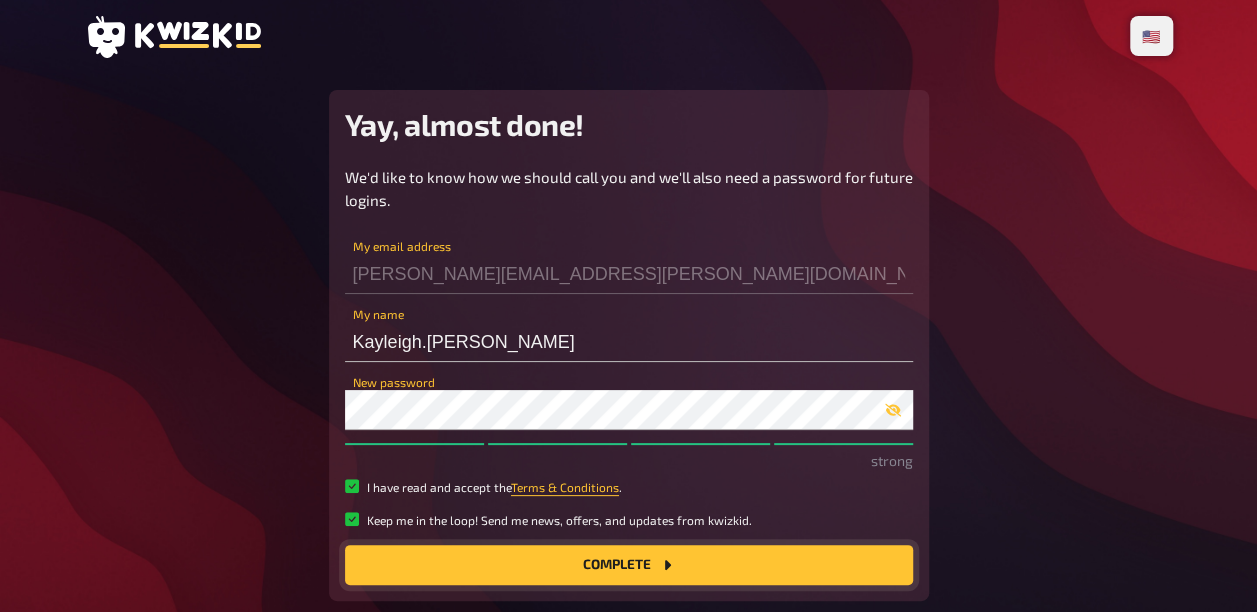 click on "Complete" at bounding box center [629, 565] 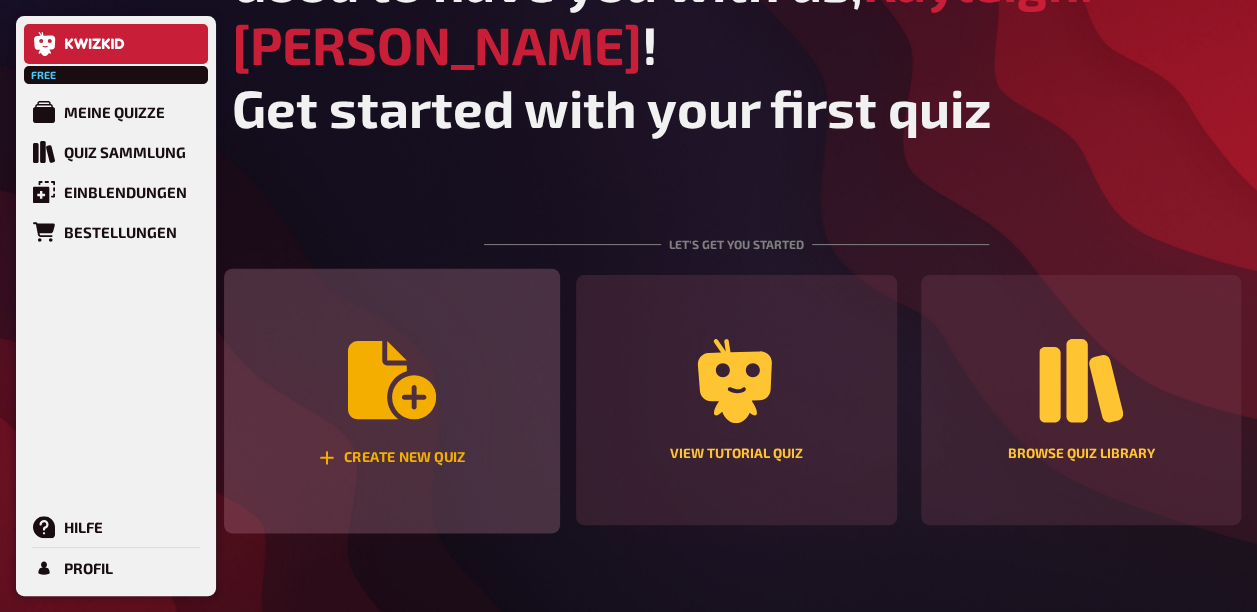 scroll, scrollTop: 200, scrollLeft: 0, axis: vertical 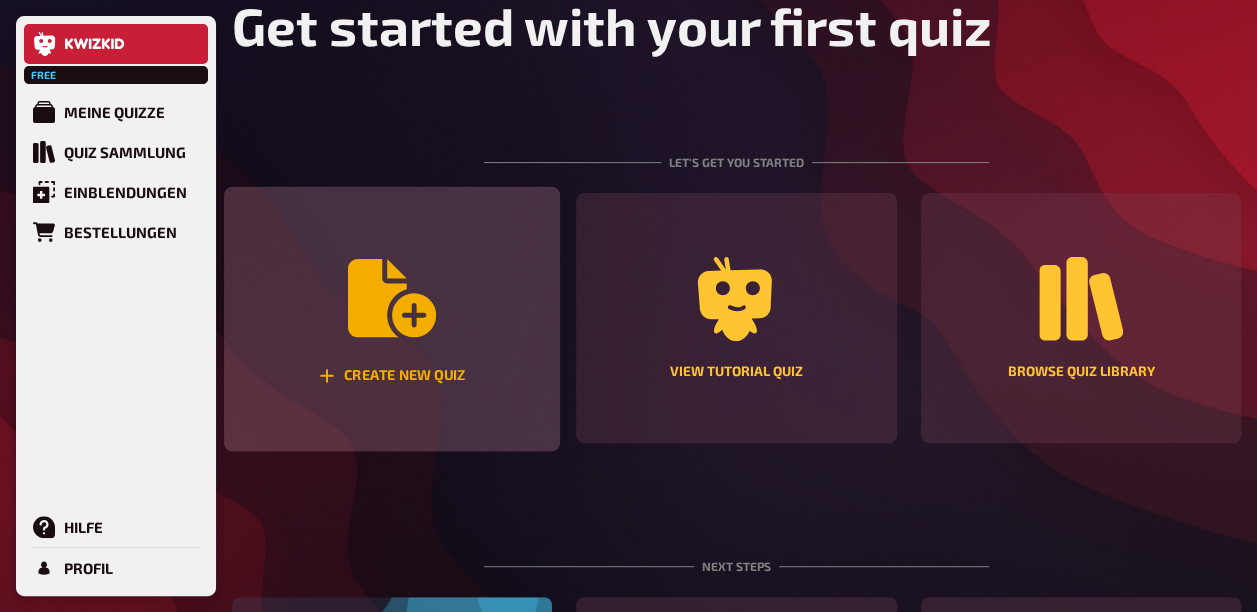 click on "Create new quiz" at bounding box center [392, 319] 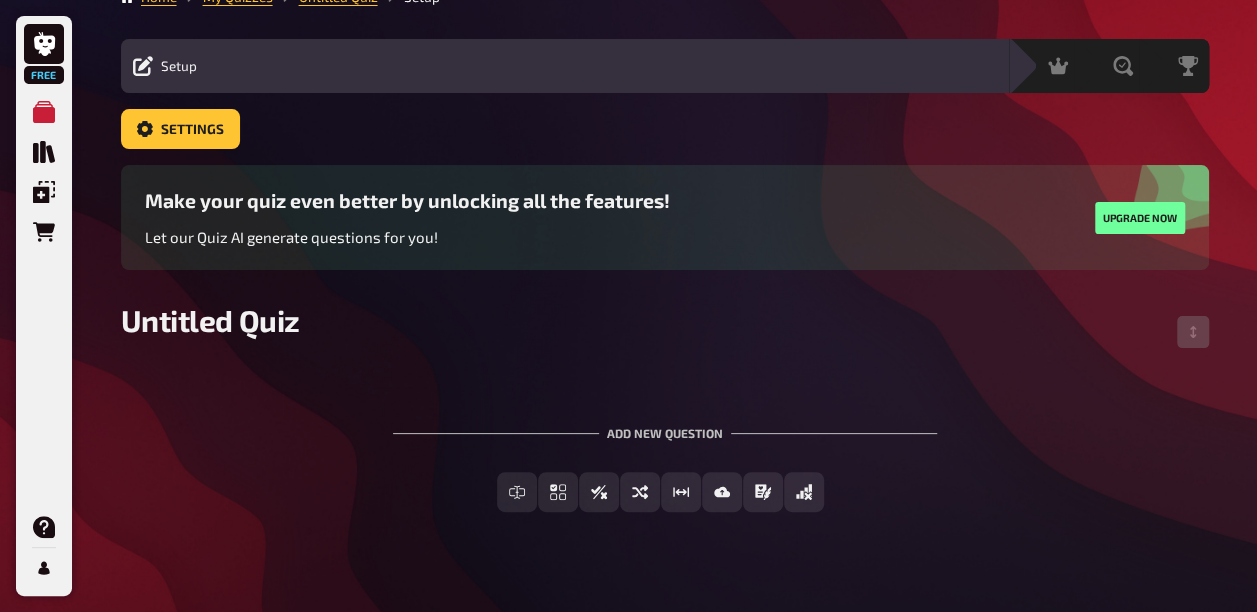 scroll, scrollTop: 58, scrollLeft: 0, axis: vertical 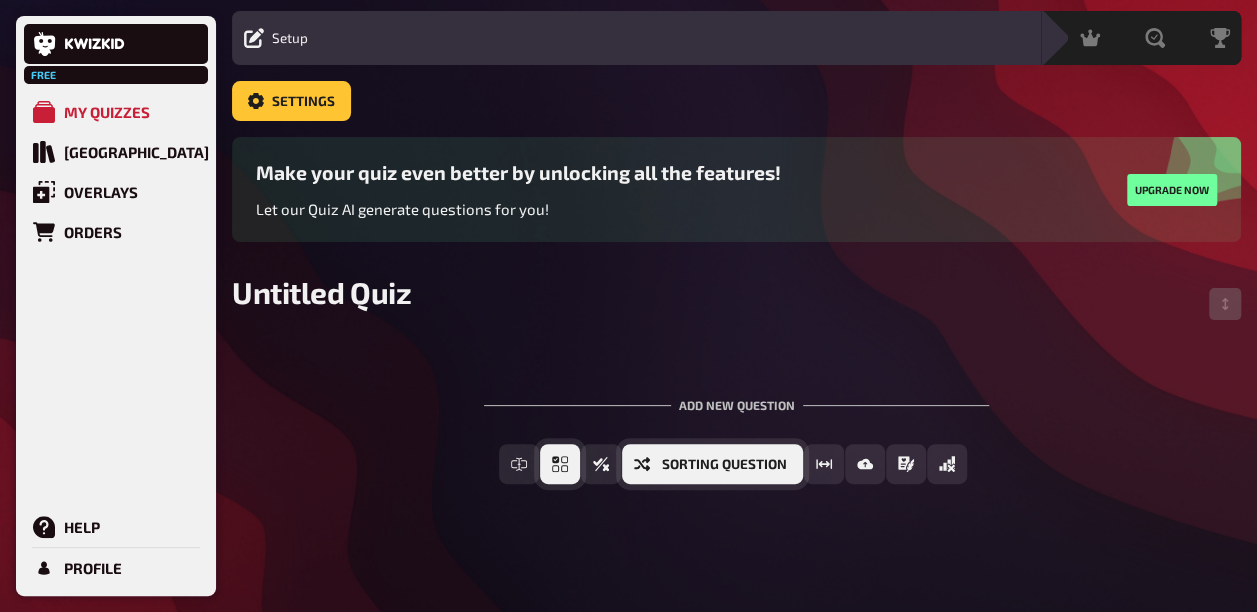 click on "Multiple Choice" at bounding box center [560, 464] 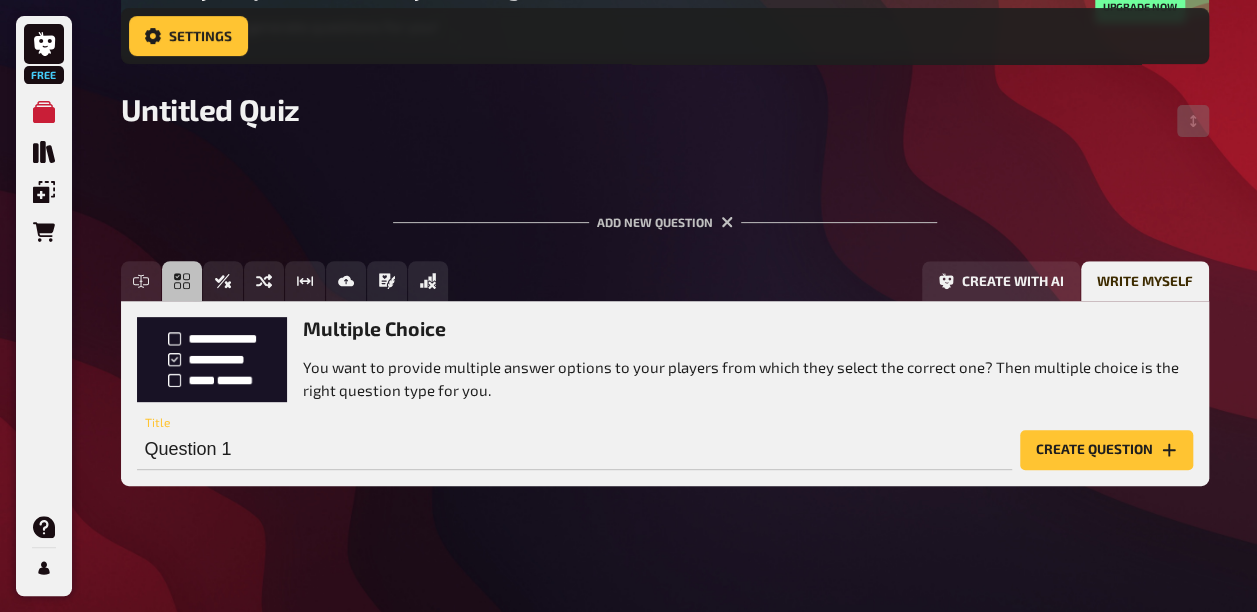 scroll, scrollTop: 258, scrollLeft: 0, axis: vertical 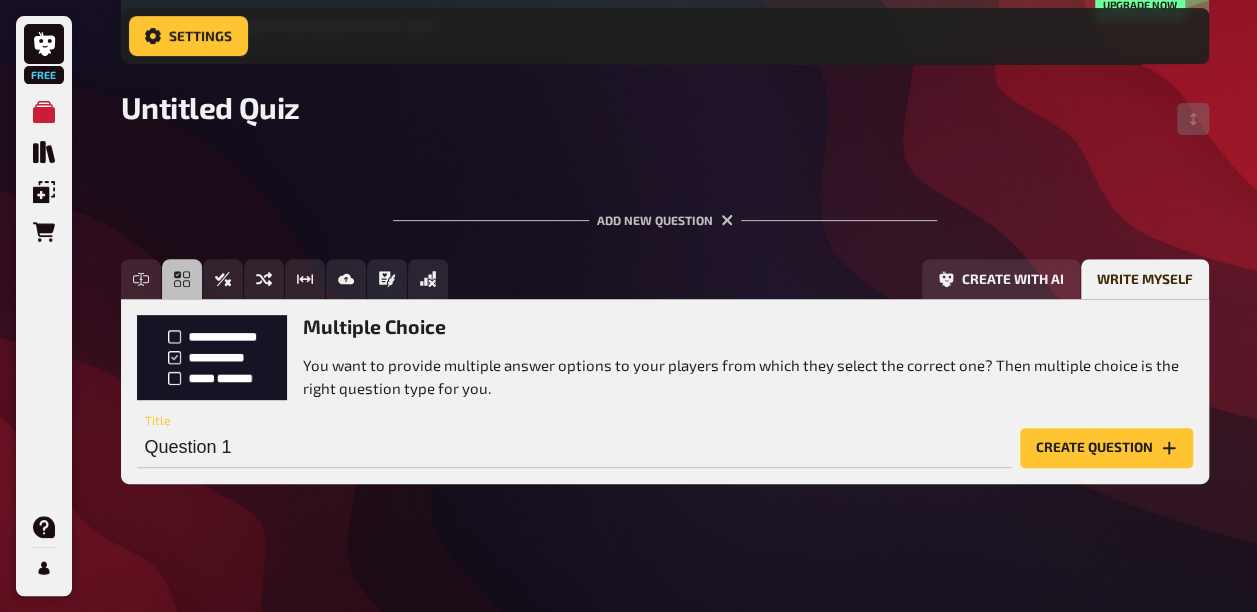 click on "Create question" at bounding box center [1106, 448] 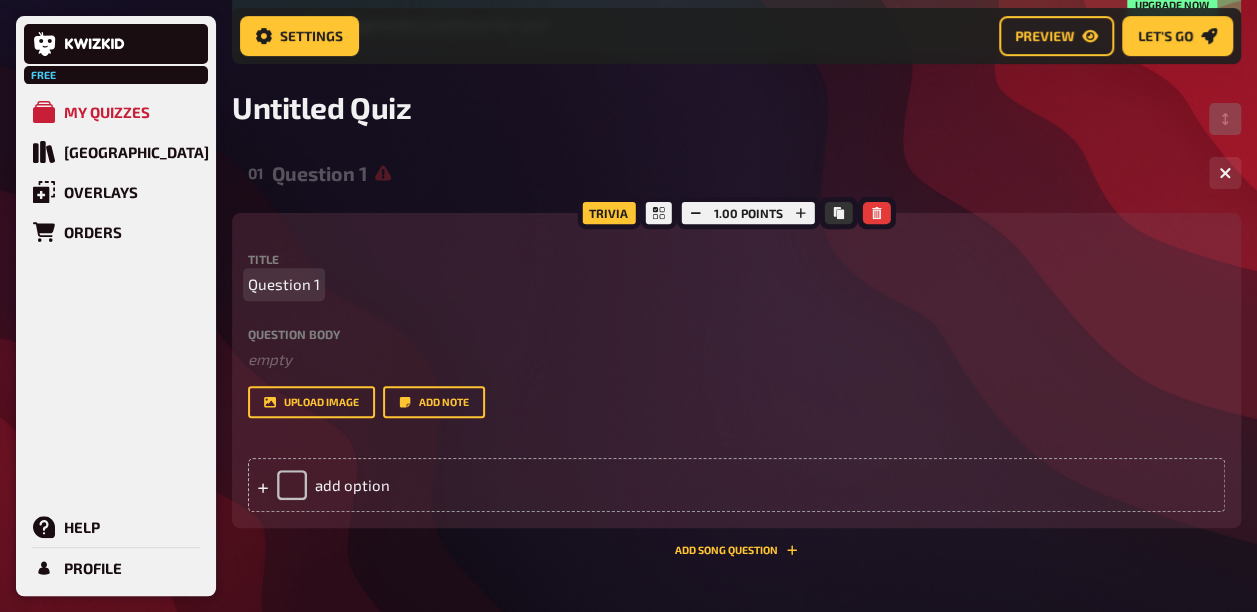 click on "Question 1" at bounding box center [736, 284] 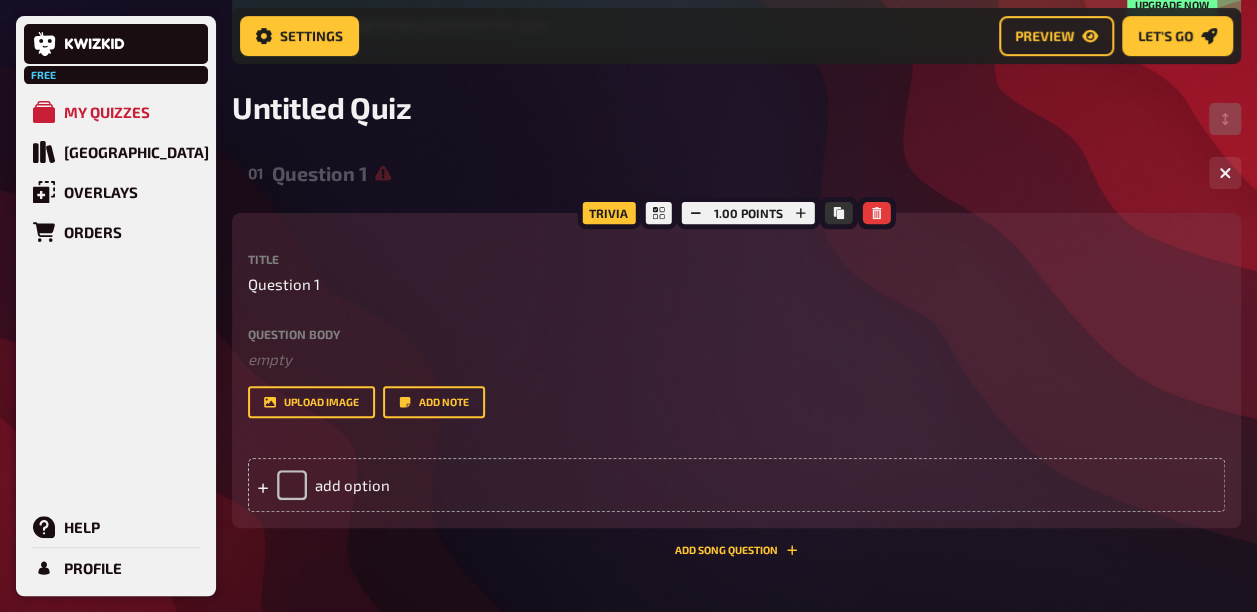 click on "Question body" at bounding box center (736, 334) 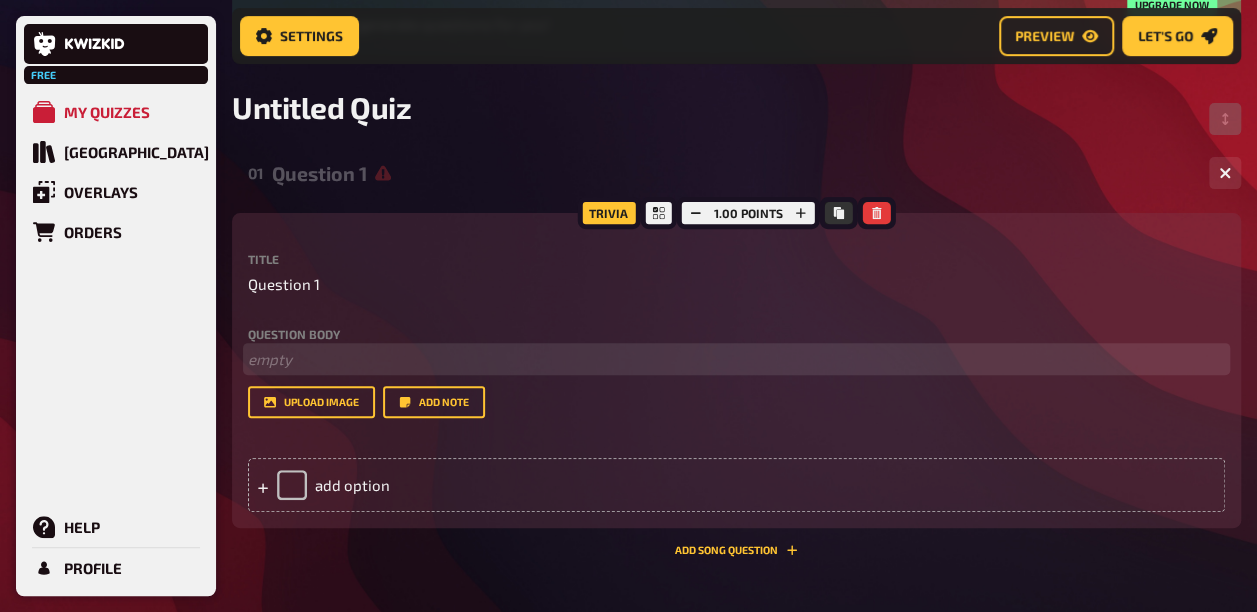 drag, startPoint x: 282, startPoint y: 351, endPoint x: 282, endPoint y: 370, distance: 19 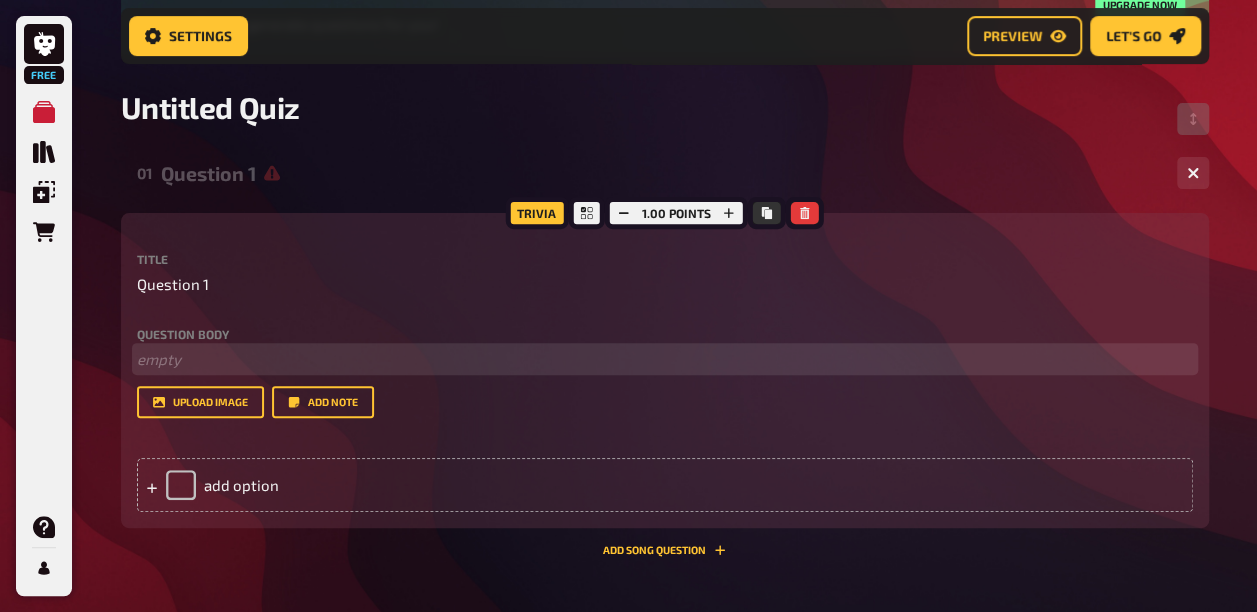 click on "﻿ empty" at bounding box center (665, 359) 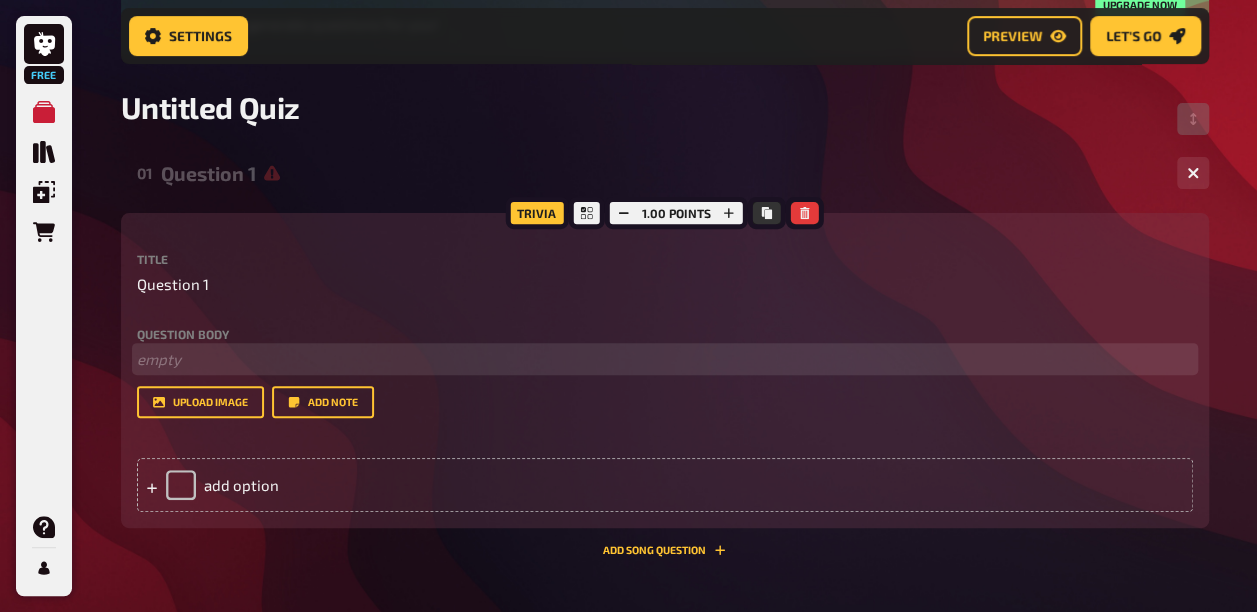 drag, startPoint x: 166, startPoint y: 370, endPoint x: 149, endPoint y: 356, distance: 22.022715 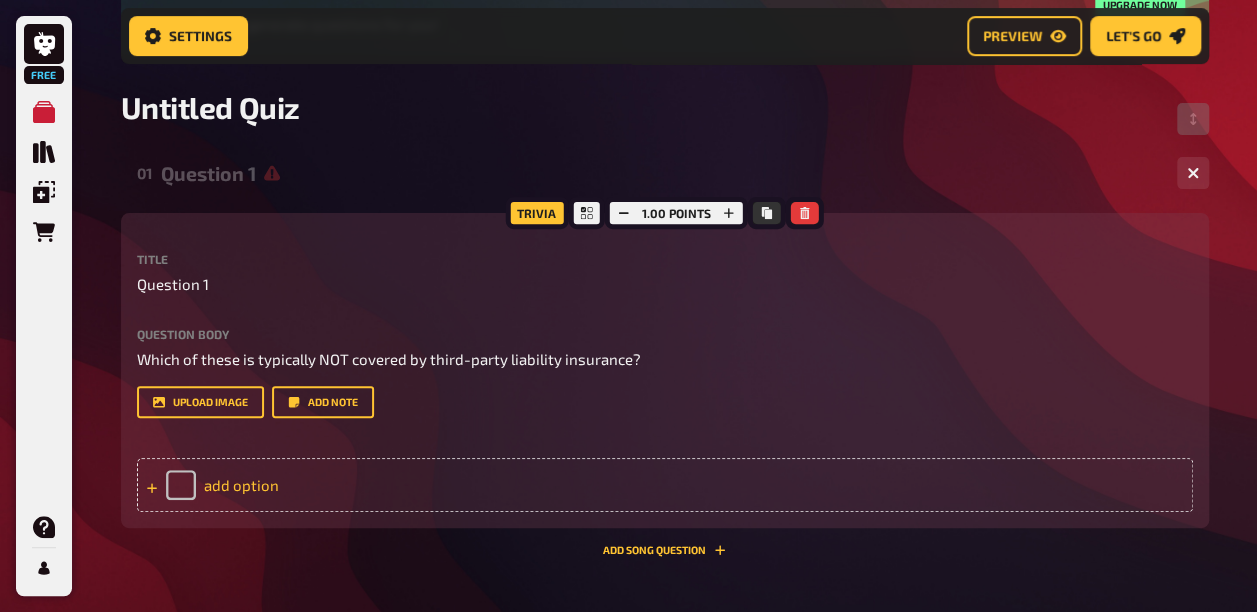 click on "add option" at bounding box center [665, 485] 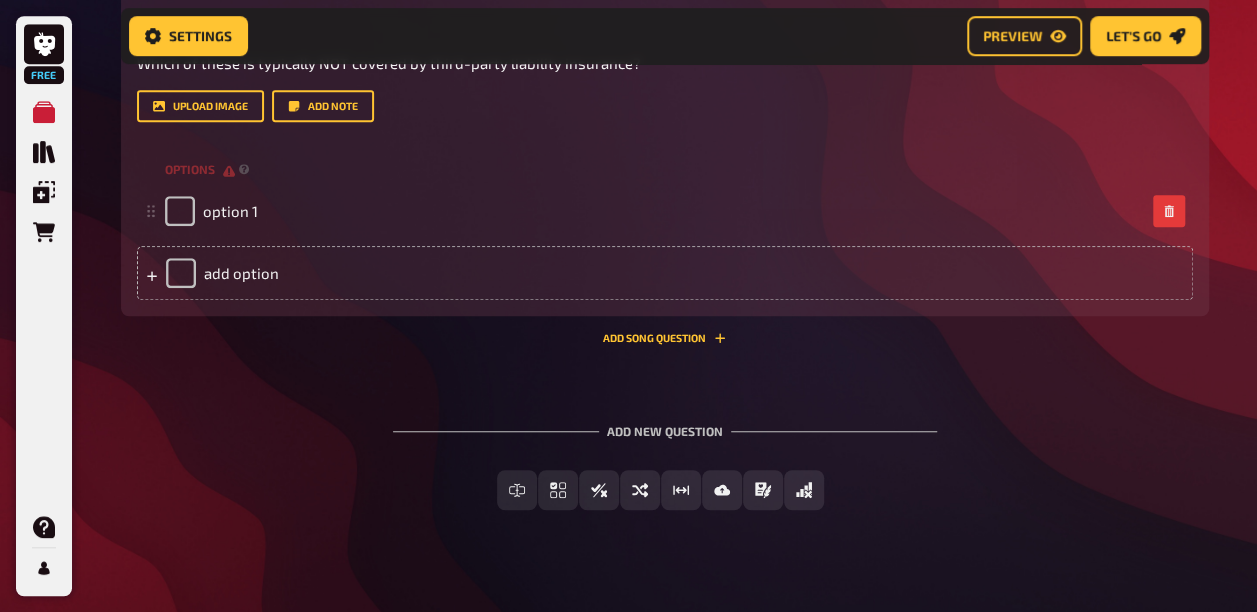 scroll, scrollTop: 648, scrollLeft: 0, axis: vertical 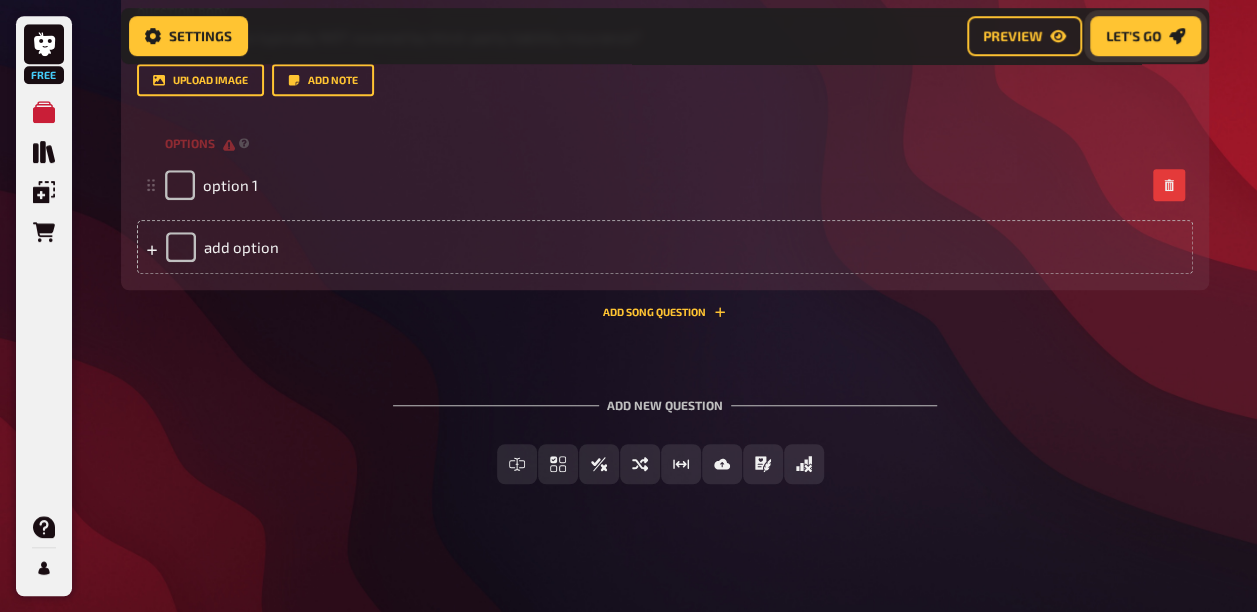 click on "Let's go" at bounding box center (1133, 36) 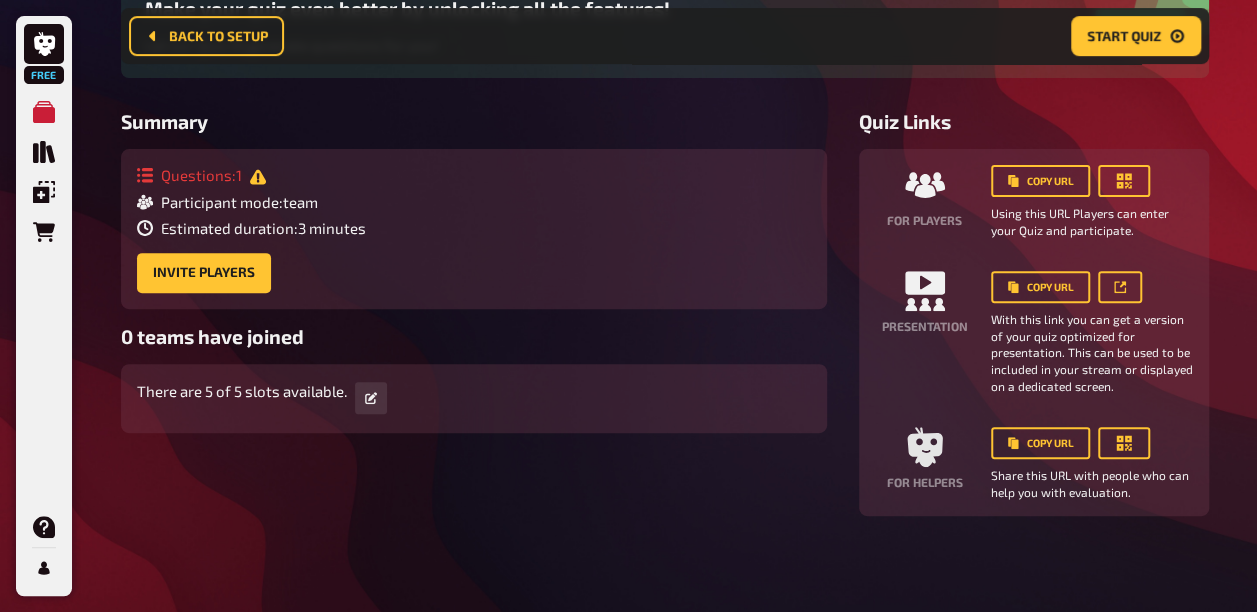 scroll, scrollTop: 238, scrollLeft: 0, axis: vertical 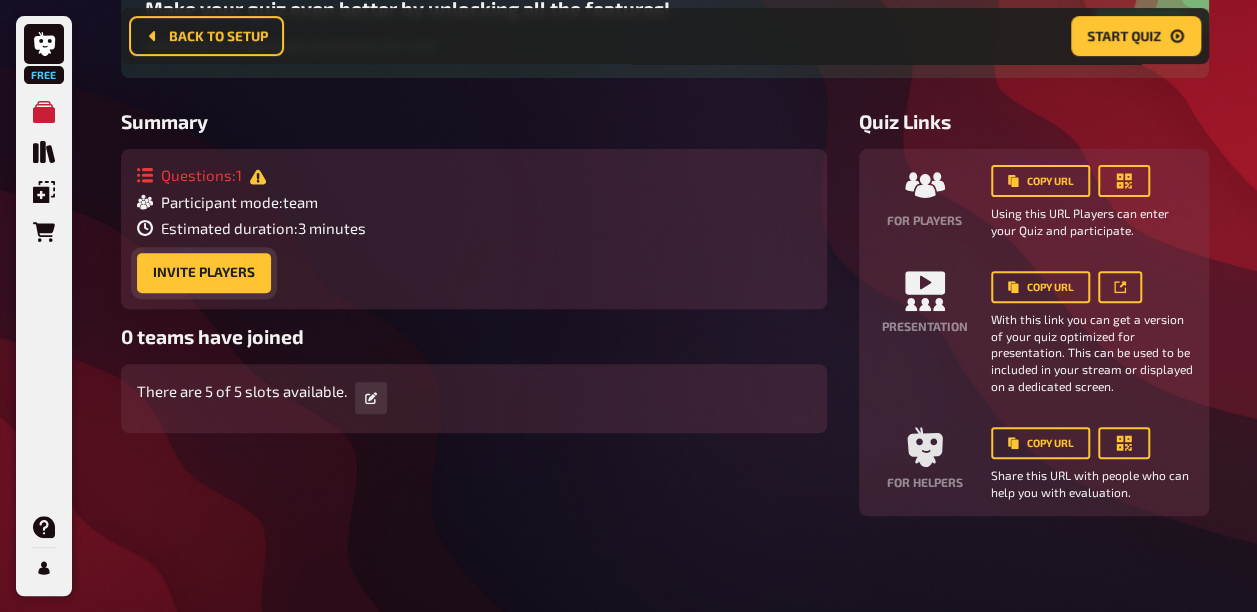 click on "Invite Players" at bounding box center [204, 273] 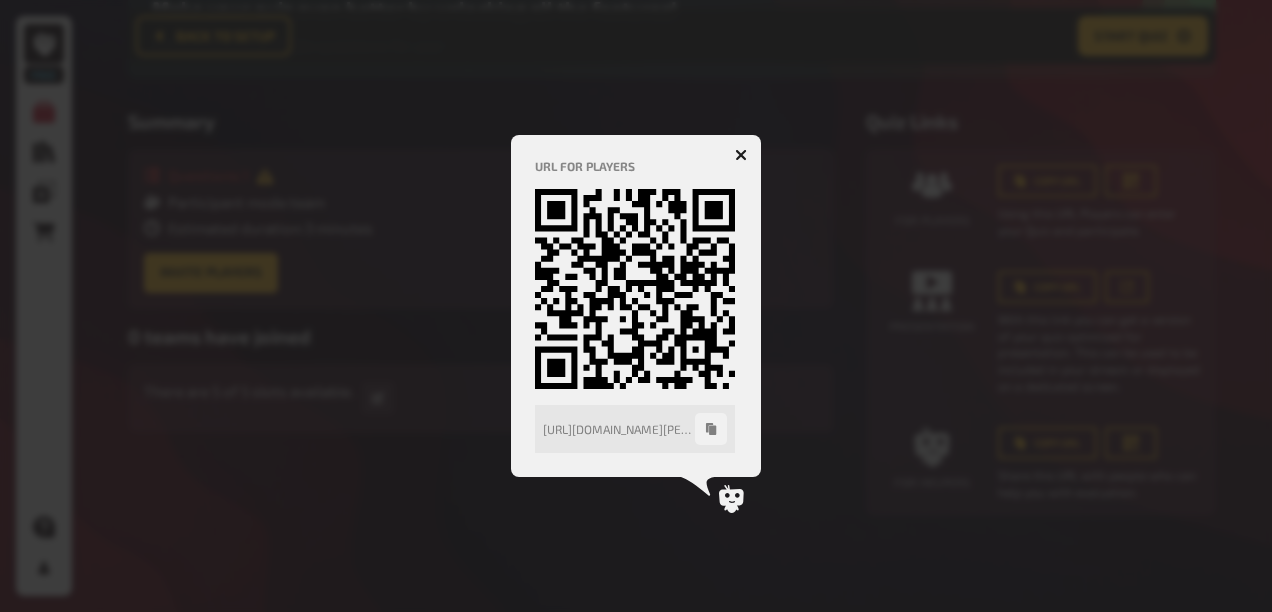 click 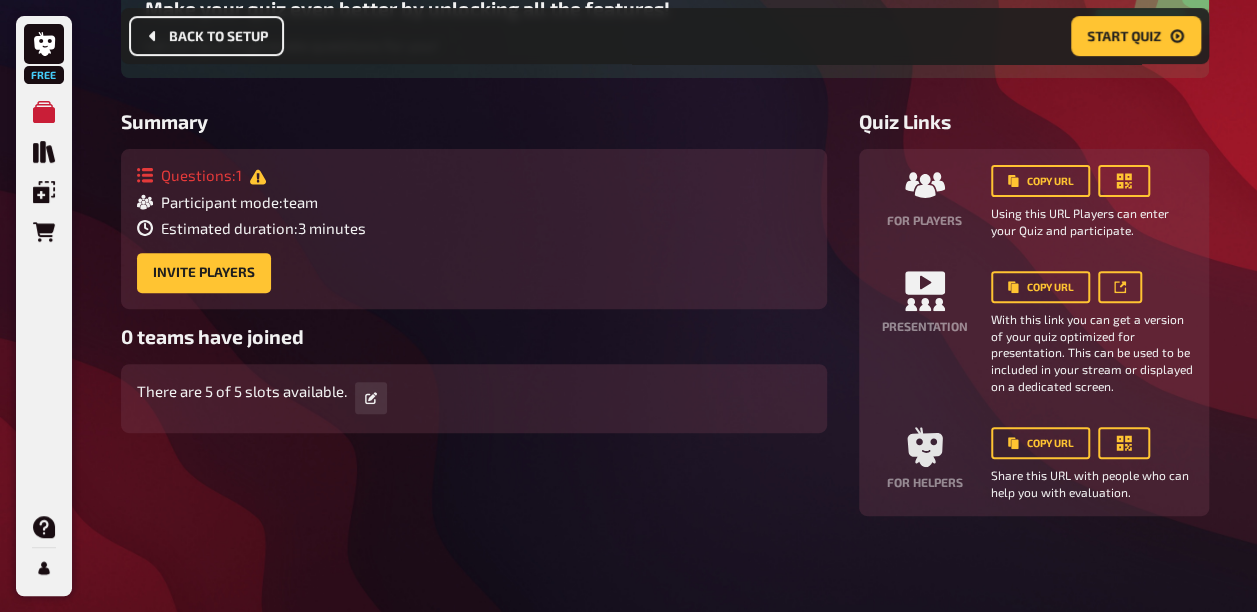 click on "Back to setup" at bounding box center [206, 36] 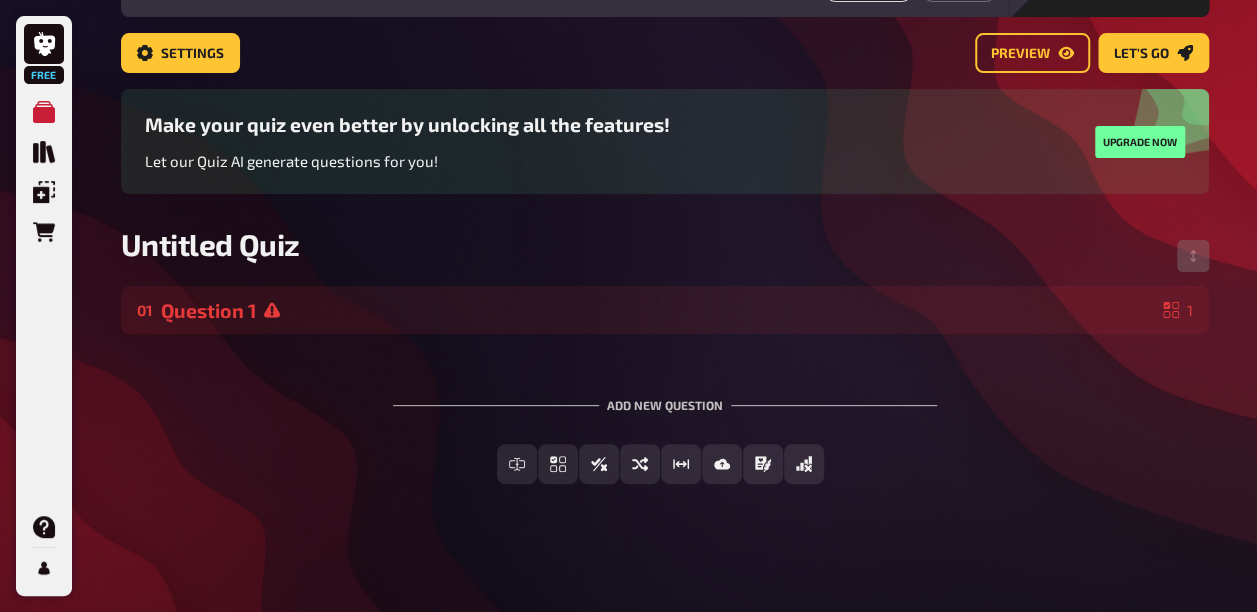 scroll, scrollTop: 106, scrollLeft: 0, axis: vertical 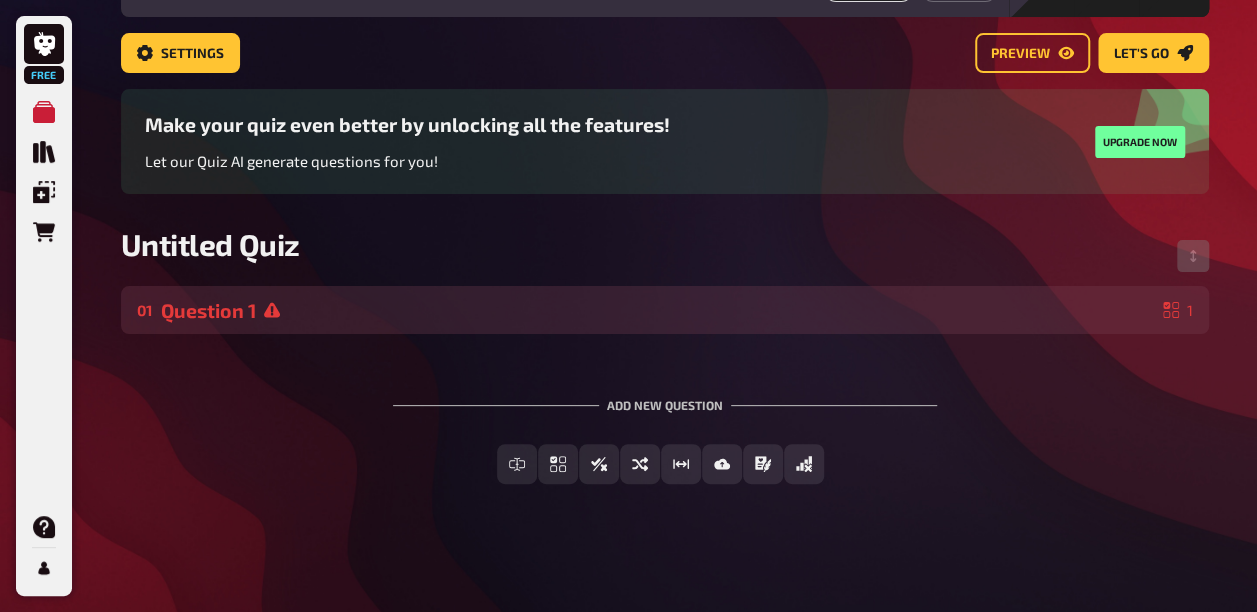 click on "01 Question 1 1" at bounding box center (665, 310) 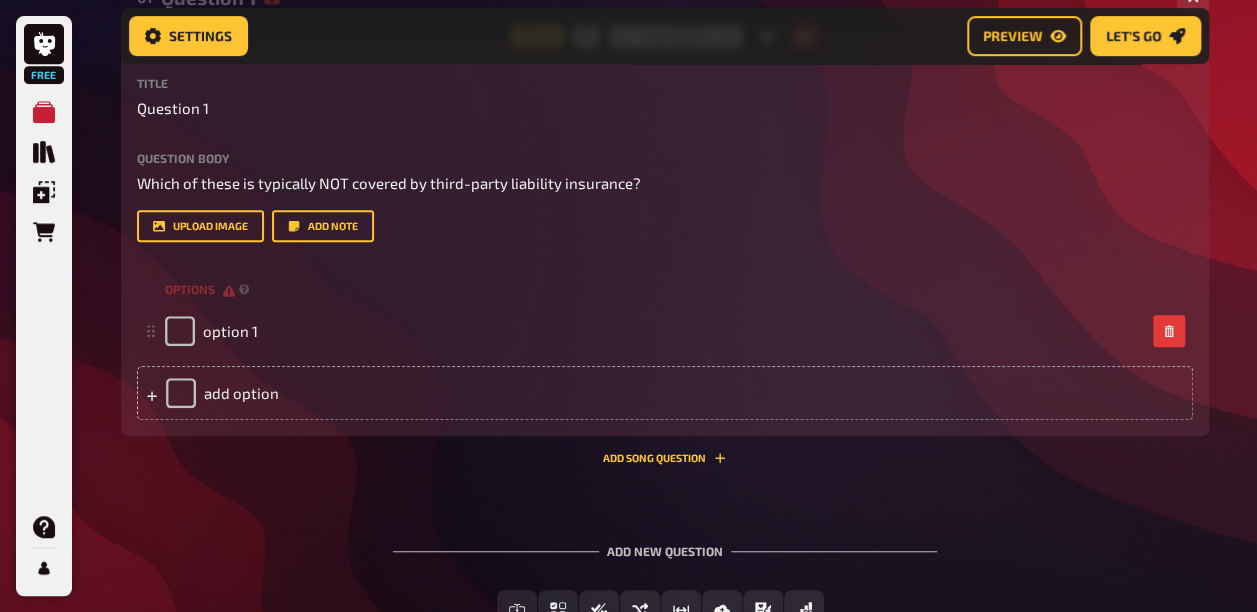 scroll, scrollTop: 438, scrollLeft: 0, axis: vertical 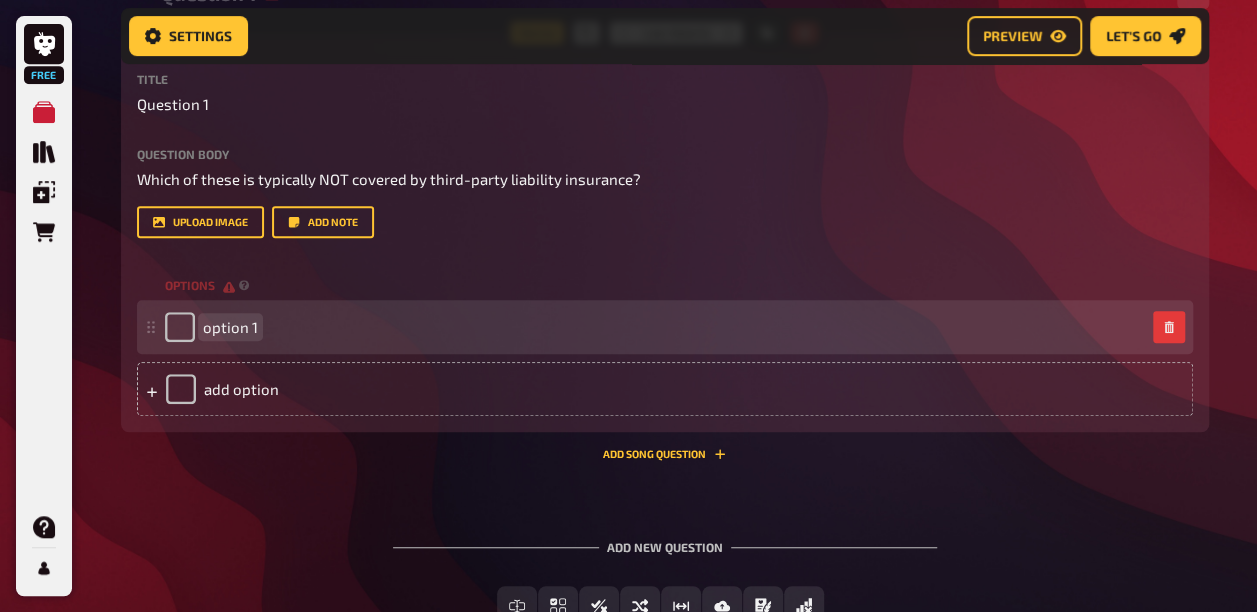 click on "option 1" at bounding box center (655, 327) 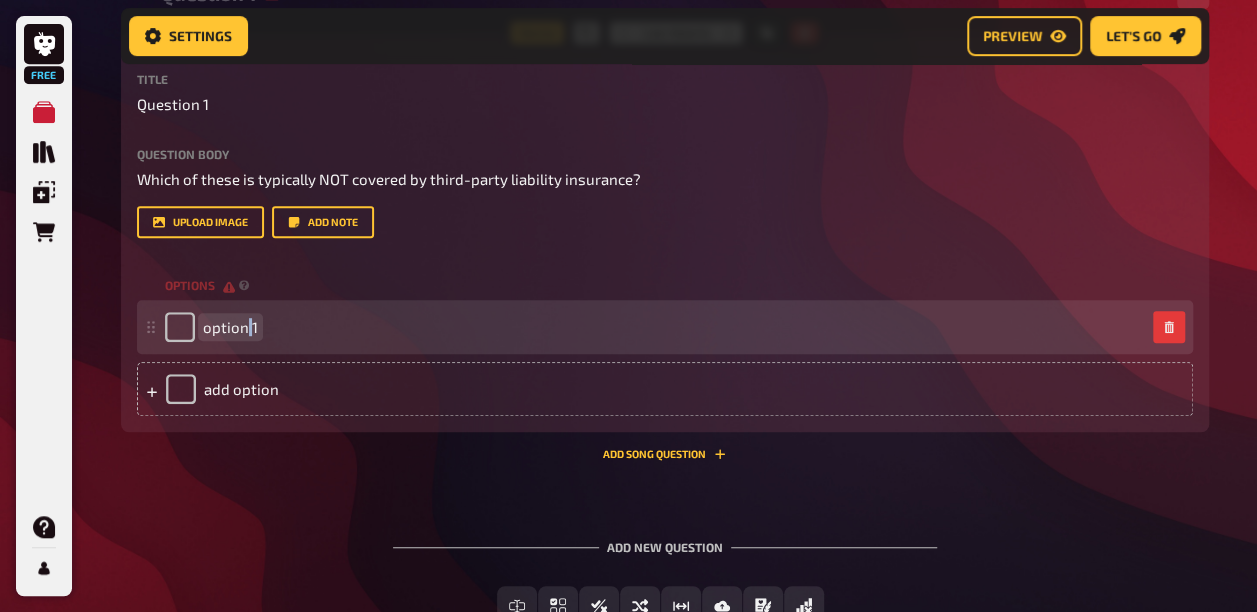 click on "option 1" at bounding box center (230, 327) 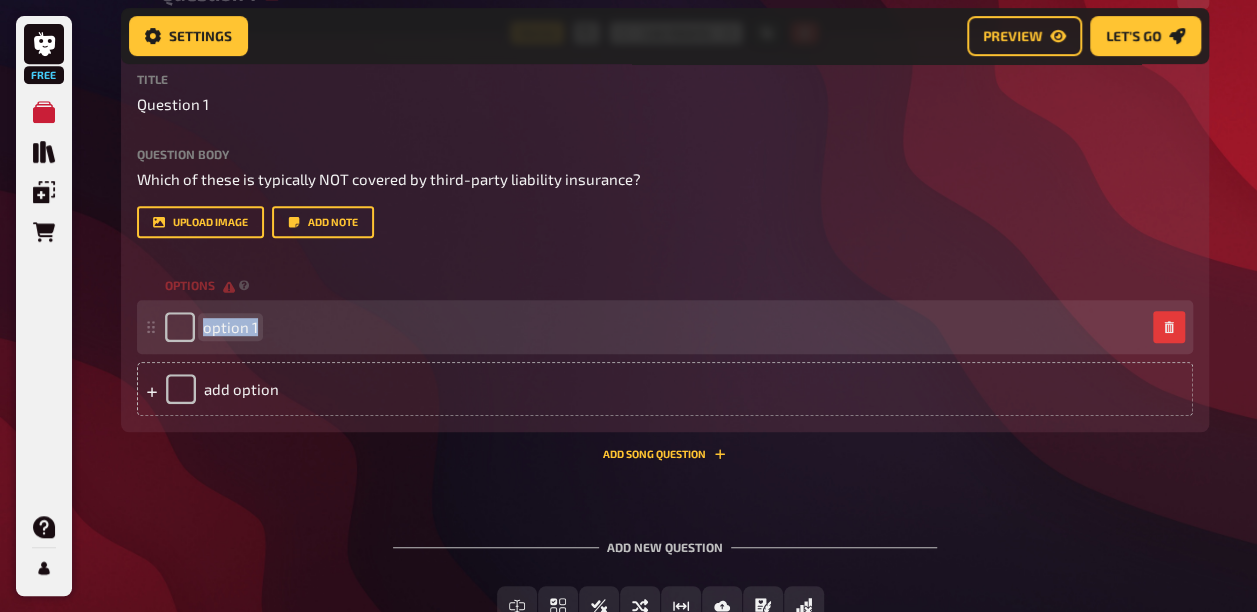 drag, startPoint x: 203, startPoint y: 392, endPoint x: 300, endPoint y: 390, distance: 97.020615 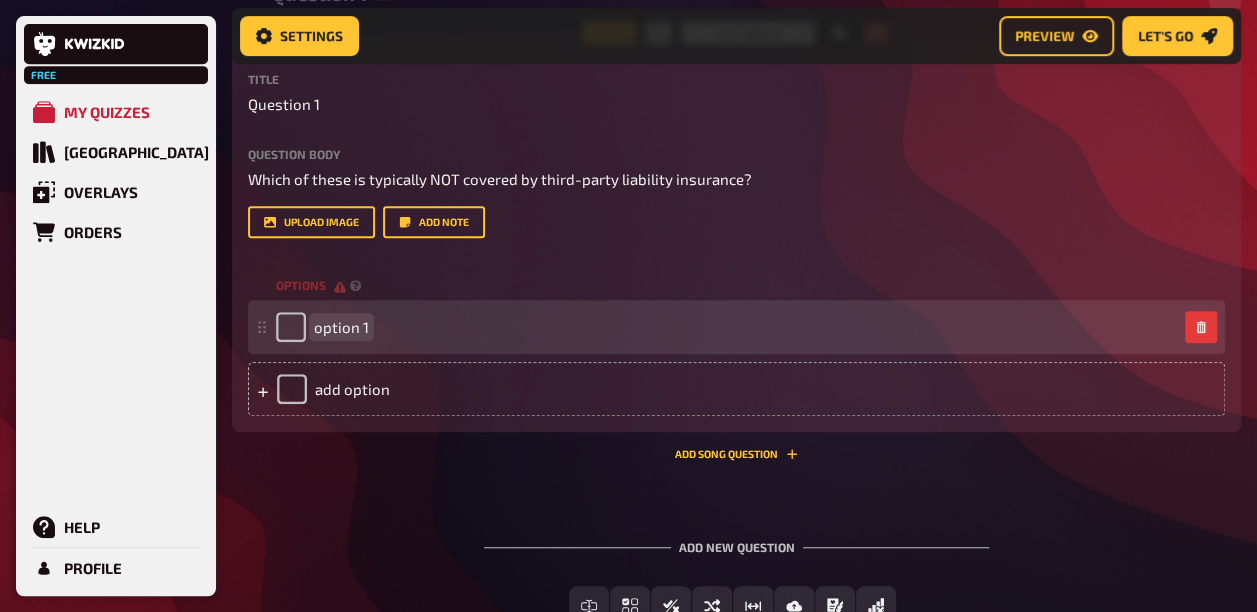 click on "option 1" at bounding box center (341, 327) 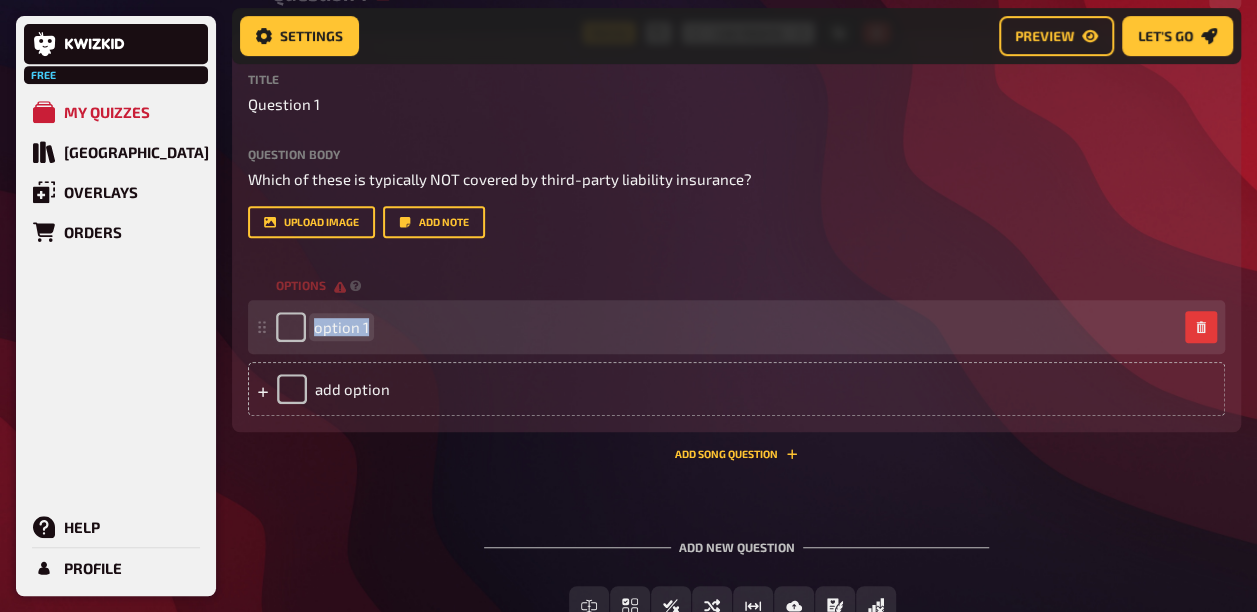 drag, startPoint x: 313, startPoint y: 394, endPoint x: 371, endPoint y: 401, distance: 58.420887 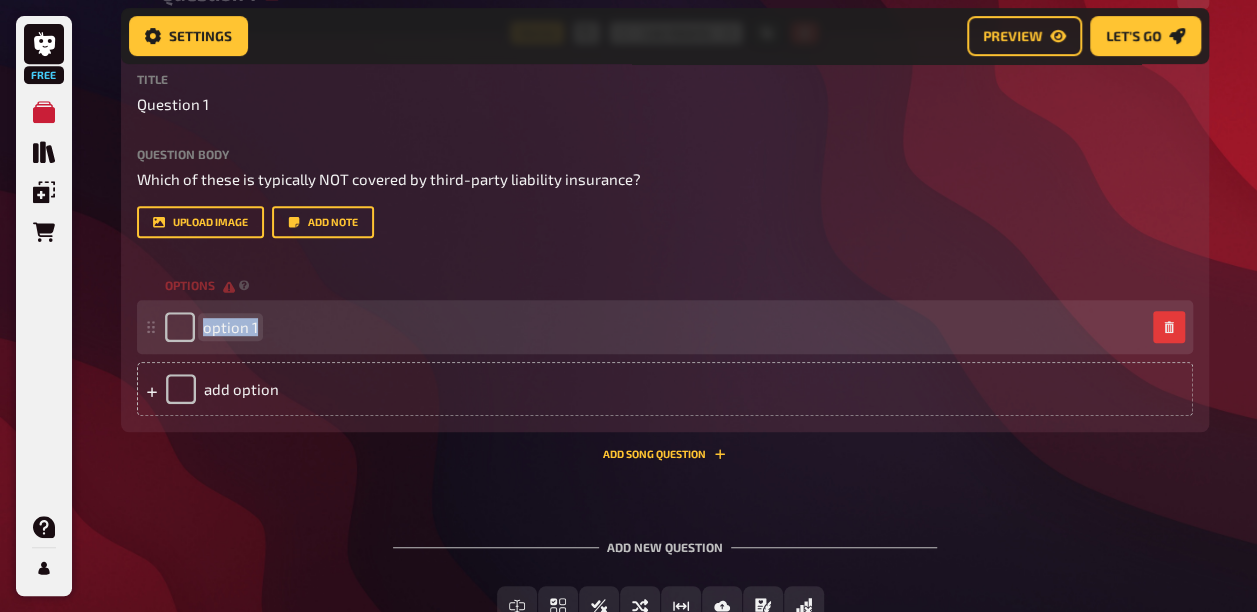paste 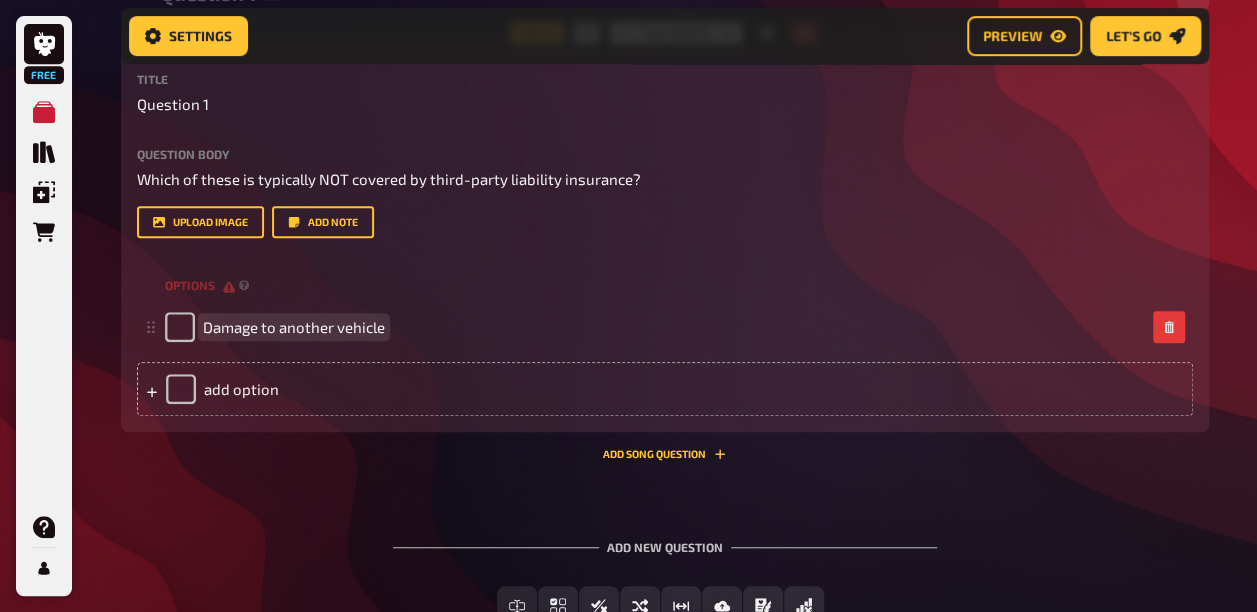 type 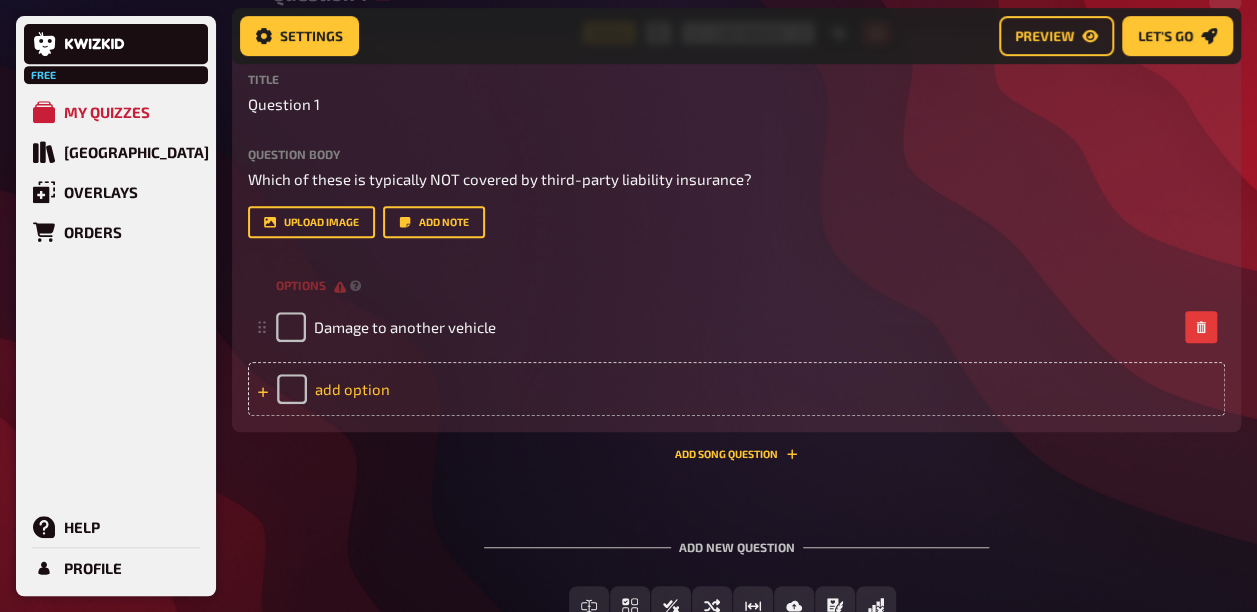 click on "add option" at bounding box center [736, 389] 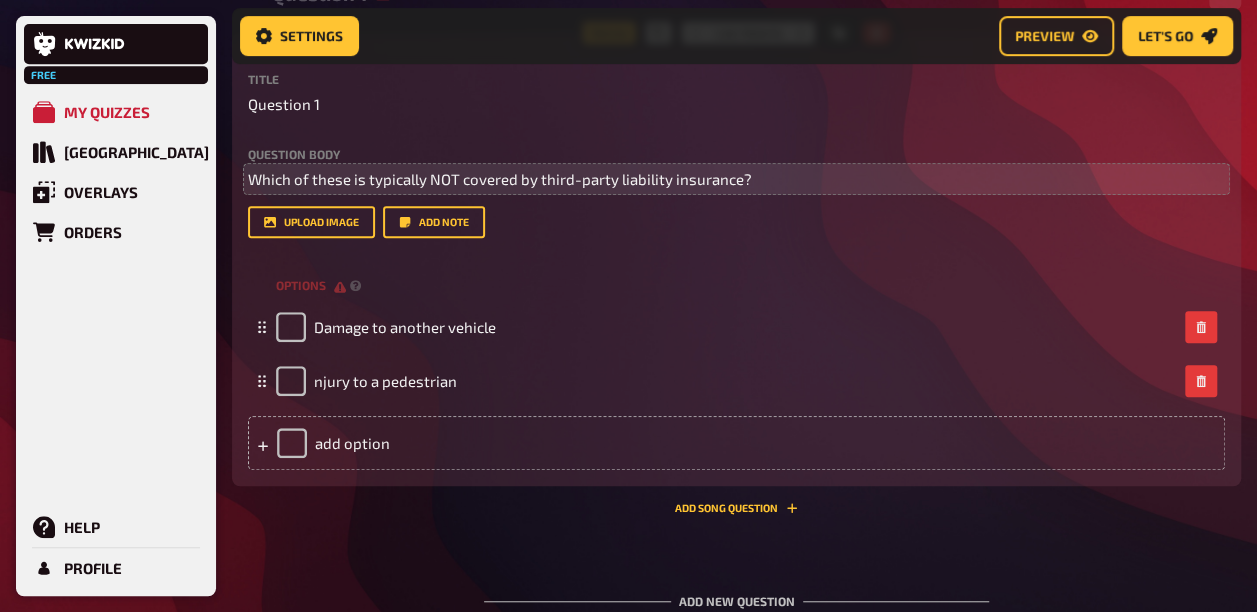 type 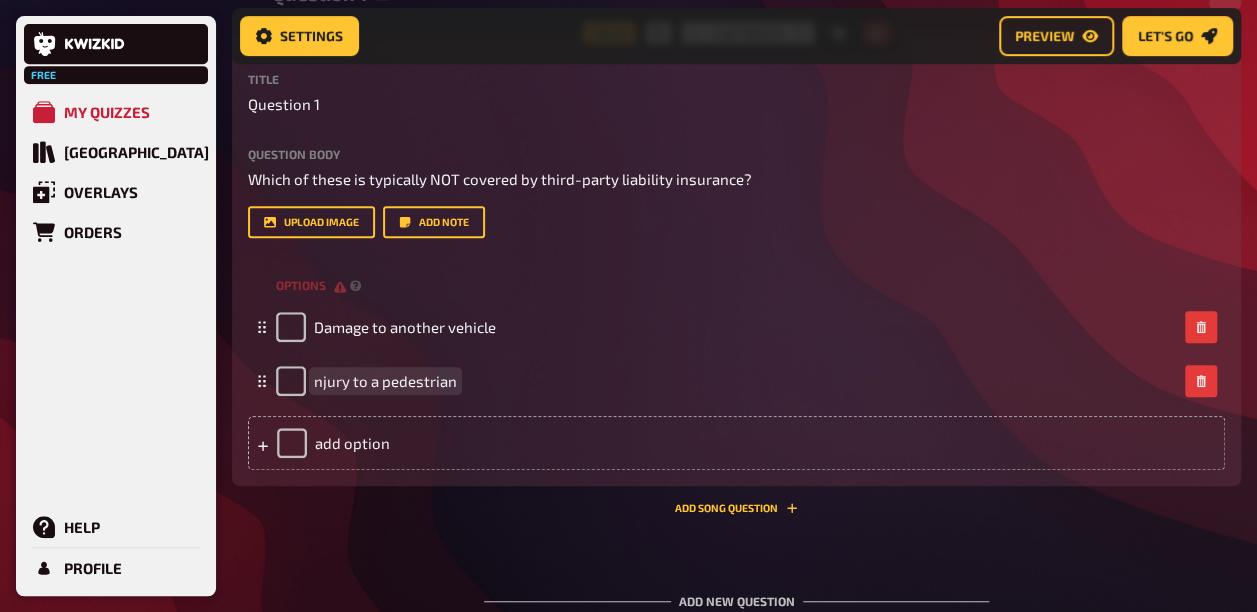 drag, startPoint x: 314, startPoint y: 450, endPoint x: 322, endPoint y: 476, distance: 27.202942 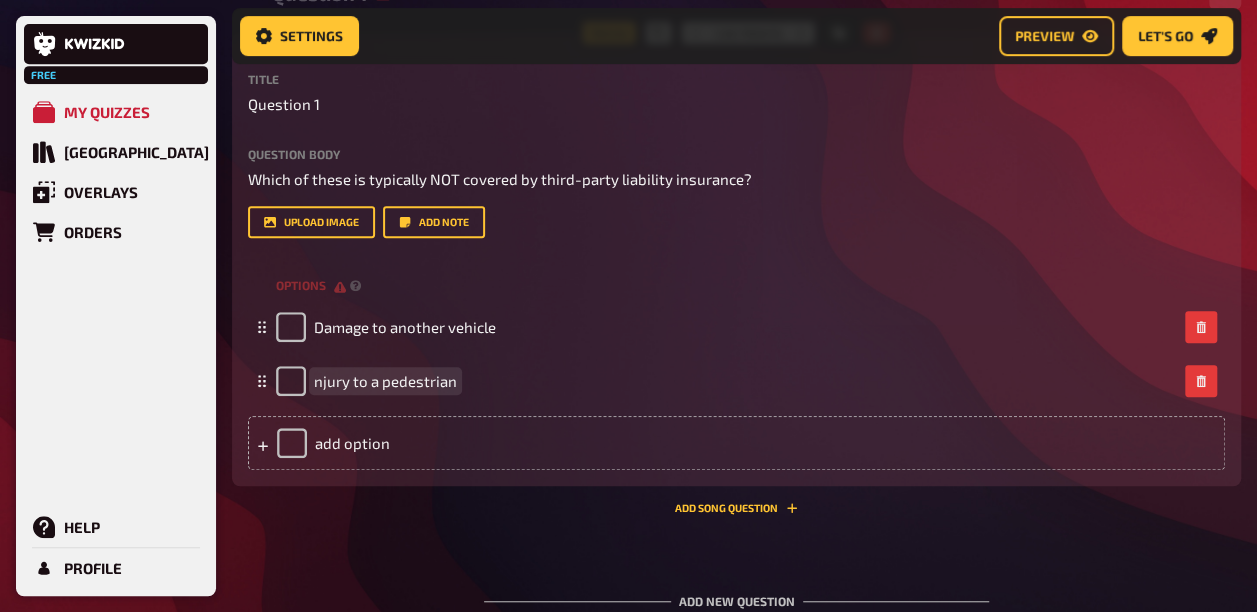 click on "njury to a pedestrian" at bounding box center (385, 381) 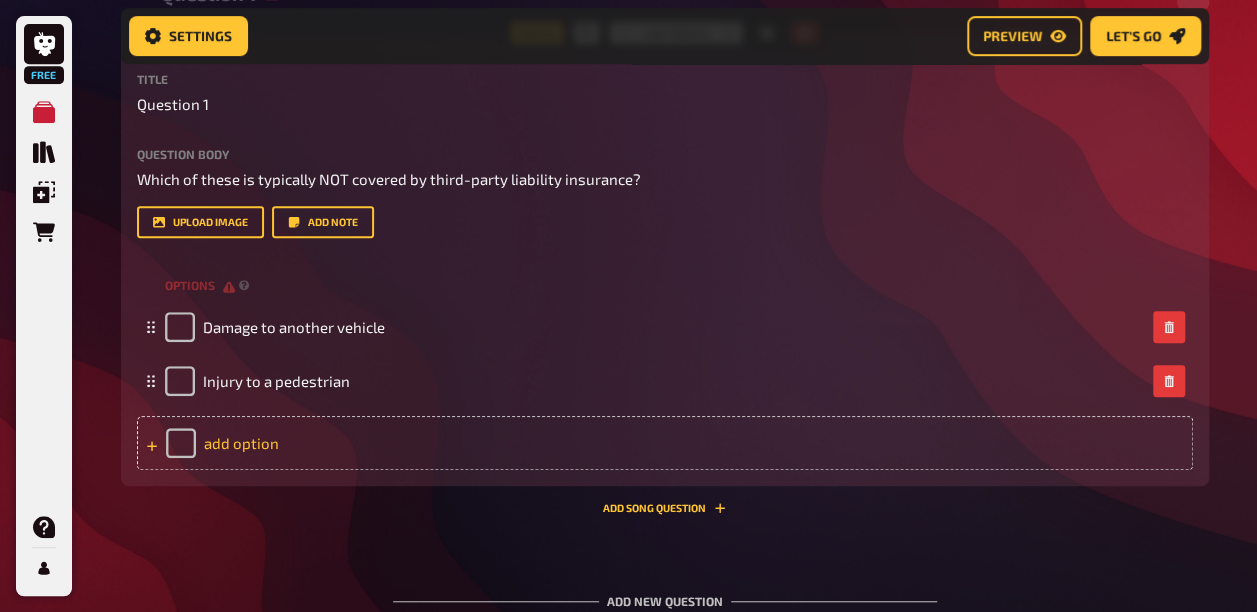 click on "add option" at bounding box center [665, 443] 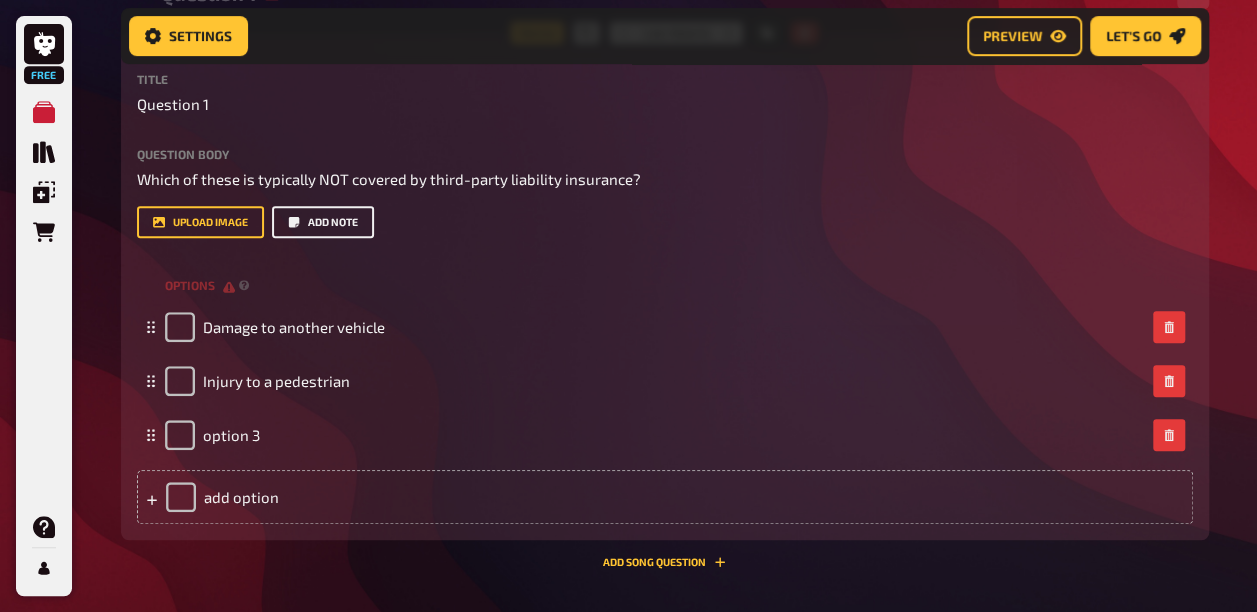 type 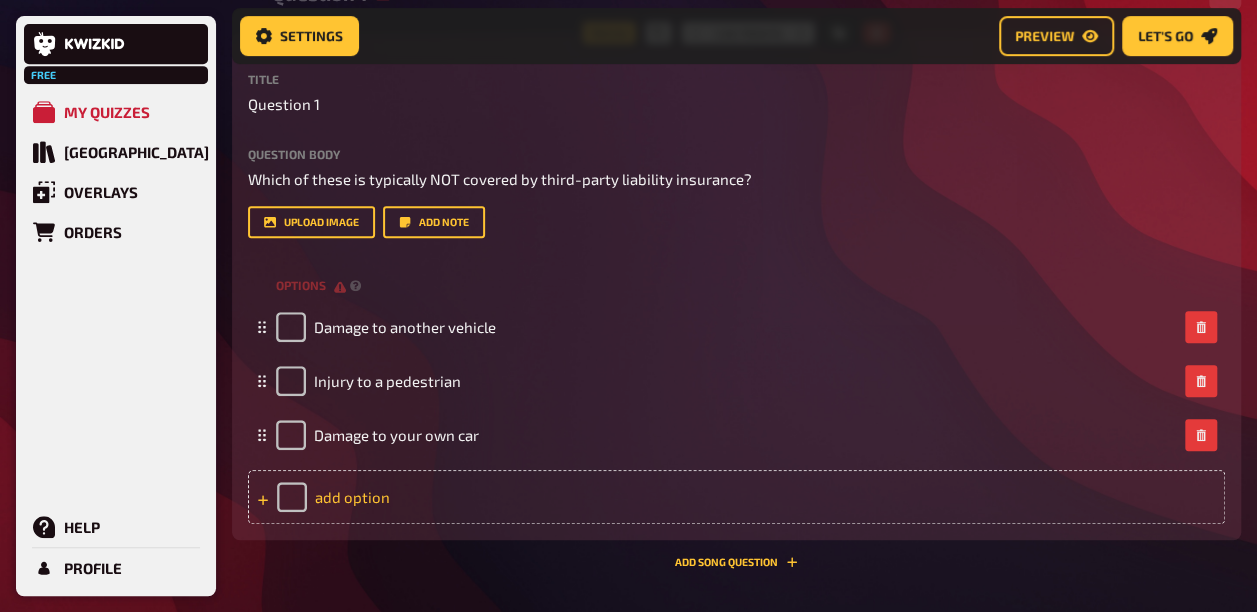 click on "add option" at bounding box center (736, 497) 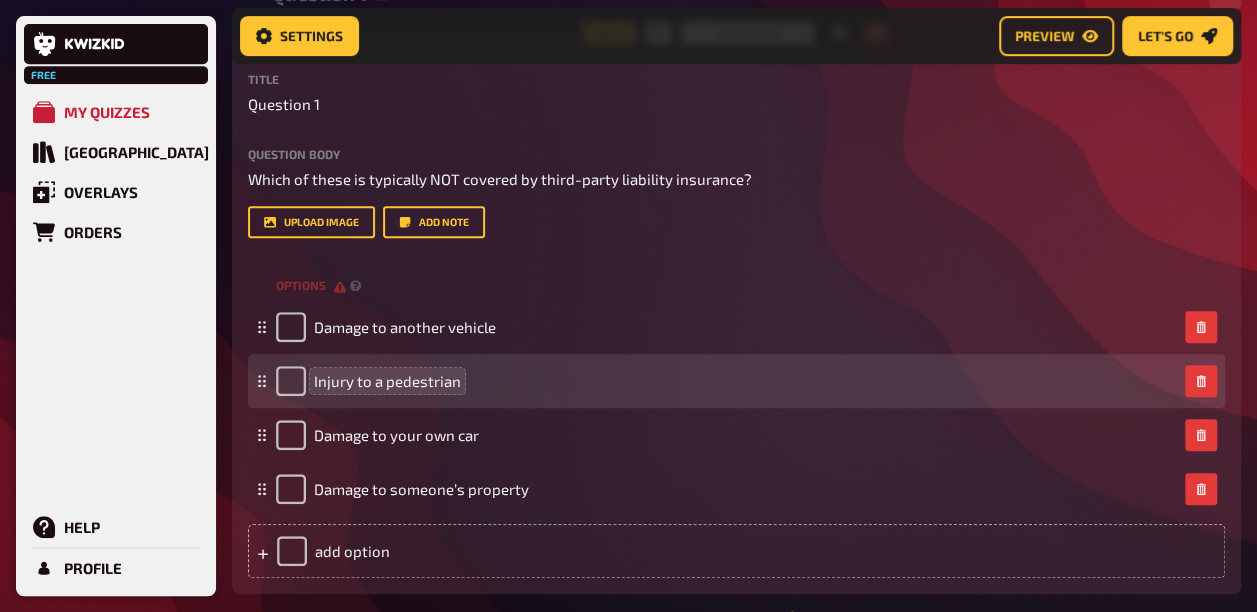 type 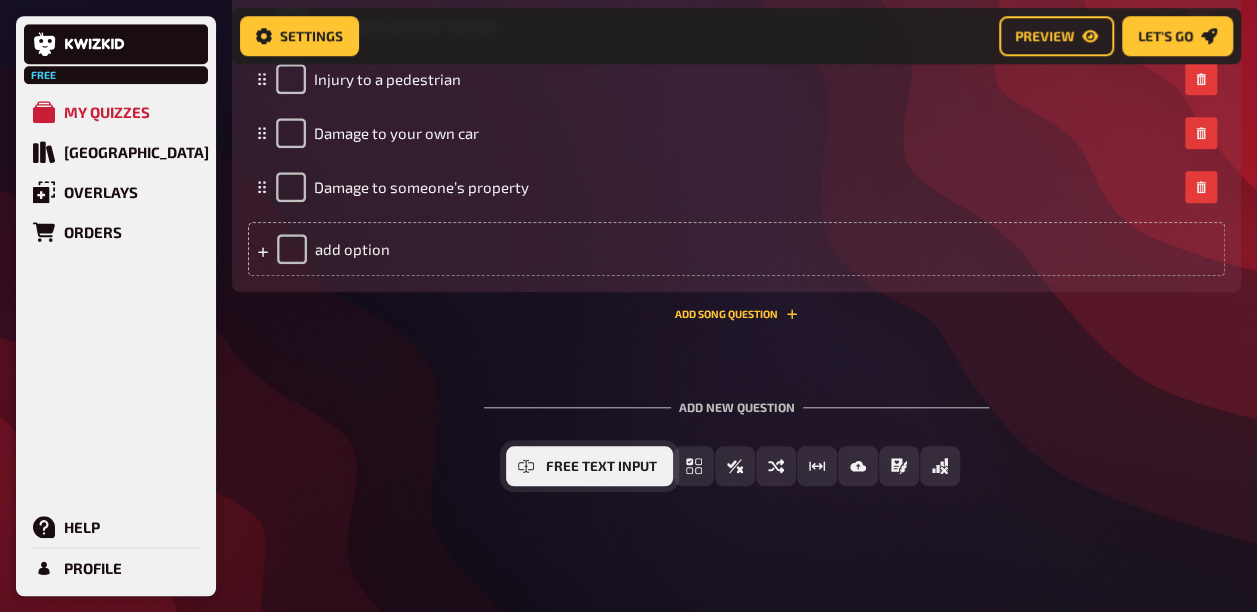 scroll, scrollTop: 810, scrollLeft: 0, axis: vertical 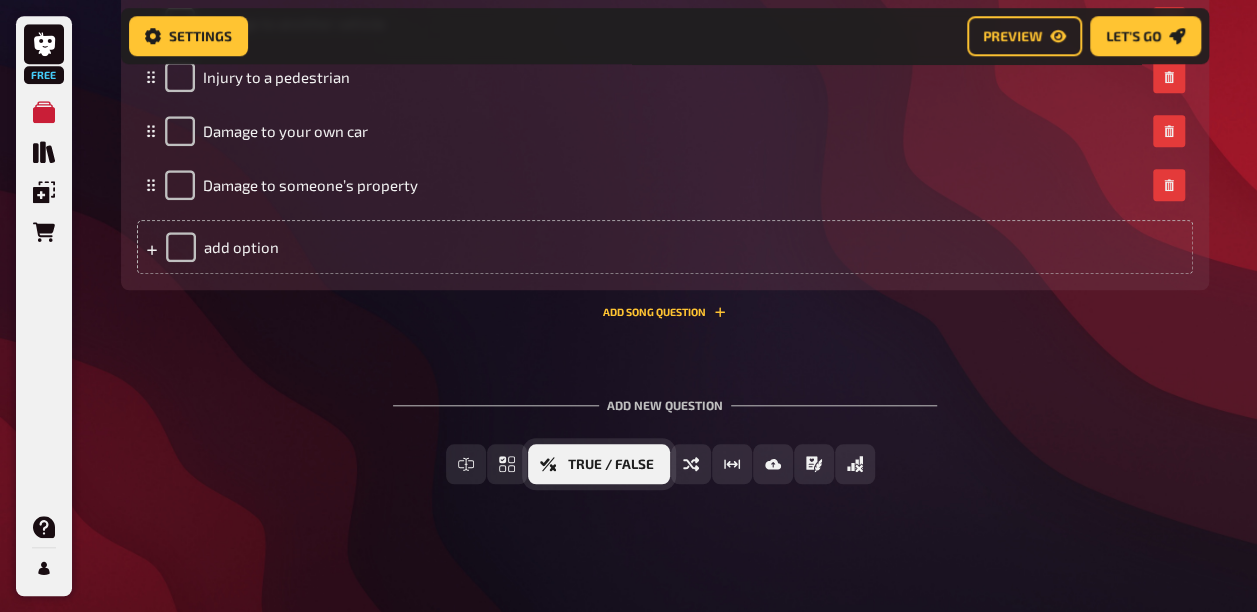 click on "True / False" at bounding box center (599, 464) 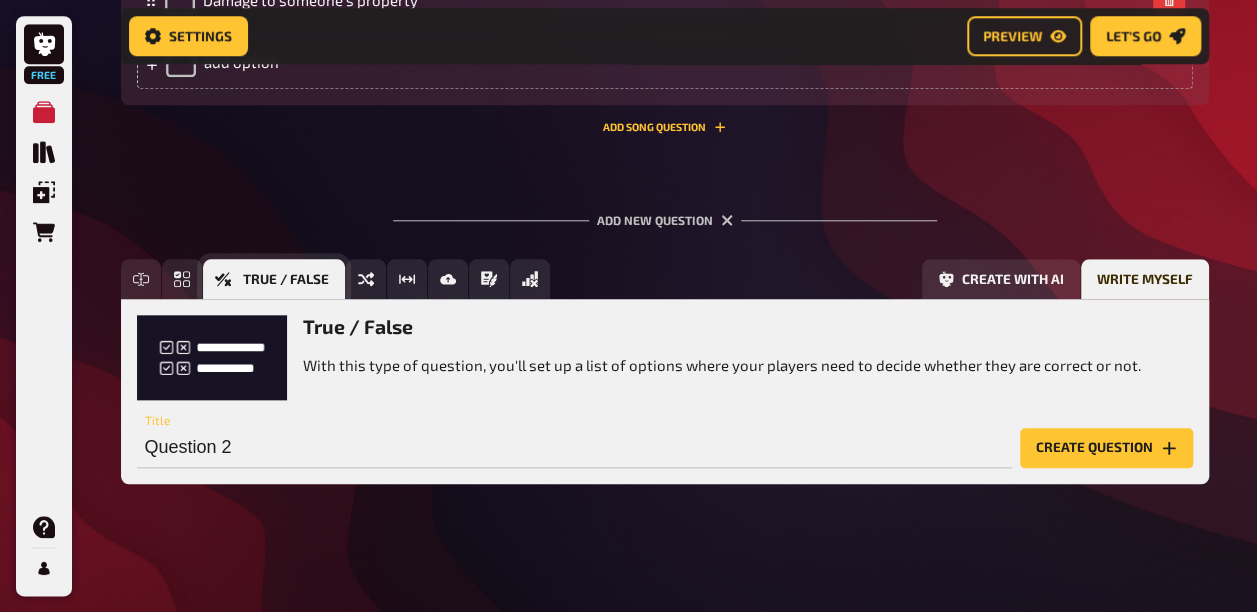 scroll, scrollTop: 995, scrollLeft: 0, axis: vertical 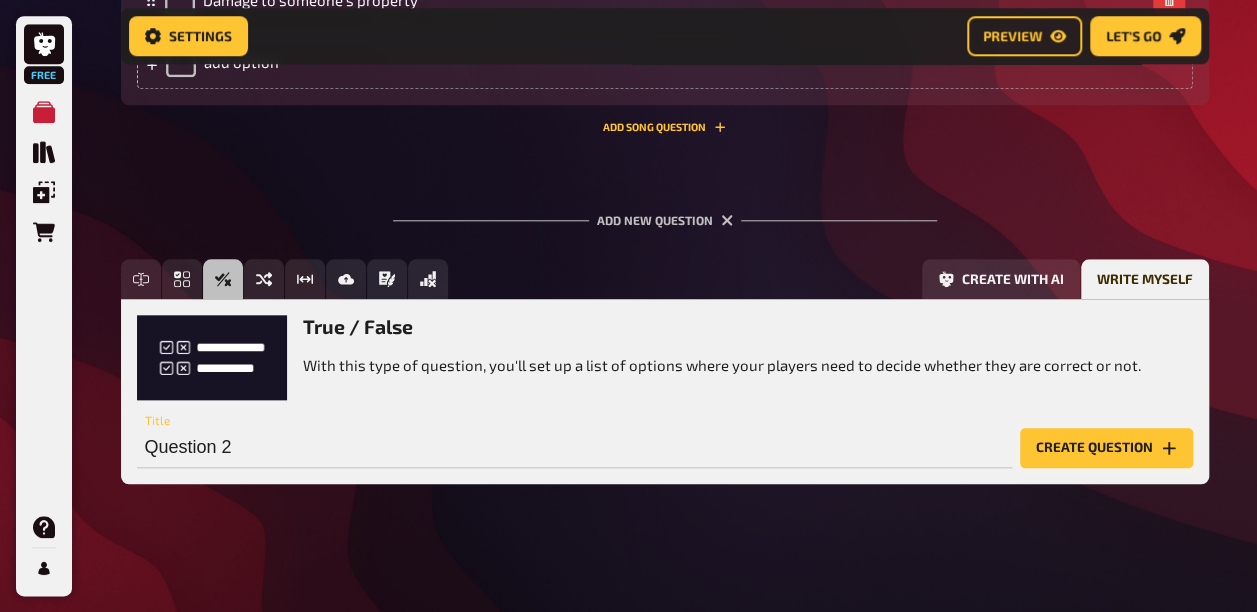 click on "Create question" at bounding box center (1106, 448) 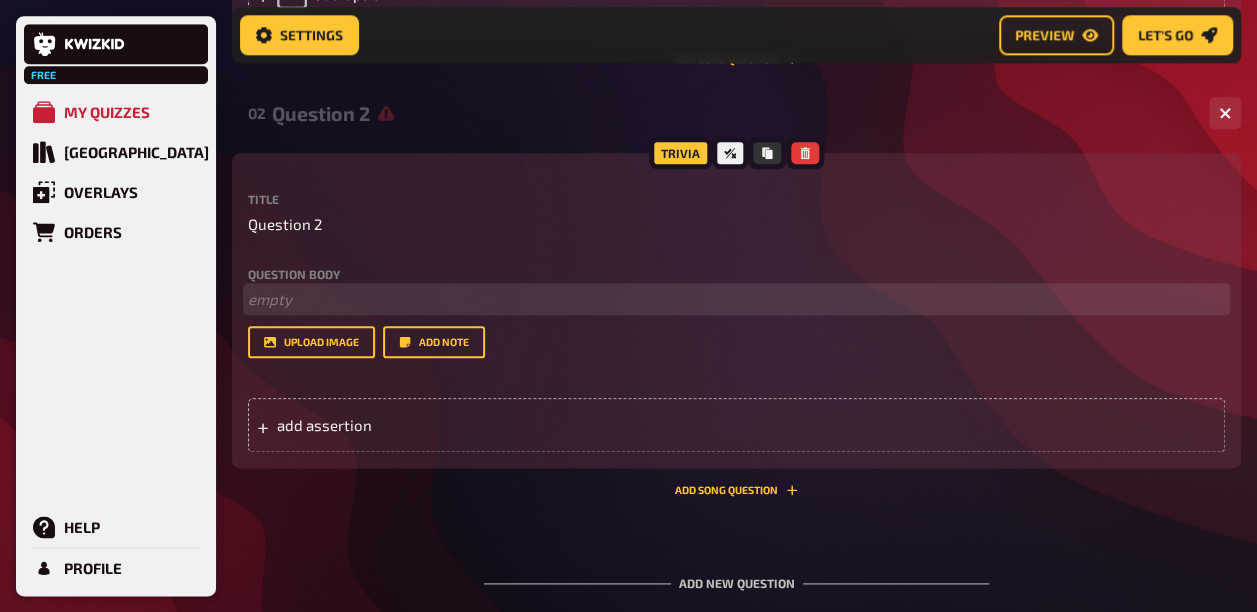 click on "﻿ empty" at bounding box center (736, 299) 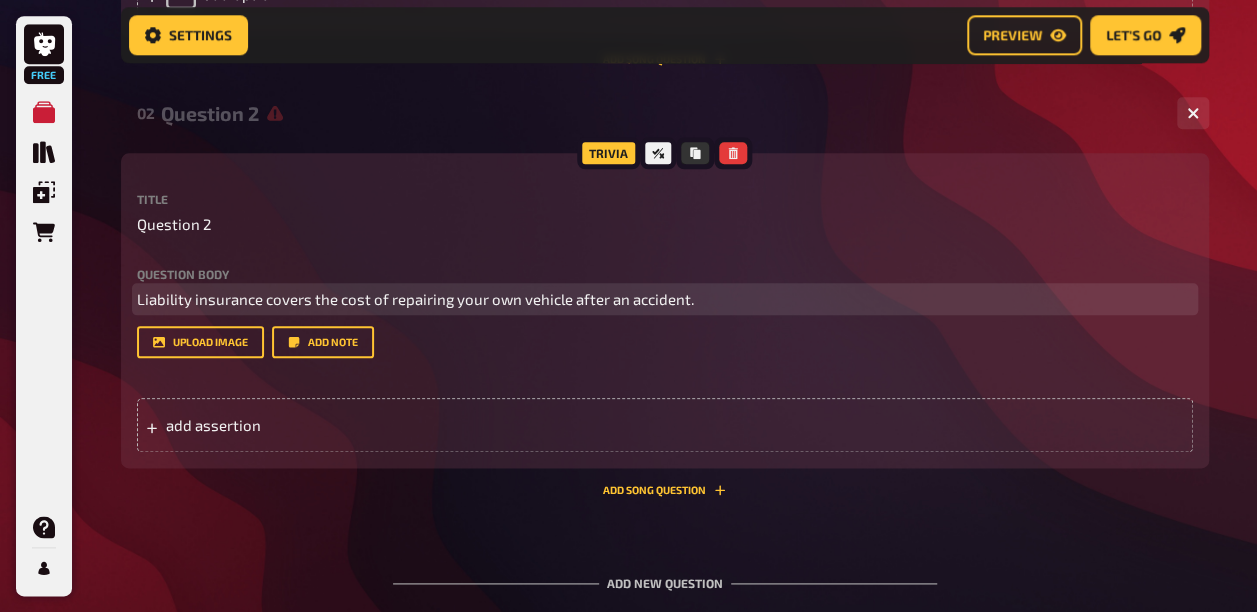 click on "Liability insurance covers the cost of repairing your own vehicle after an accident." at bounding box center (415, 299) 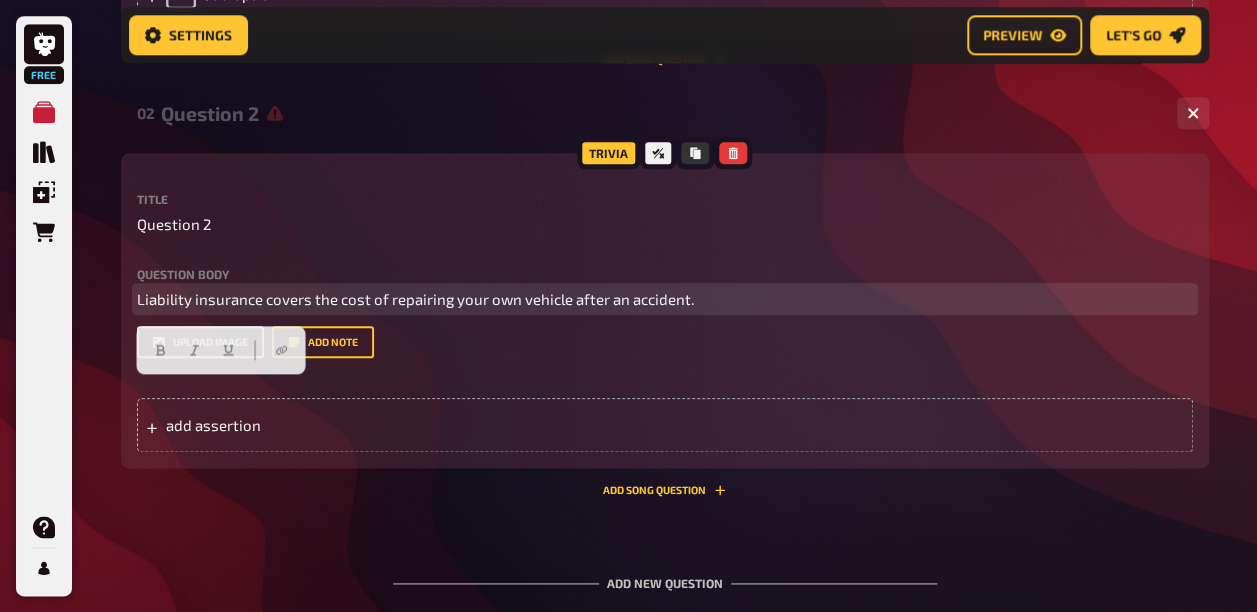 drag, startPoint x: 152, startPoint y: 390, endPoint x: 152, endPoint y: 440, distance: 50 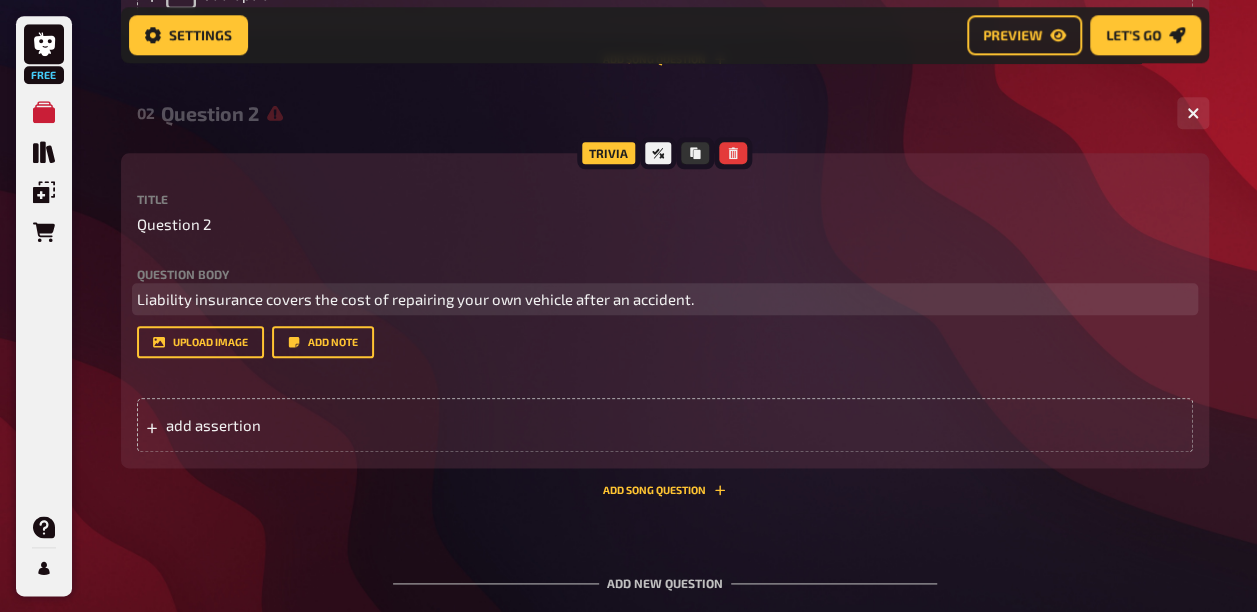 click on "Liability insurance covers the cost of repairing your own vehicle after an accident." at bounding box center (665, 299) 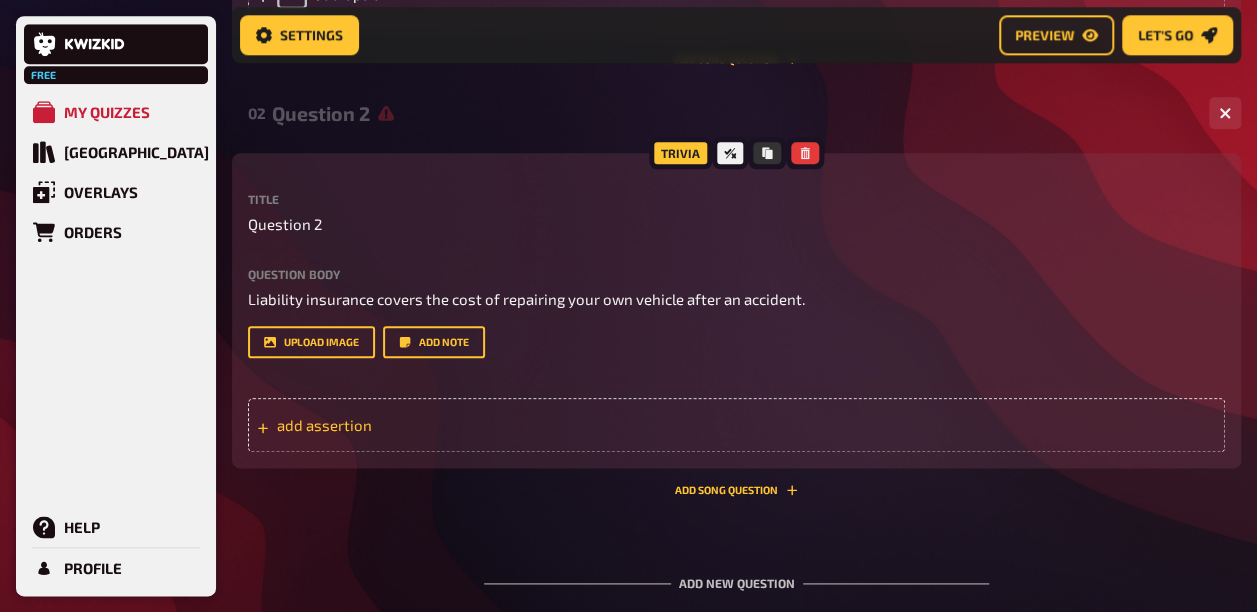 click on "add assertion" at bounding box center (421, 425) 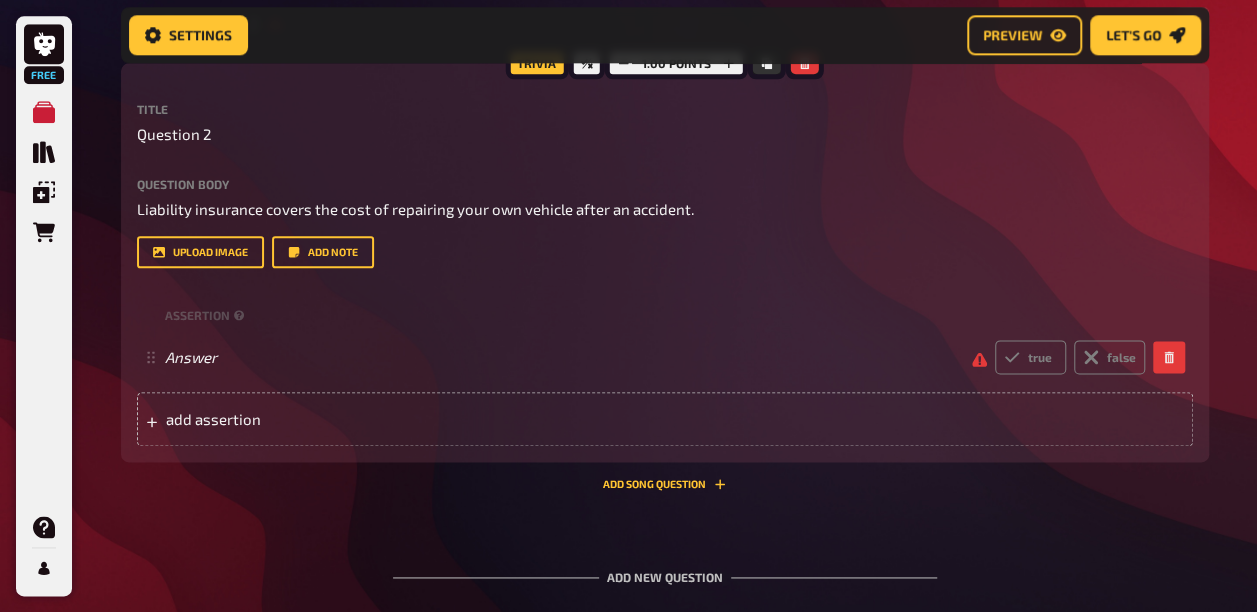 scroll, scrollTop: 1195, scrollLeft: 0, axis: vertical 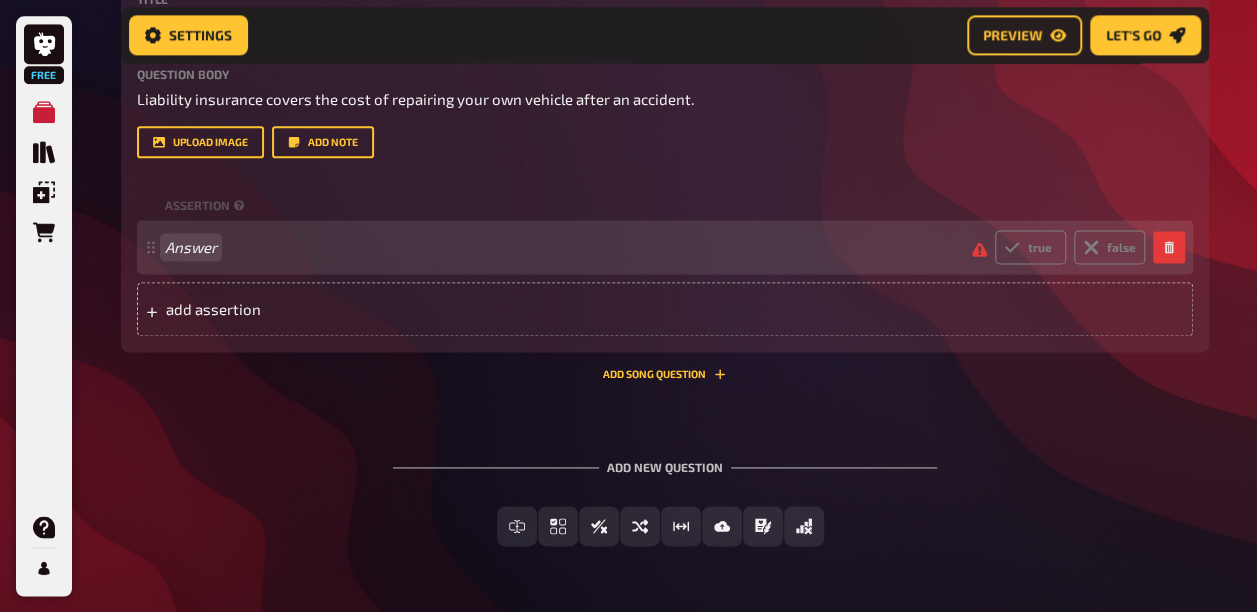 click on "Answer true false" at bounding box center (655, 247) 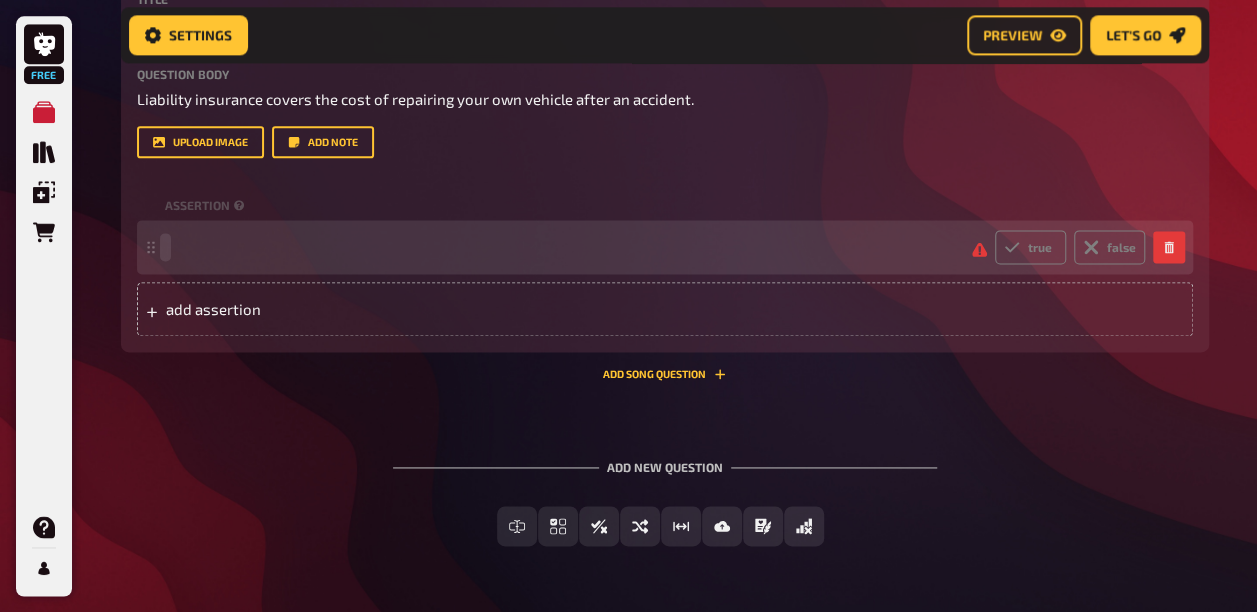 type 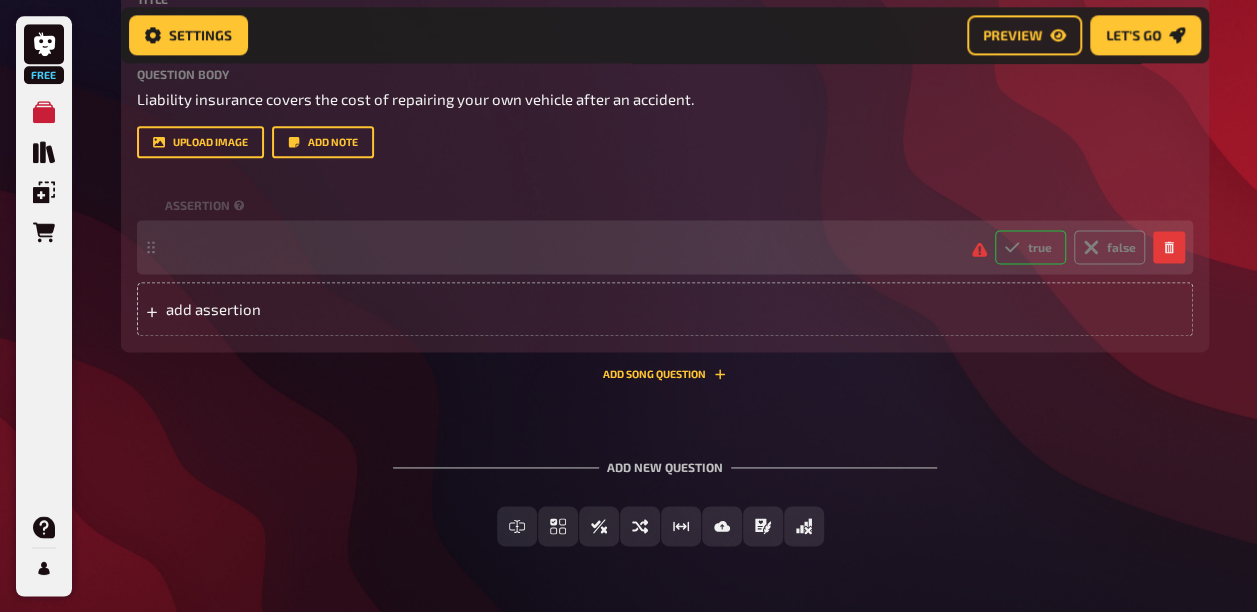 click on "true" at bounding box center [1030, 247] 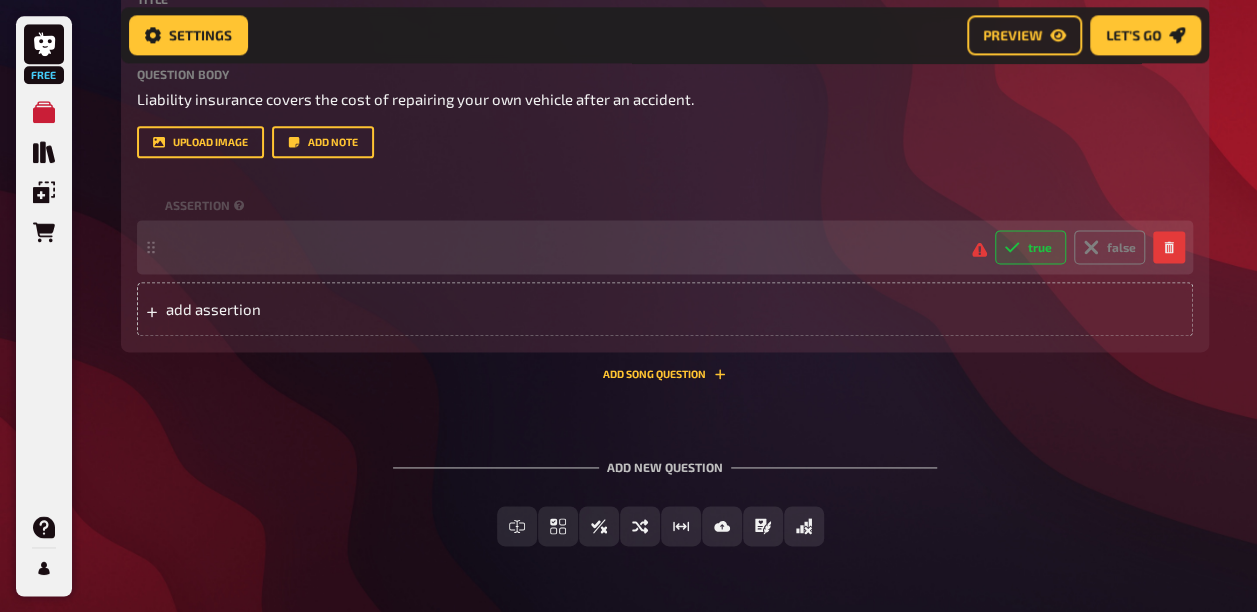 radio on "true" 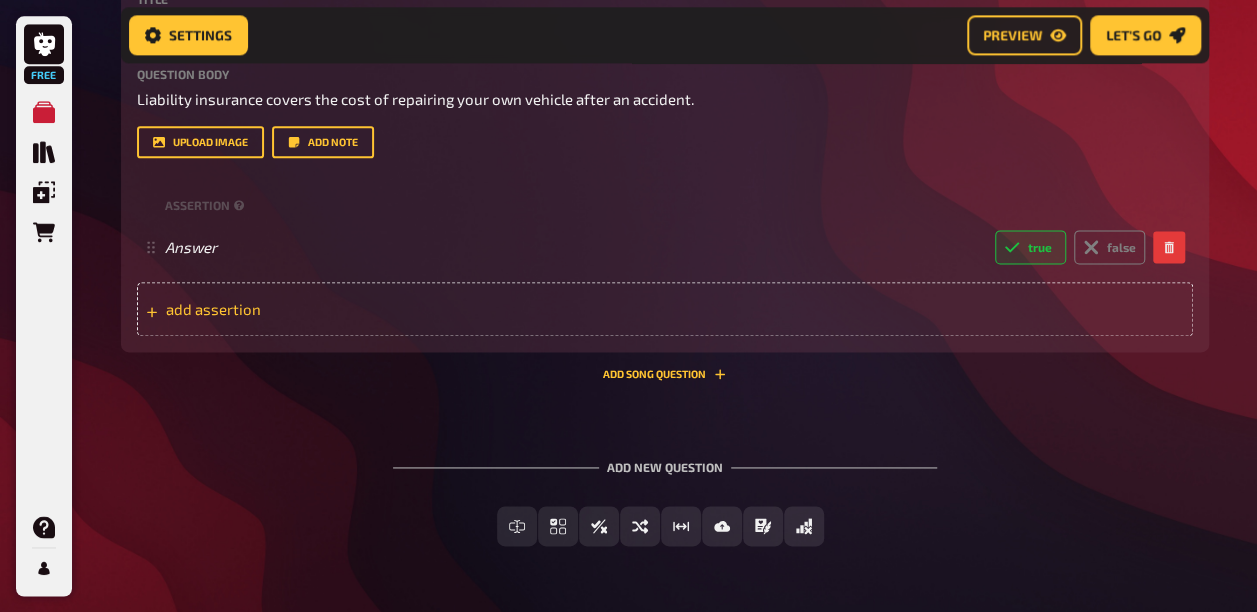 click on "add assertion" at bounding box center [321, 309] 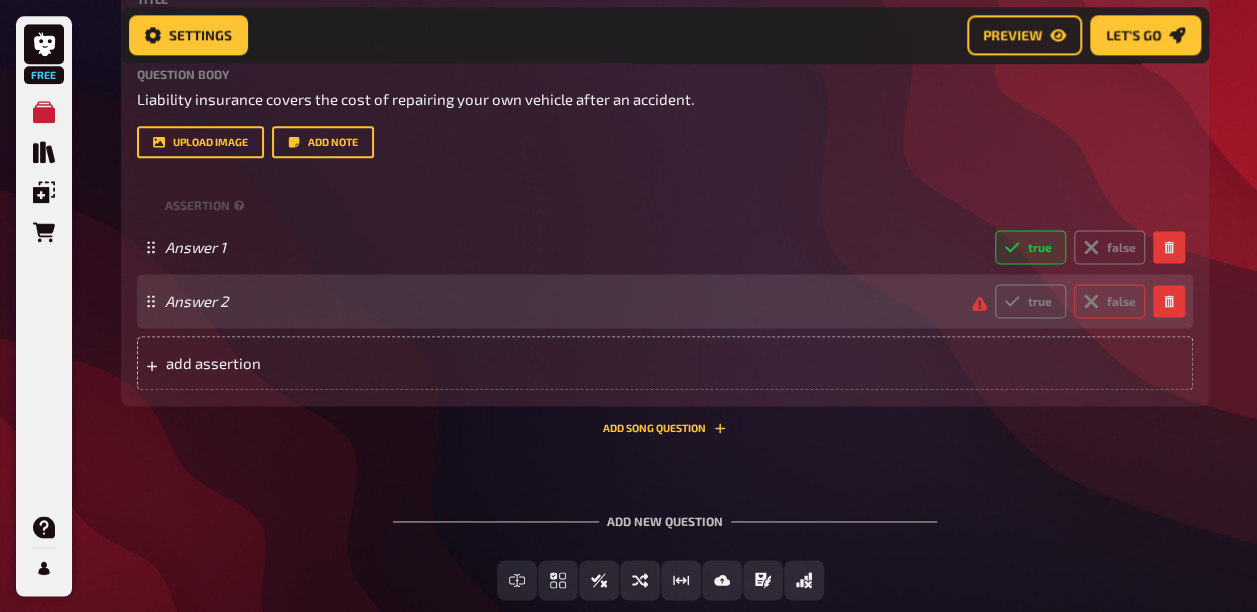 click on "false" at bounding box center [1109, 301] 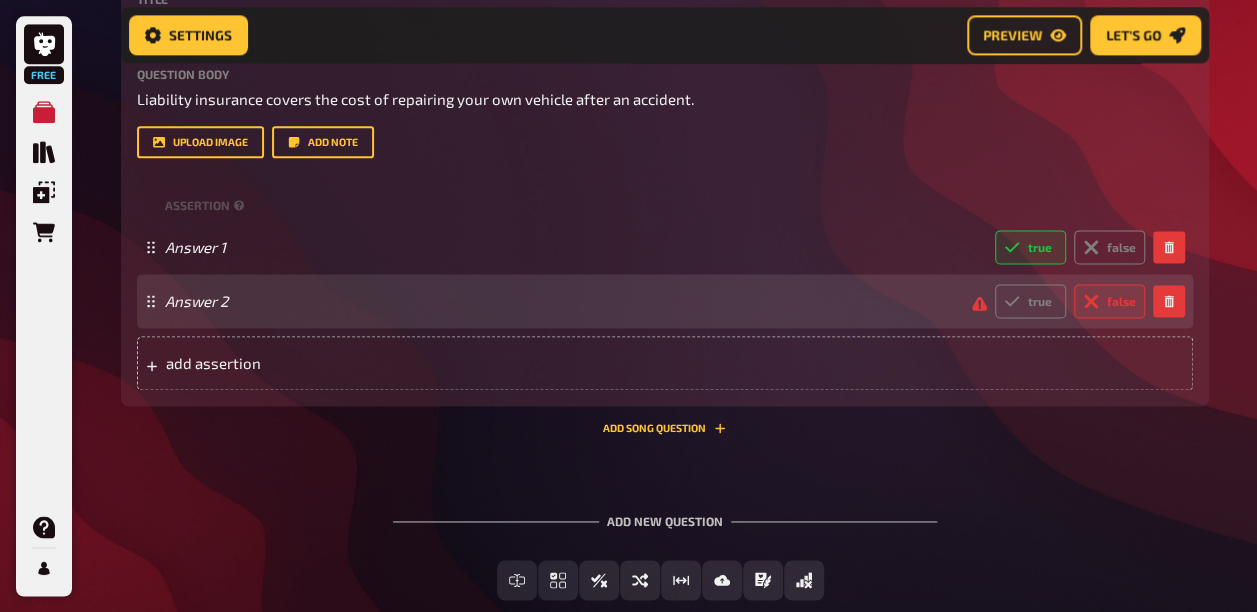 radio on "true" 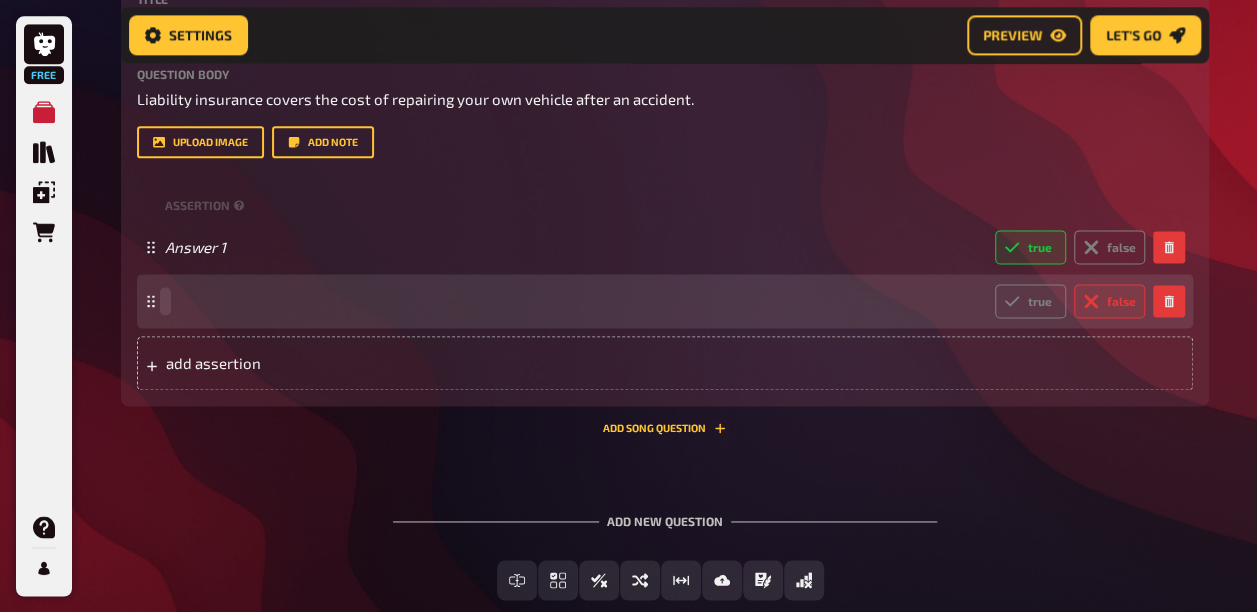 drag, startPoint x: 164, startPoint y: 392, endPoint x: 250, endPoint y: 394, distance: 86.023254 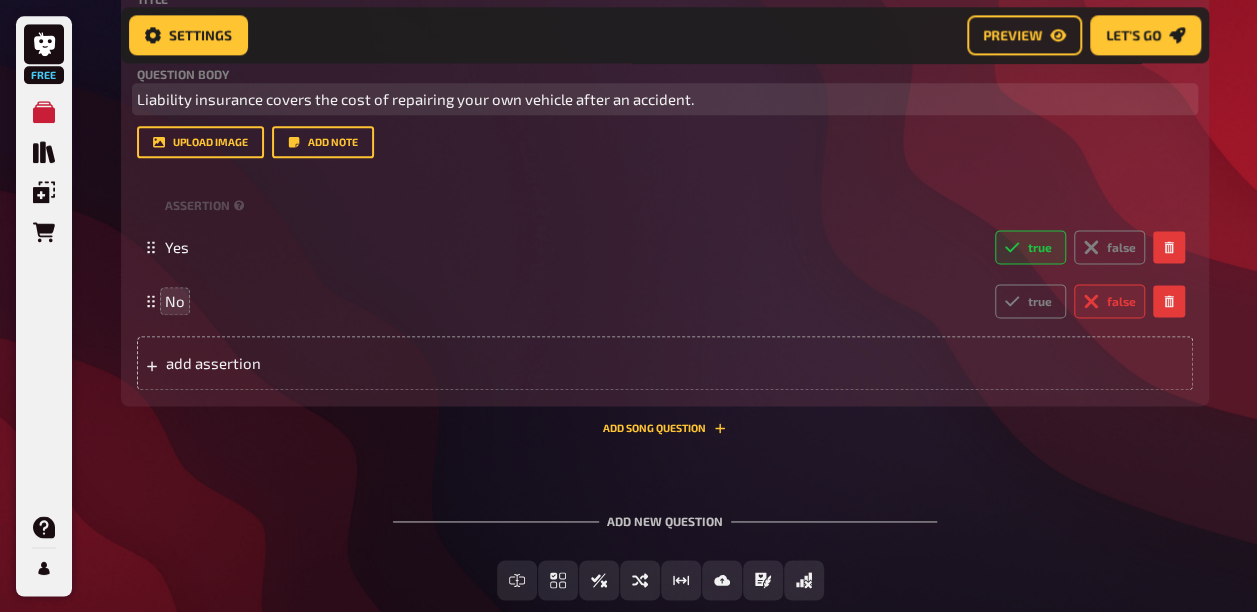 click on "Liability insurance covers the cost of repairing your own vehicle after an accident." at bounding box center [665, 99] 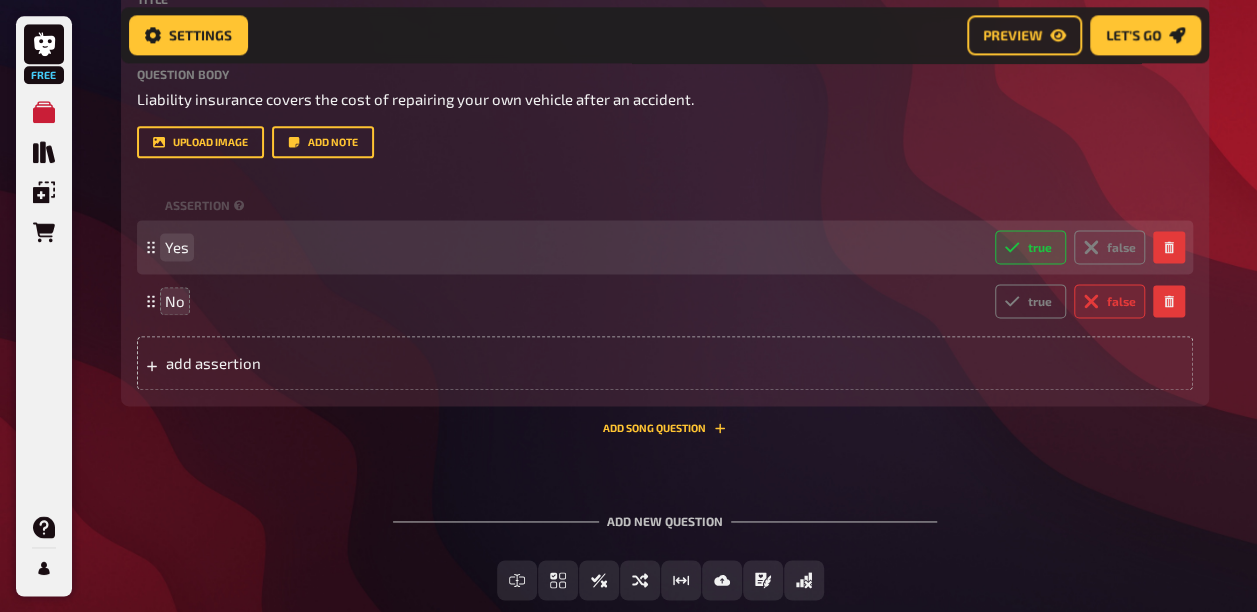click on "Yes" at bounding box center [177, 247] 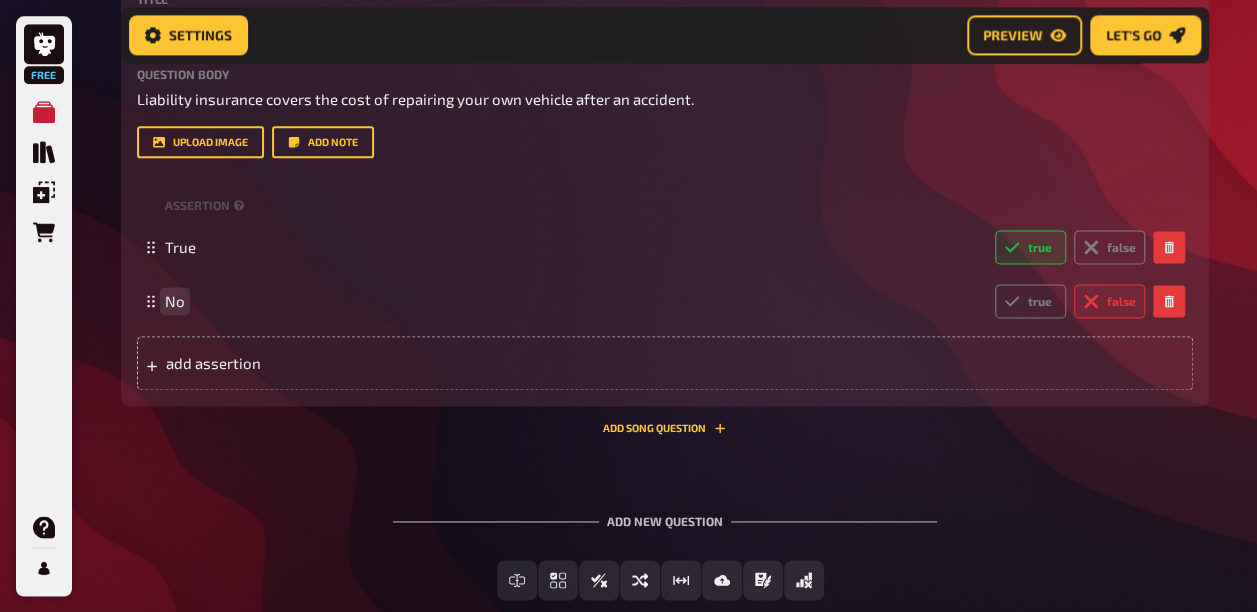 click on "No" at bounding box center (175, 301) 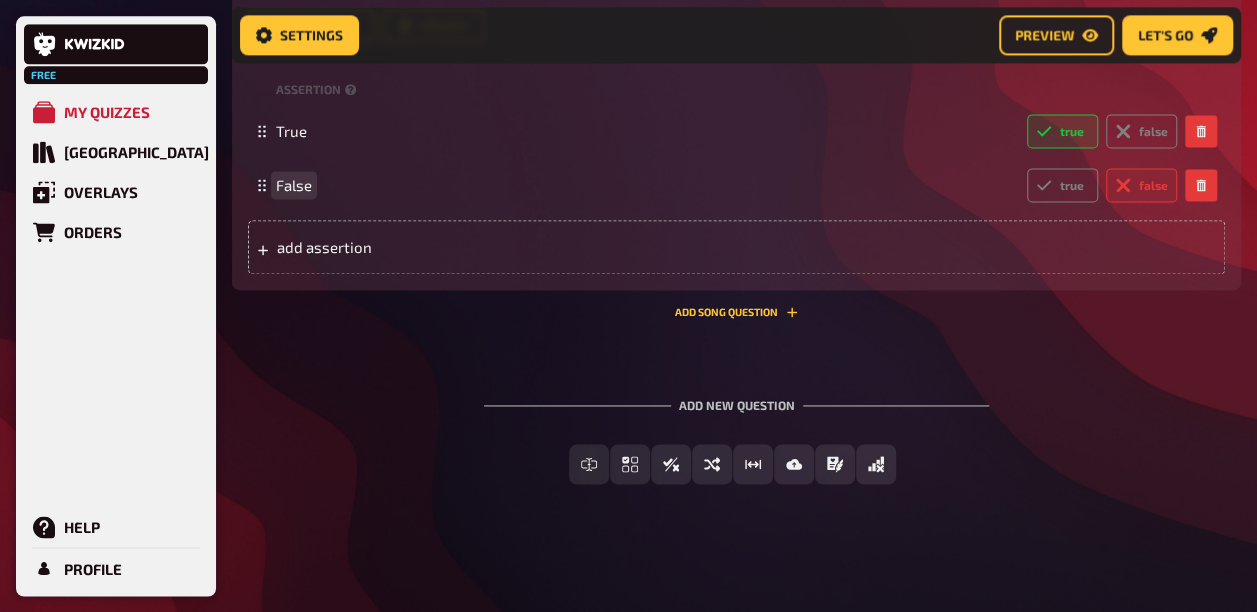 scroll, scrollTop: 1402, scrollLeft: 0, axis: vertical 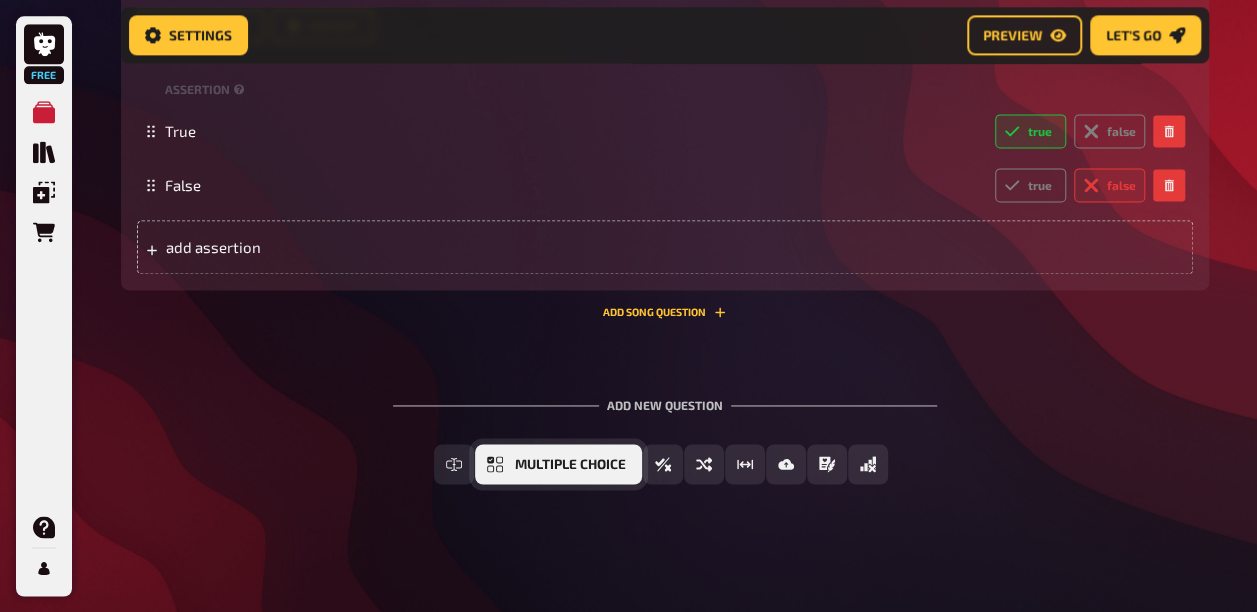 click on "Multiple Choice" at bounding box center [570, 465] 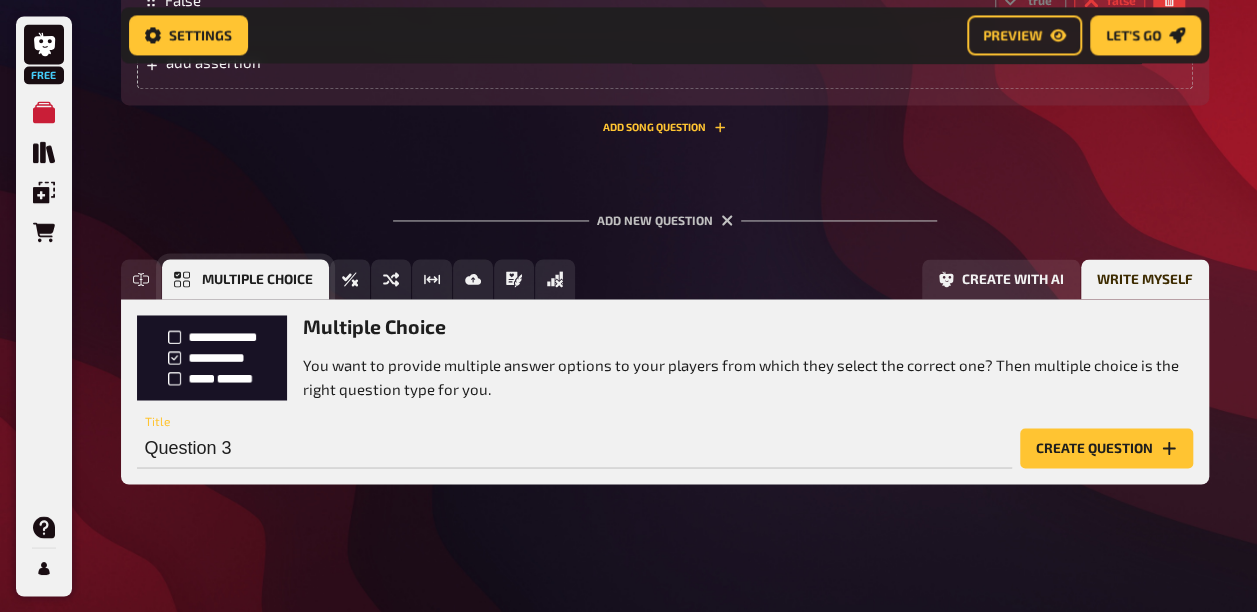 scroll, scrollTop: 1586, scrollLeft: 0, axis: vertical 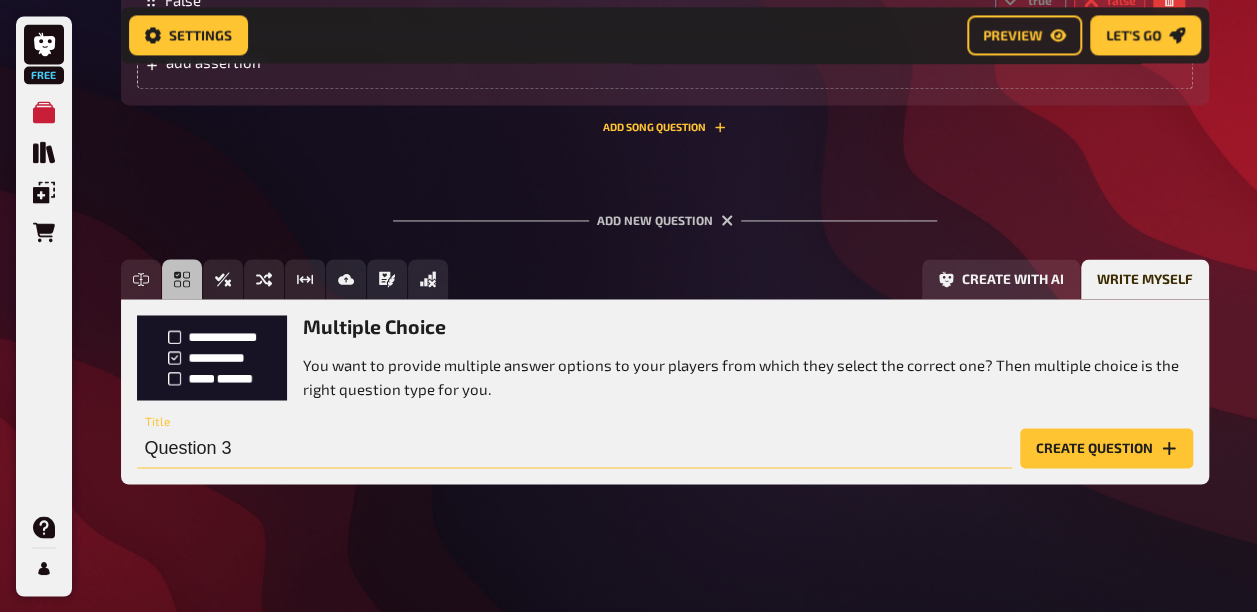 click on "Question 3" at bounding box center (574, 448) 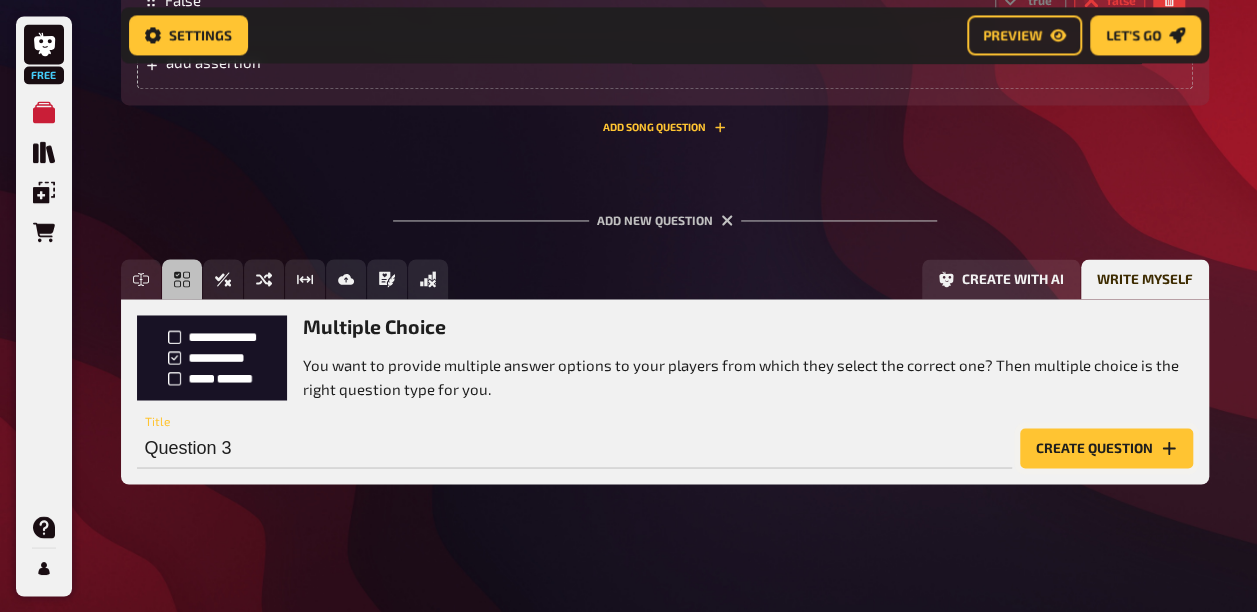 click on "Create question" at bounding box center (1106, 448) 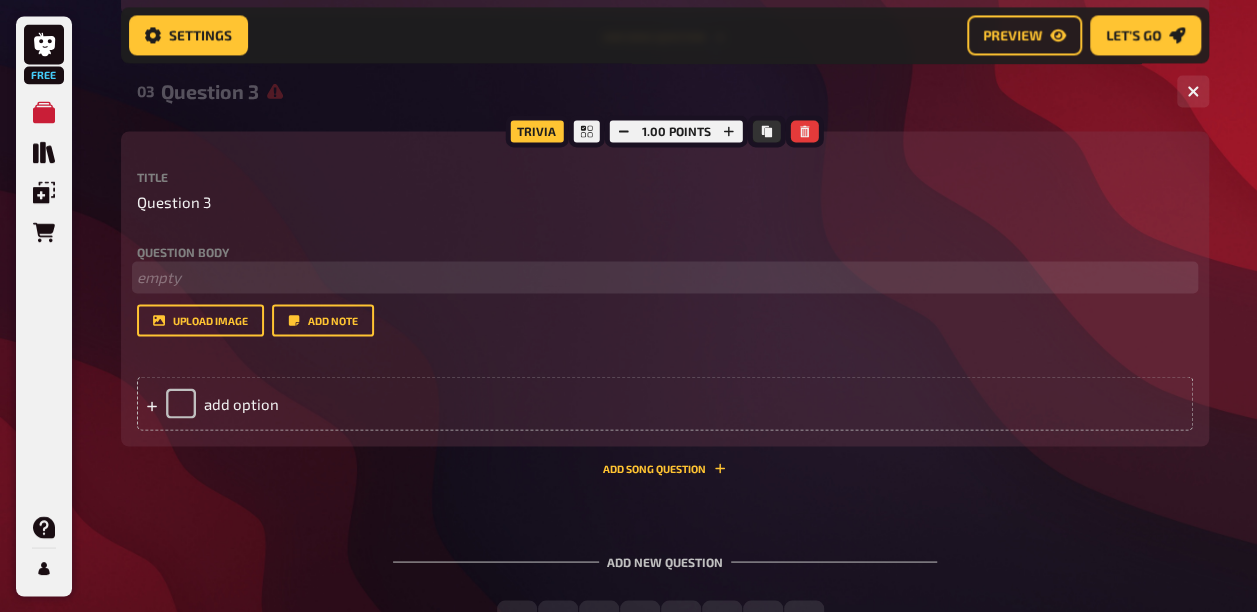 click on "﻿ empty" at bounding box center [665, 277] 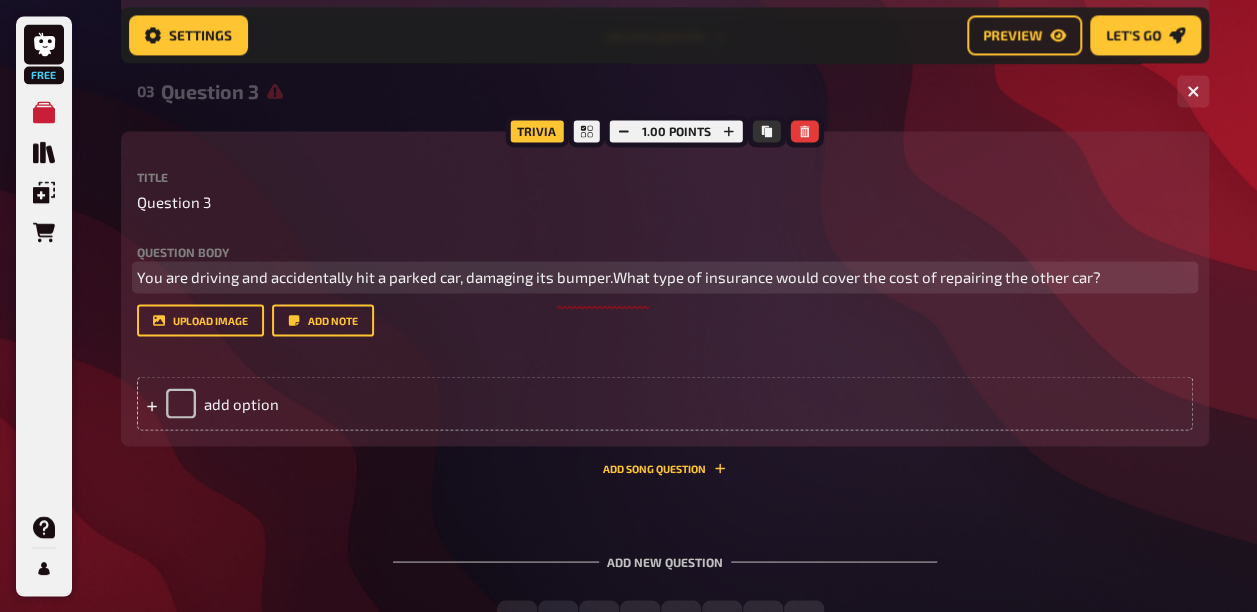 click on "You are driving and accidentally hit a parked car, damaging its bumper.What type of insurance would cover the cost of repairing the other car?" at bounding box center [619, 277] 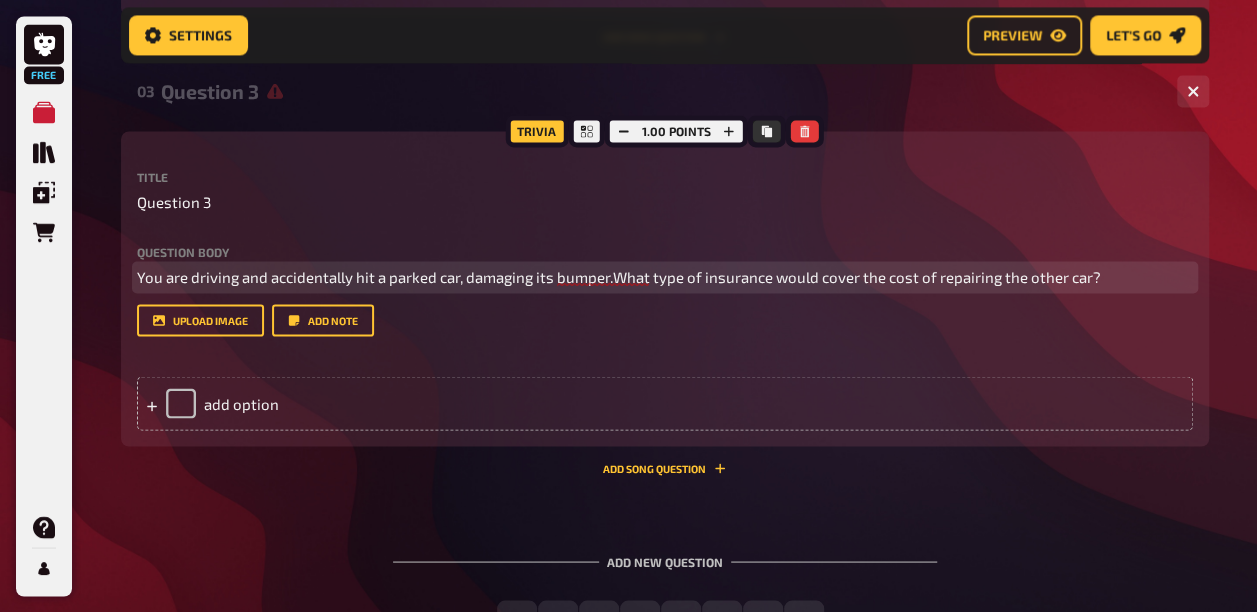click on "You are driving and accidentally hit a parked car, damaging its bumper.What type of insurance would cover the cost of repairing the other car?" at bounding box center (665, 277) 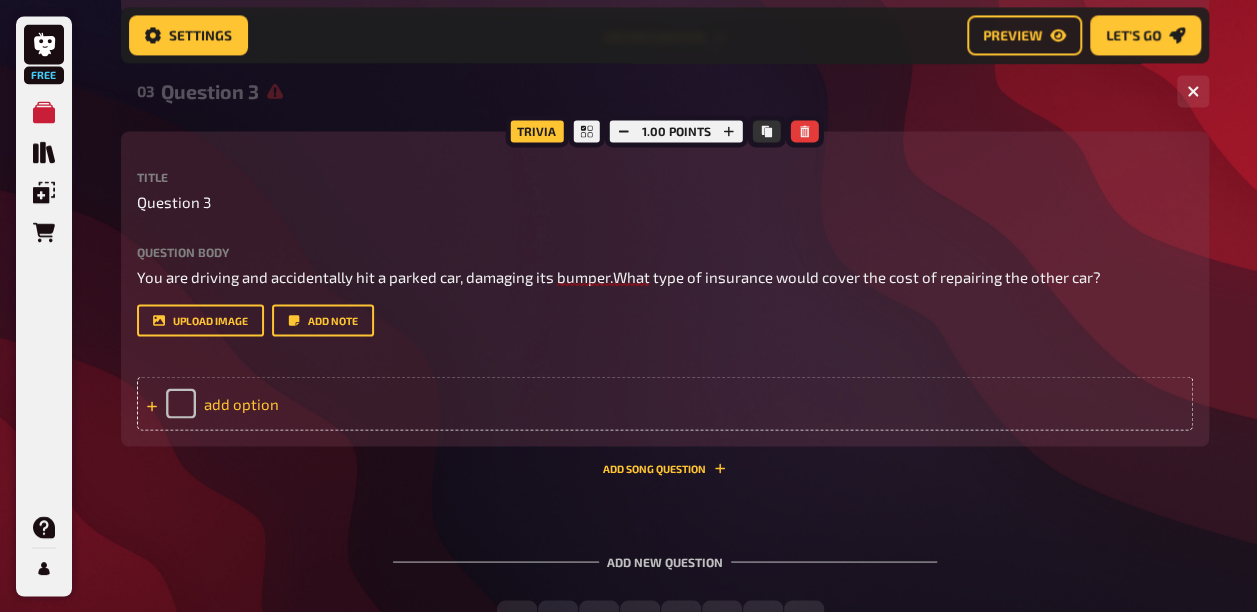 click on "add option" at bounding box center (665, 403) 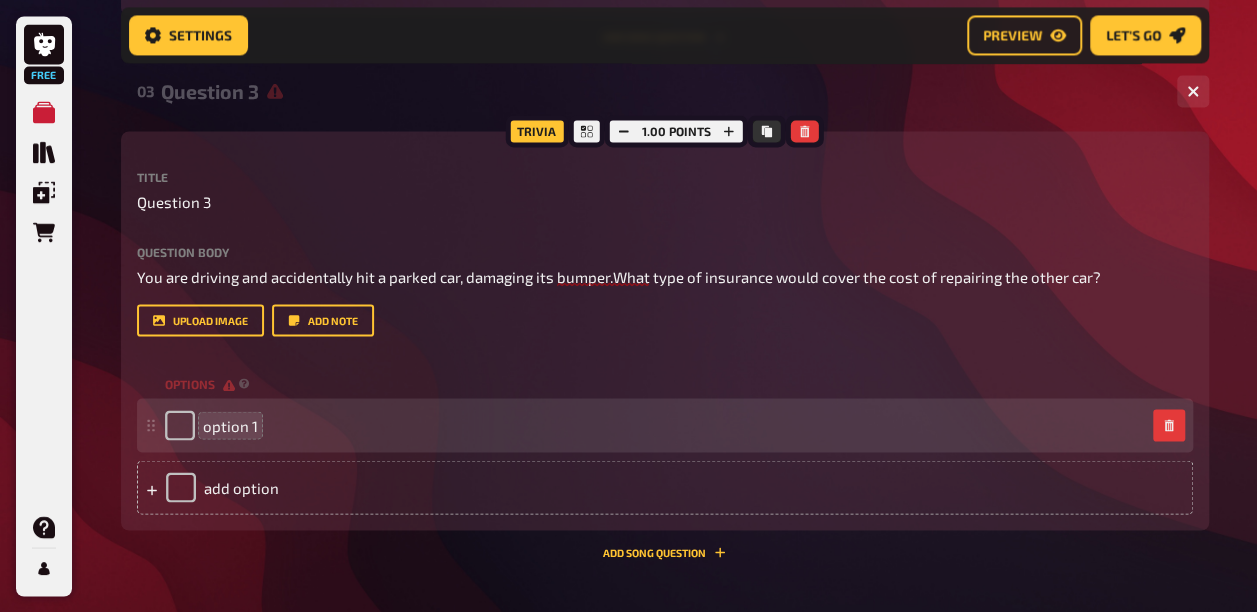 click on "option 1" at bounding box center (230, 425) 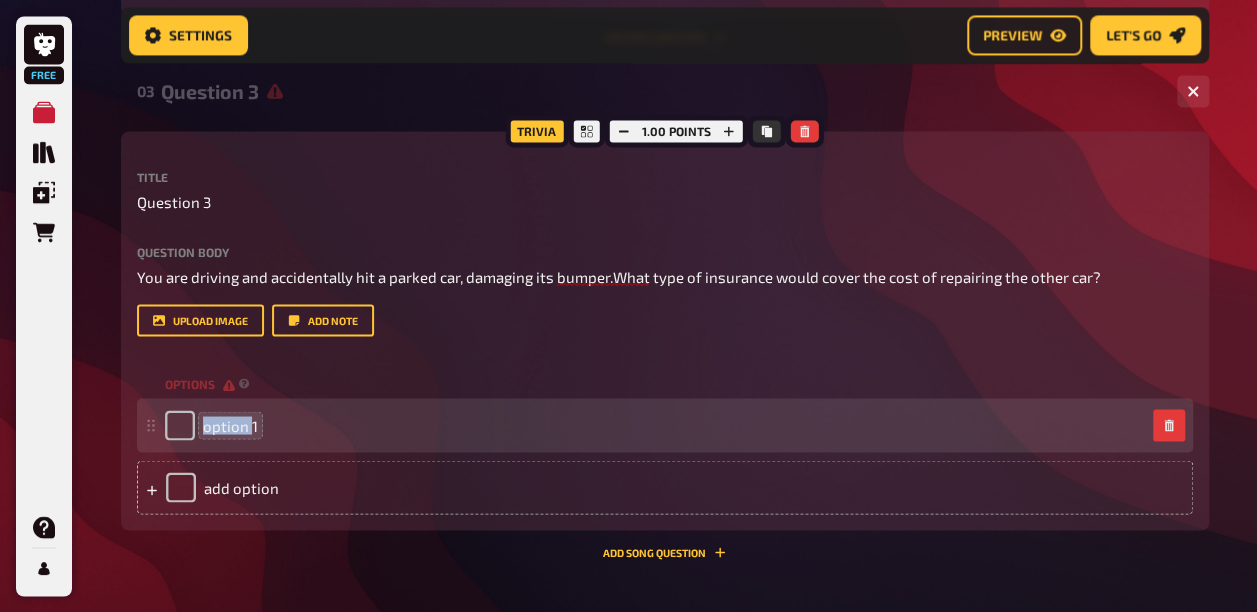 click on "option 1" at bounding box center (230, 425) 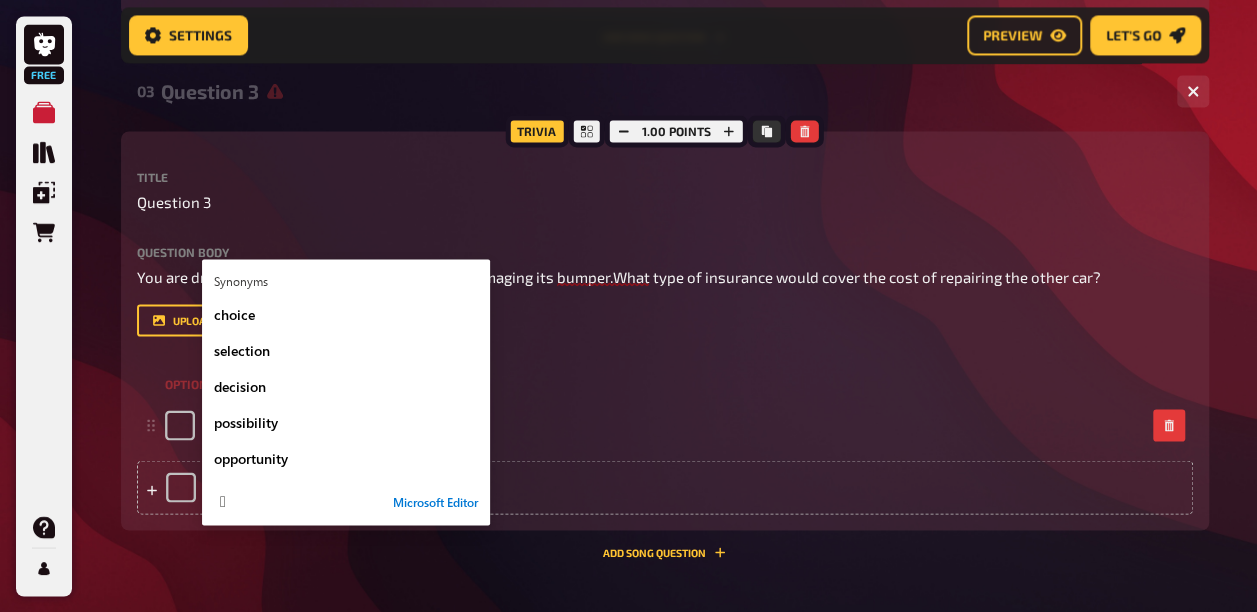 drag, startPoint x: 751, startPoint y: 441, endPoint x: 732, endPoint y: 448, distance: 20.248457 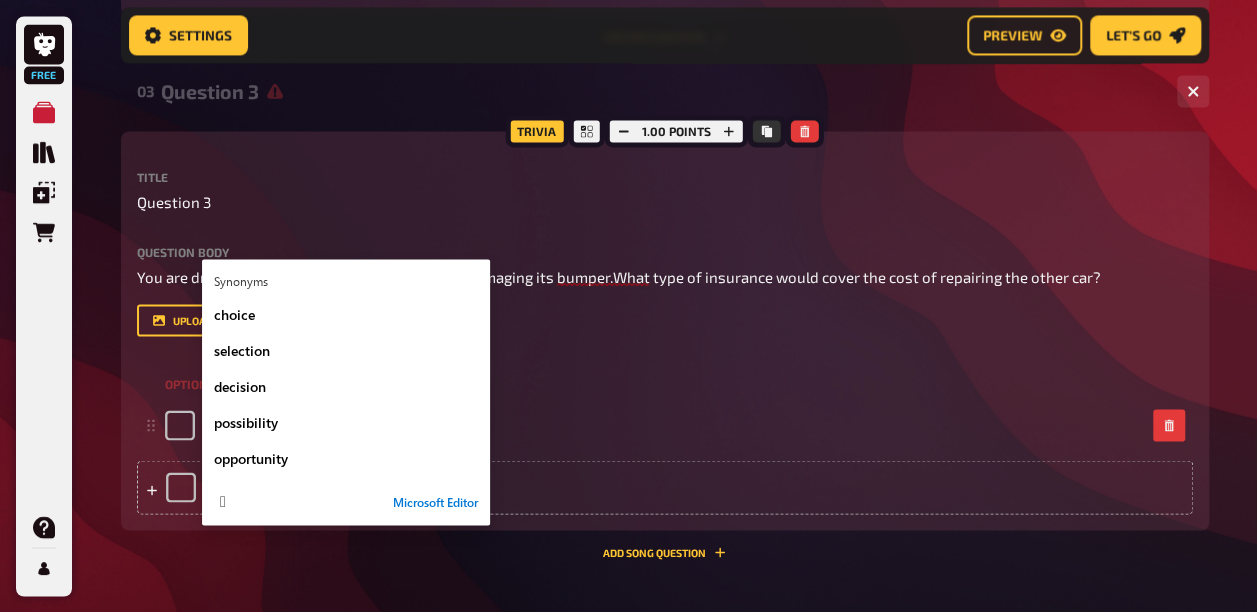 click on "Title Question 3 Question body You are driving and accidentally hit a parked car, damaging its bumper.What type of insurance would cover the cost of repairing the other car? Drop here to upload upload image   Add note options option 1
To pick up a draggable item, press the space bar.
While dragging, use the arrow keys to move the item.
Press space again to drop the item in its new position, or press escape to cancel.
add option" at bounding box center (665, 342) 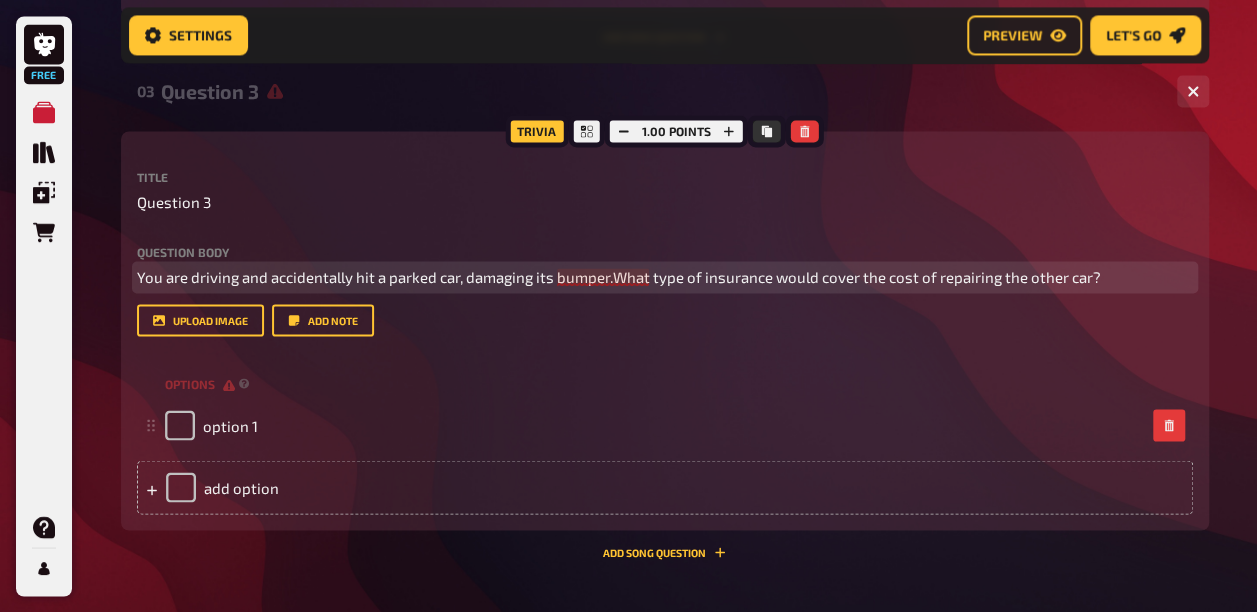 click on "You are driving and accidentally hit a parked car, damaging its bumper.What type of insurance would cover the cost of repairing the other car?" at bounding box center (619, 277) 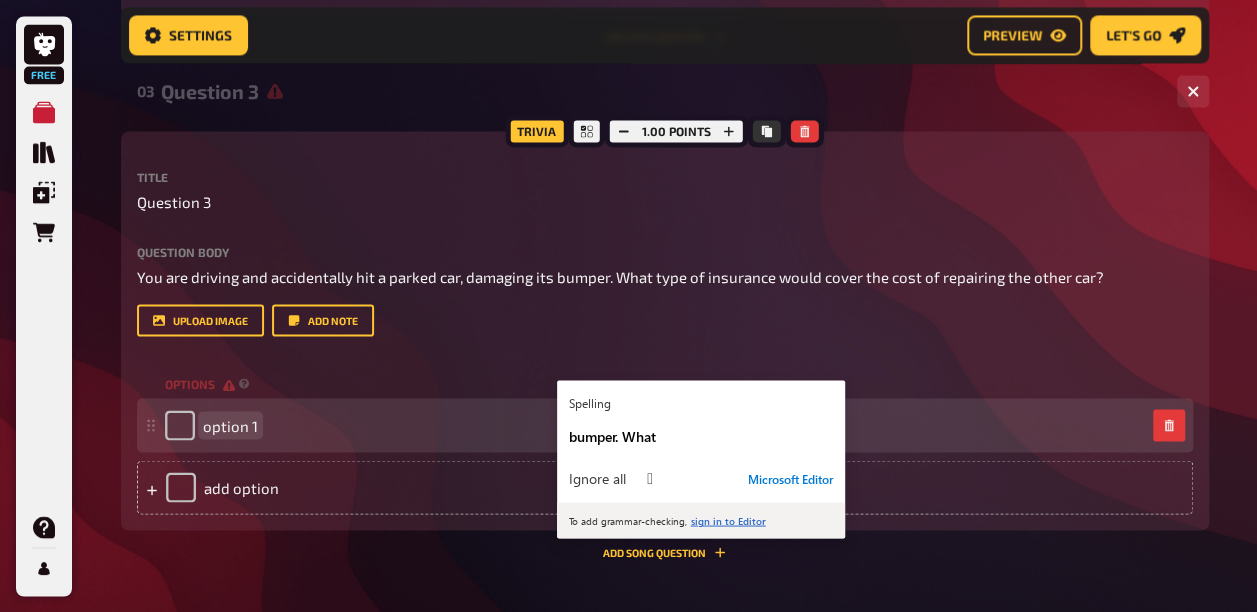 click on "option 1" at bounding box center (655, 425) 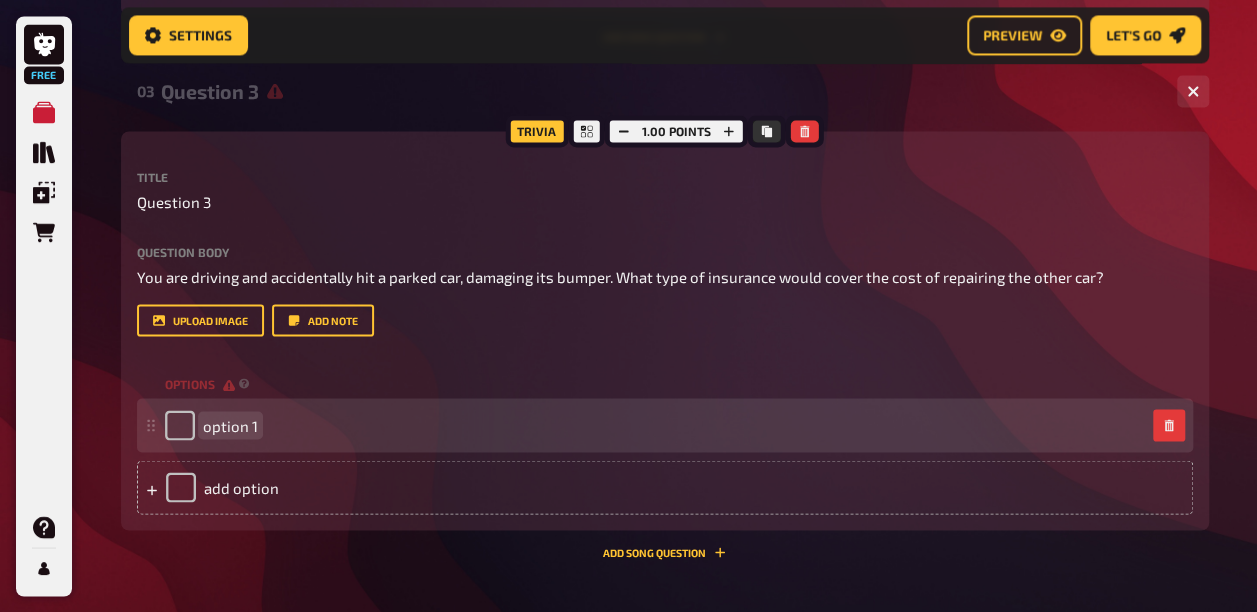 click on "option 1" at bounding box center (230, 425) 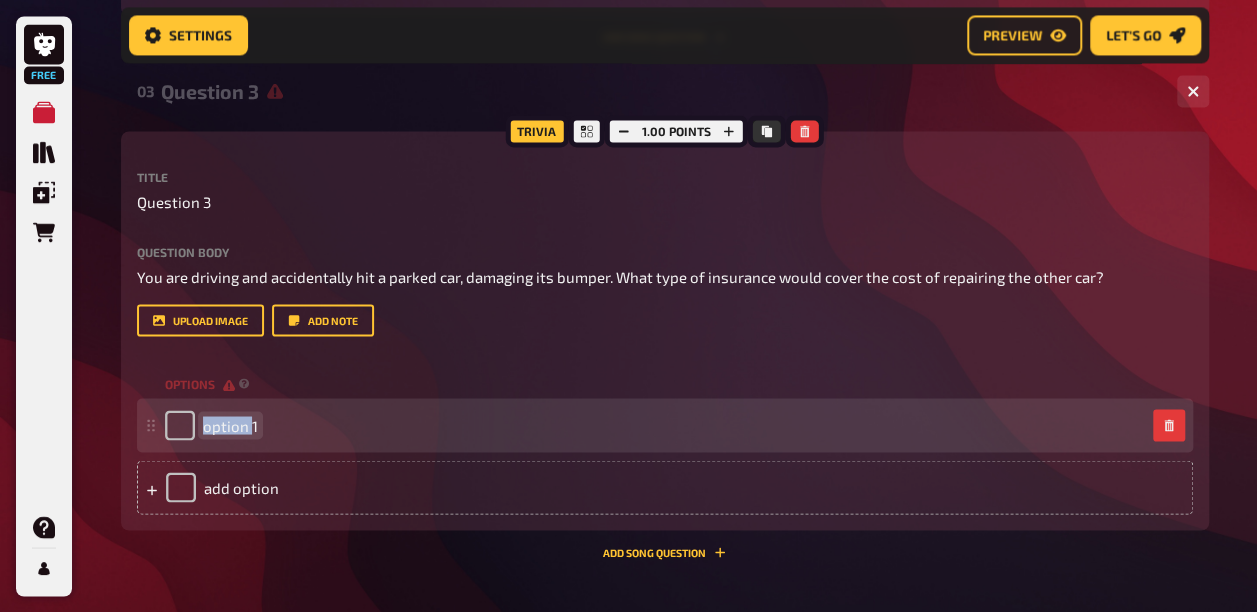 click on "option 1" at bounding box center (230, 425) 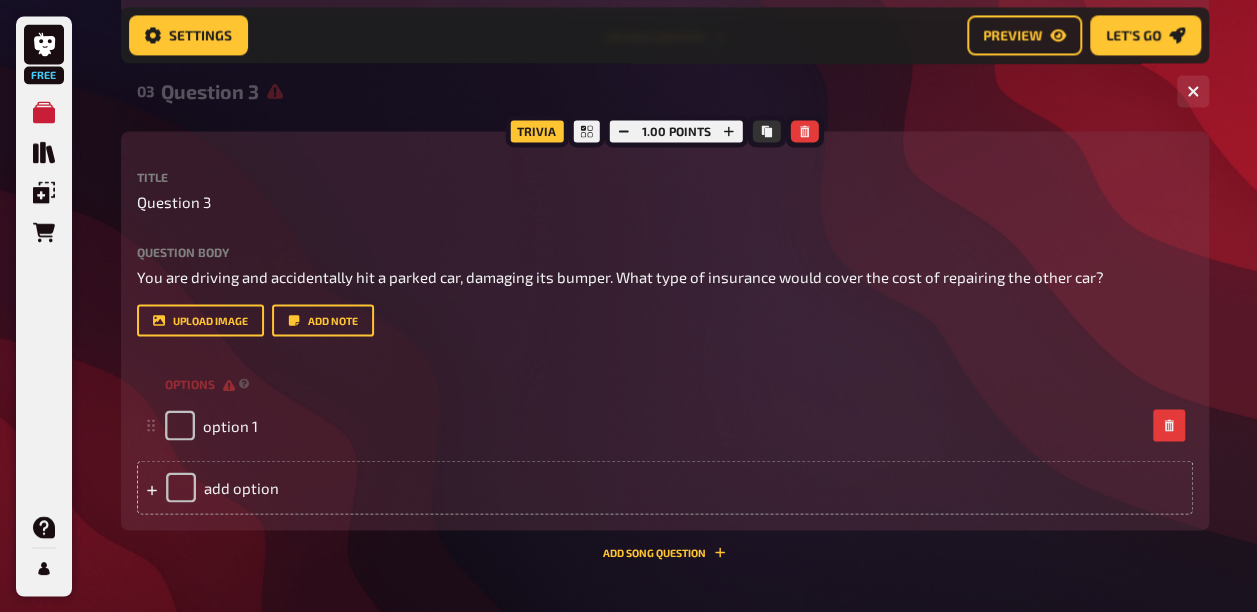 drag, startPoint x: 214, startPoint y: 515, endPoint x: 290, endPoint y: 499, distance: 77.665955 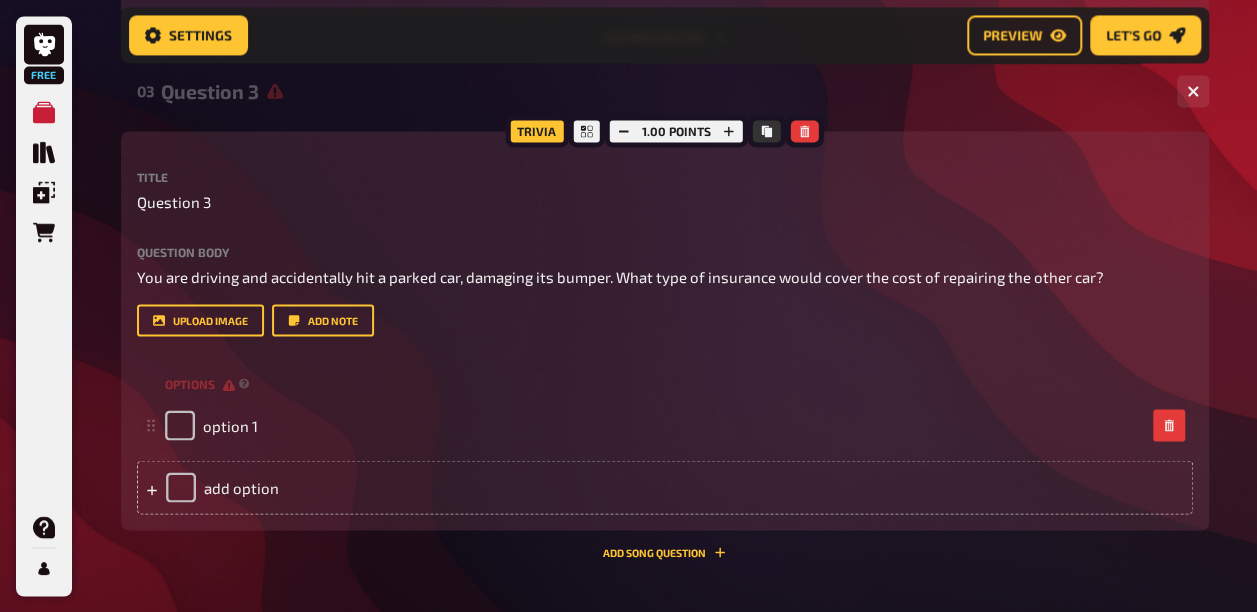 click on "Title Question 3 Question body You are driving and accidentally hit a parked car, damaging its bumper. What type of insurance would cover the cost of repairing the other car? Drop here to upload upload image   Add note options option 1
To pick up a draggable item, press the space bar.
While dragging, use the arrow keys to move the item.
Press space again to drop the item in its new position, or press escape to cancel.
add option" at bounding box center [665, 342] 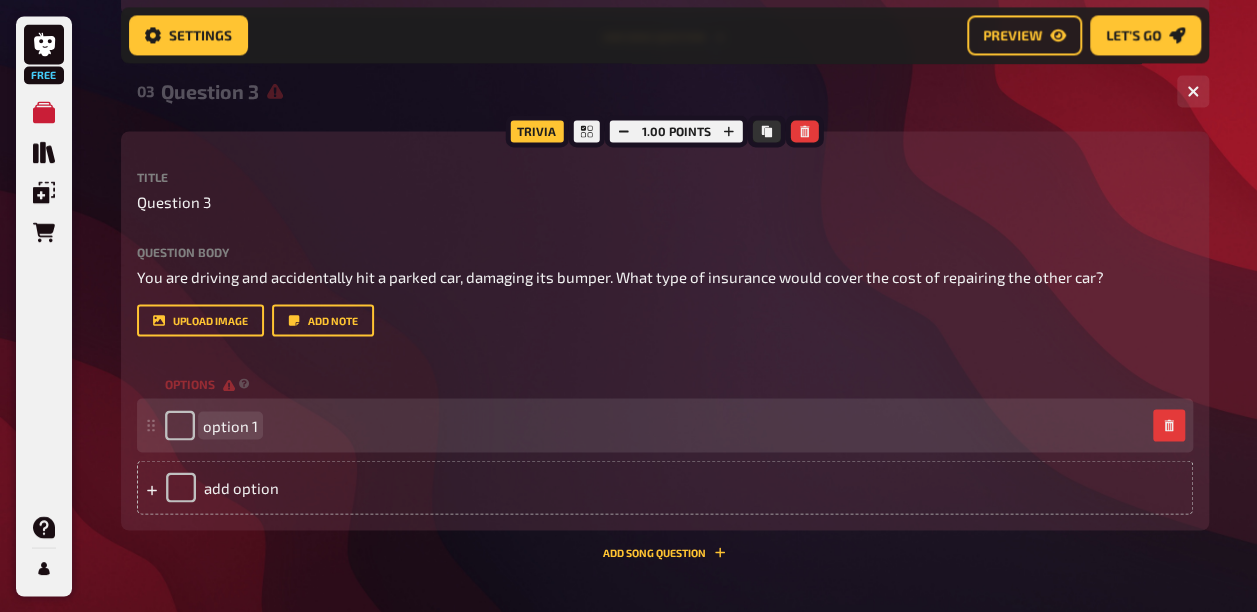 click on "option 1" at bounding box center (230, 425) 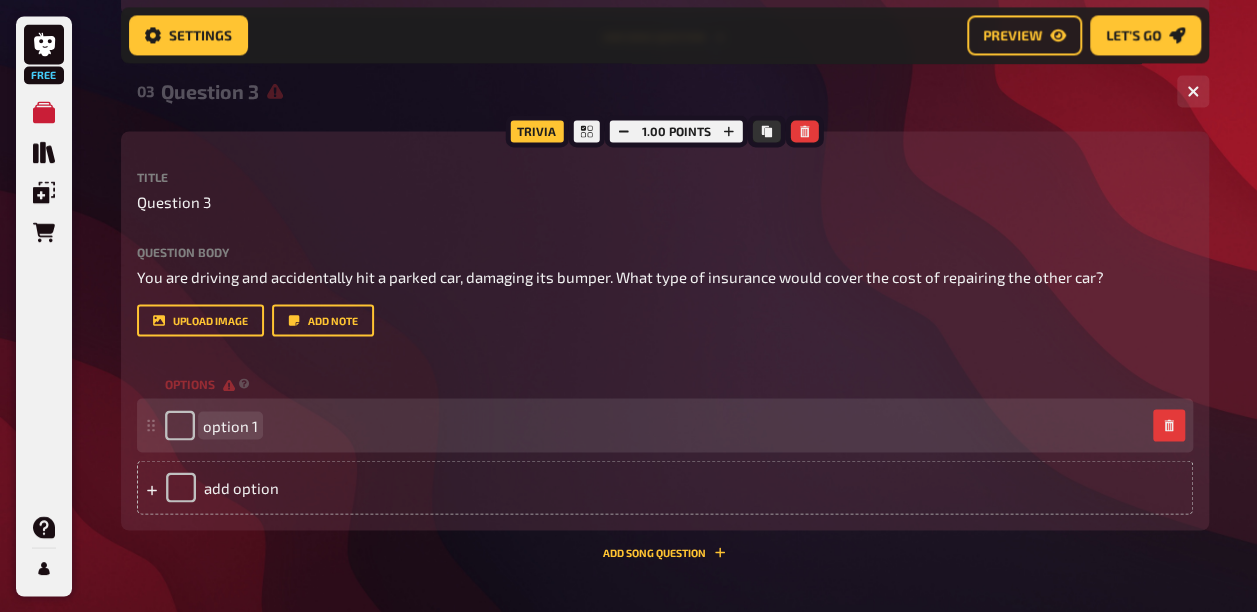 click on "option 1" at bounding box center (230, 425) 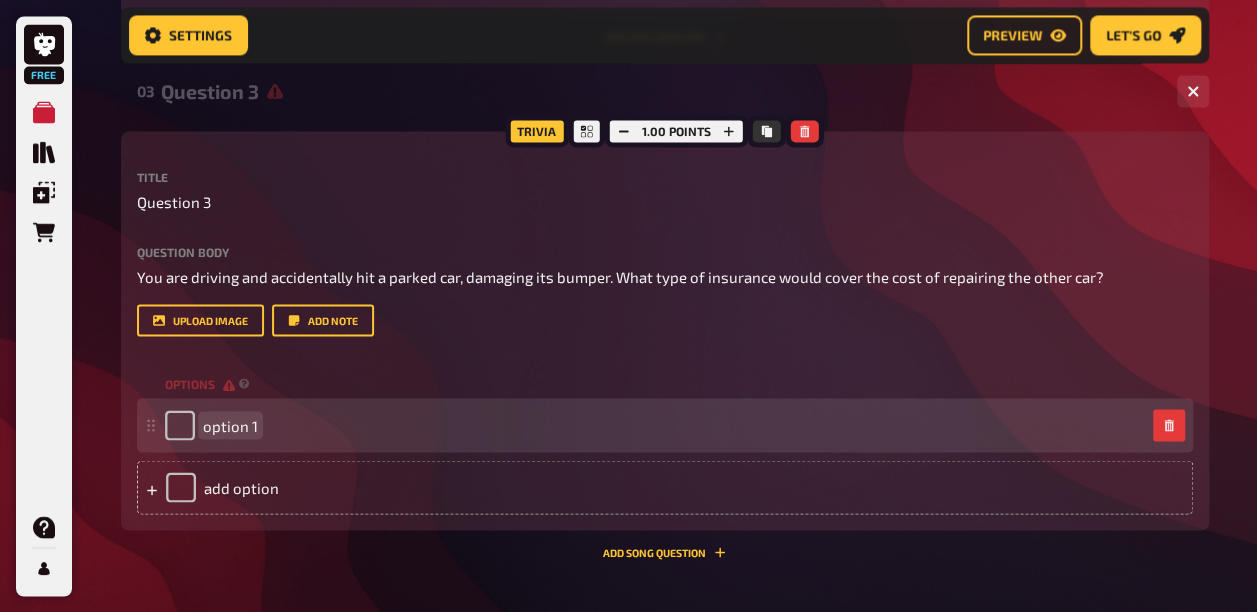 paste 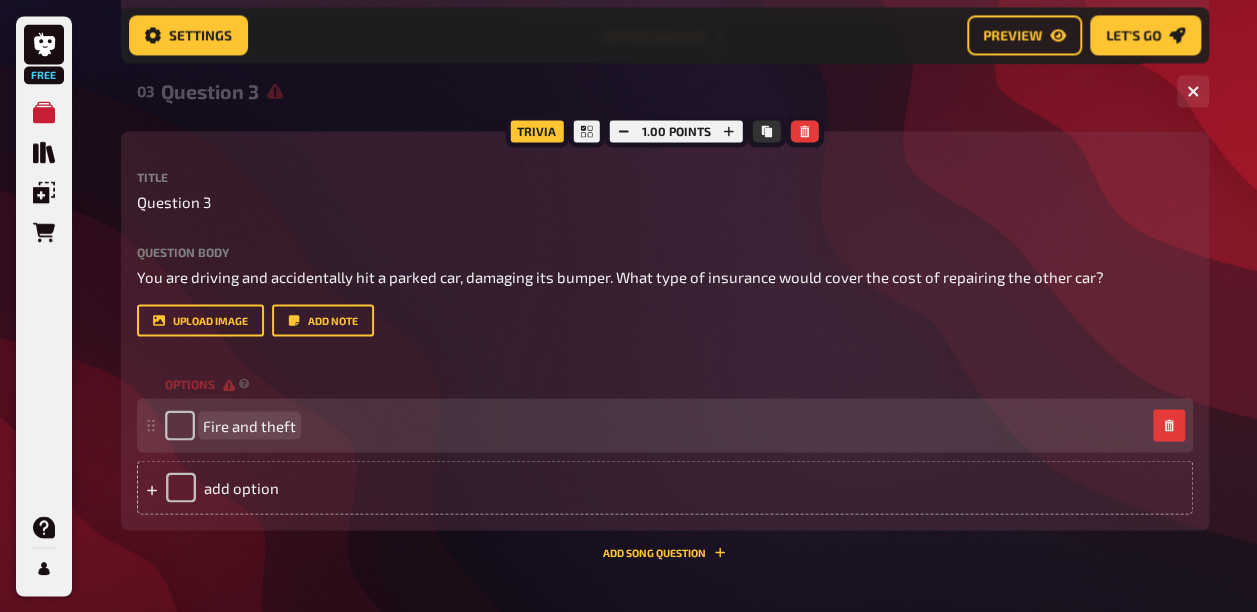 type 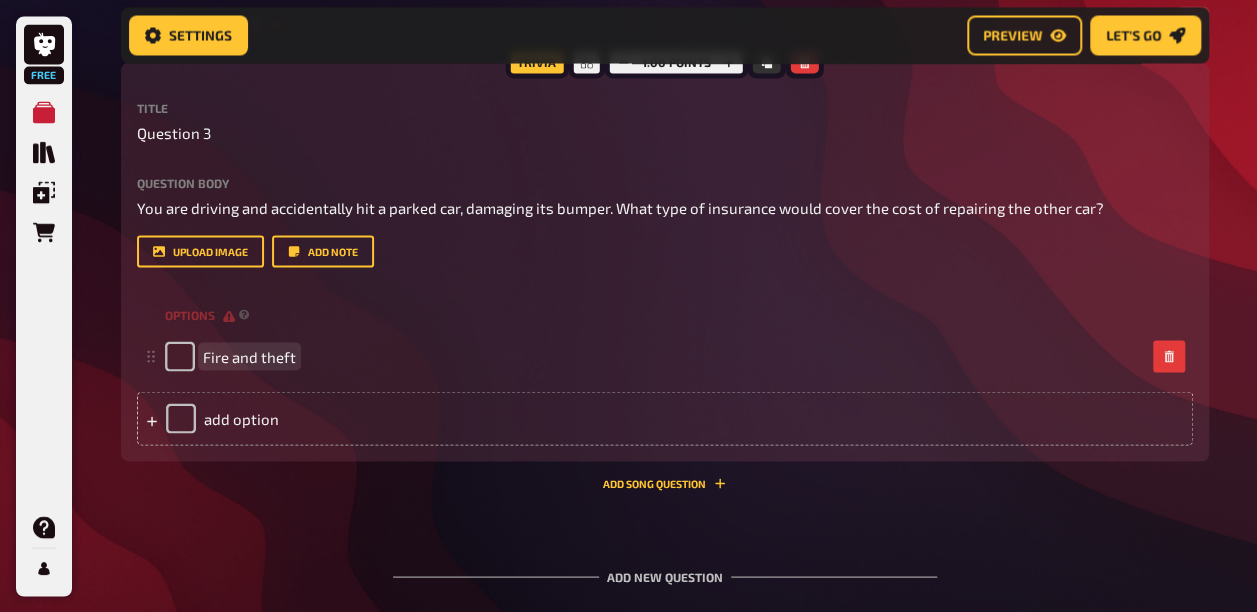 scroll, scrollTop: 1686, scrollLeft: 0, axis: vertical 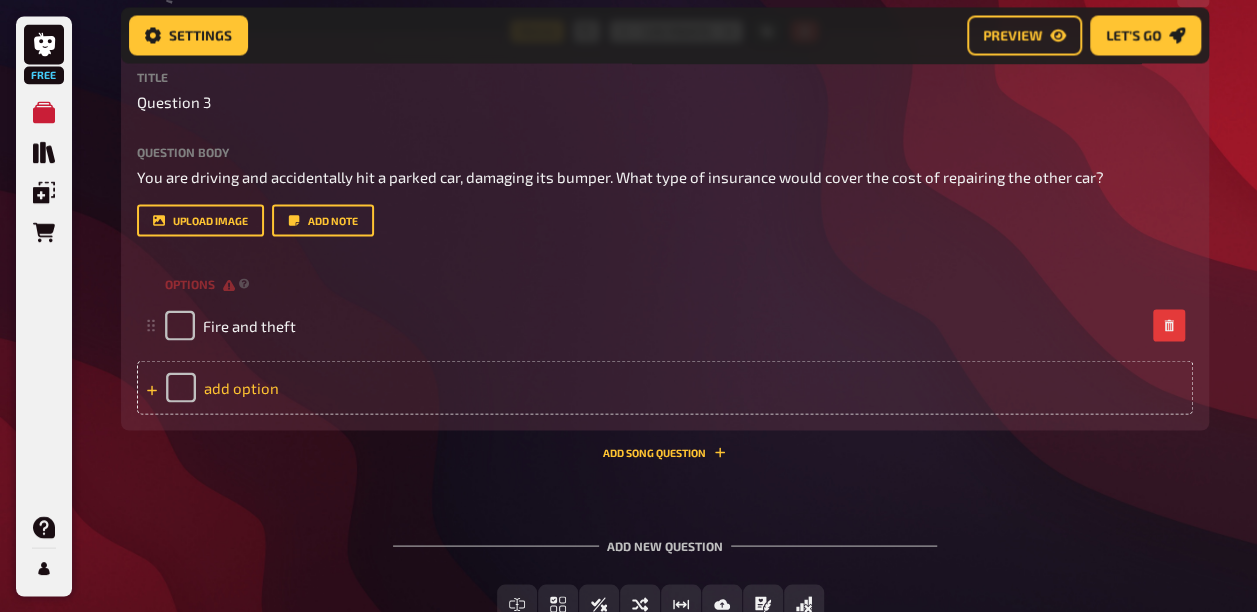 click on "add option" at bounding box center [665, 387] 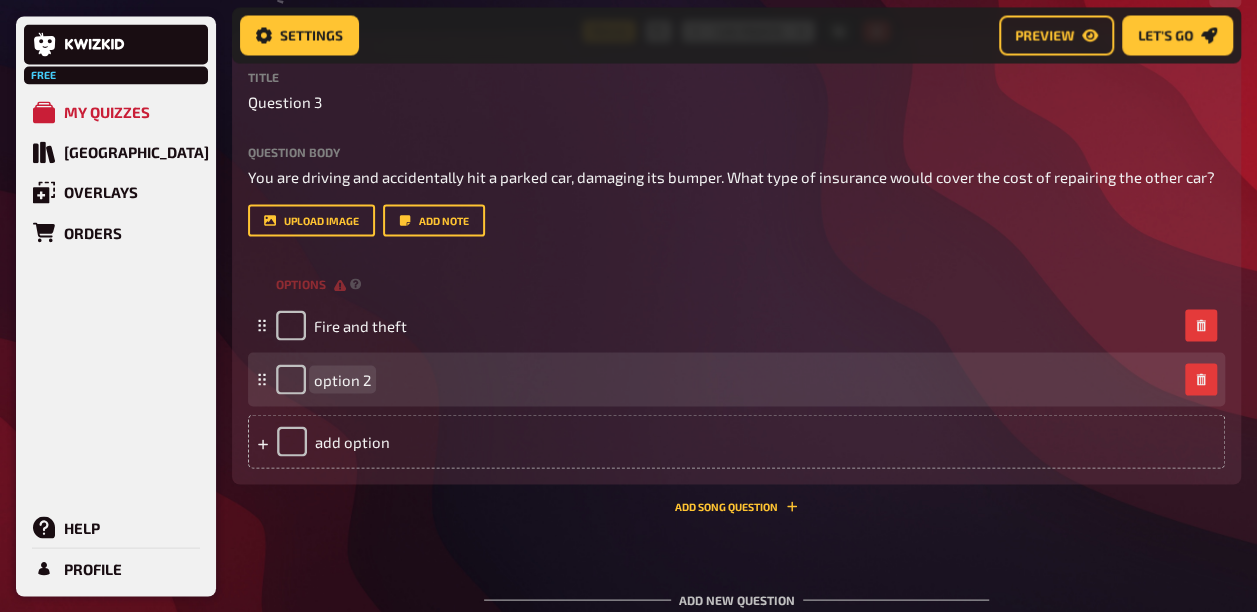 click on "option 2" at bounding box center [342, 379] 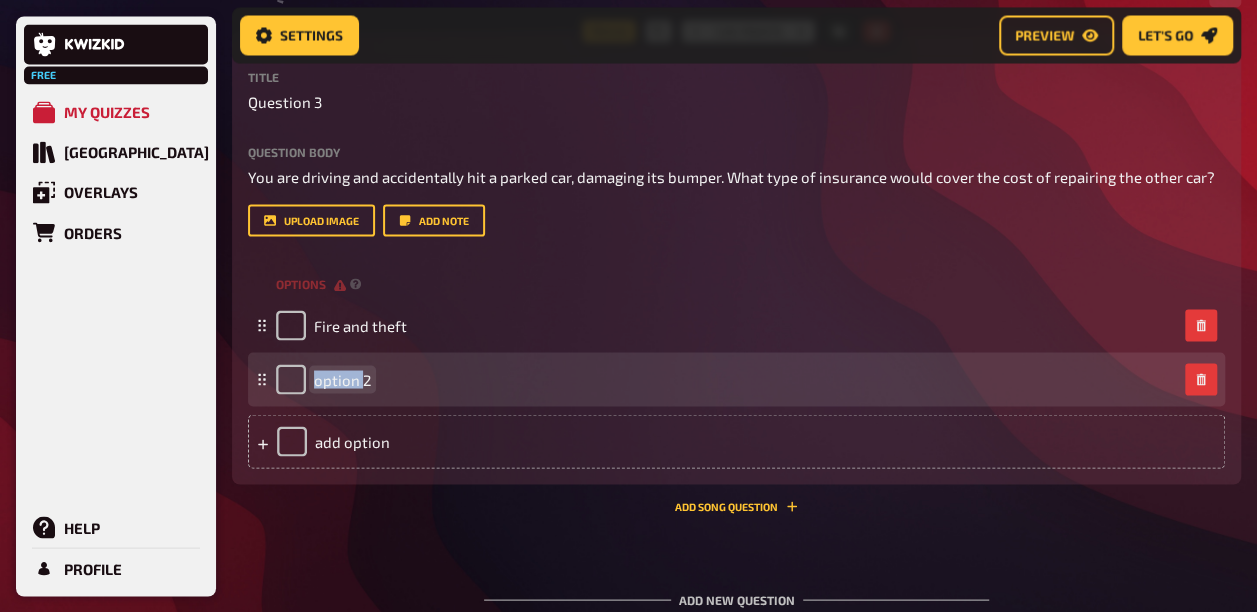 click on "option 2" at bounding box center (342, 379) 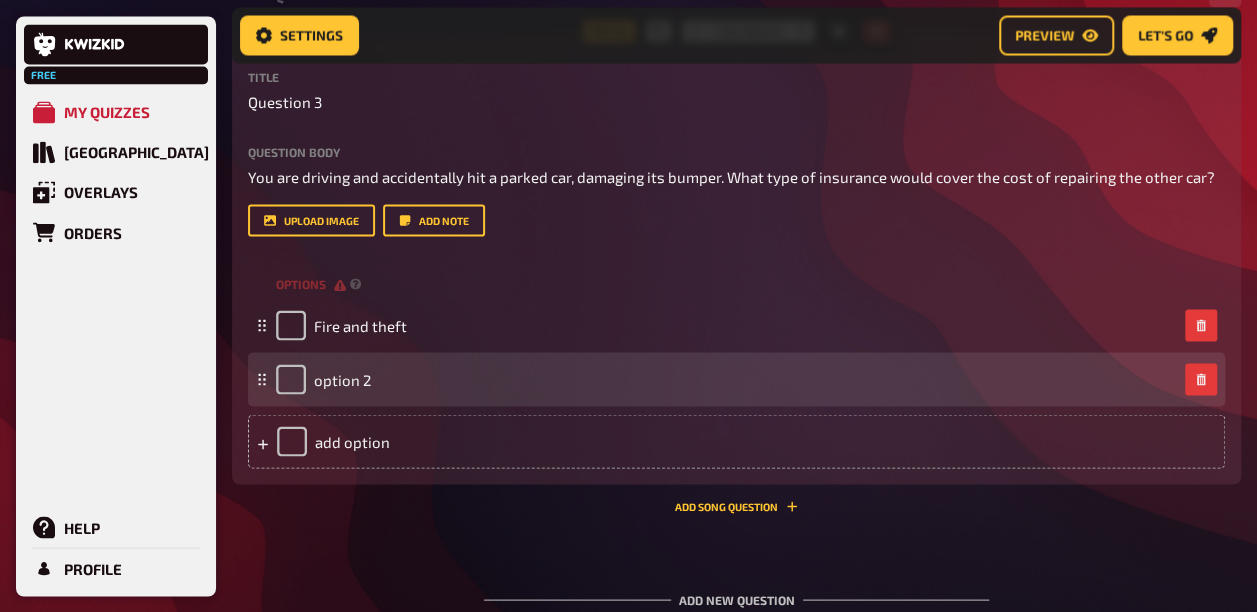 drag, startPoint x: 336, startPoint y: 472, endPoint x: 310, endPoint y: 476, distance: 26.305893 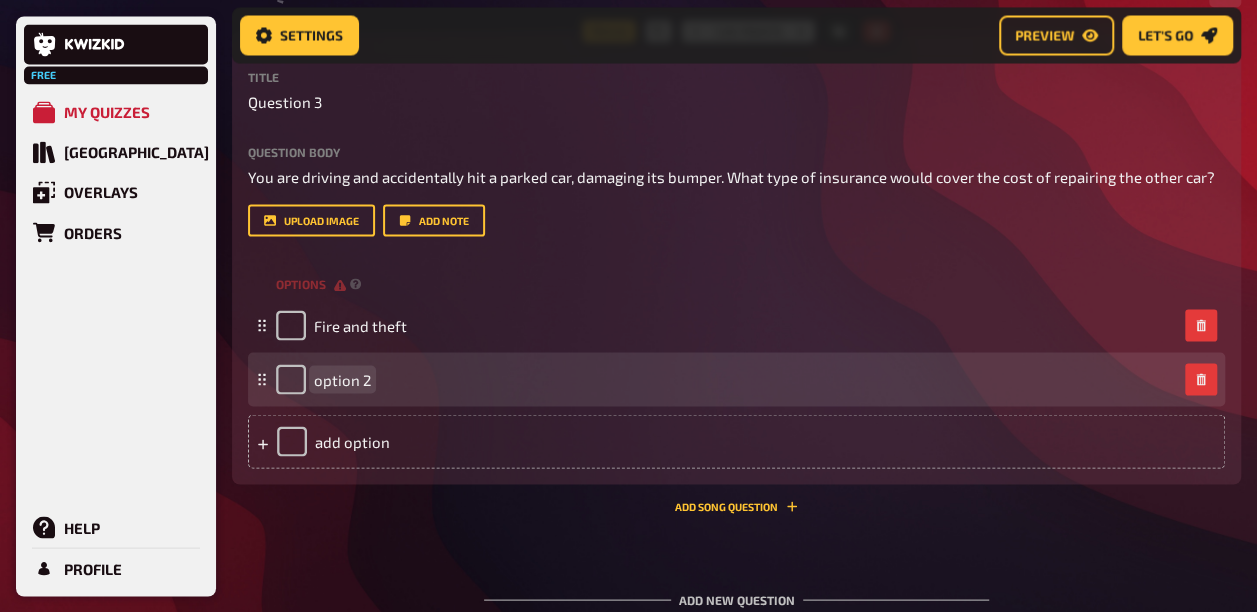 click on "option 2" at bounding box center [342, 379] 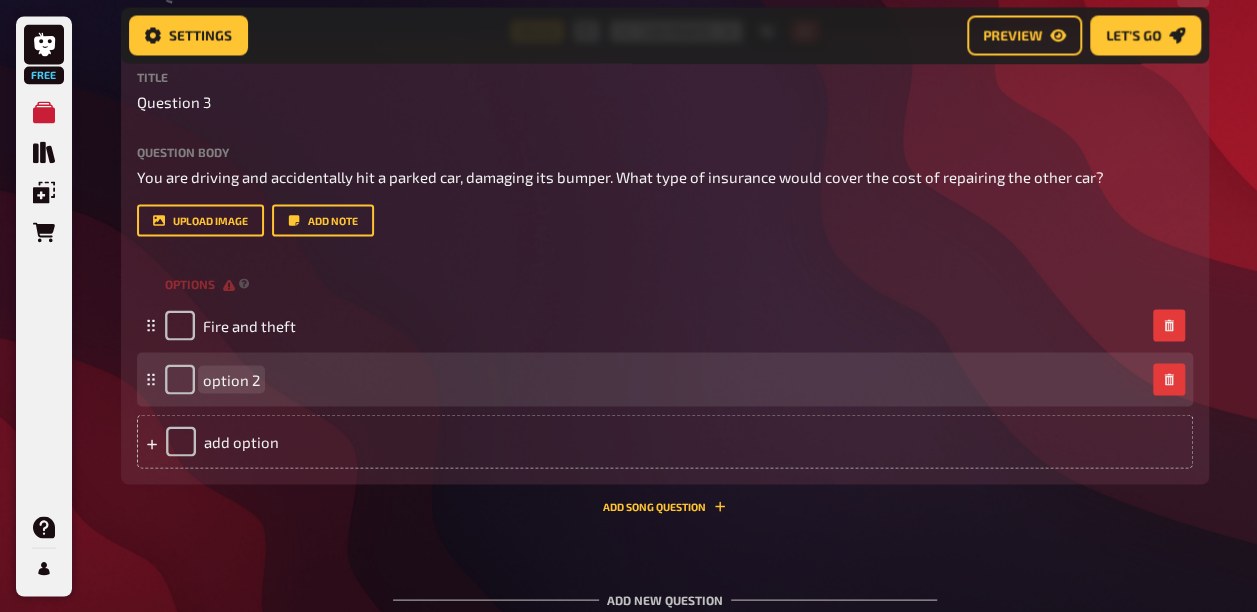 paste 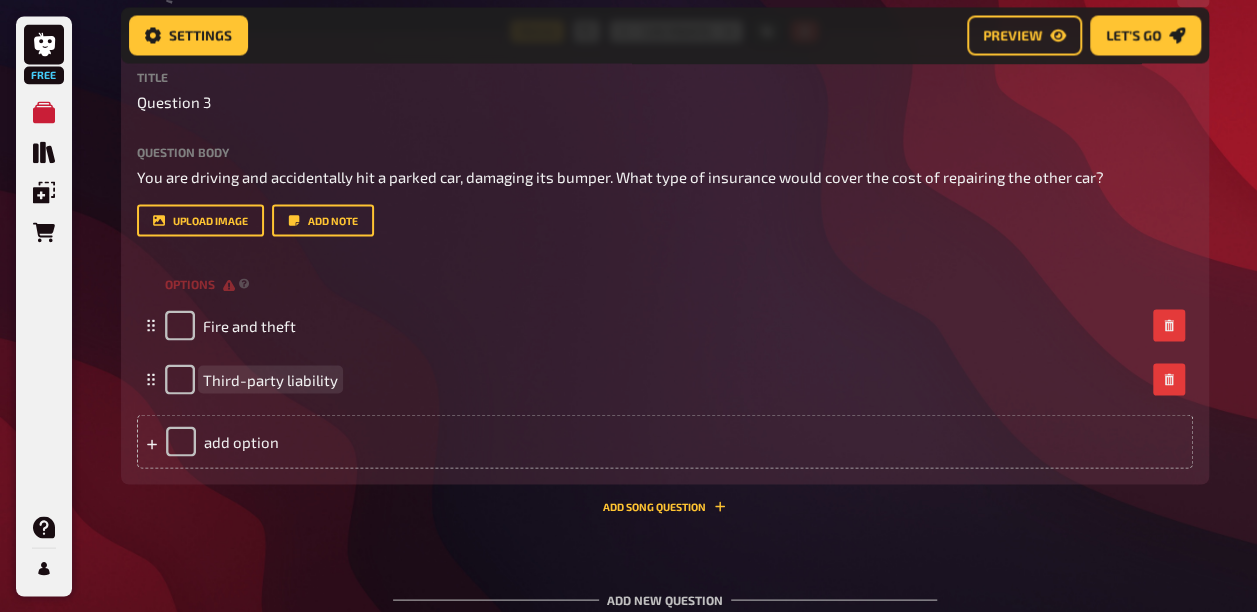 type 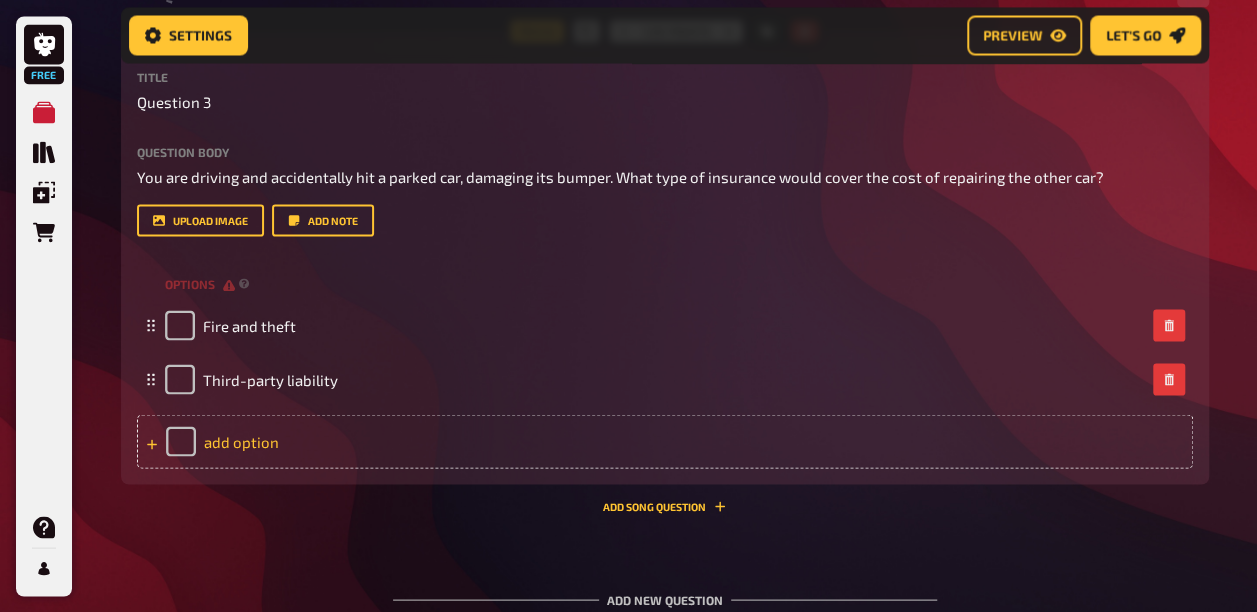 click on "add option" at bounding box center [665, 441] 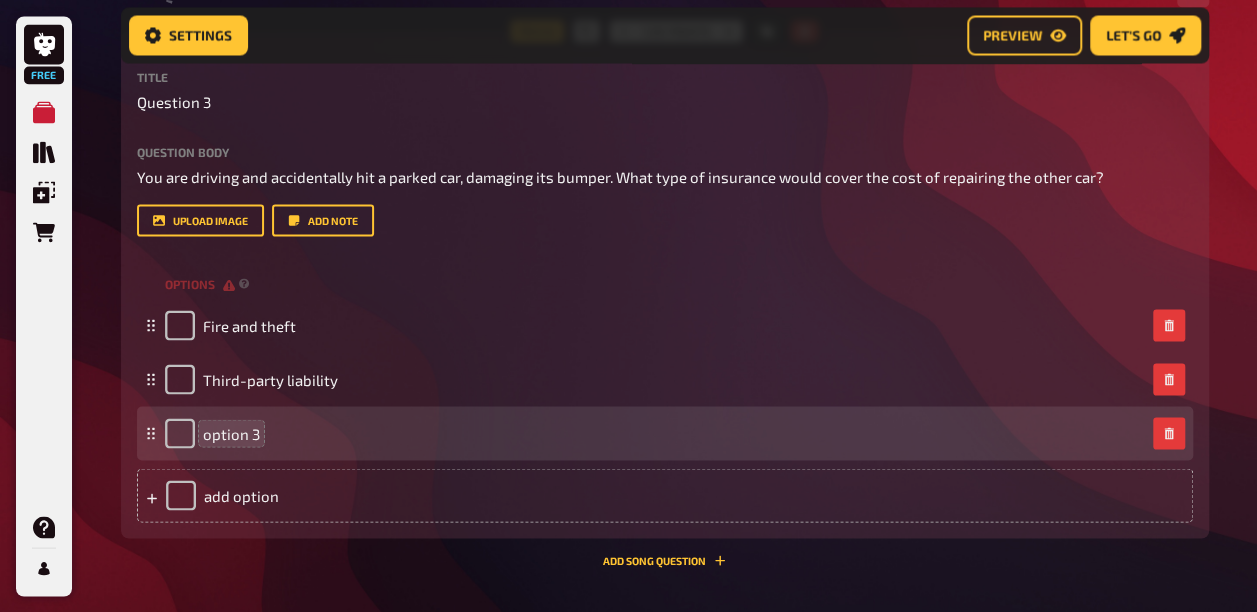 click on "option 3" at bounding box center (231, 433) 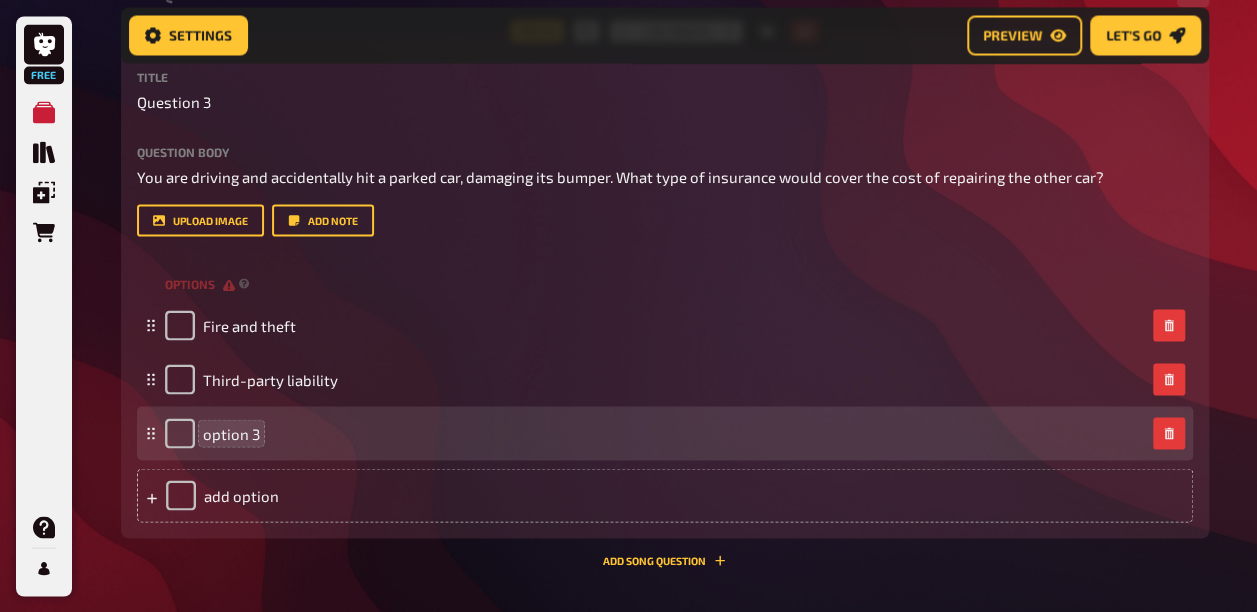 click on "option 3" at bounding box center [231, 433] 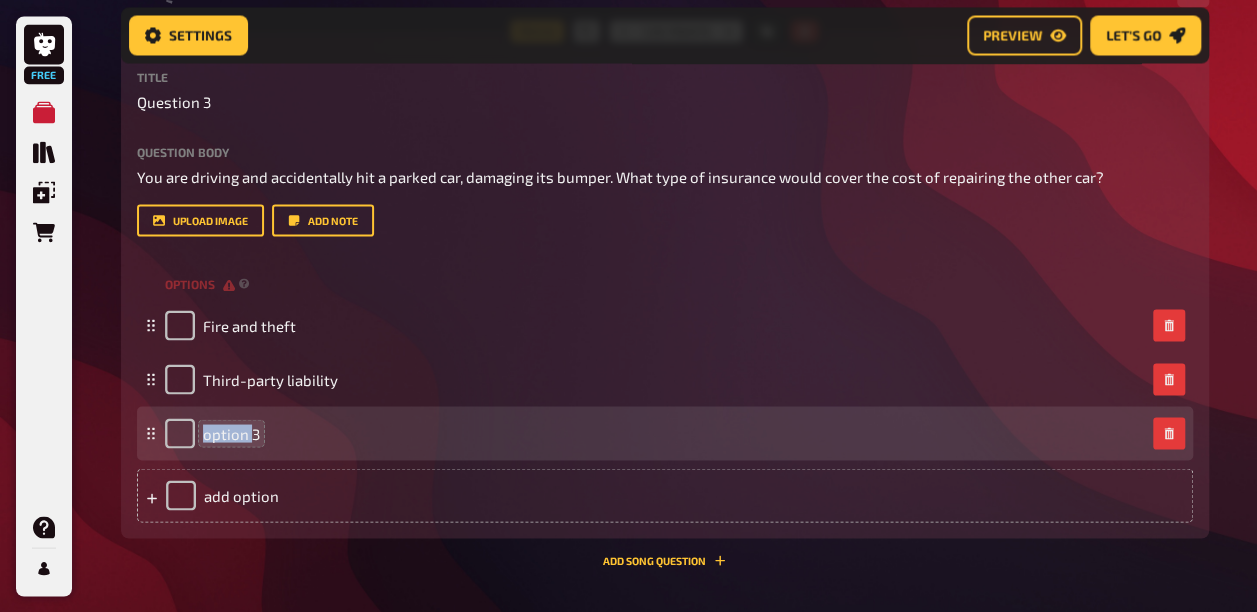 click on "option 3" at bounding box center [231, 433] 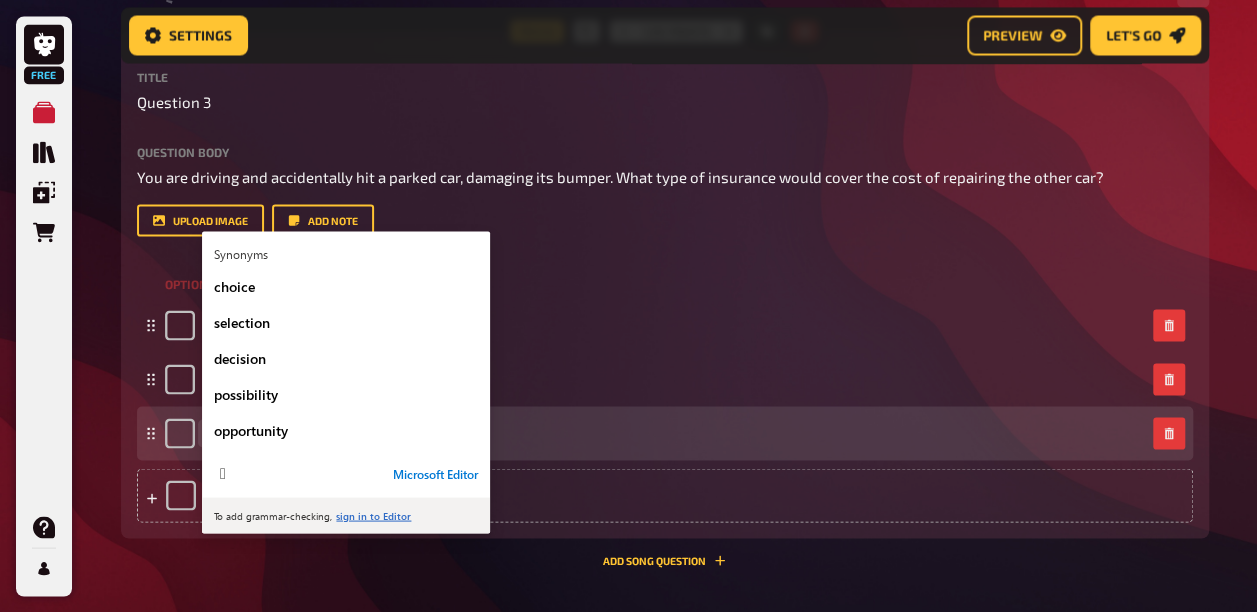 drag, startPoint x: 225, startPoint y: 526, endPoint x: 548, endPoint y: 522, distance: 323.02478 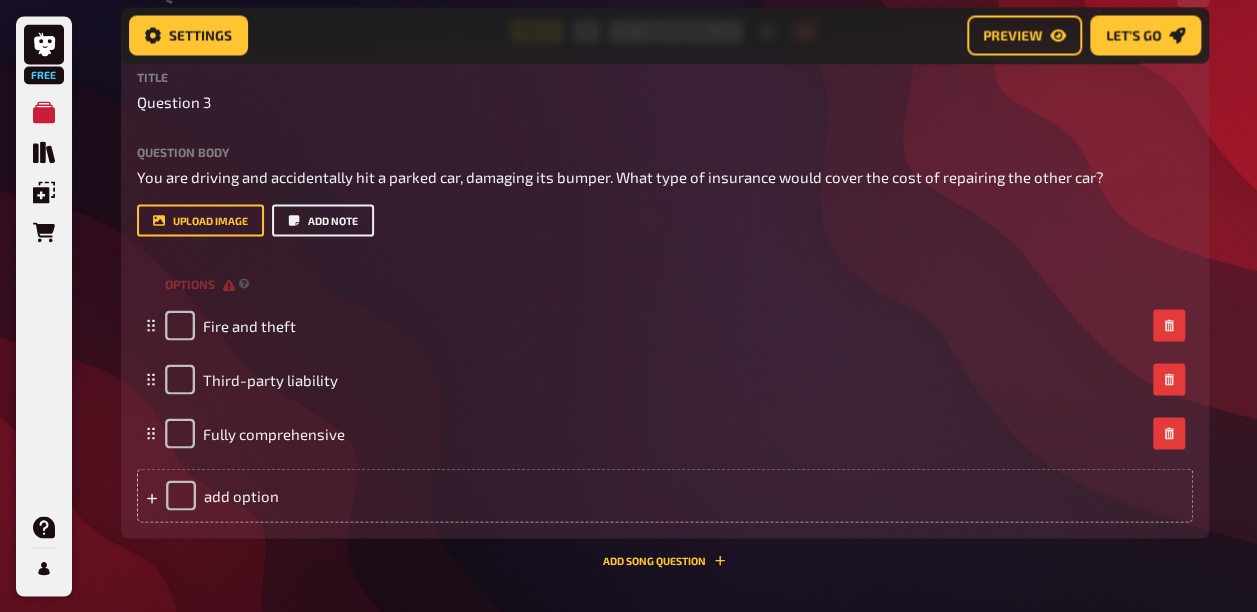 type 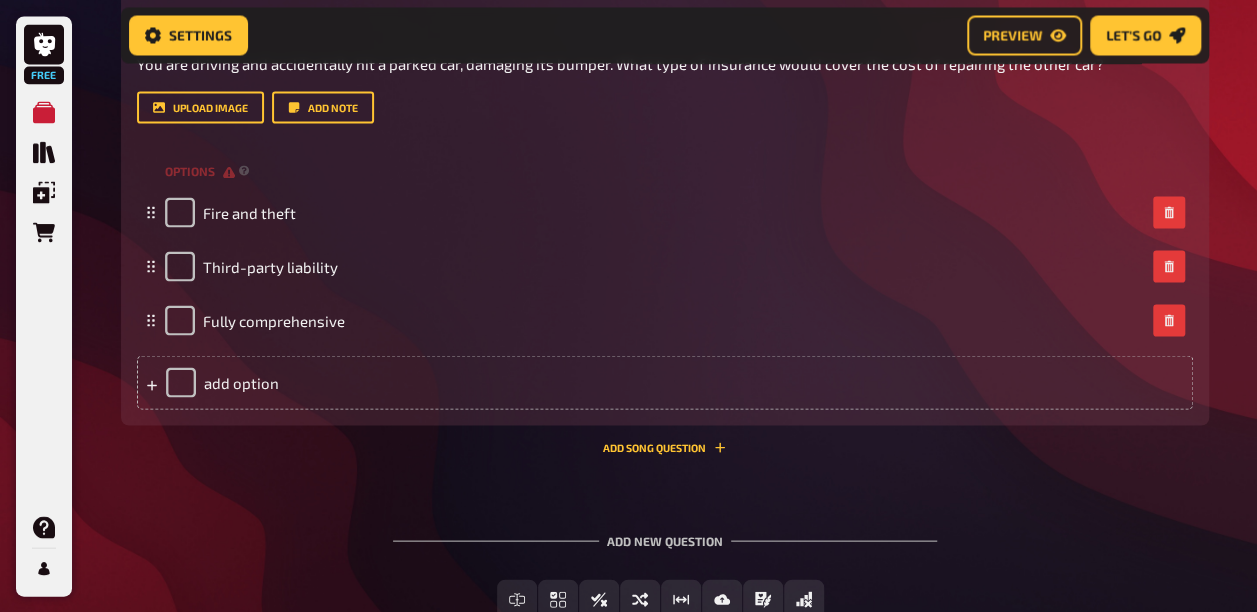 scroll, scrollTop: 1886, scrollLeft: 0, axis: vertical 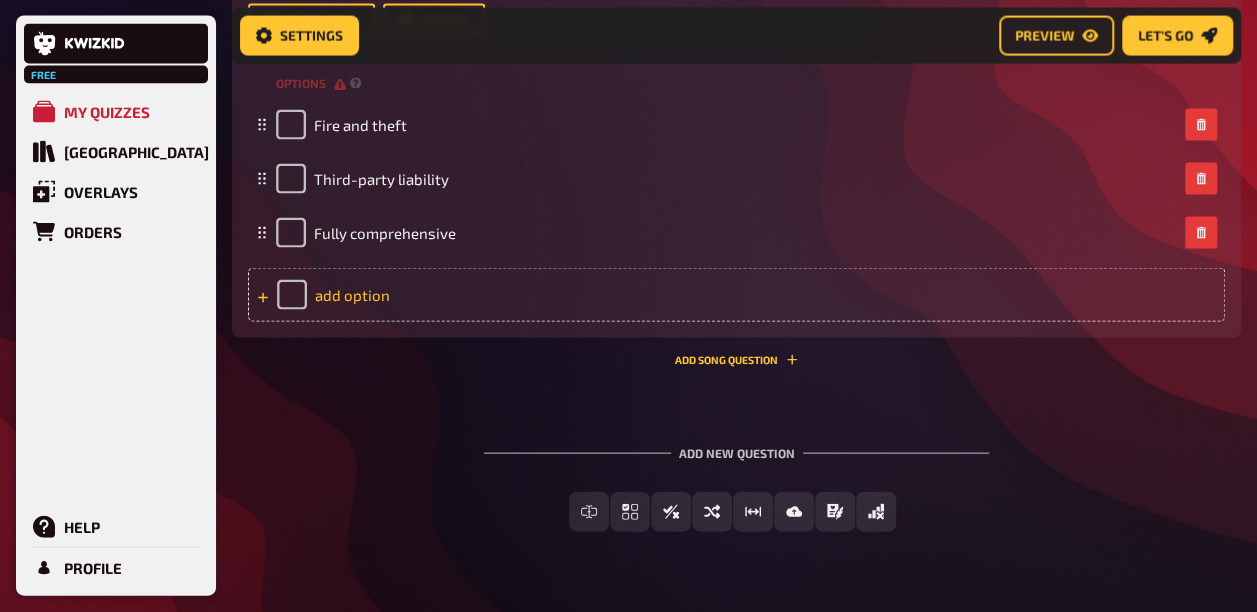 click on "add option" at bounding box center (736, 295) 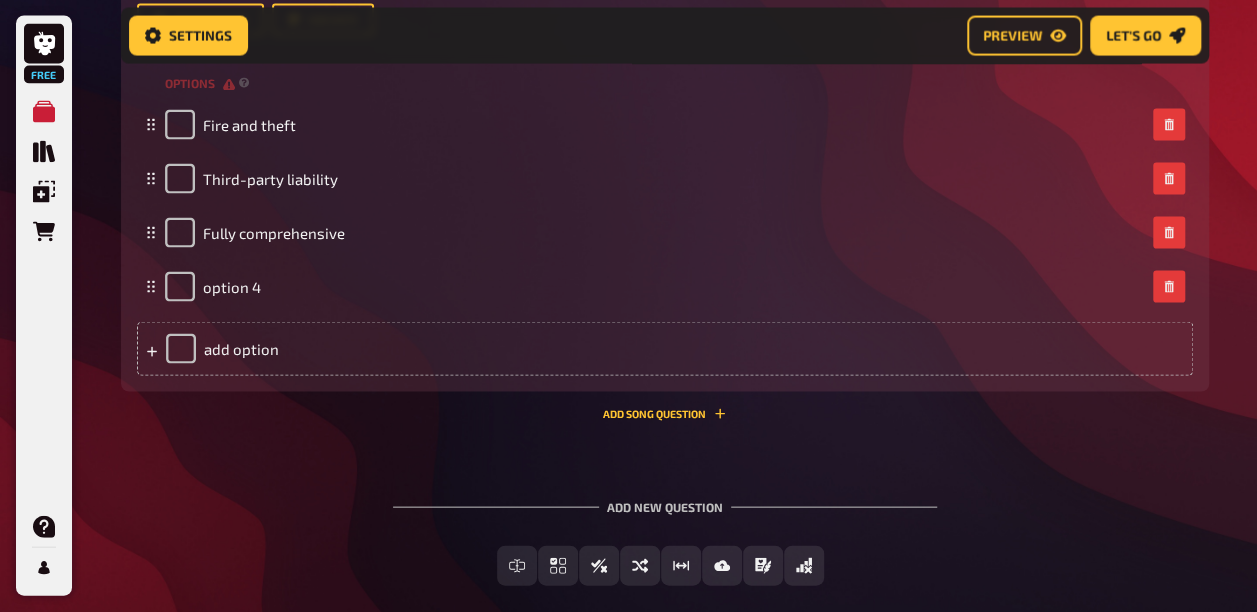 type 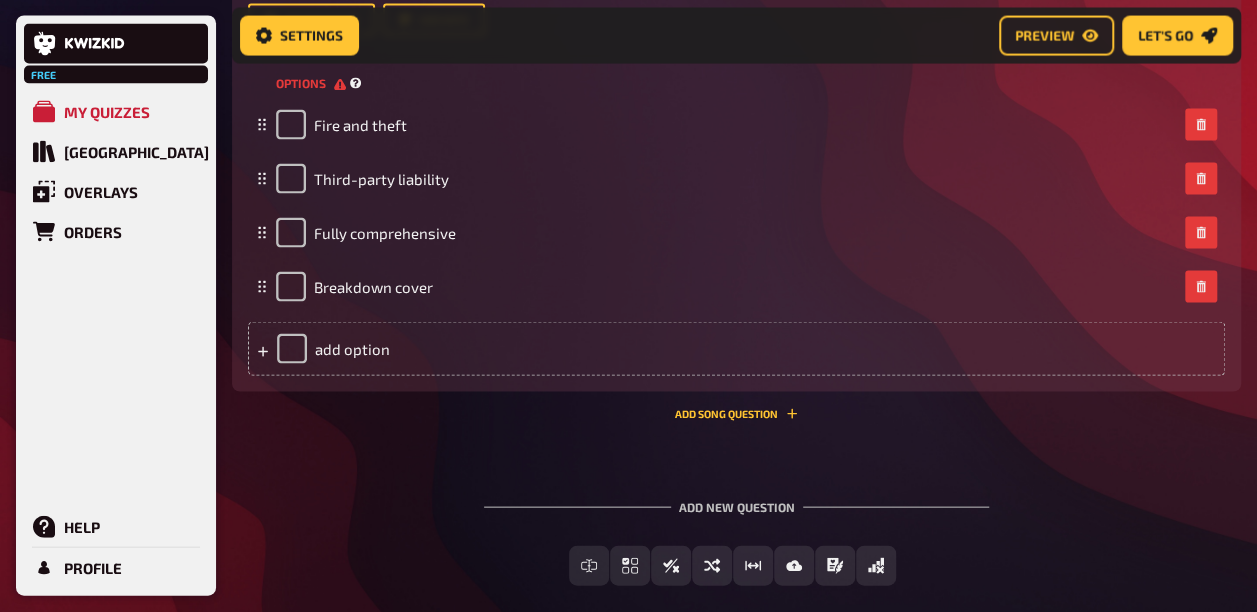 click on "options" at bounding box center (311, 83) 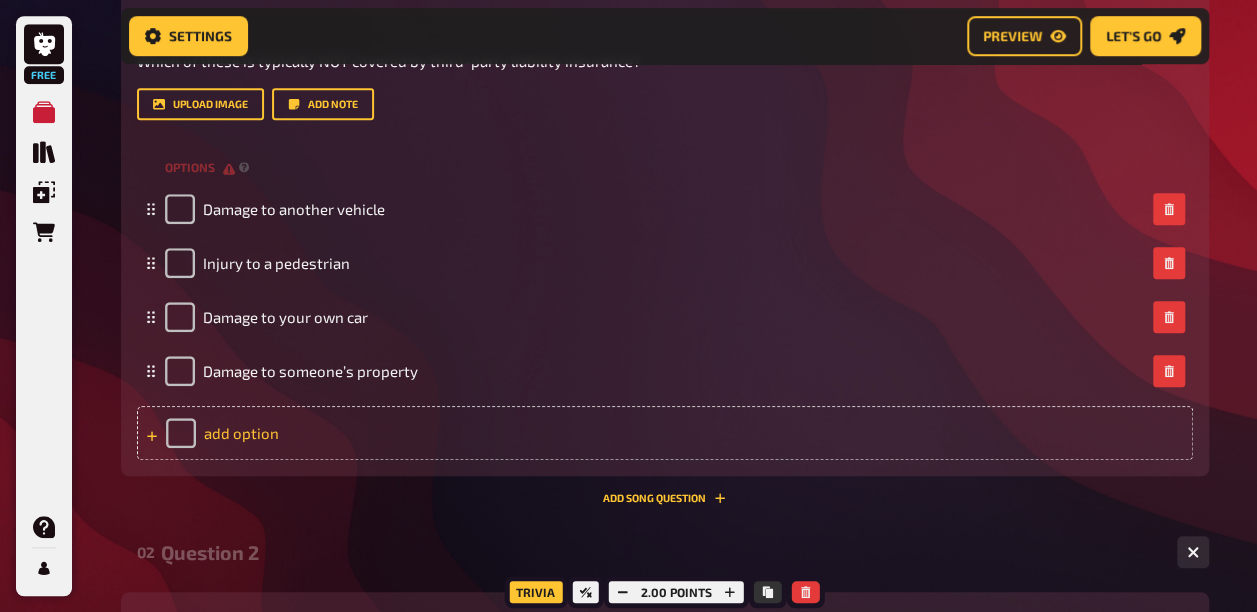 scroll, scrollTop: 586, scrollLeft: 0, axis: vertical 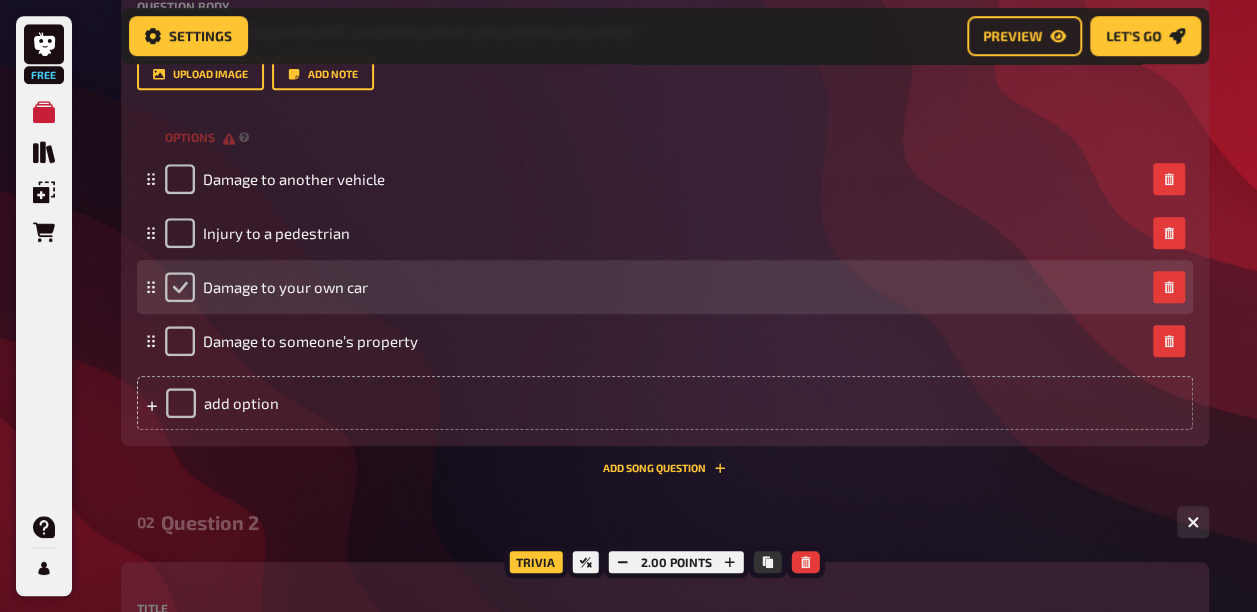 click at bounding box center [180, 287] 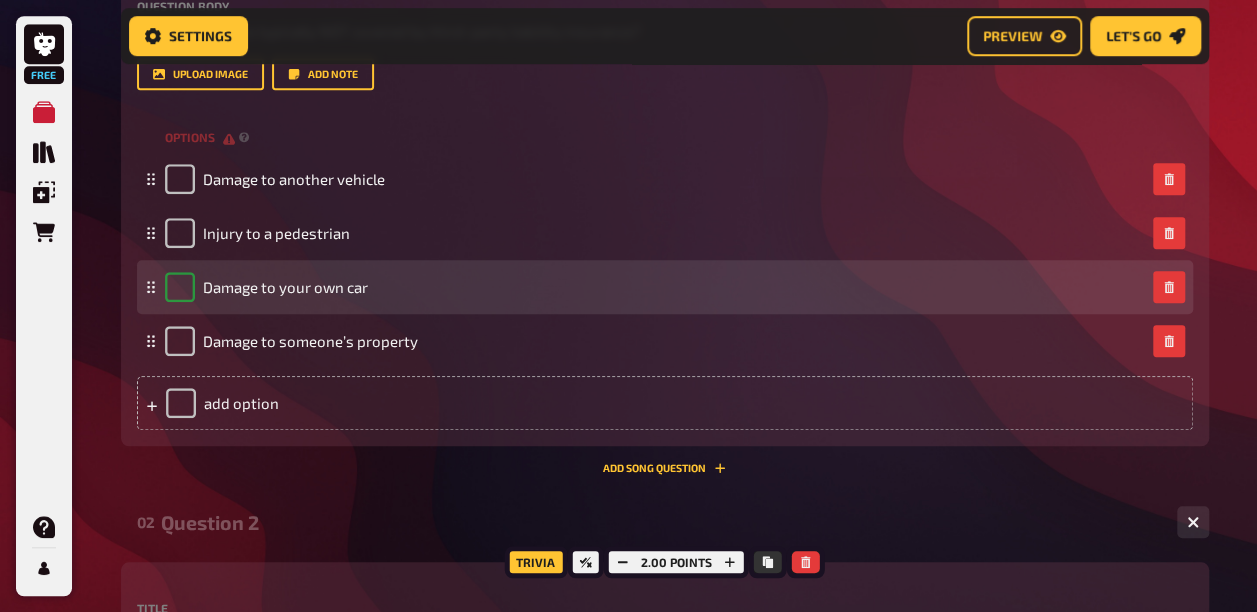 checkbox on "true" 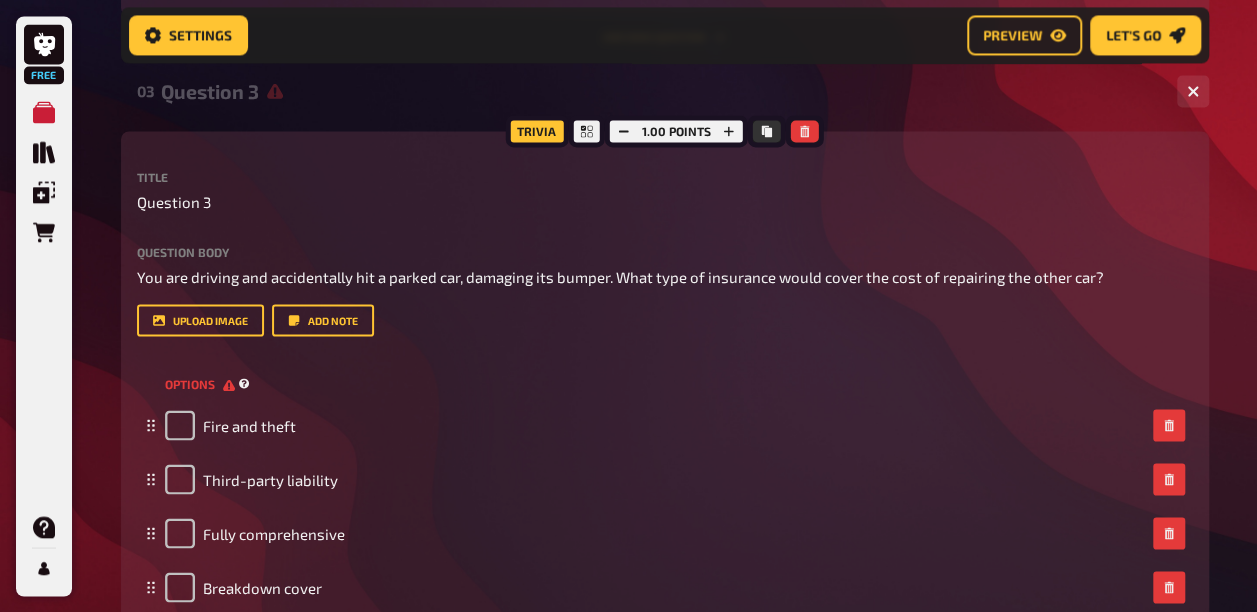 scroll, scrollTop: 1886, scrollLeft: 0, axis: vertical 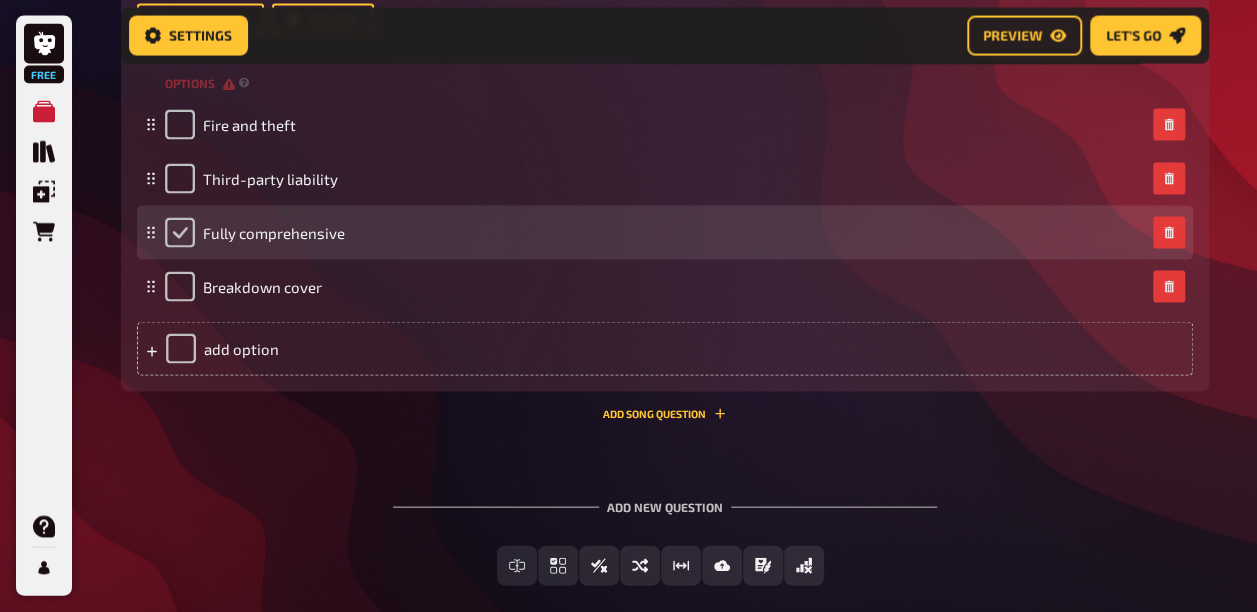 click at bounding box center (180, 233) 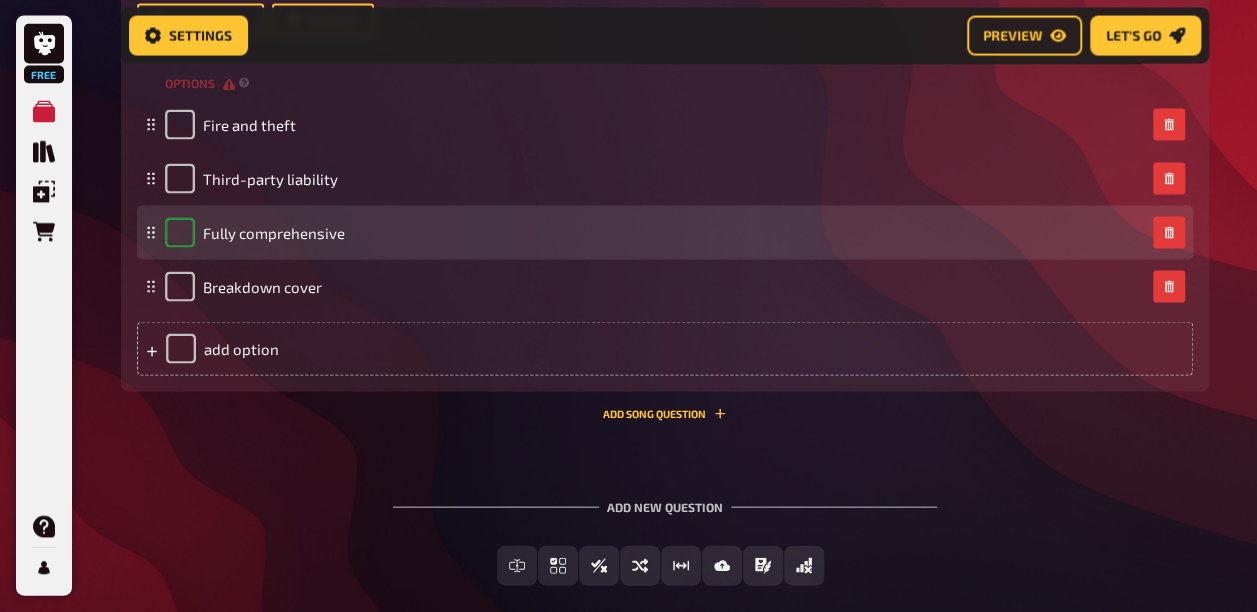 checkbox on "true" 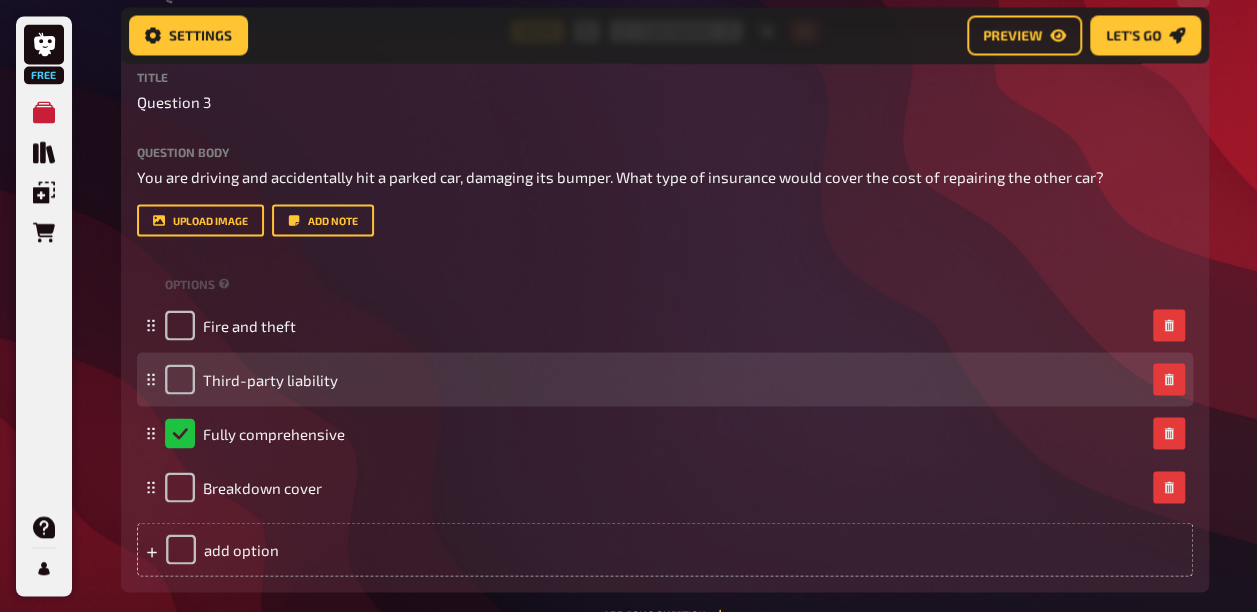 scroll, scrollTop: 1786, scrollLeft: 0, axis: vertical 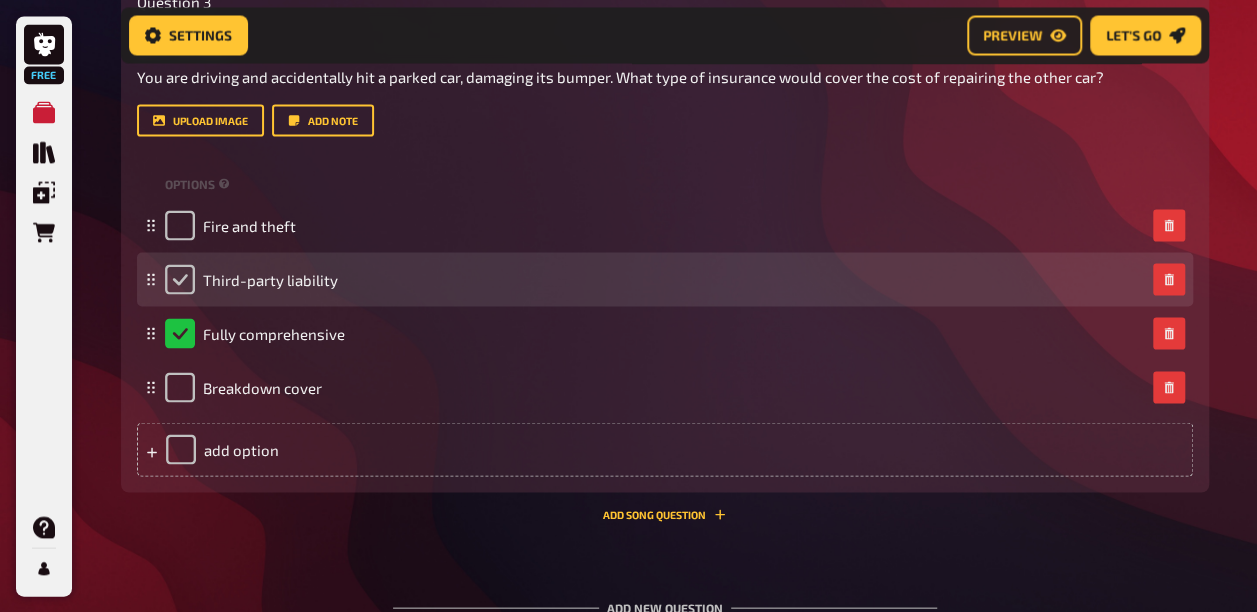 click at bounding box center [180, 279] 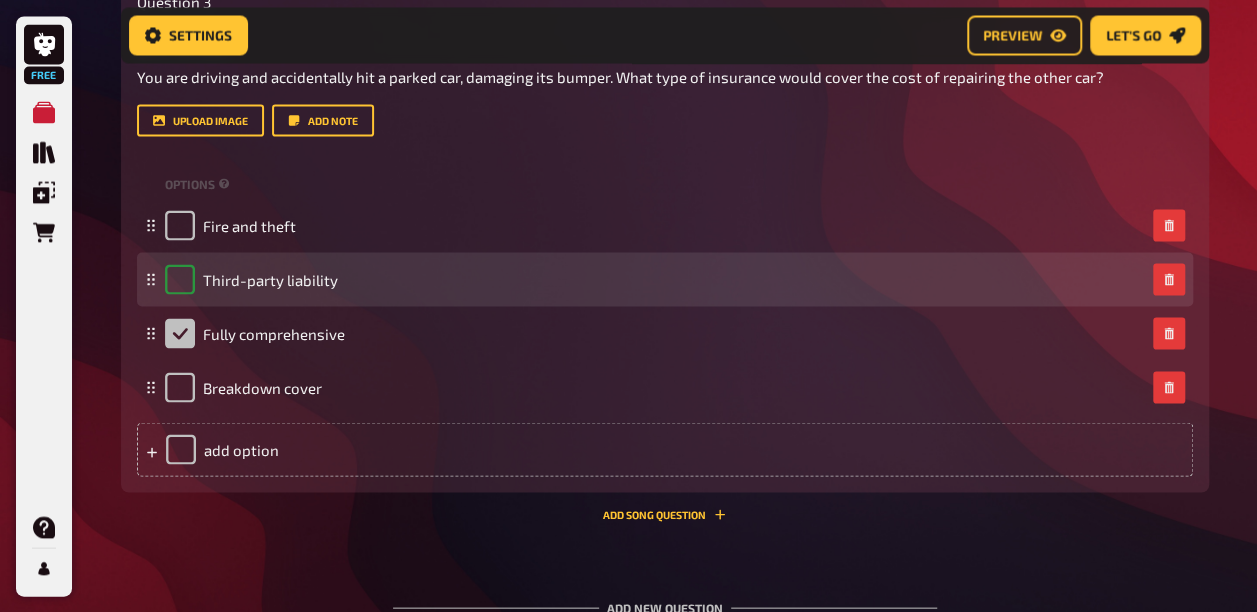 checkbox on "true" 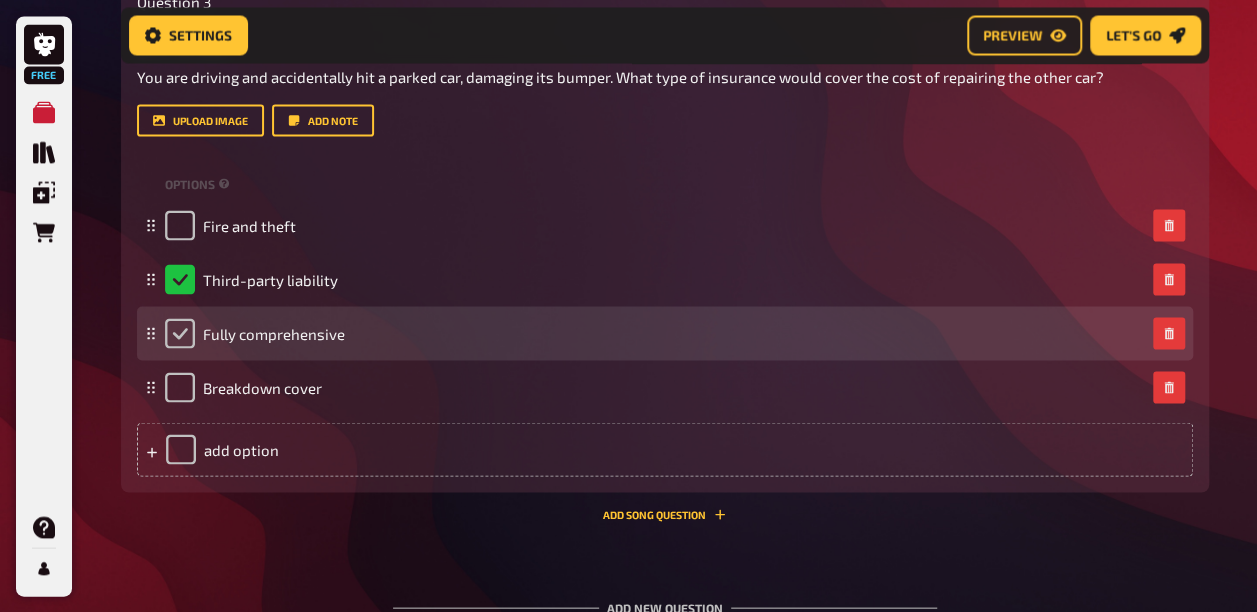 click at bounding box center [180, 333] 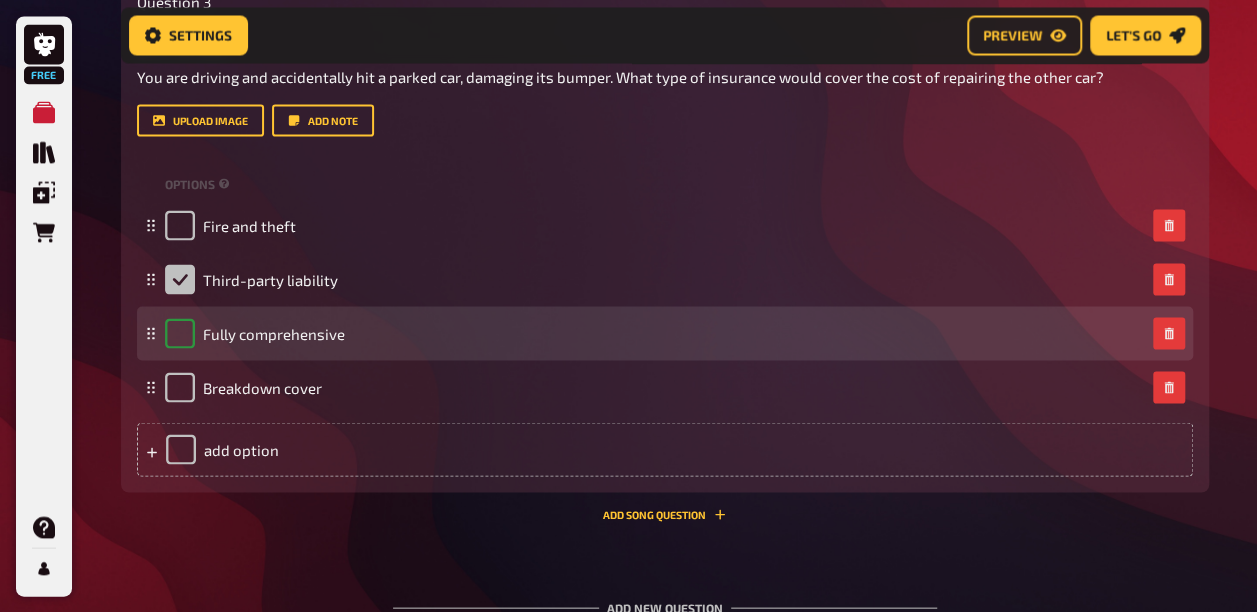checkbox on "true" 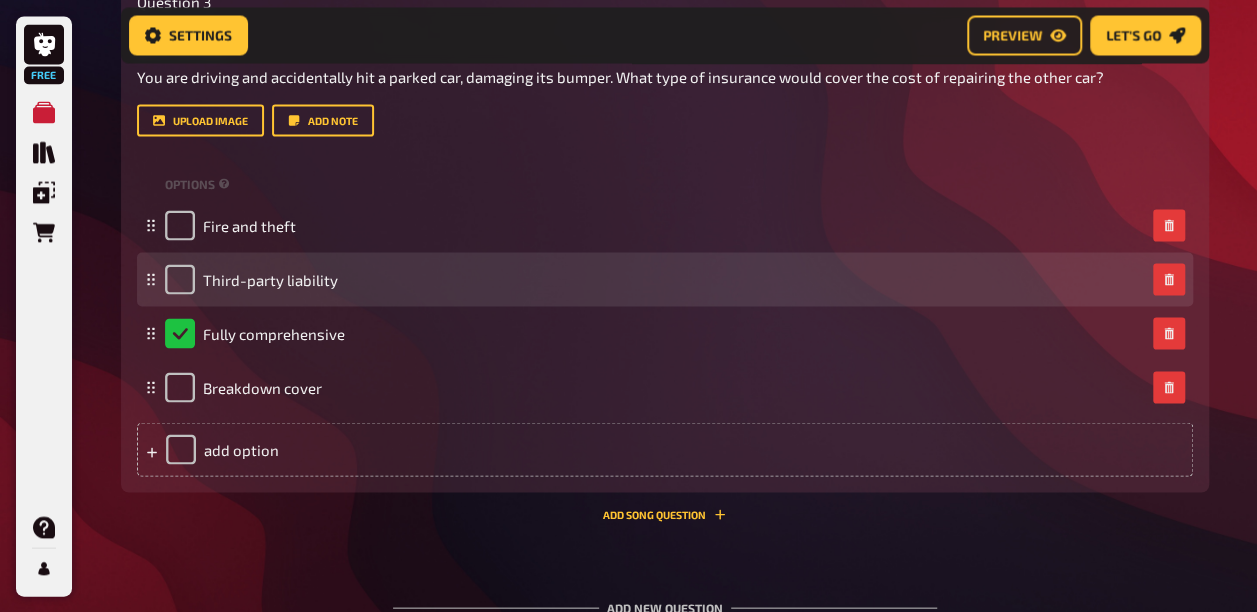 click 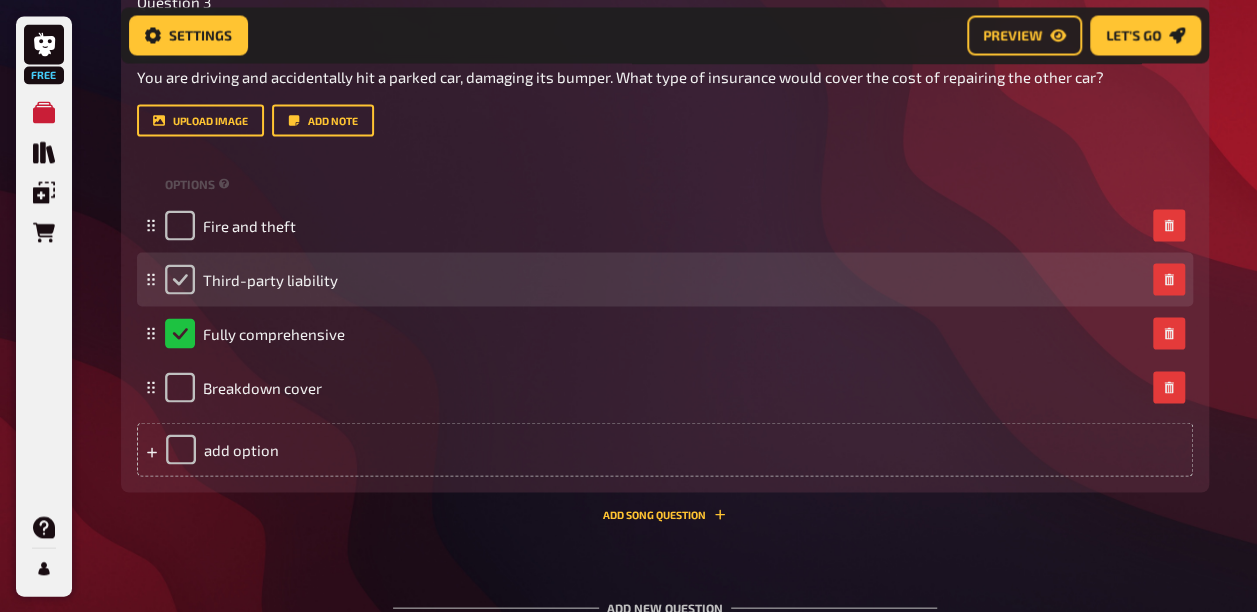 click at bounding box center (180, 279) 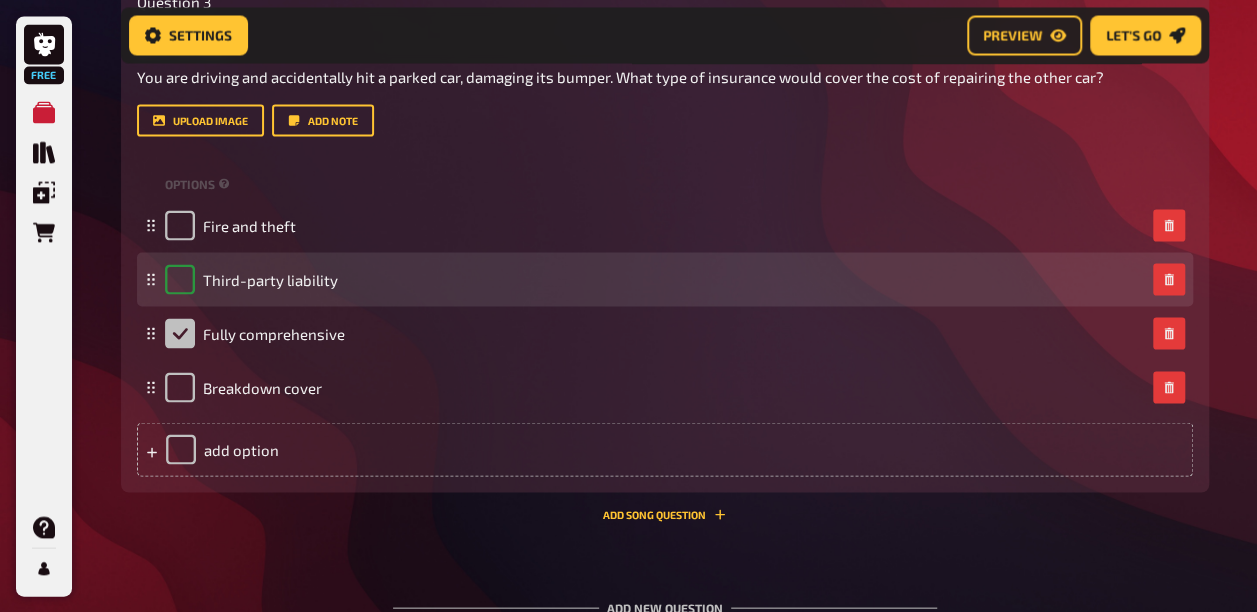 checkbox on "true" 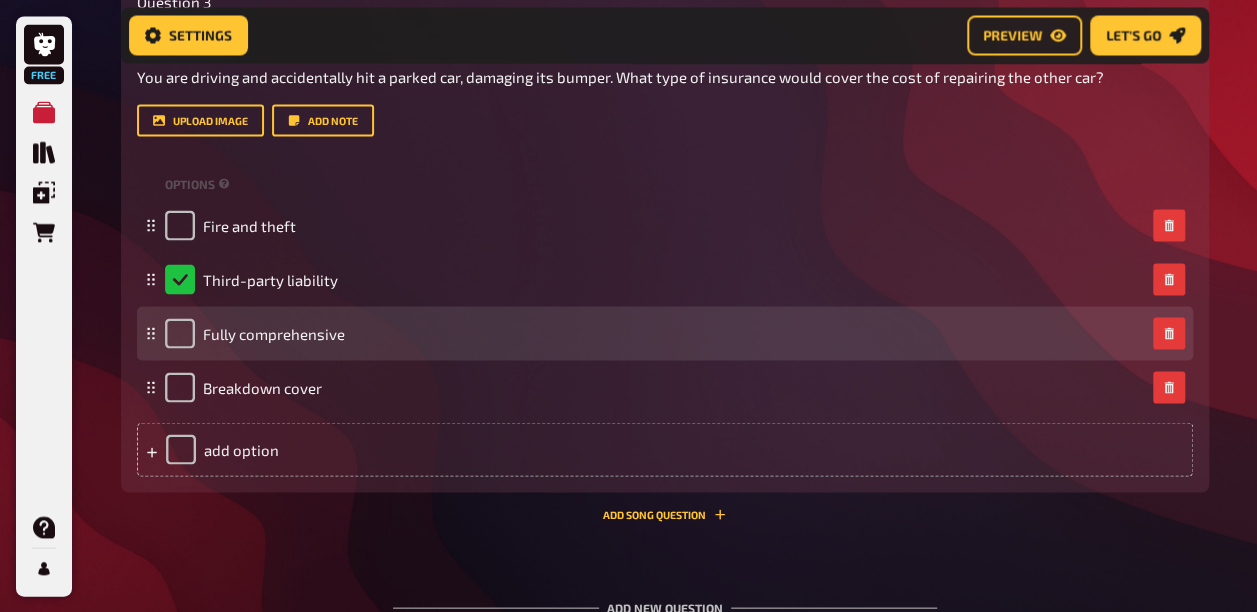 drag, startPoint x: 182, startPoint y: 414, endPoint x: 162, endPoint y: 410, distance: 20.396078 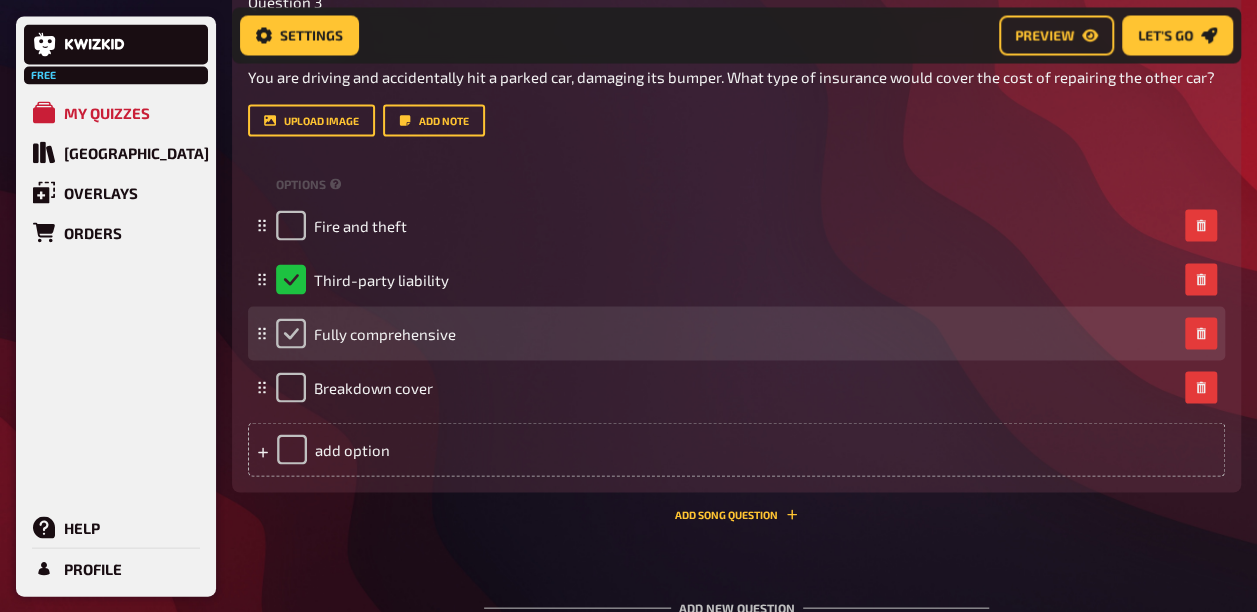 click at bounding box center [291, 333] 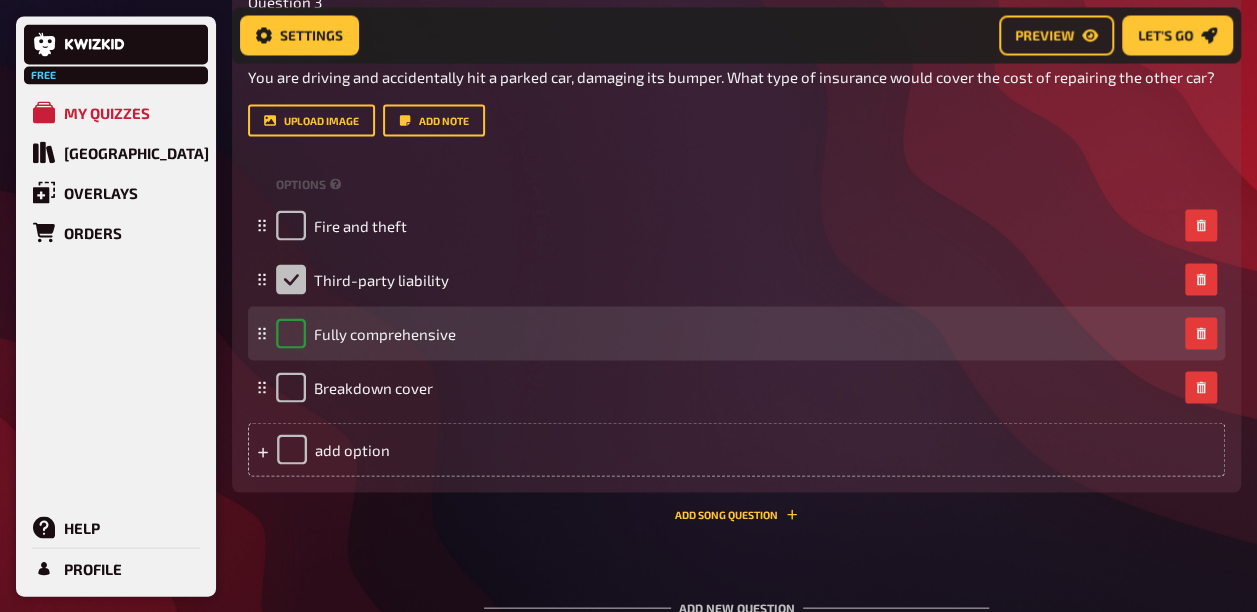 checkbox on "true" 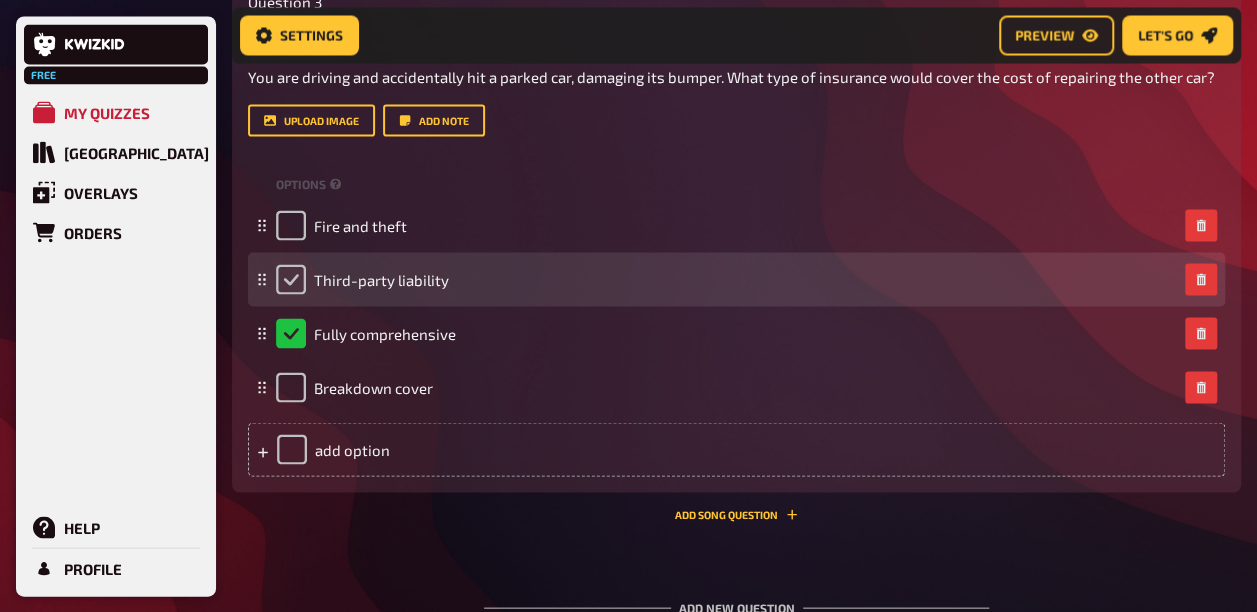 click at bounding box center [291, 279] 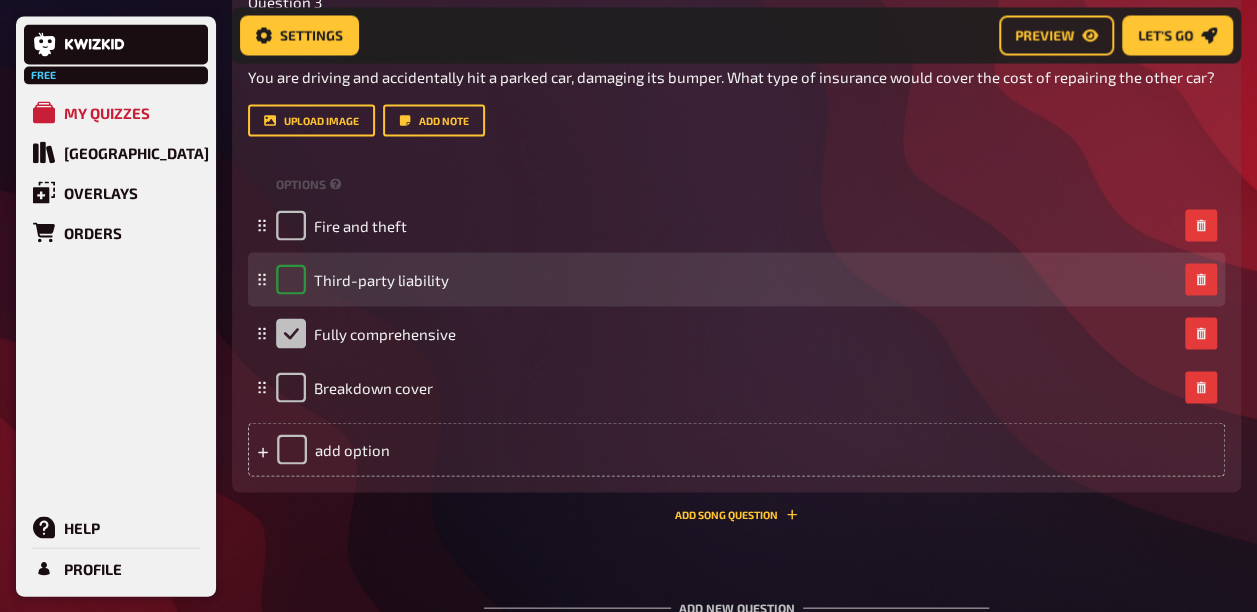 checkbox on "true" 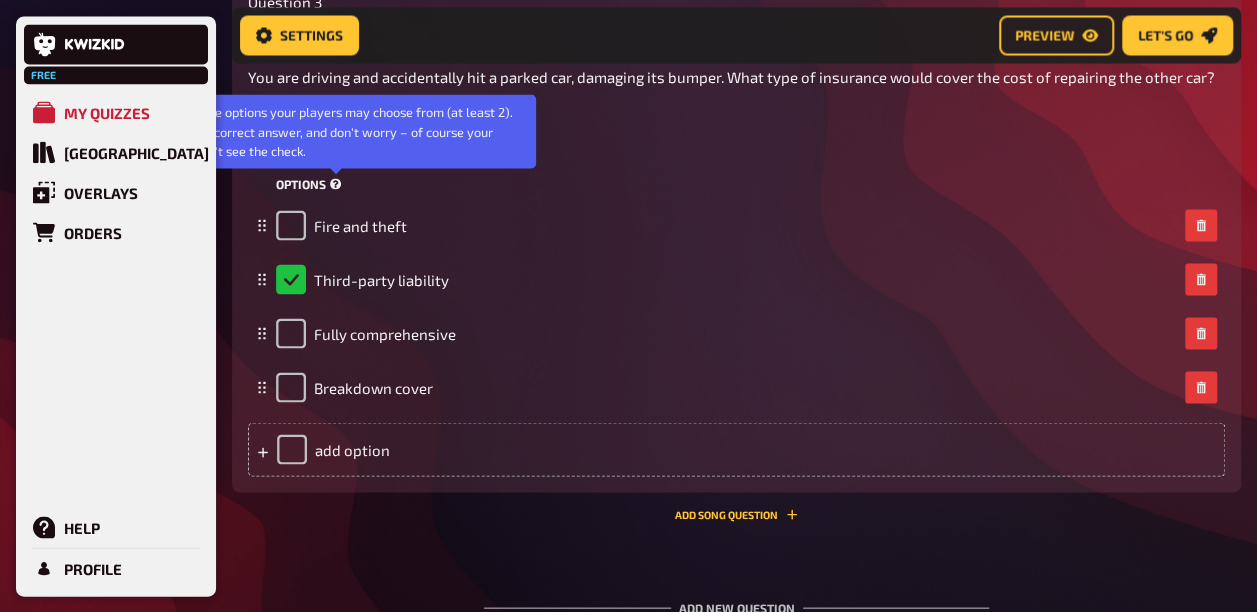 click 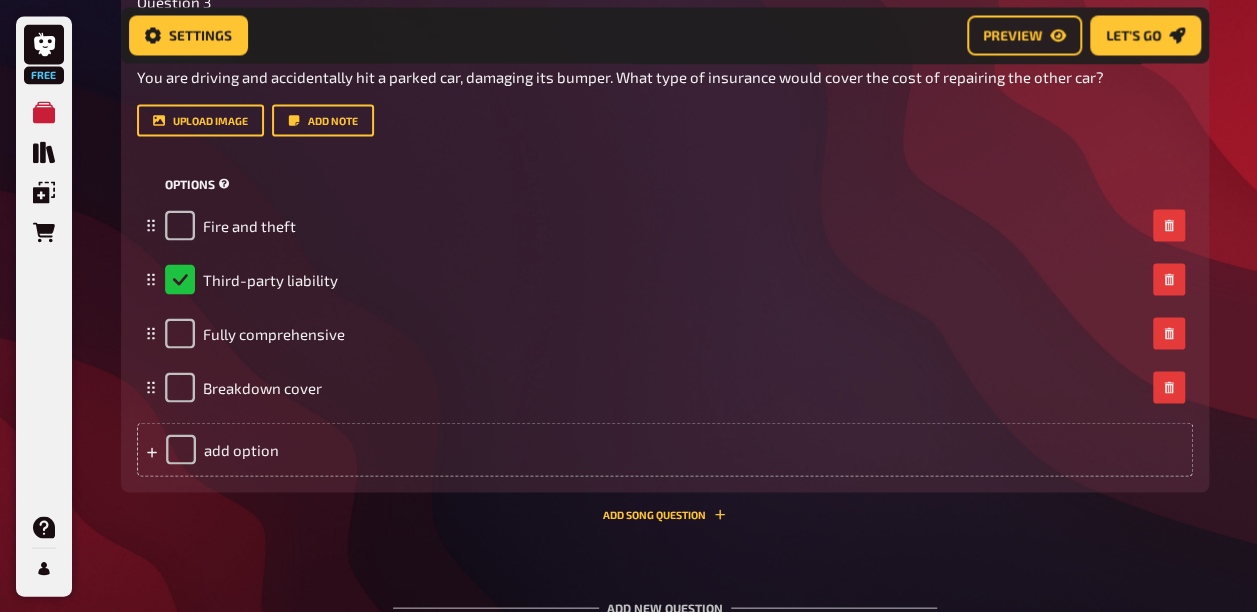 click on "options" at bounding box center [665, 183] 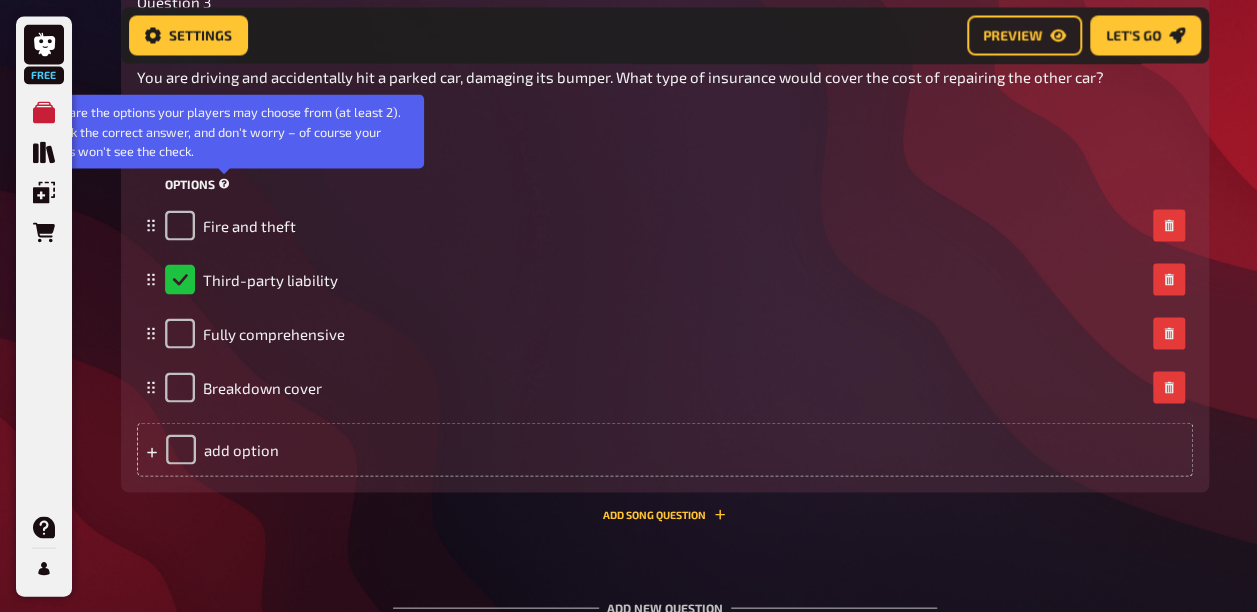 click 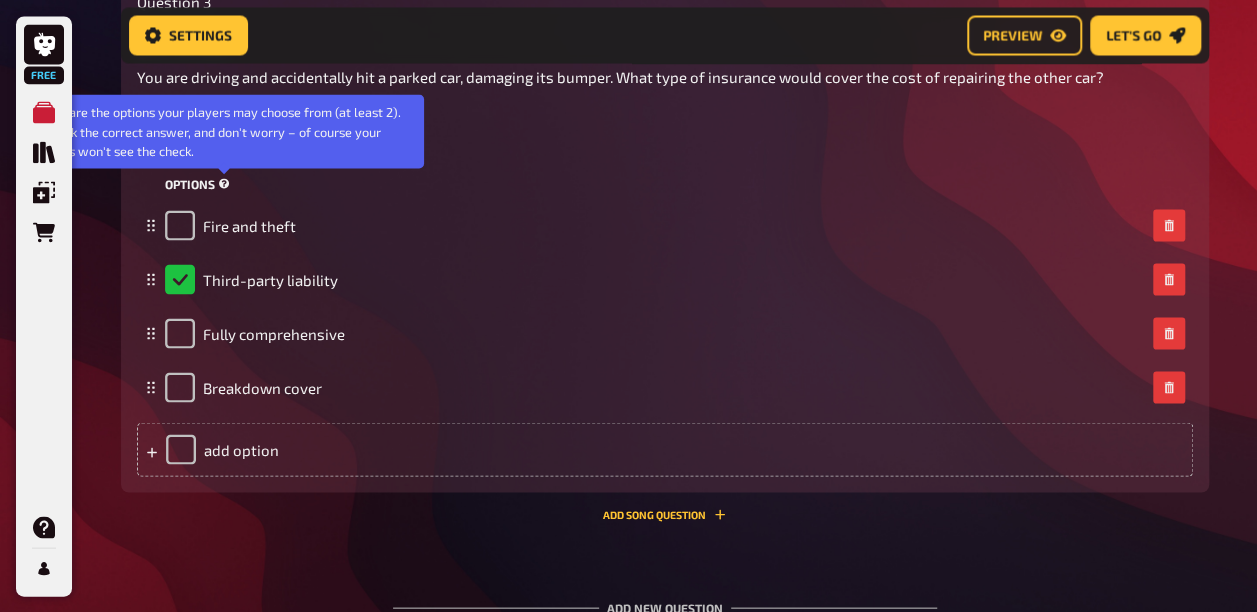 click 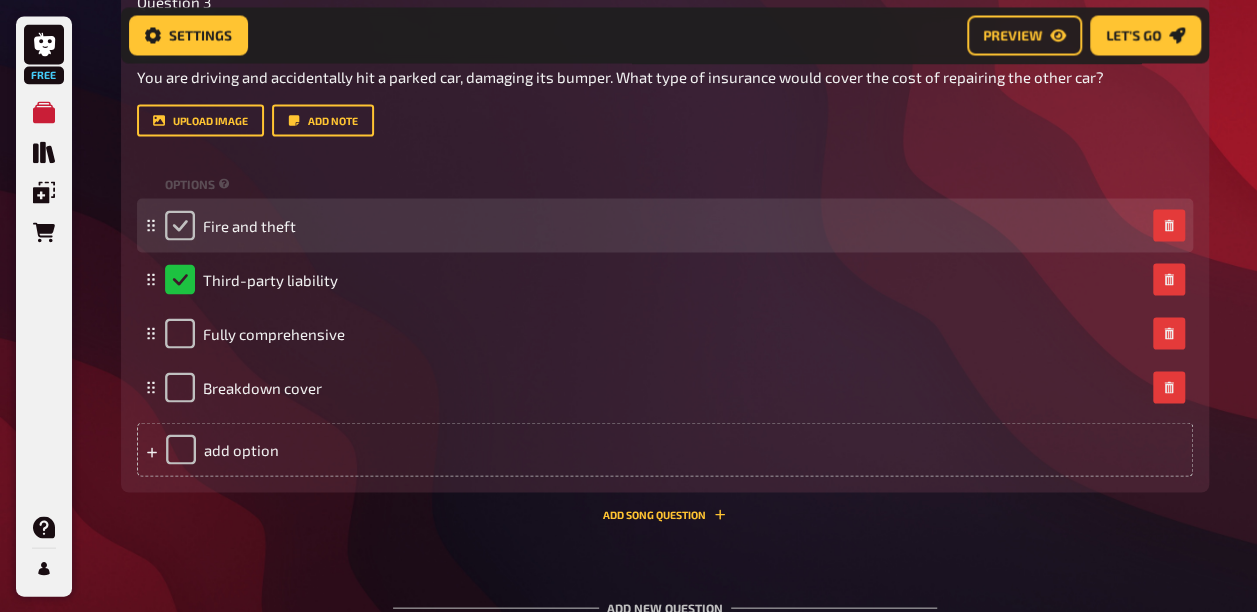 click at bounding box center (180, 225) 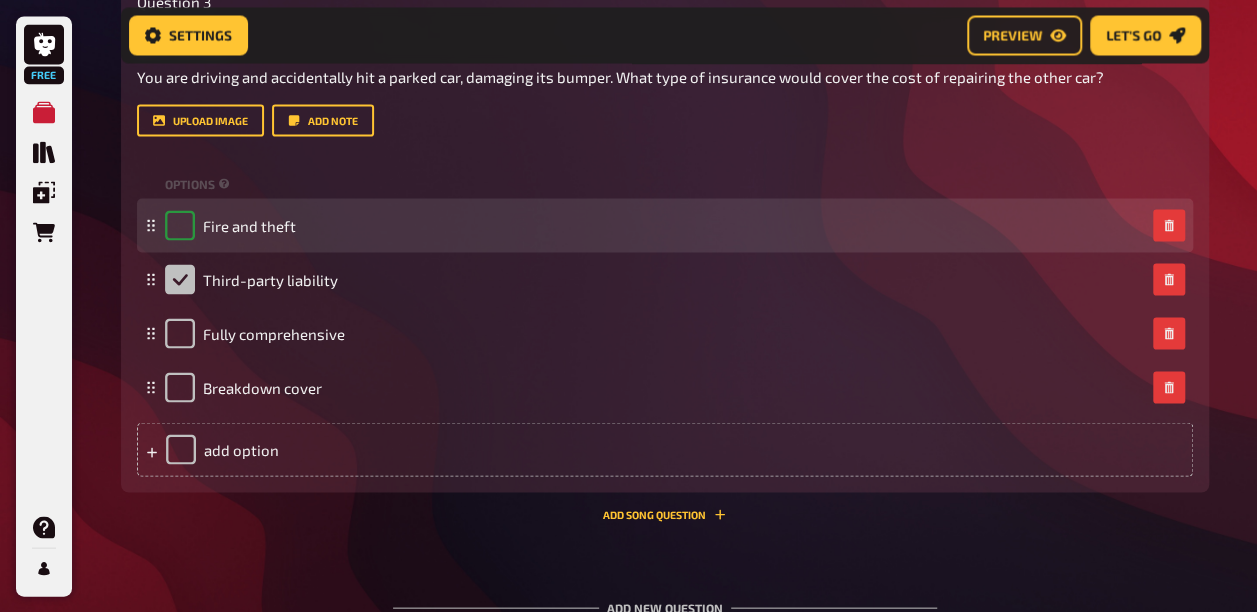checkbox on "true" 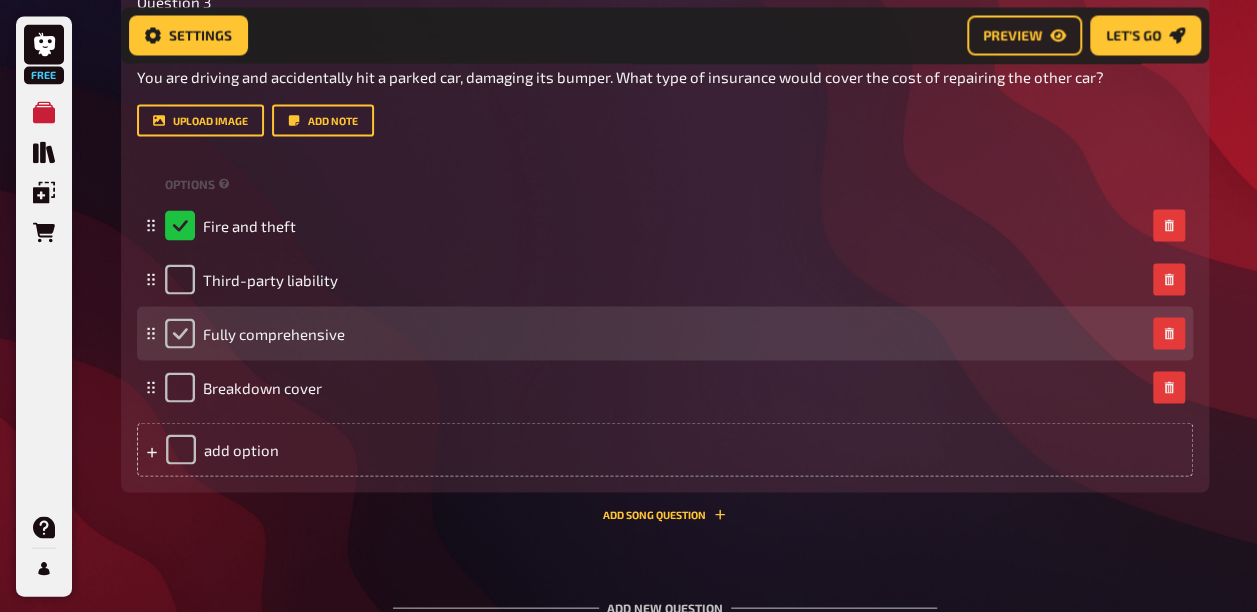 click at bounding box center [180, 333] 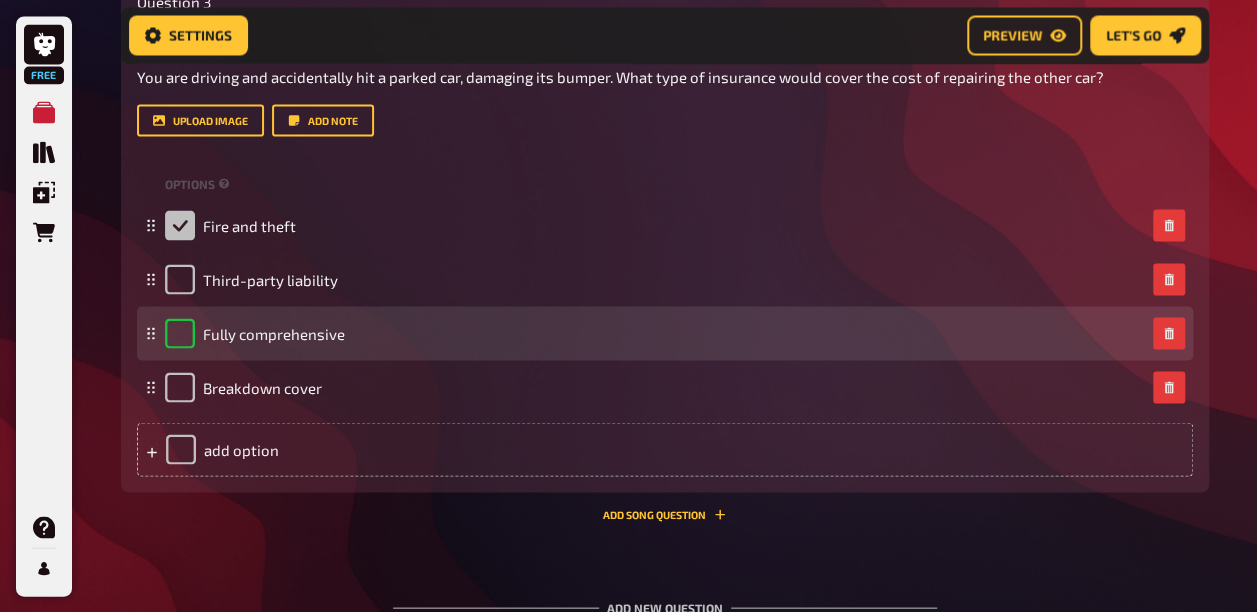 checkbox on "true" 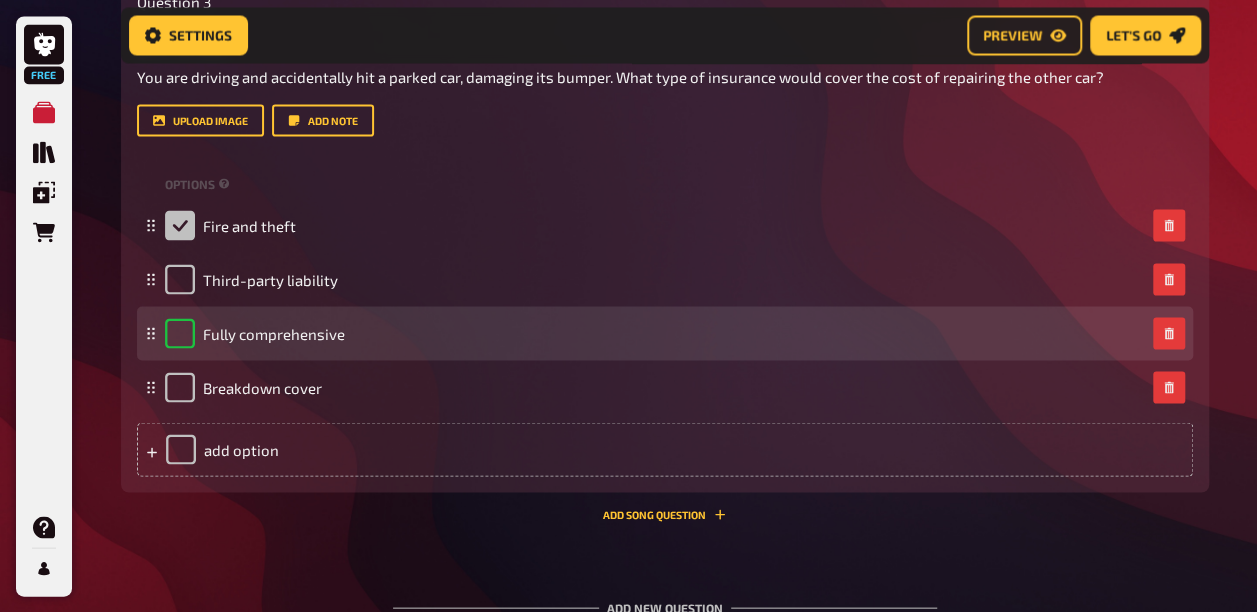 checkbox on "false" 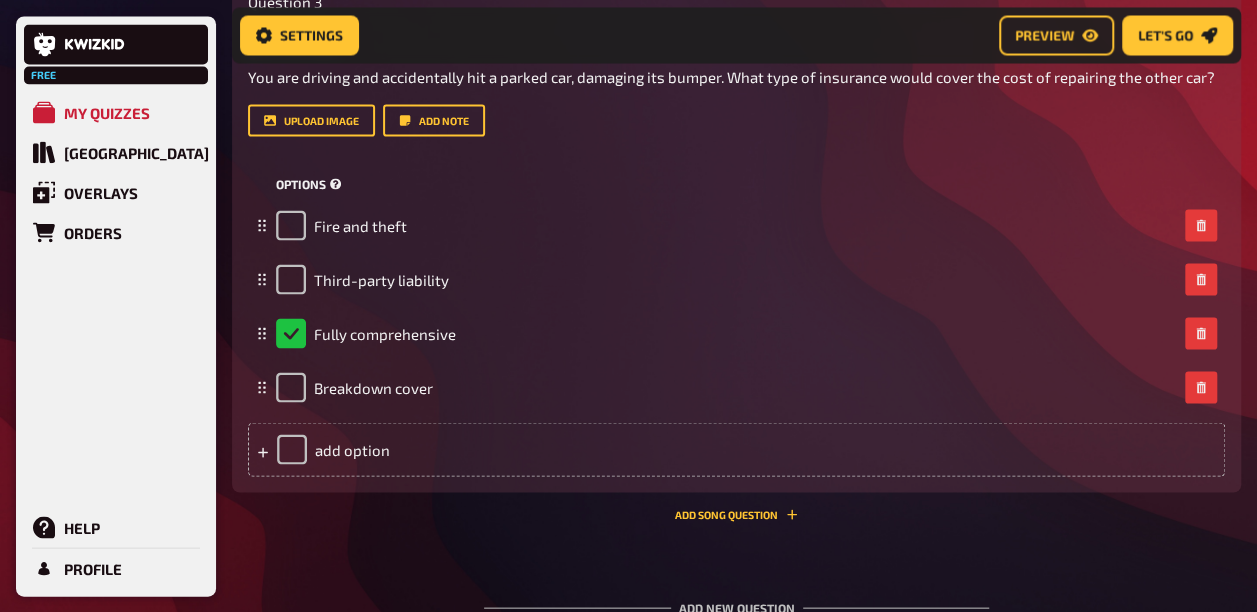 click on "options" at bounding box center (310, 183) 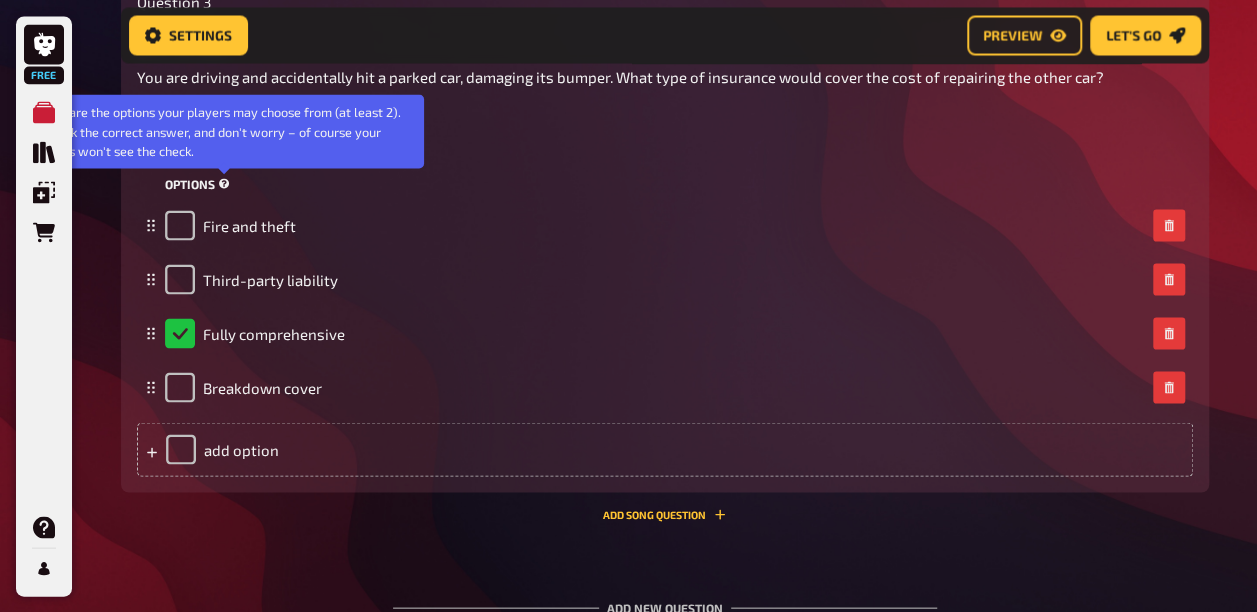 click 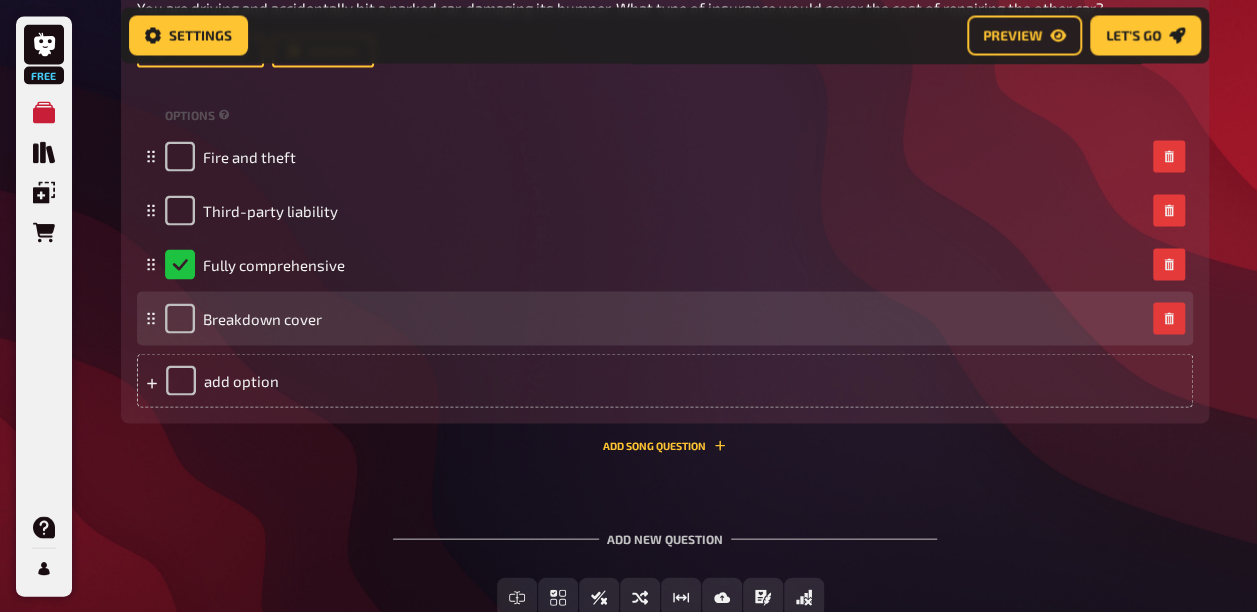 scroll, scrollTop: 1886, scrollLeft: 0, axis: vertical 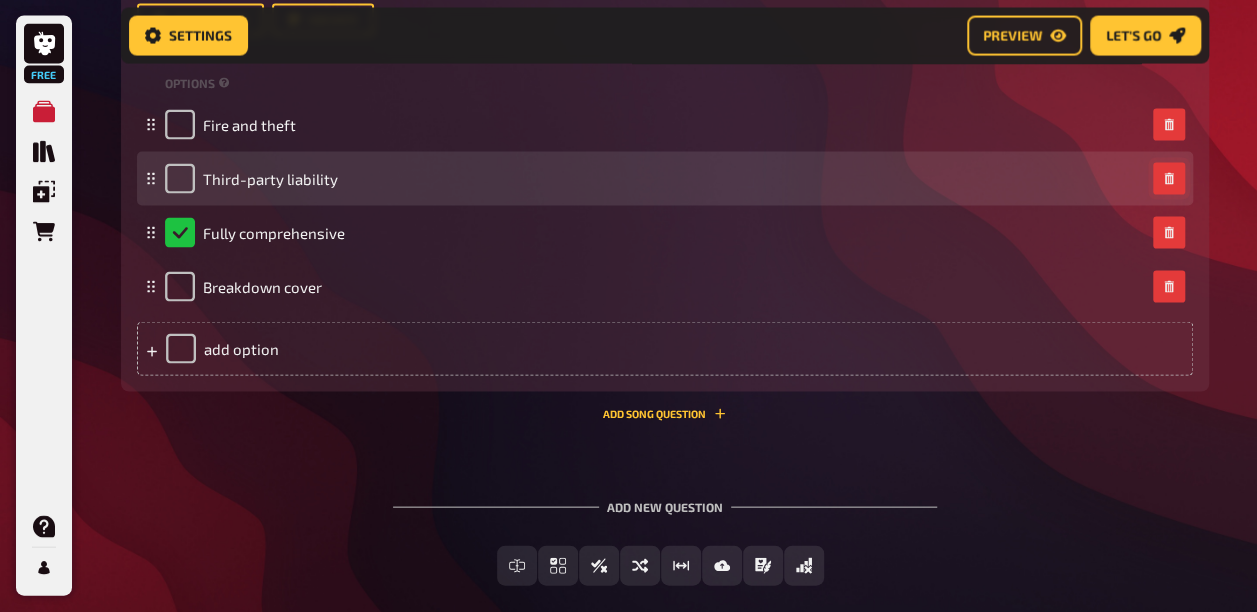 click 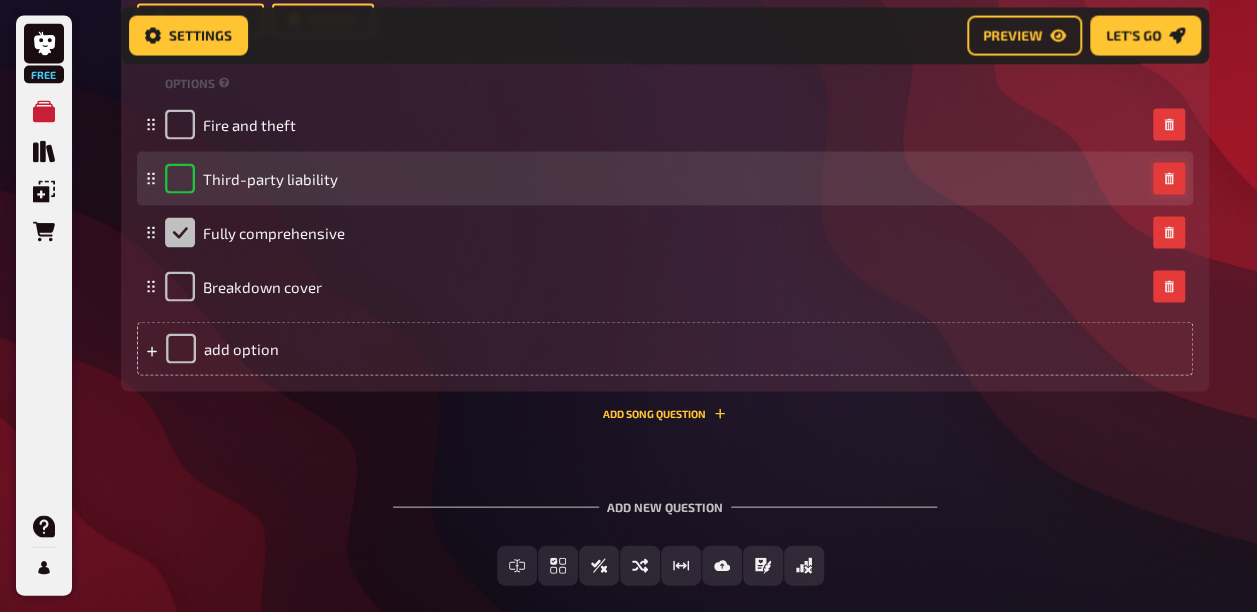 checkbox on "true" 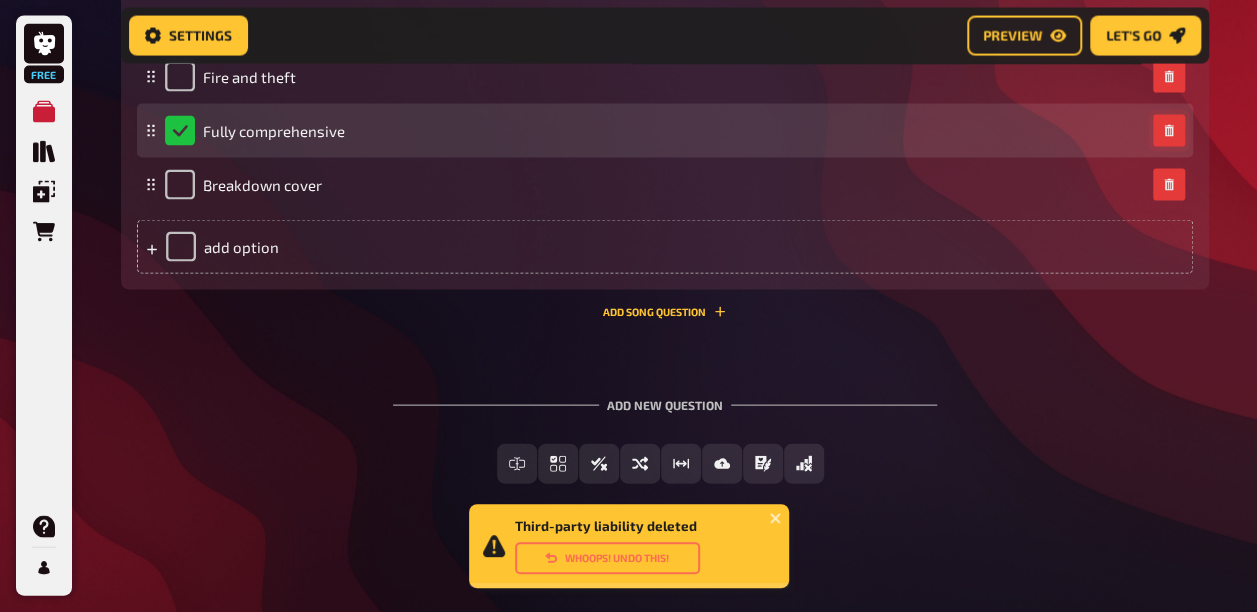 scroll, scrollTop: 2025, scrollLeft: 0, axis: vertical 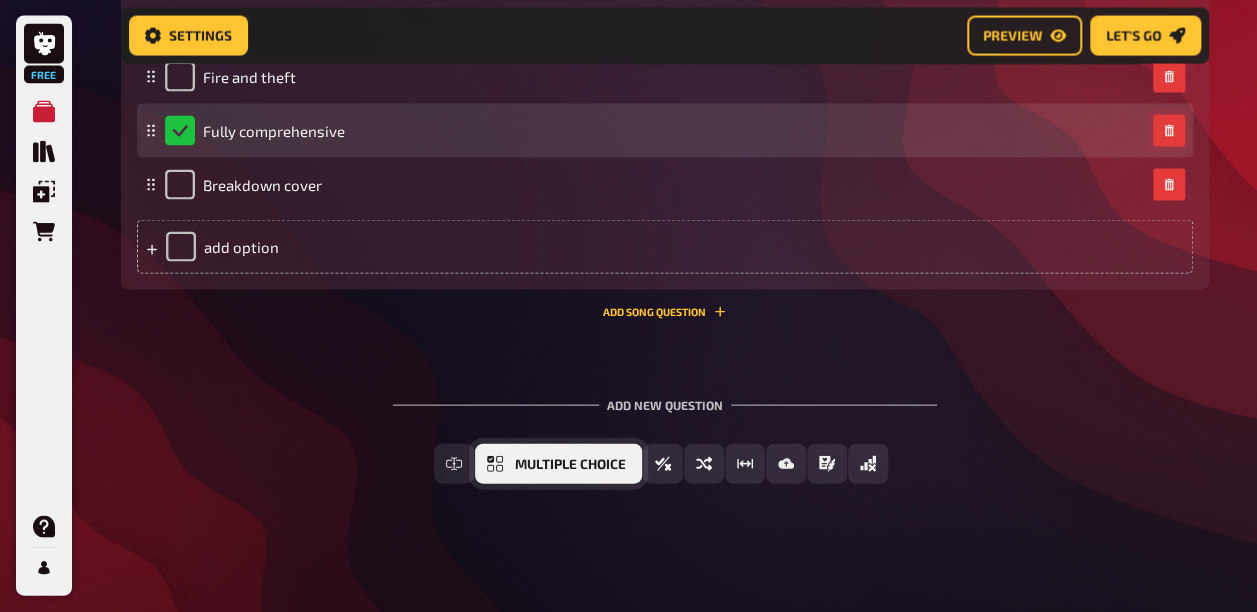 click on "Multiple Choice" at bounding box center (570, 465) 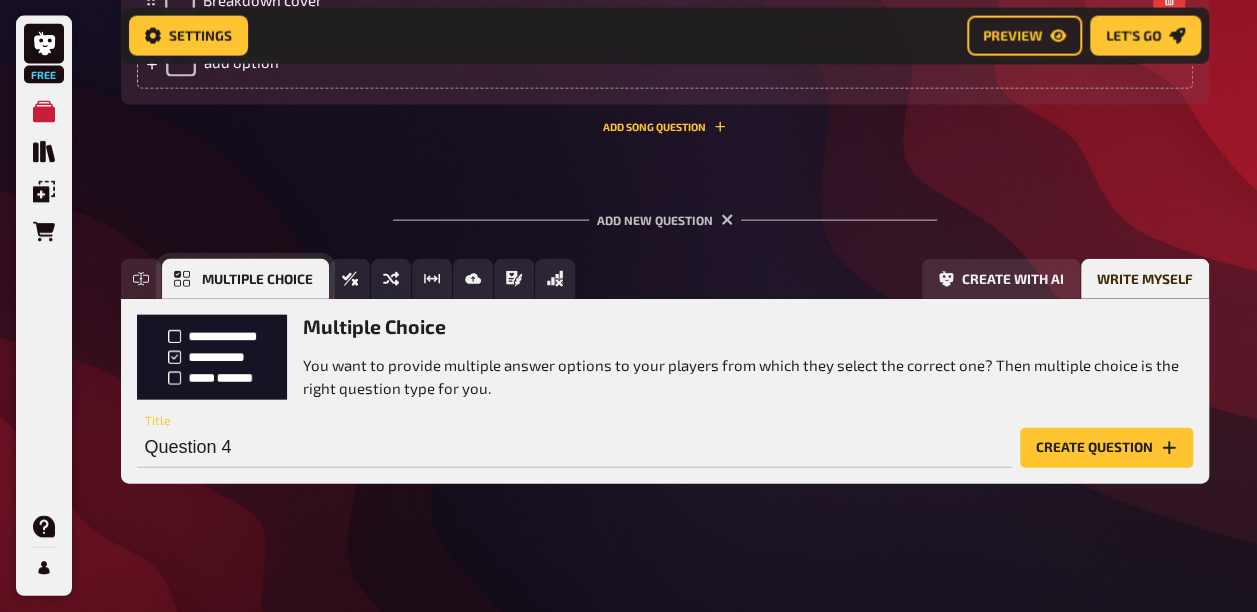 scroll, scrollTop: 2209, scrollLeft: 0, axis: vertical 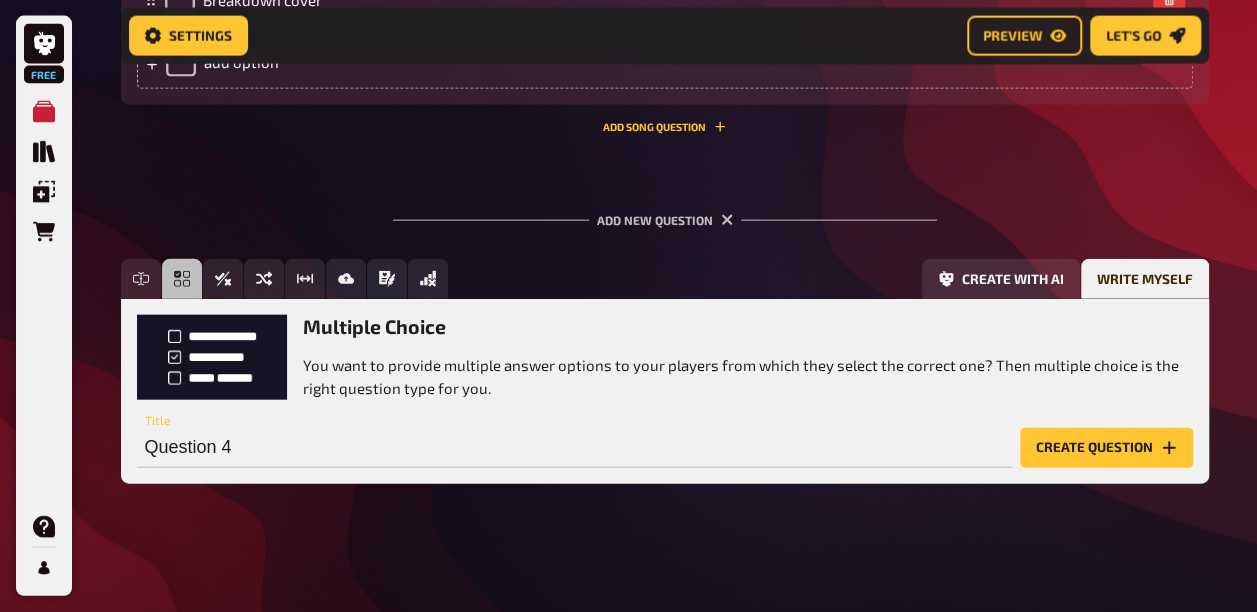 click on "Create question" at bounding box center (1106, 448) 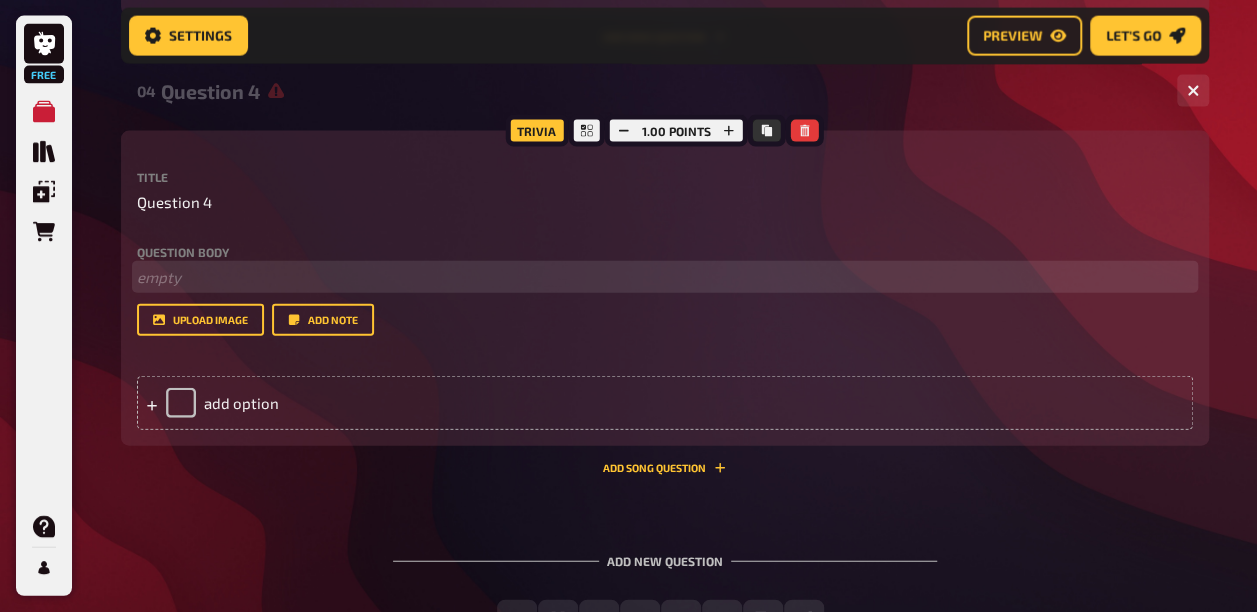 click on "﻿ empty" at bounding box center [665, 277] 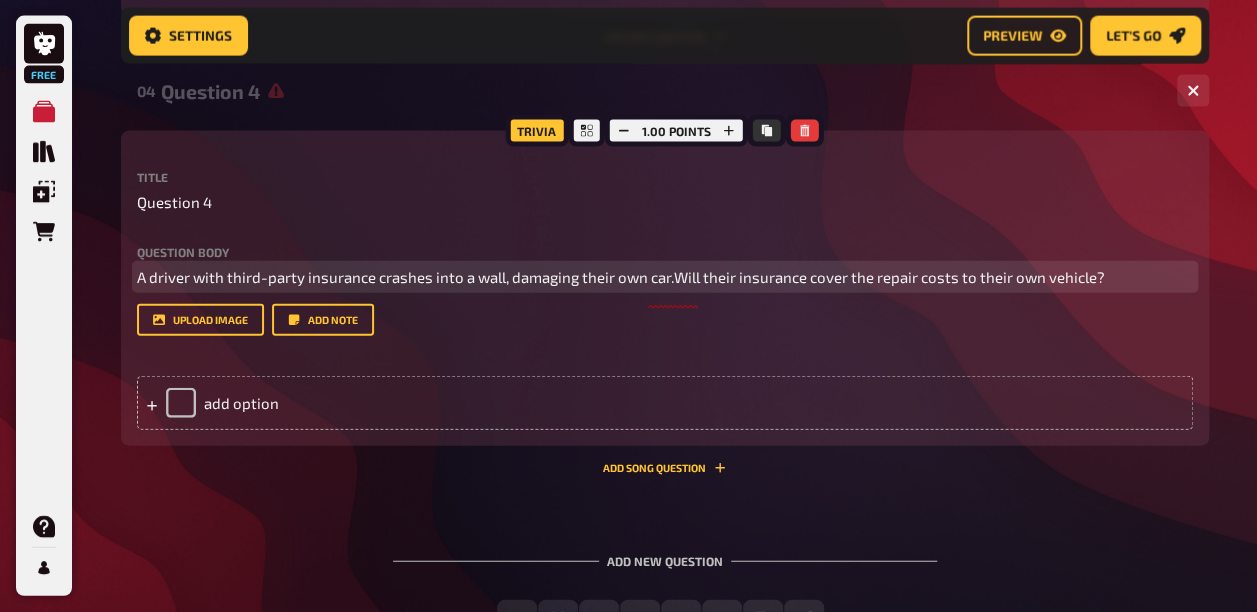 click on "A driver with third-party insurance crashes into a wall, damaging their own car.Will their insurance cover the repair costs to their own vehicle?" at bounding box center (621, 277) 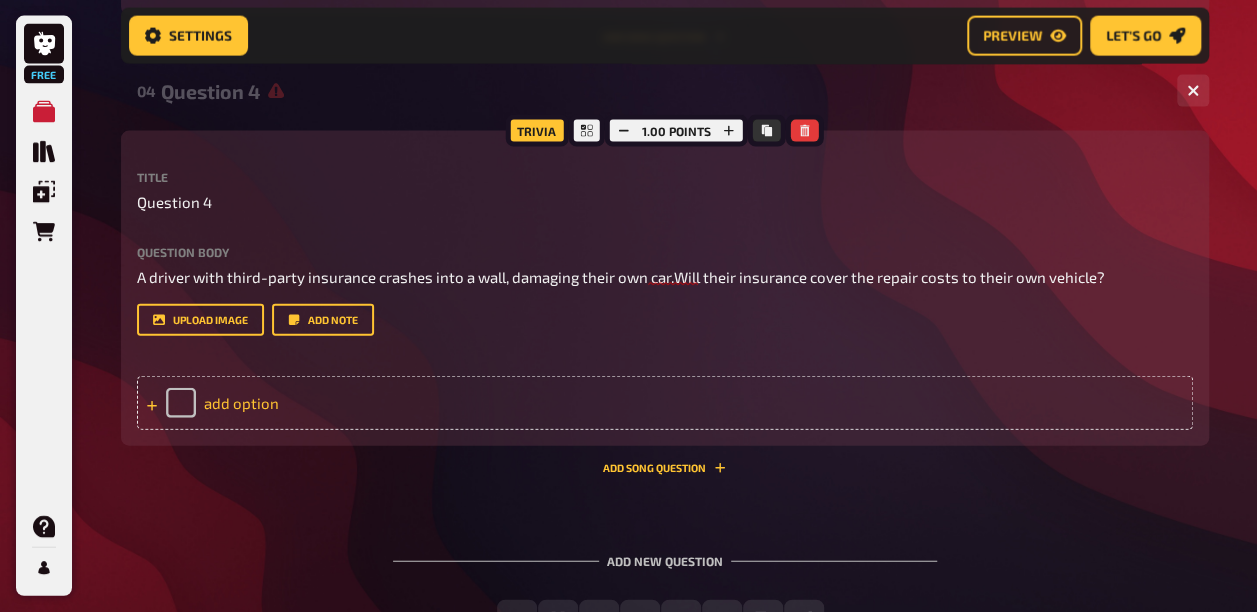 click on "add option" at bounding box center (665, 403) 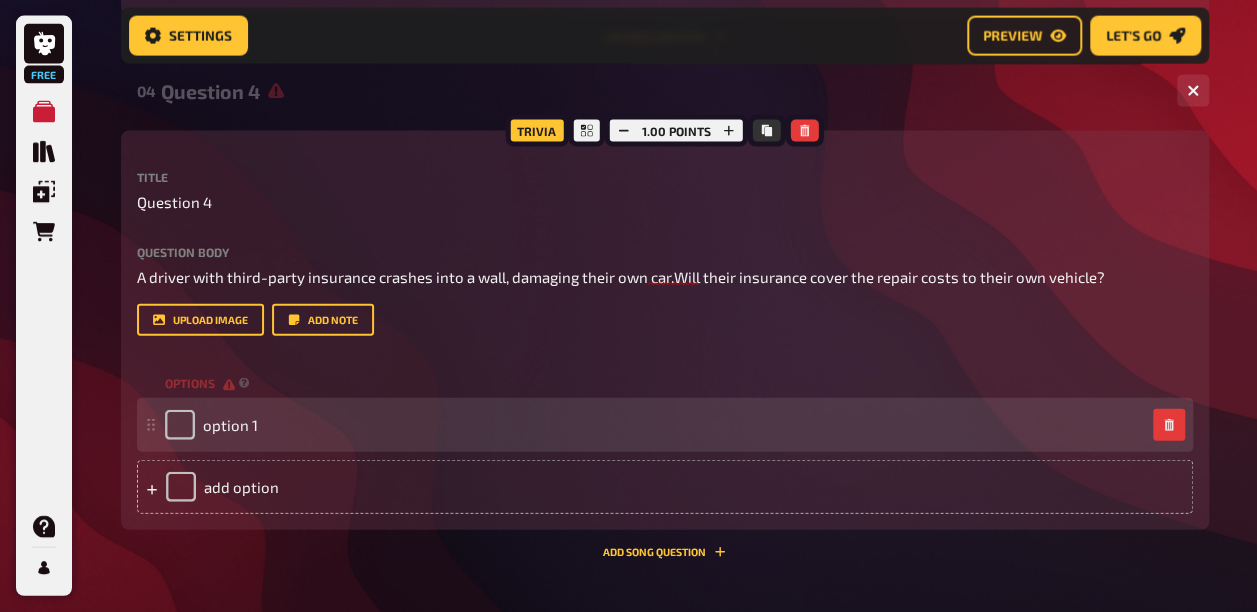 type 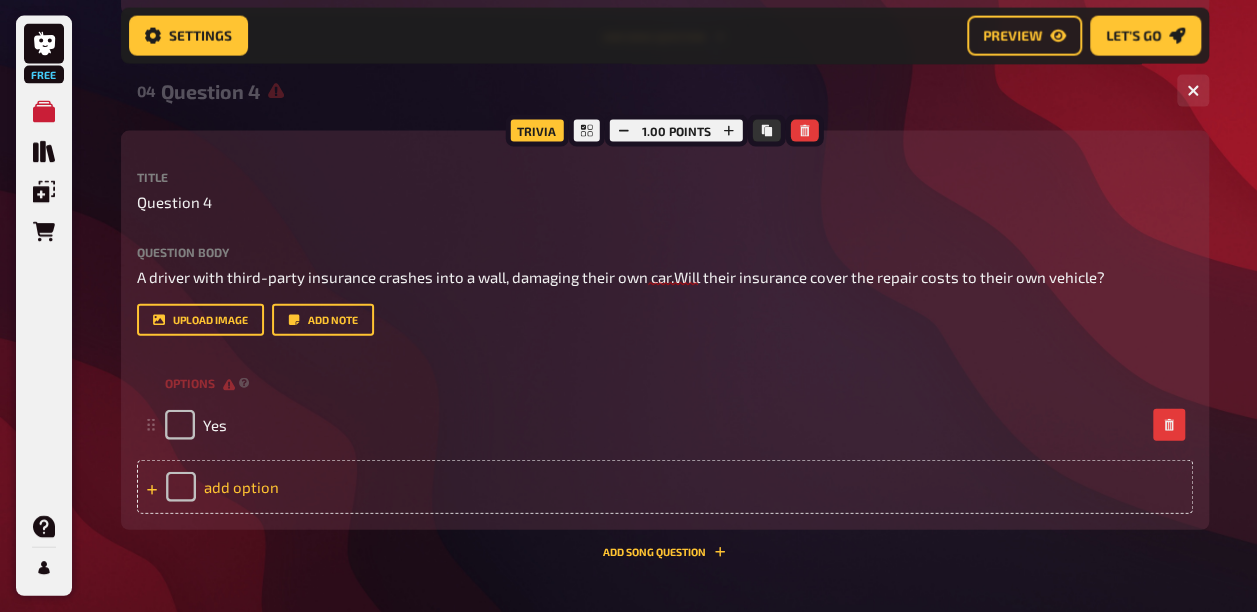 click on "add option" at bounding box center [665, 487] 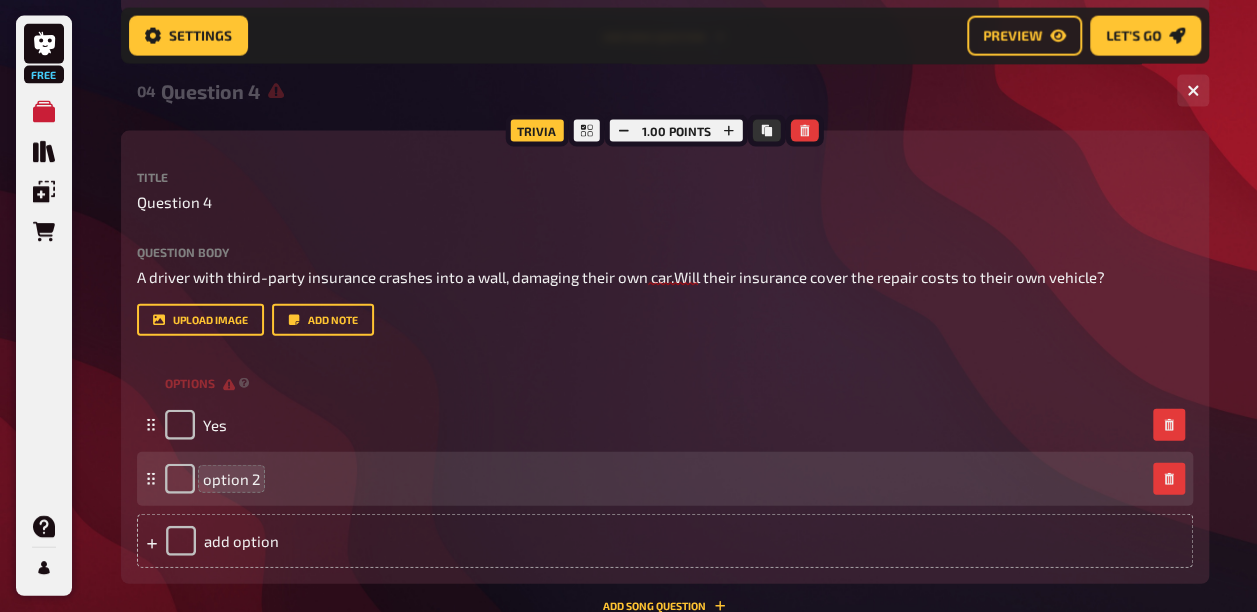 type 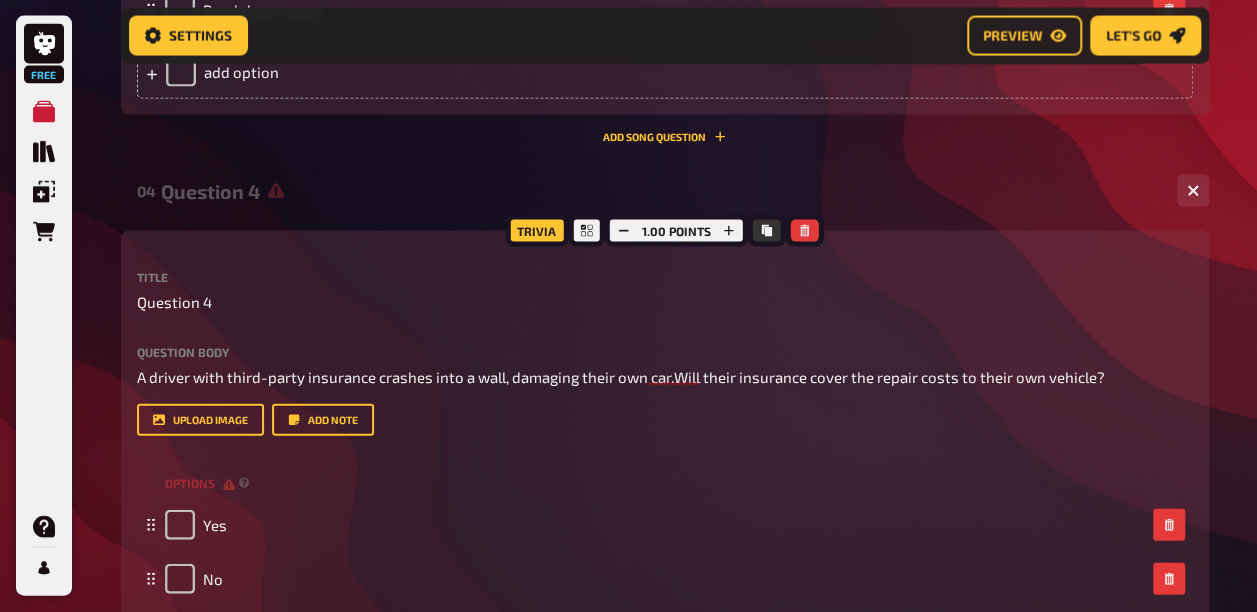 scroll, scrollTop: 2309, scrollLeft: 0, axis: vertical 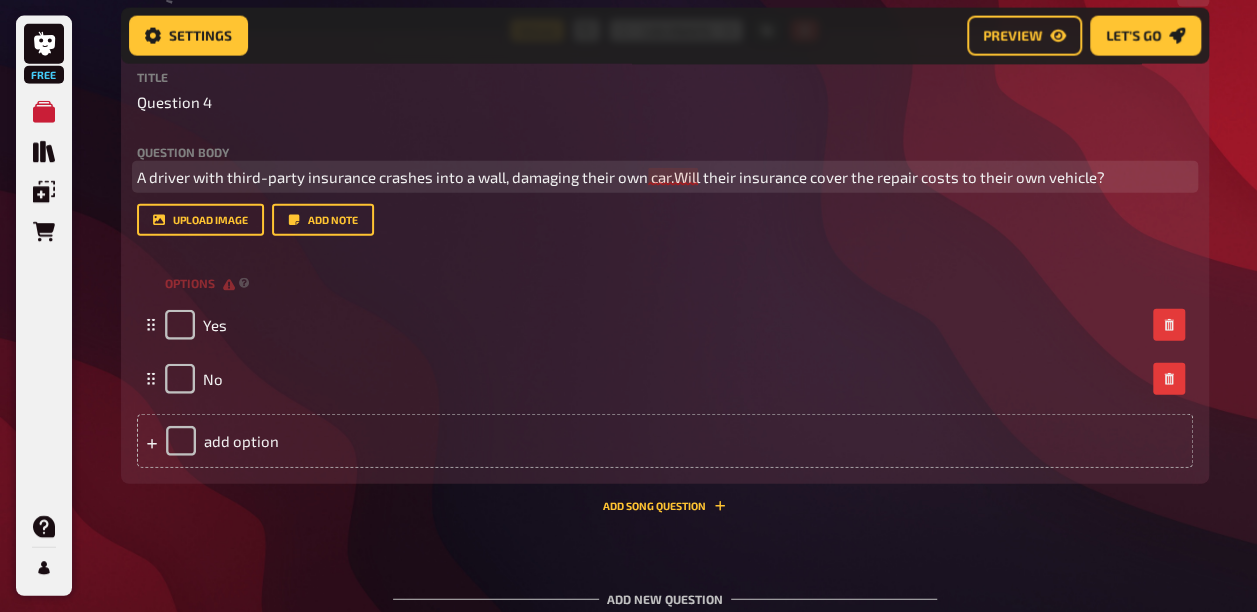 click on "A driver with third-party insurance crashes into a wall, damaging their own car.Will their insurance cover the repair costs to their own vehicle?" at bounding box center [621, 177] 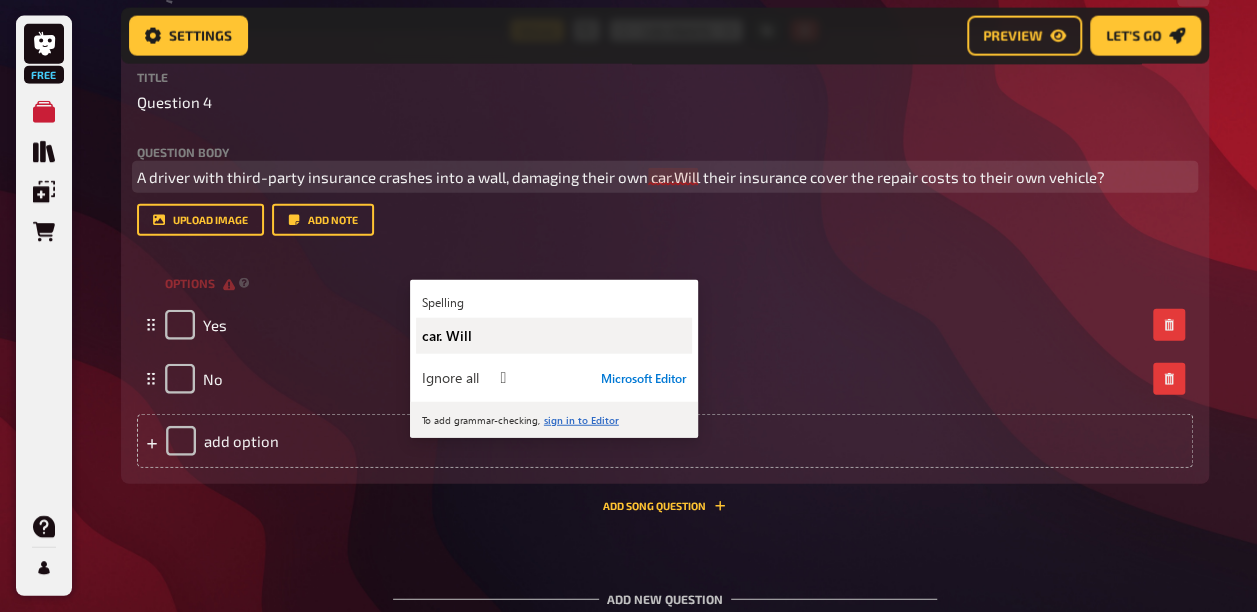 type 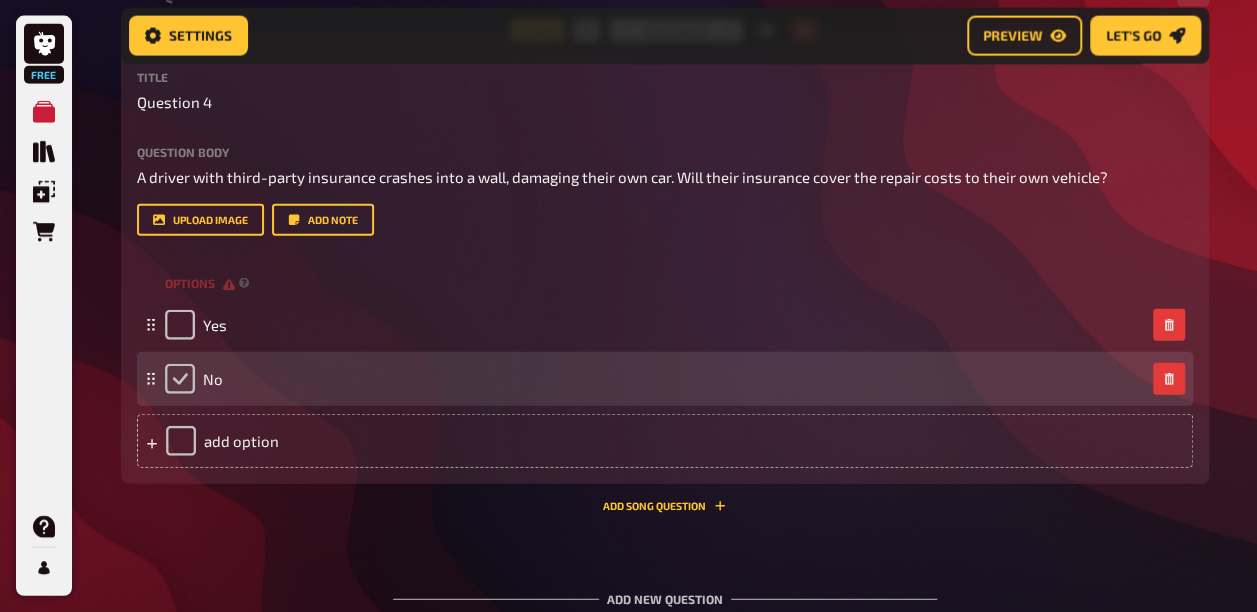 click at bounding box center (180, 379) 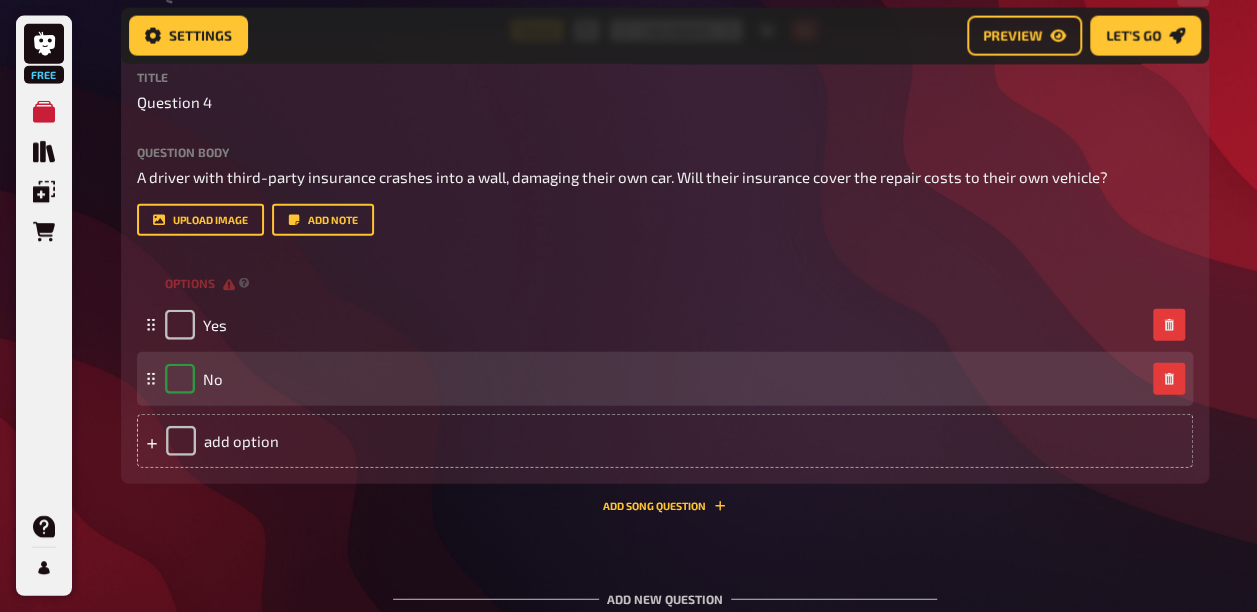 checkbox on "true" 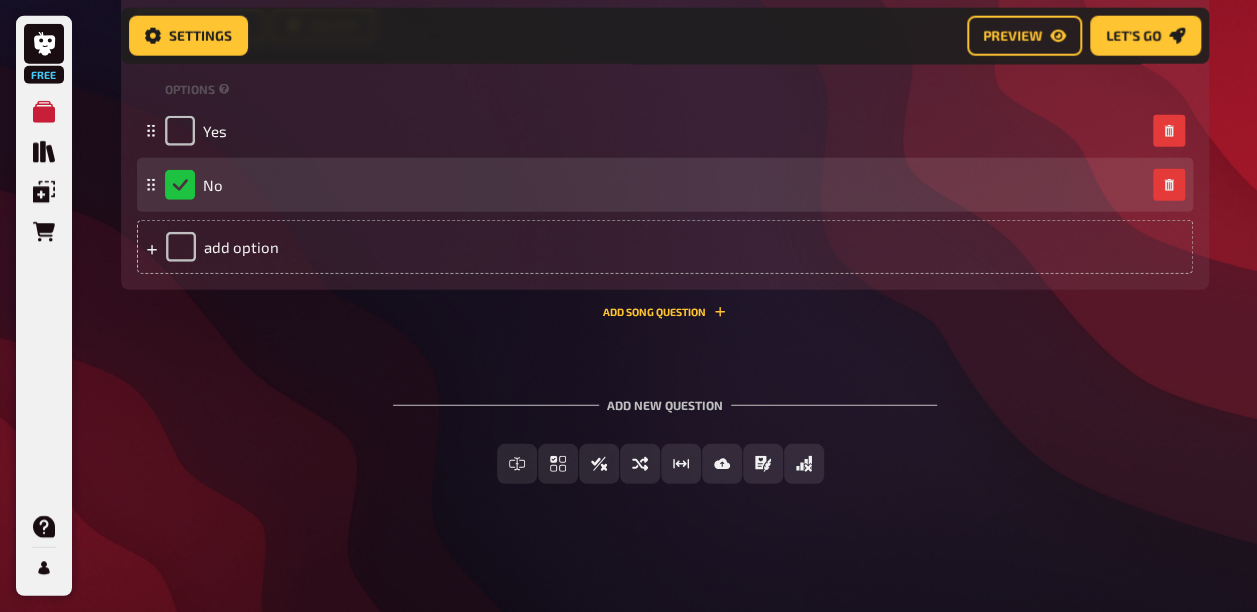scroll, scrollTop: 2594, scrollLeft: 0, axis: vertical 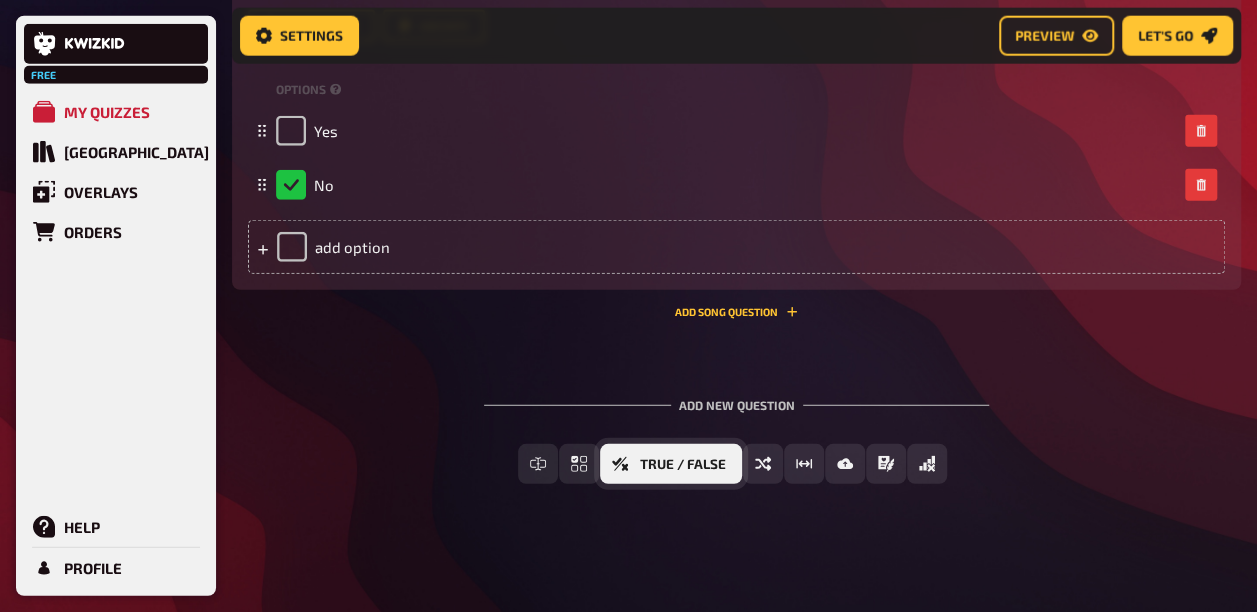 click on "True / False" at bounding box center [671, 464] 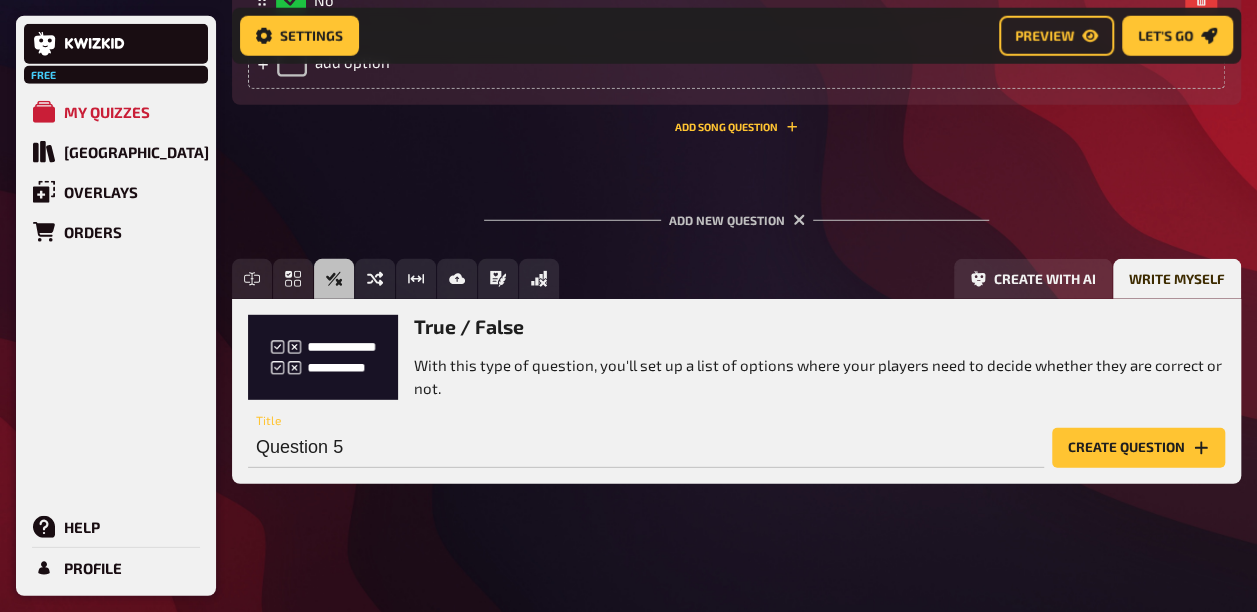 scroll, scrollTop: 2778, scrollLeft: 0, axis: vertical 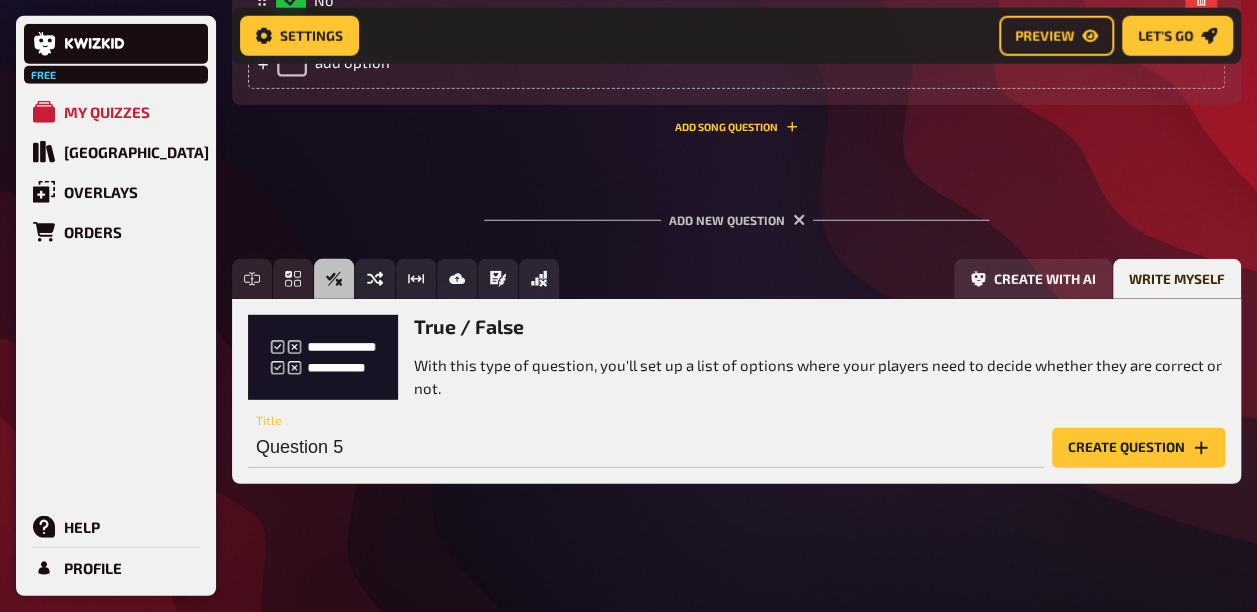 click on "Create question" at bounding box center [1138, 448] 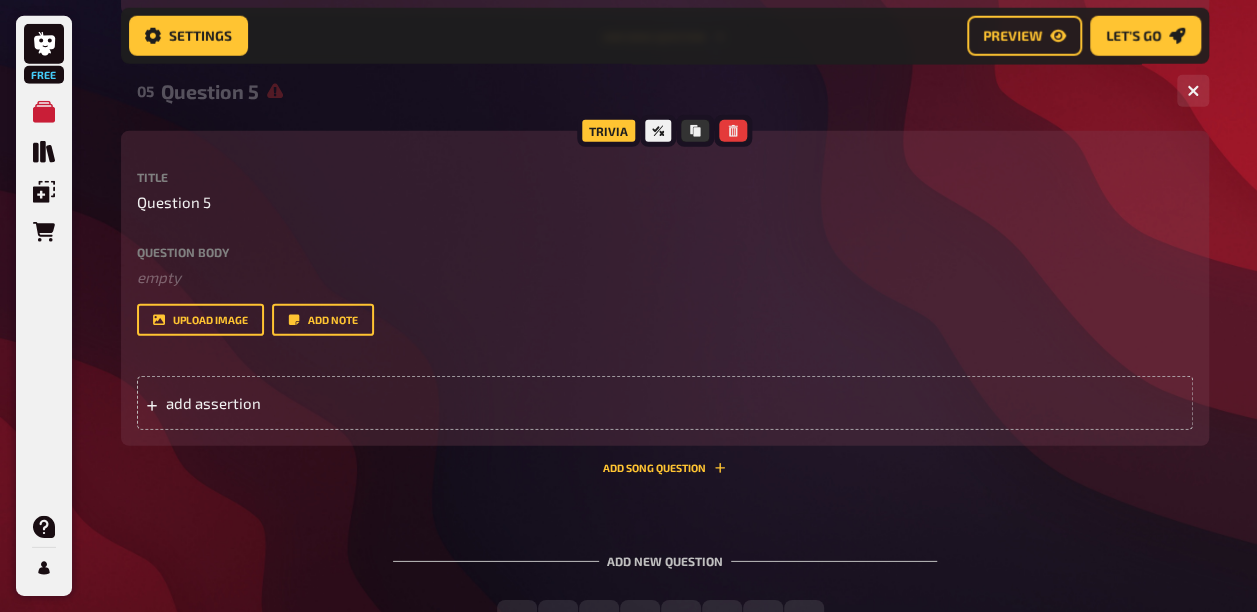 click on "Question body ﻿ empty Drop here to upload" at bounding box center (665, 267) 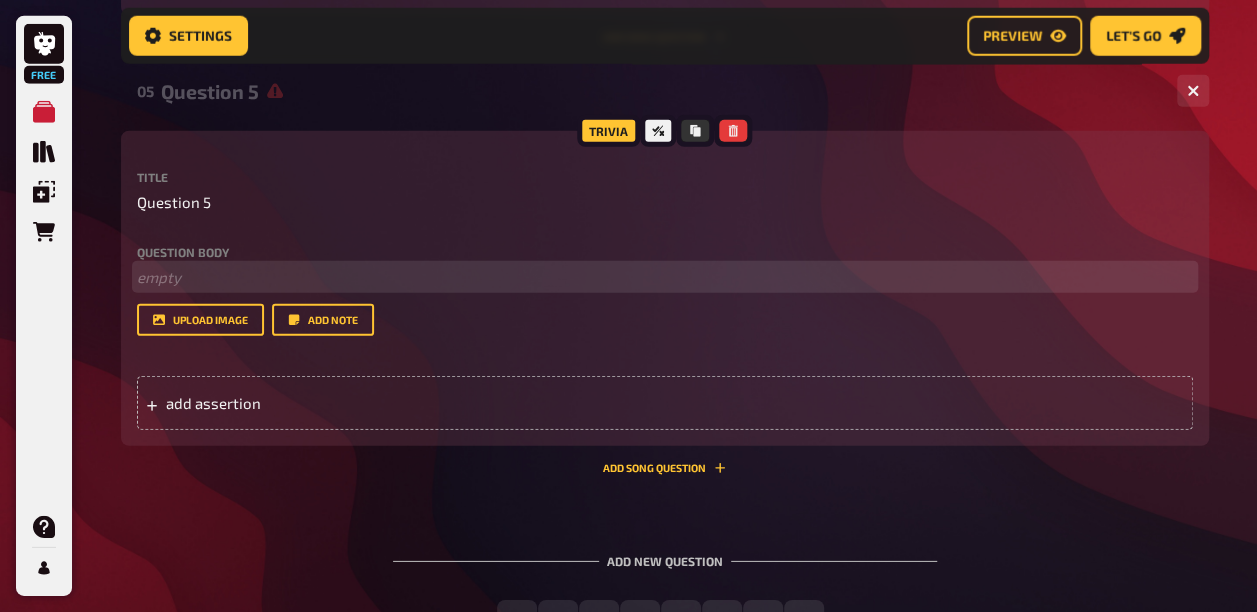 click on "﻿ empty" at bounding box center (665, 277) 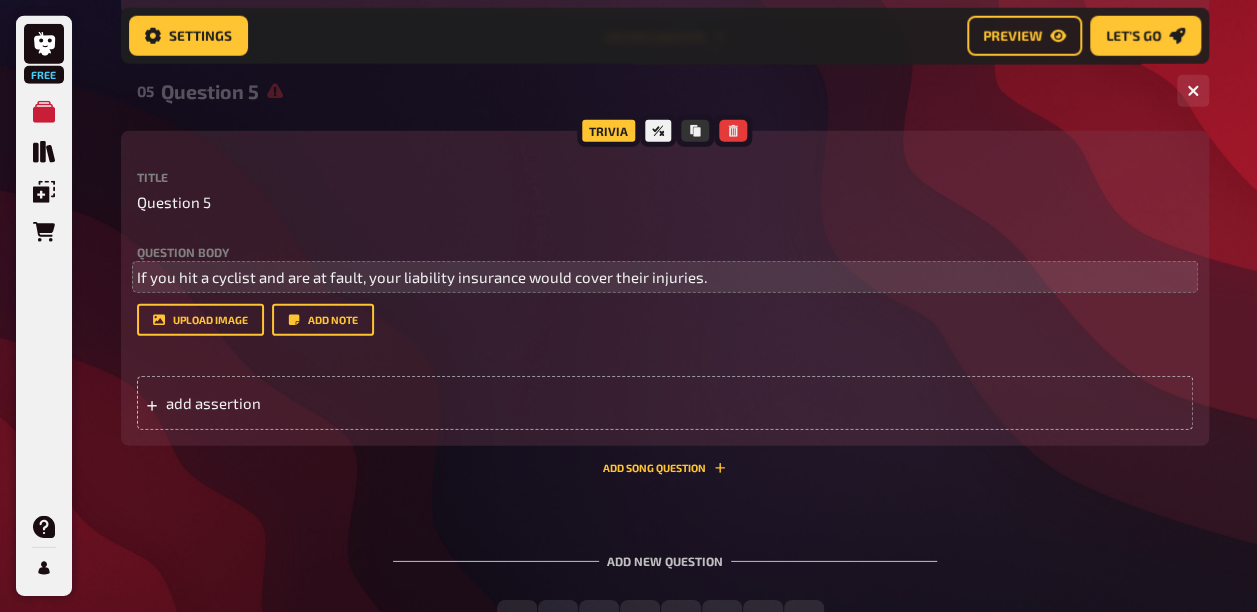 click on "Trivia Title Question 5 Question body
If you hit a cyclist and are at fault, your liability insurance would cover their injuries. Drop here to upload upload image   Add note add assertion" at bounding box center (665, 288) 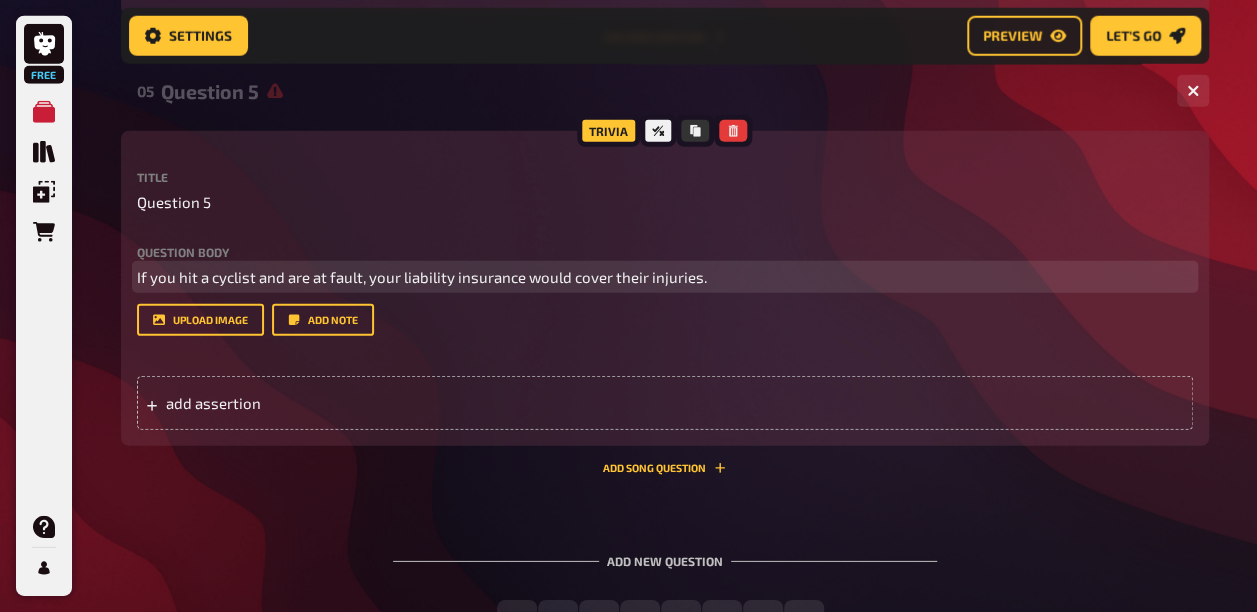 click on "If you hit a cyclist and are at fault, your liability insurance would cover their injuries." at bounding box center (422, 277) 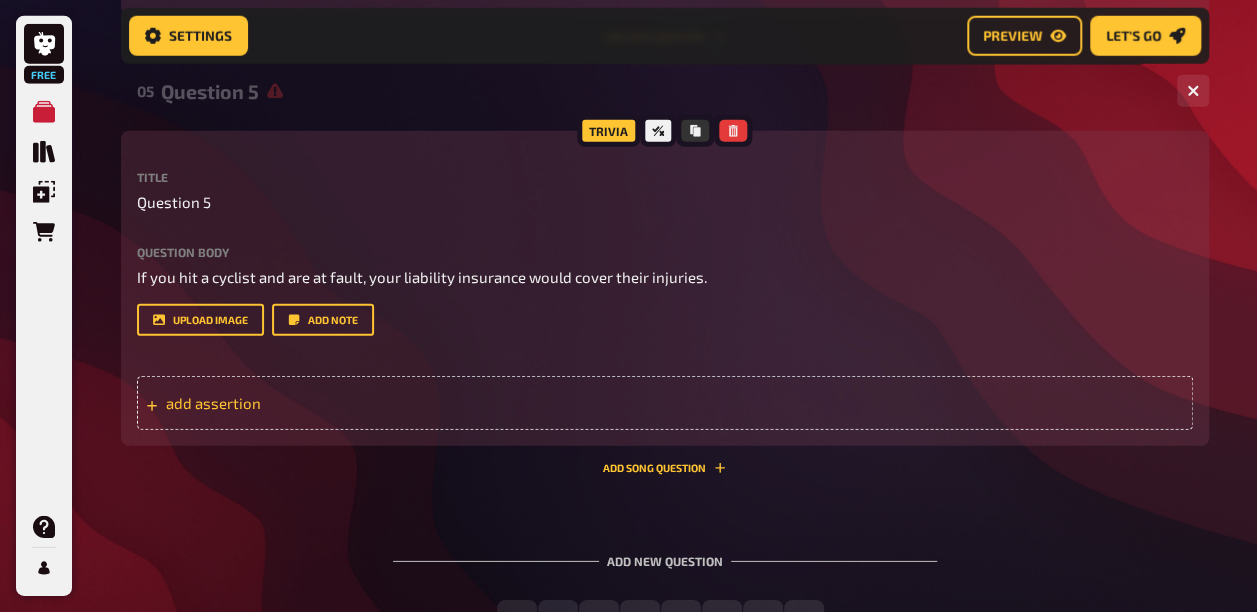 click on "add assertion" at bounding box center [321, 403] 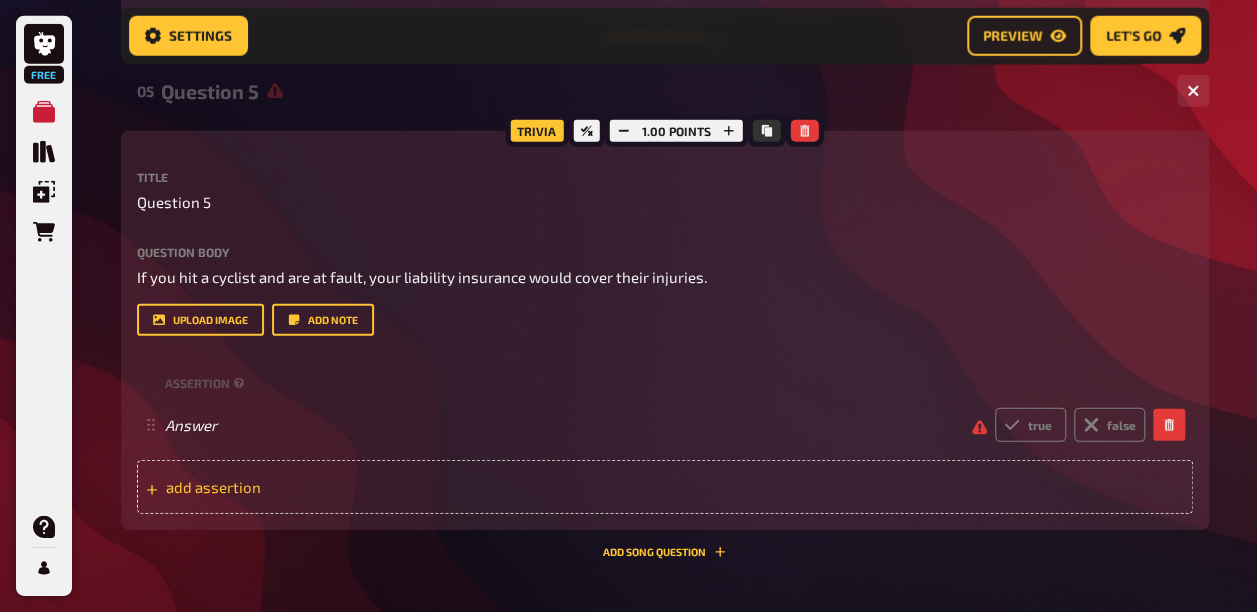 click on "add assertion" at bounding box center [665, 487] 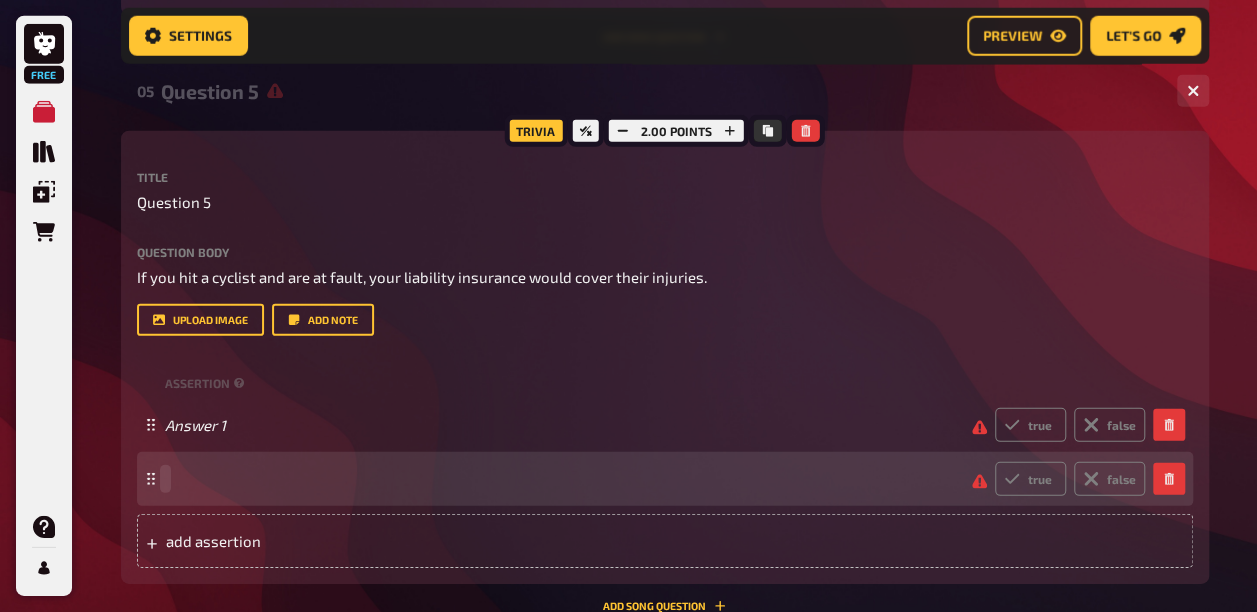 drag, startPoint x: 206, startPoint y: 559, endPoint x: 208, endPoint y: 571, distance: 12.165525 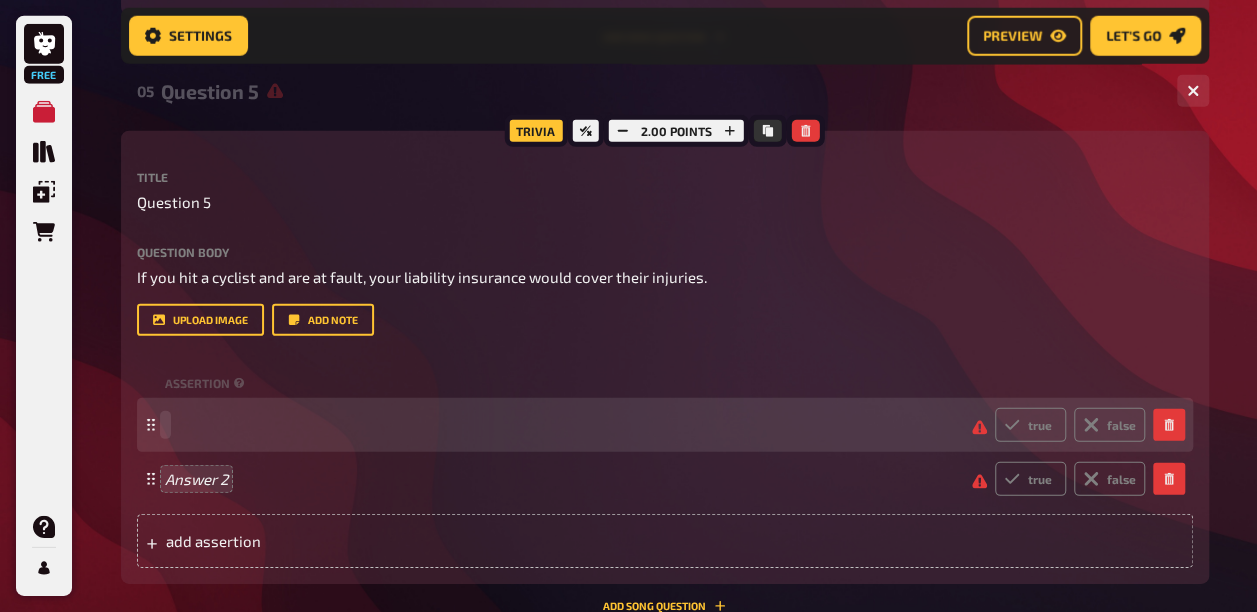 type 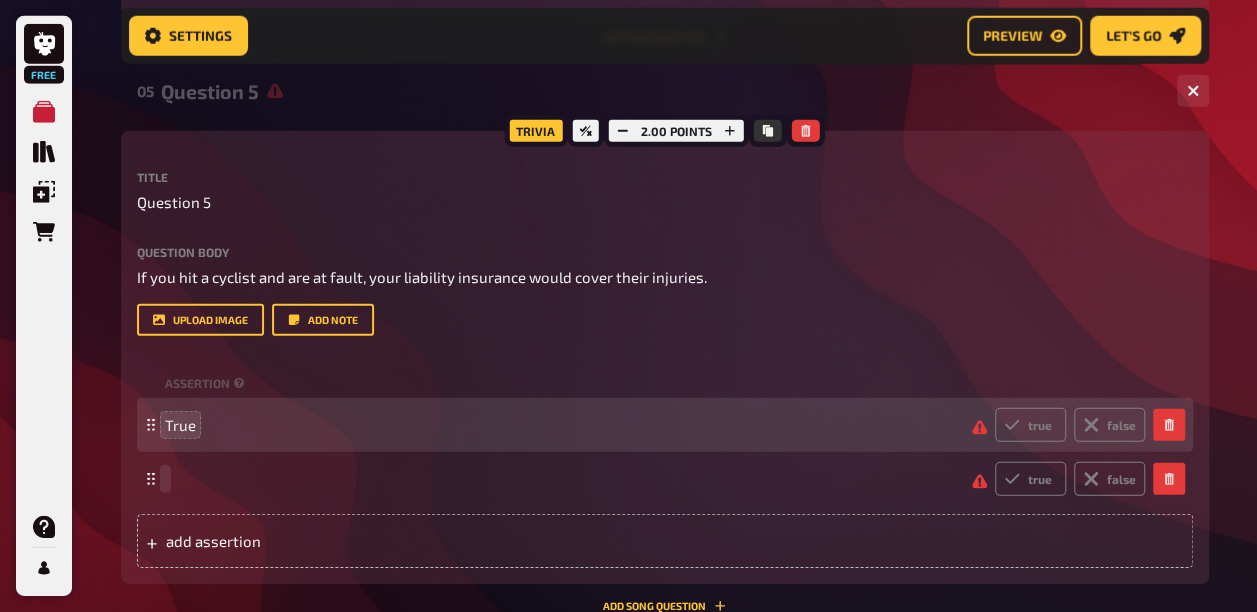 type 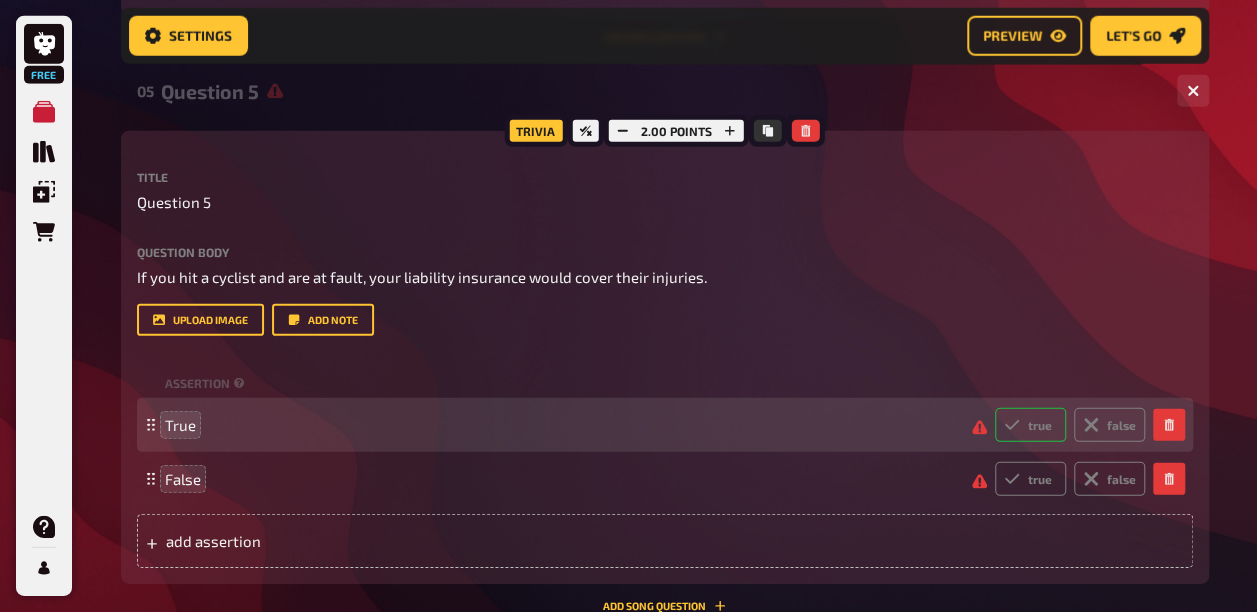click on "true" at bounding box center [1030, 425] 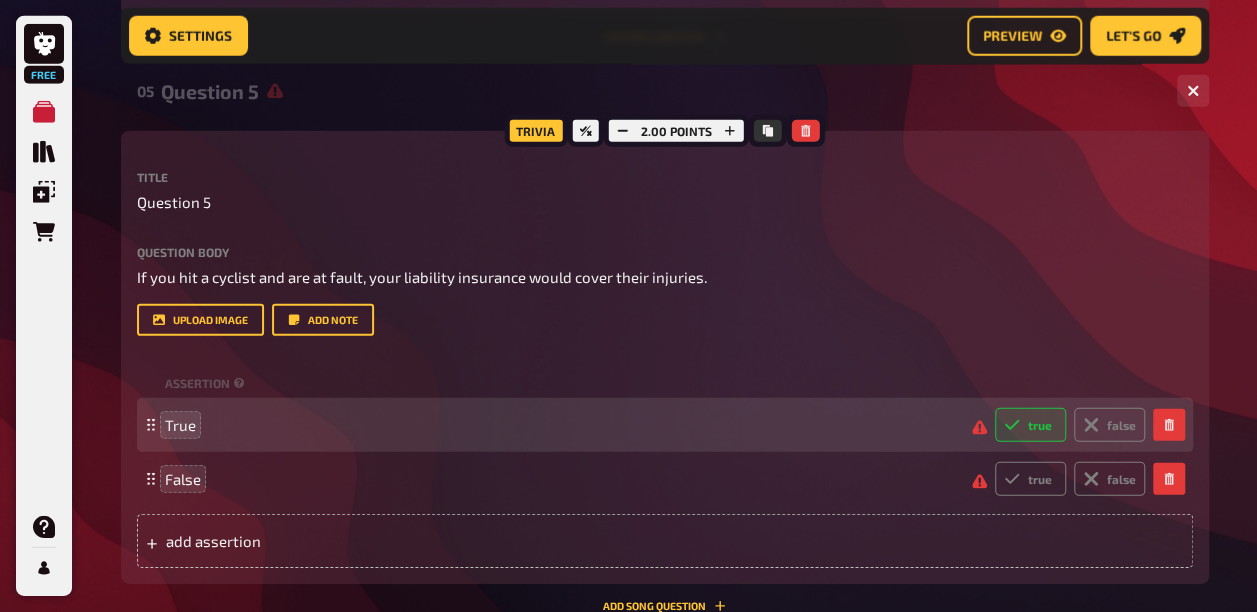 radio on "true" 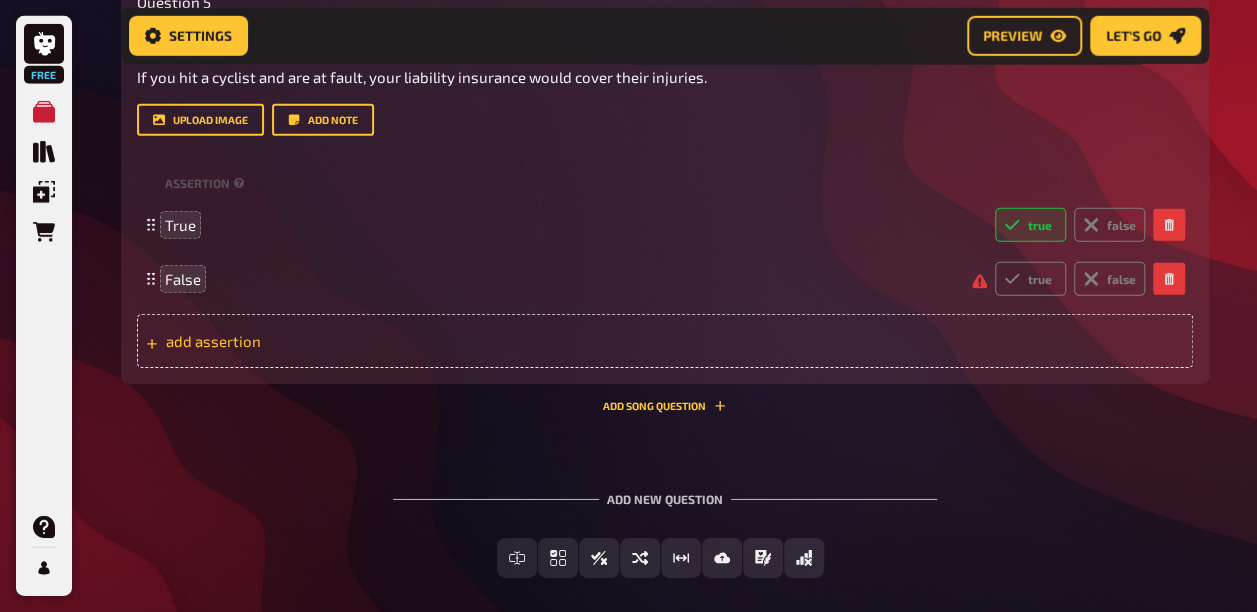 scroll, scrollTop: 3163, scrollLeft: 0, axis: vertical 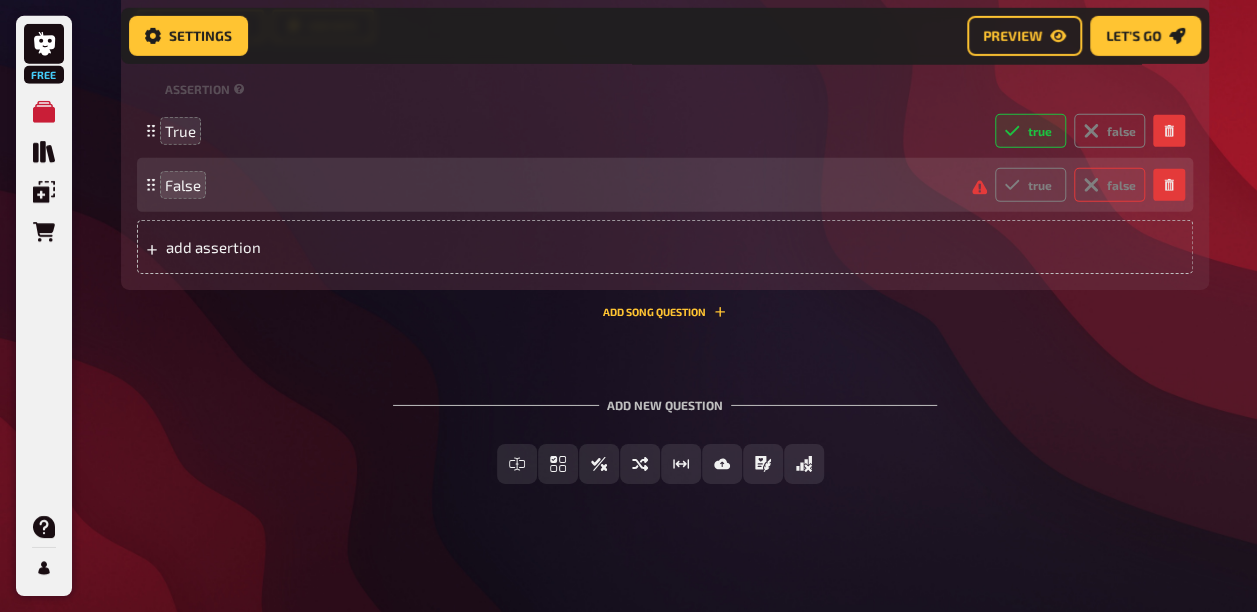 click on "false" at bounding box center [1109, 185] 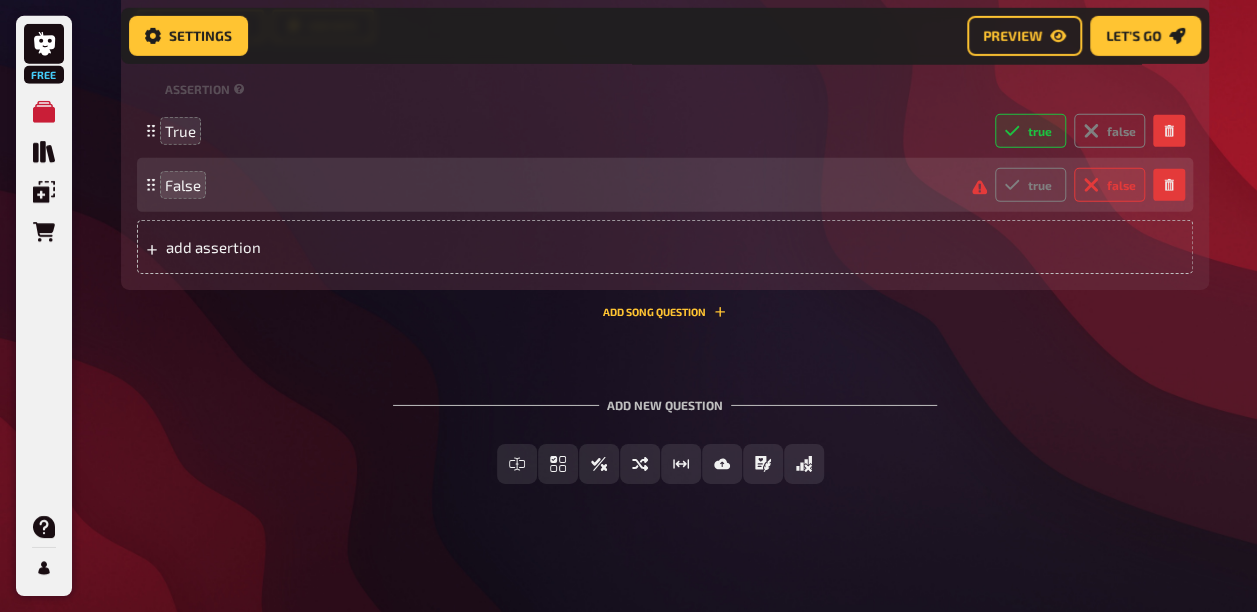 radio on "true" 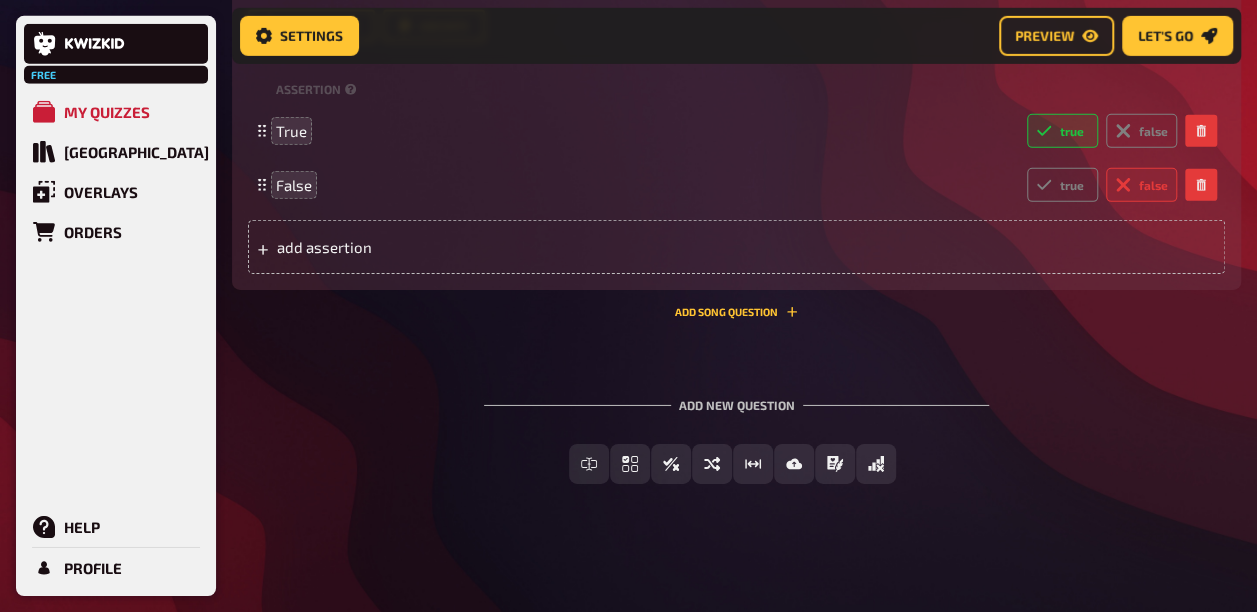 click on "Add new question" at bounding box center (736, 397) 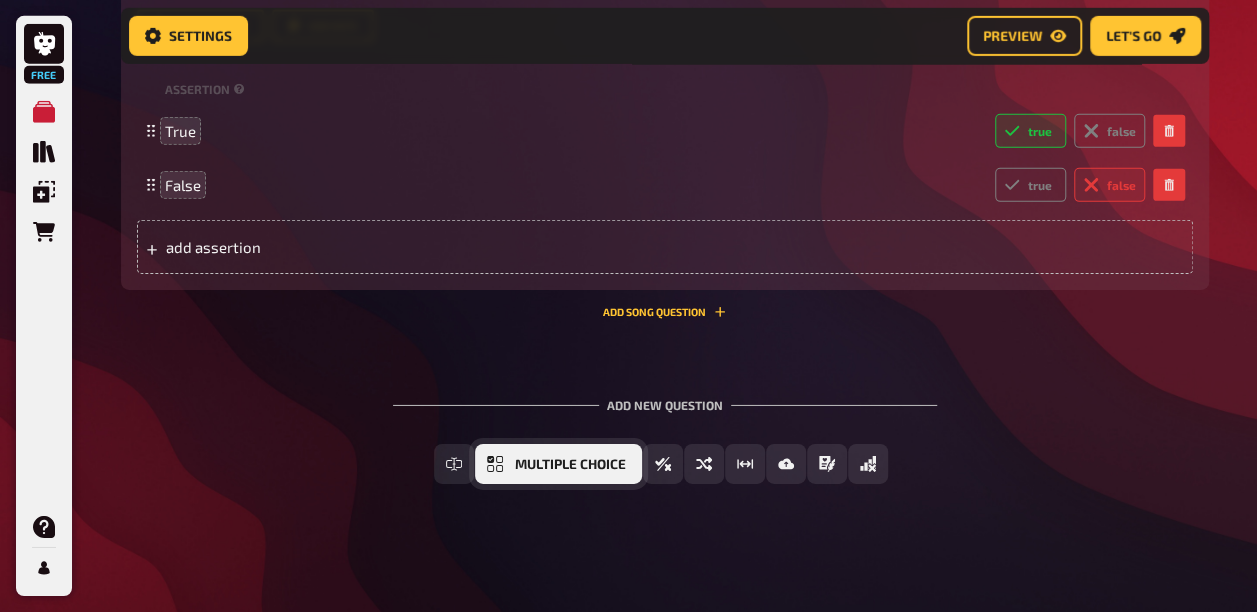 click on "Multiple Choice" at bounding box center [570, 465] 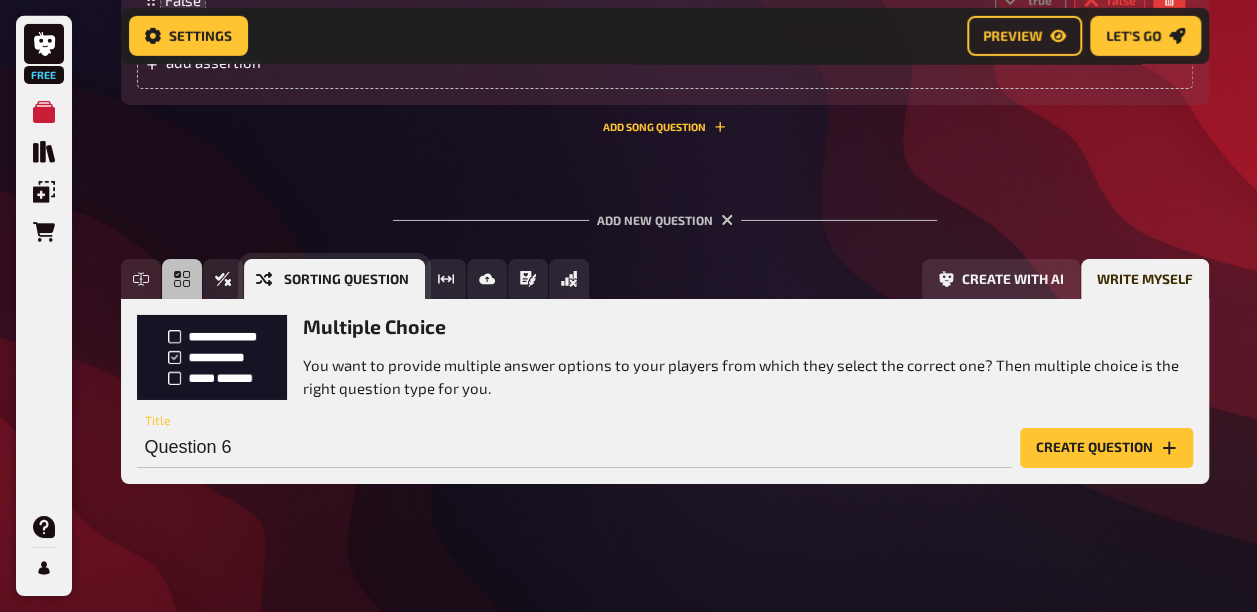 scroll, scrollTop: 3347, scrollLeft: 0, axis: vertical 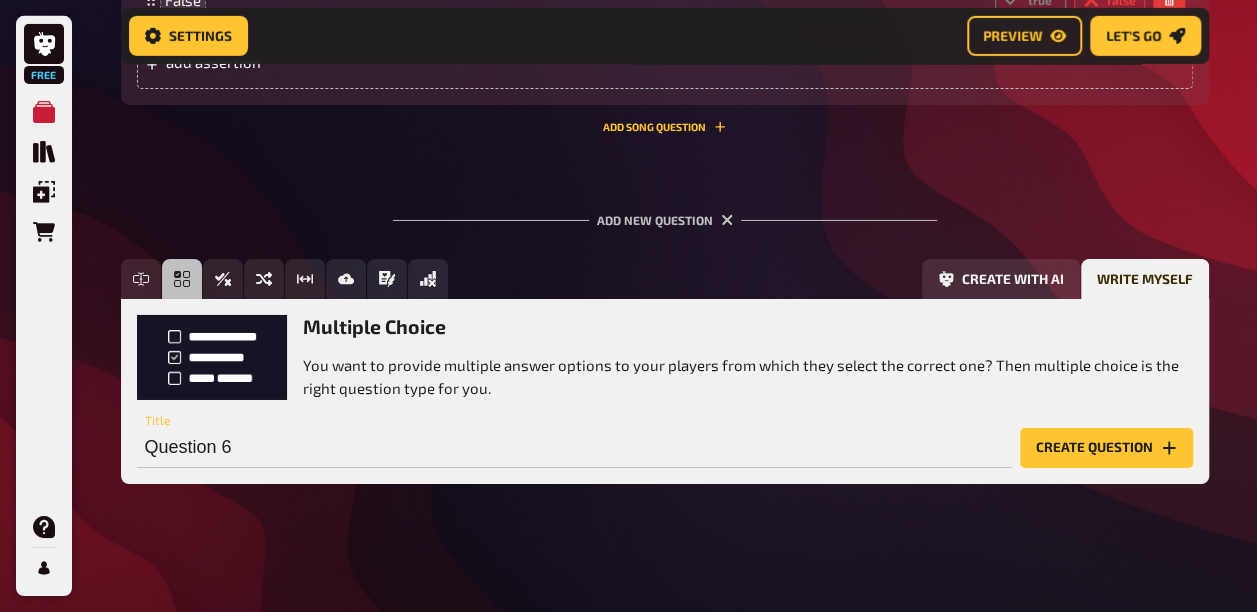 click on "Create question" at bounding box center (1106, 448) 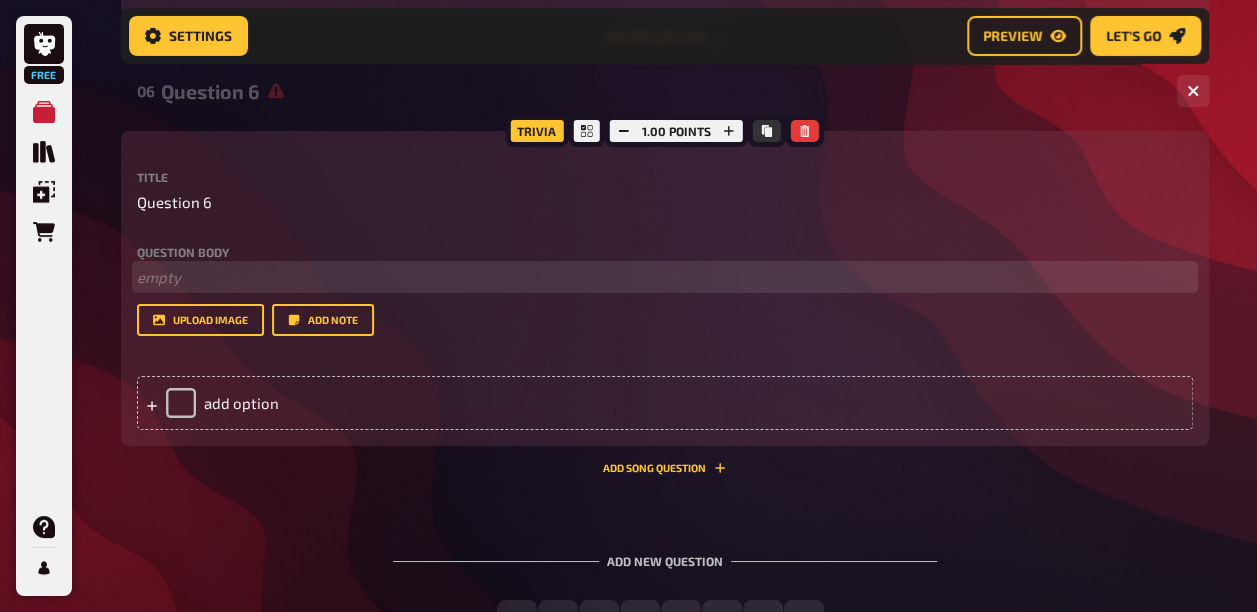 click on "﻿ empty" at bounding box center (665, 277) 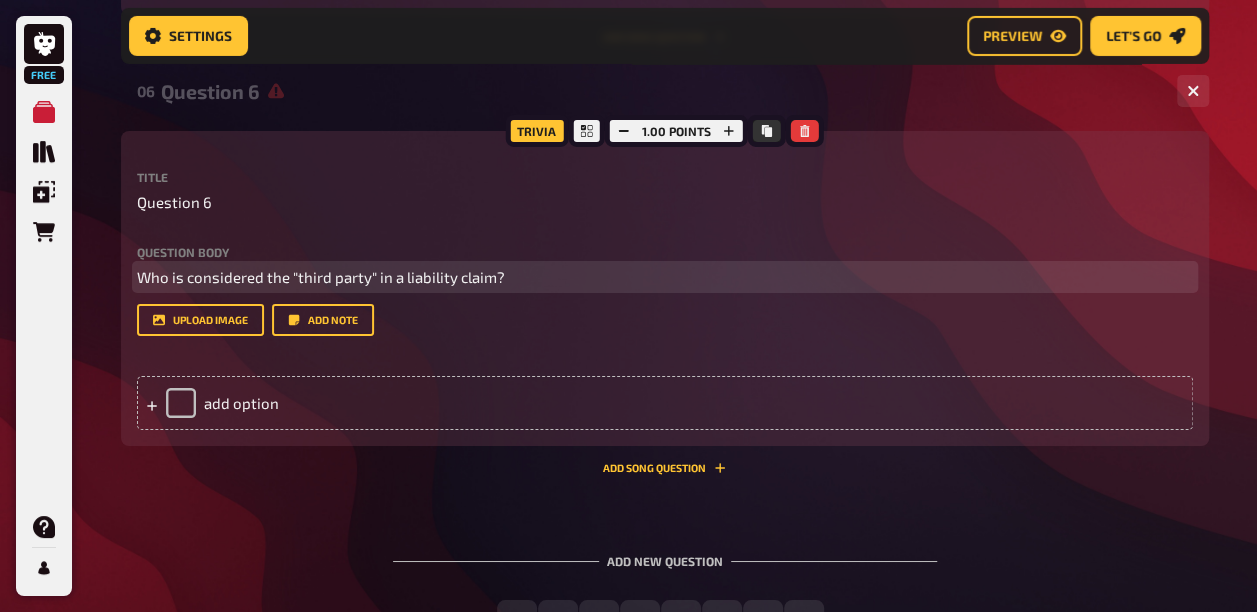 click on "Who is considered the "third party" in a liability claim?" at bounding box center [321, 277] 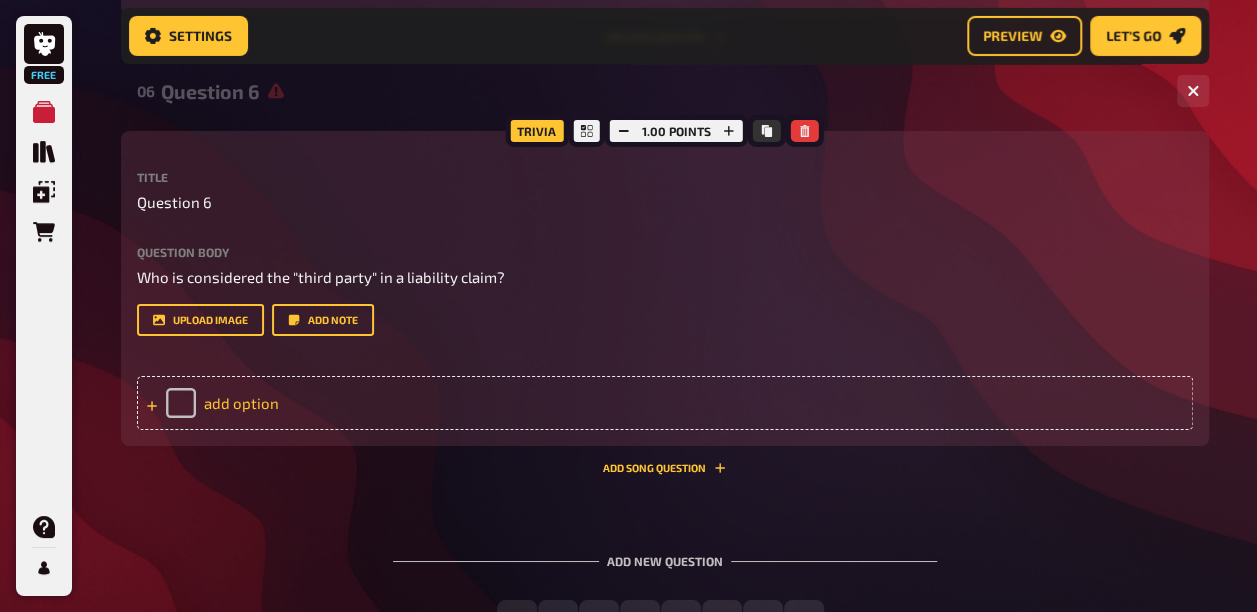 click on "add option" at bounding box center (665, 403) 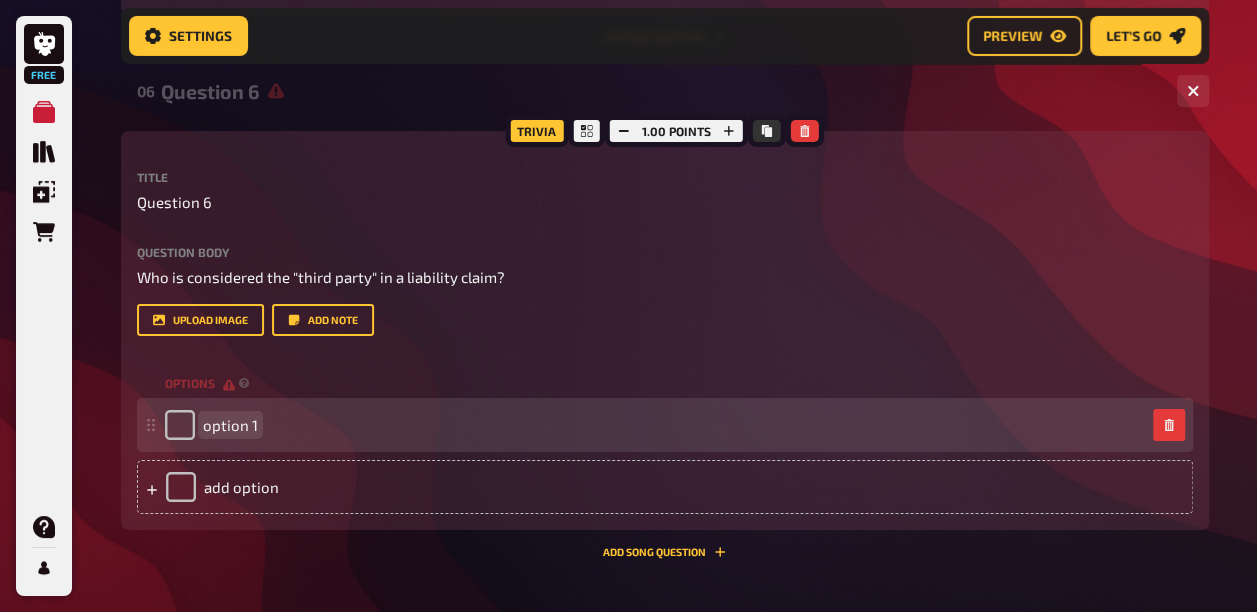 click on "option 1" at bounding box center [230, 425] 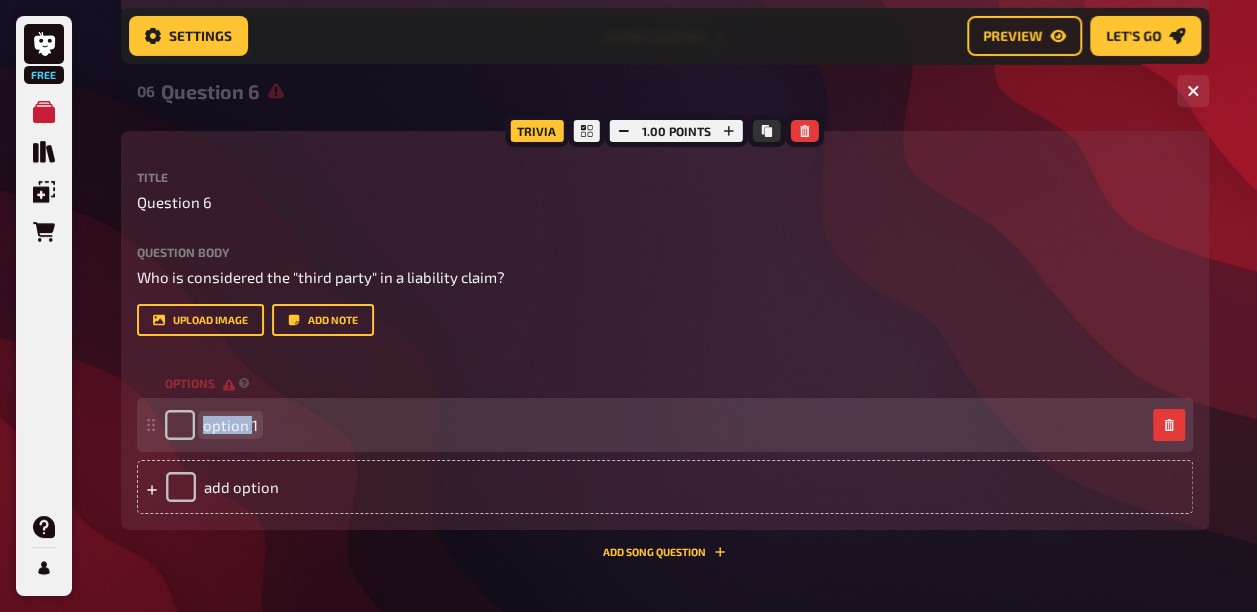 click on "option 1" at bounding box center [230, 425] 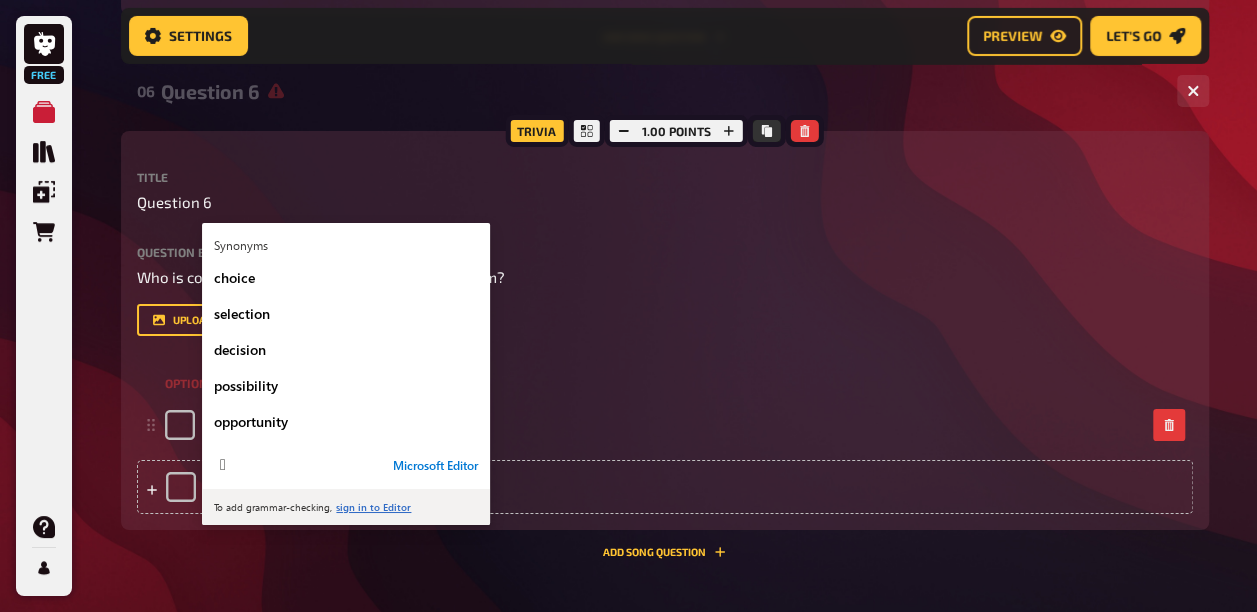click on "Synonyms choice  selection  decision  possibility  opportunity   Microsoft Editor To add grammar-checking,  sign in to Editor" at bounding box center [346, 374] 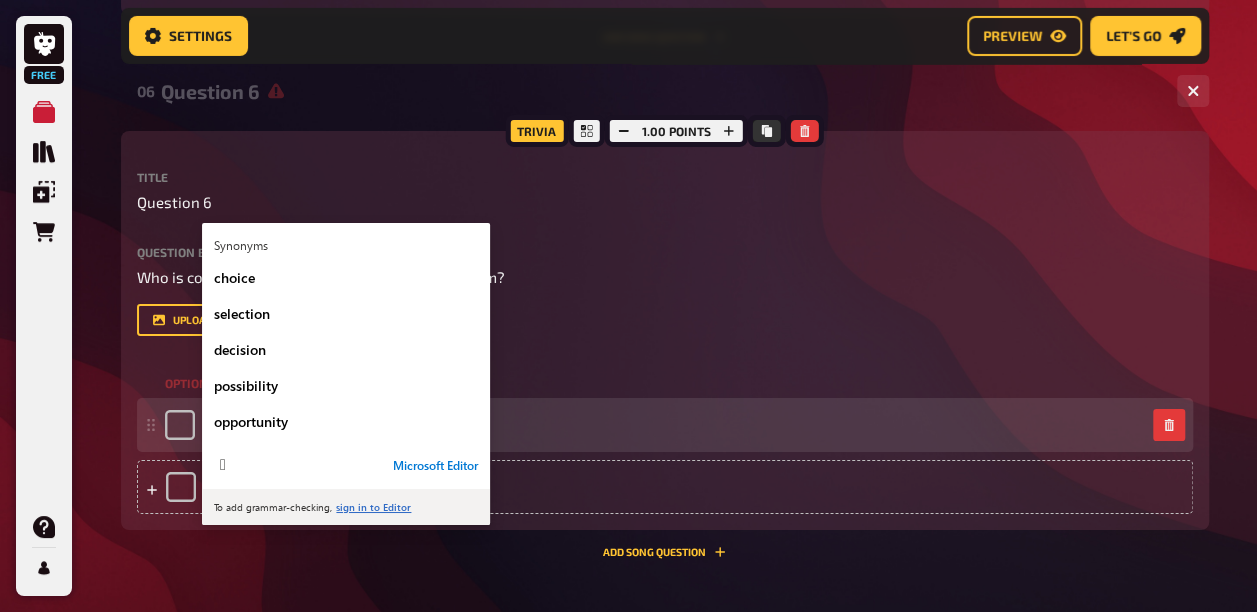 click on "option 1" at bounding box center (211, 425) 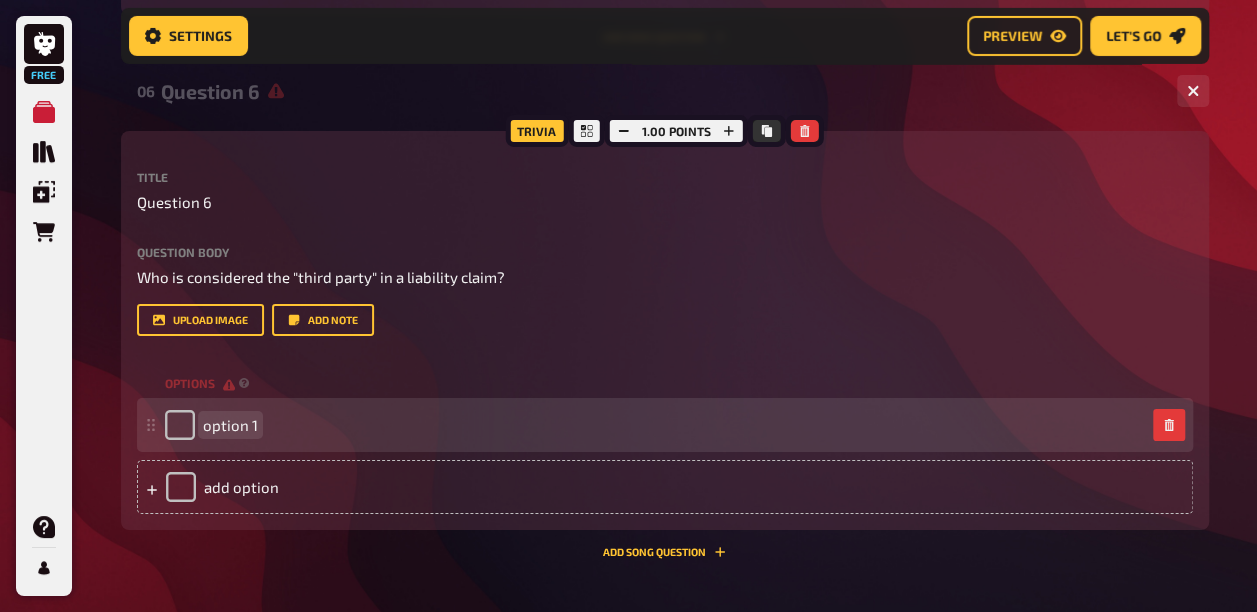 click on "option 1" at bounding box center (230, 425) 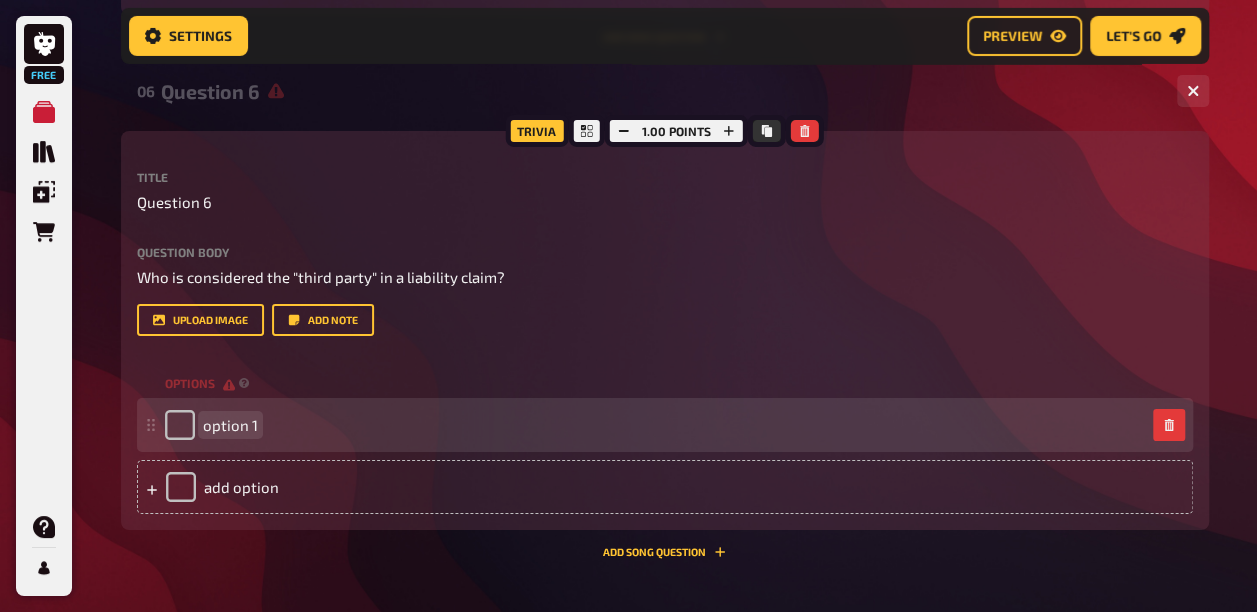 paste 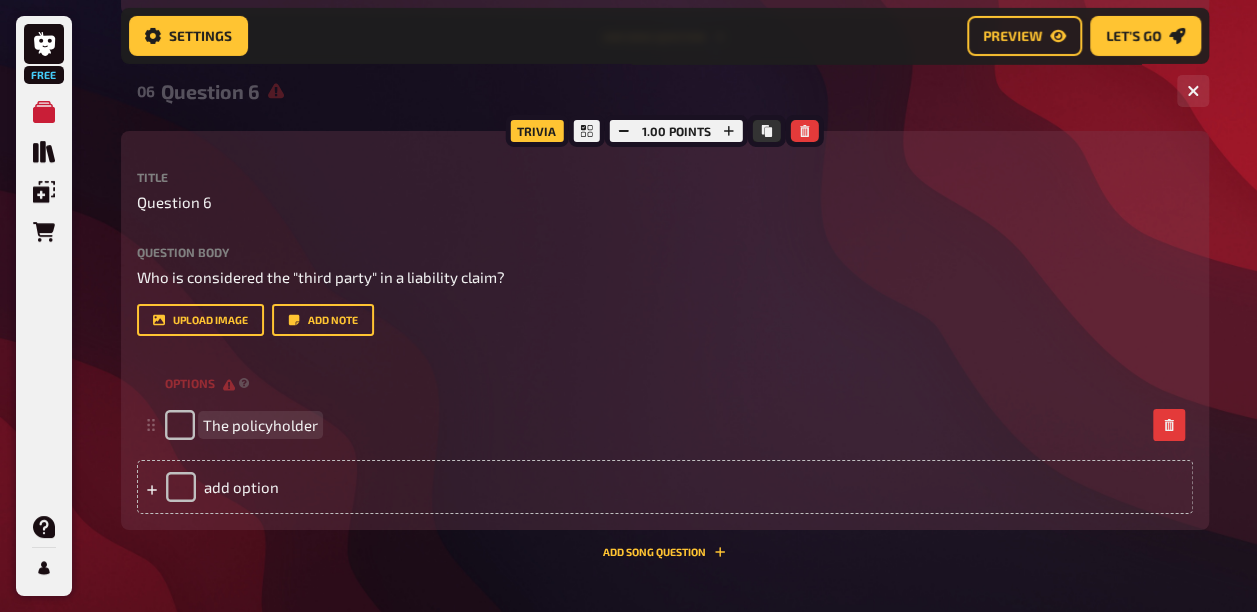 type 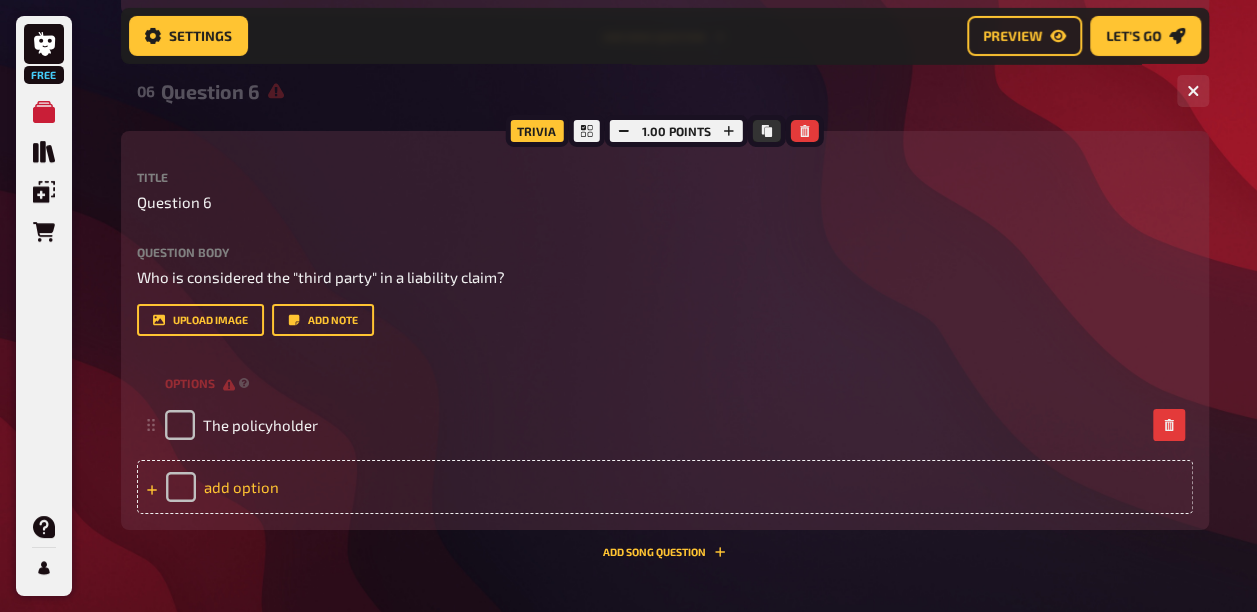click on "add option" at bounding box center [665, 487] 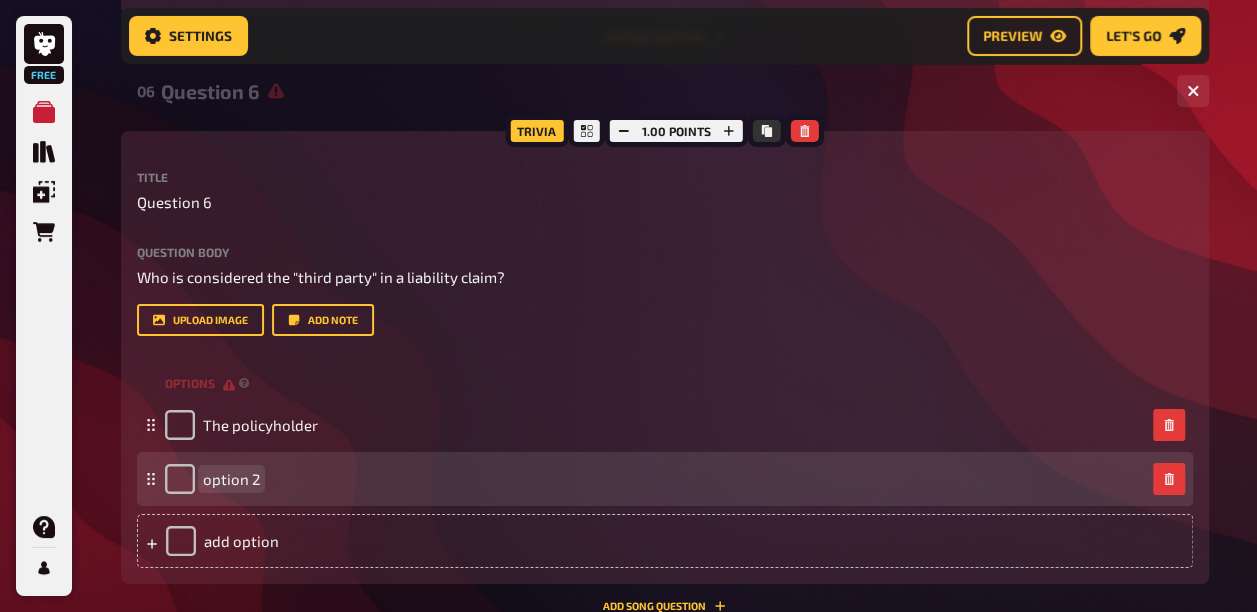 paste 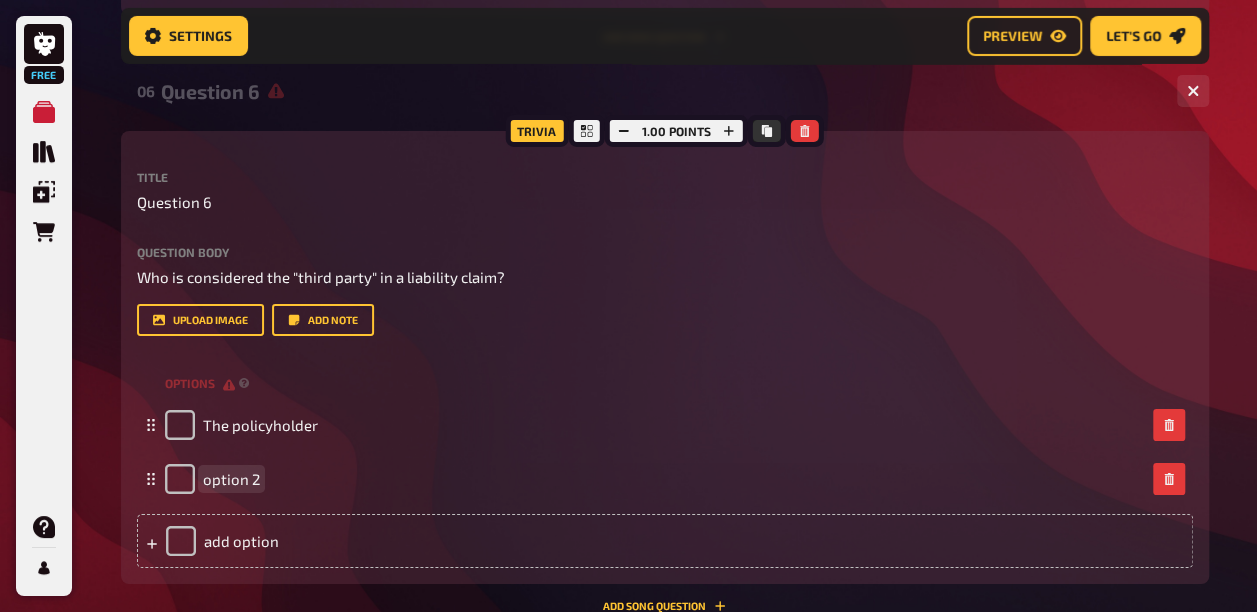 type 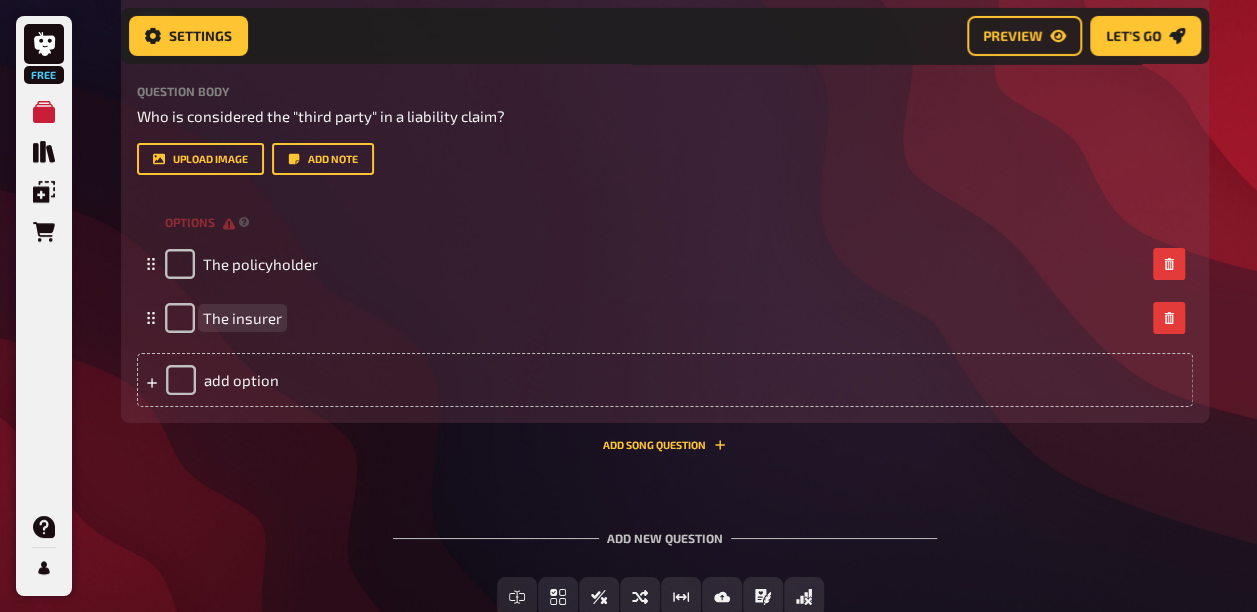 scroll, scrollTop: 3647, scrollLeft: 0, axis: vertical 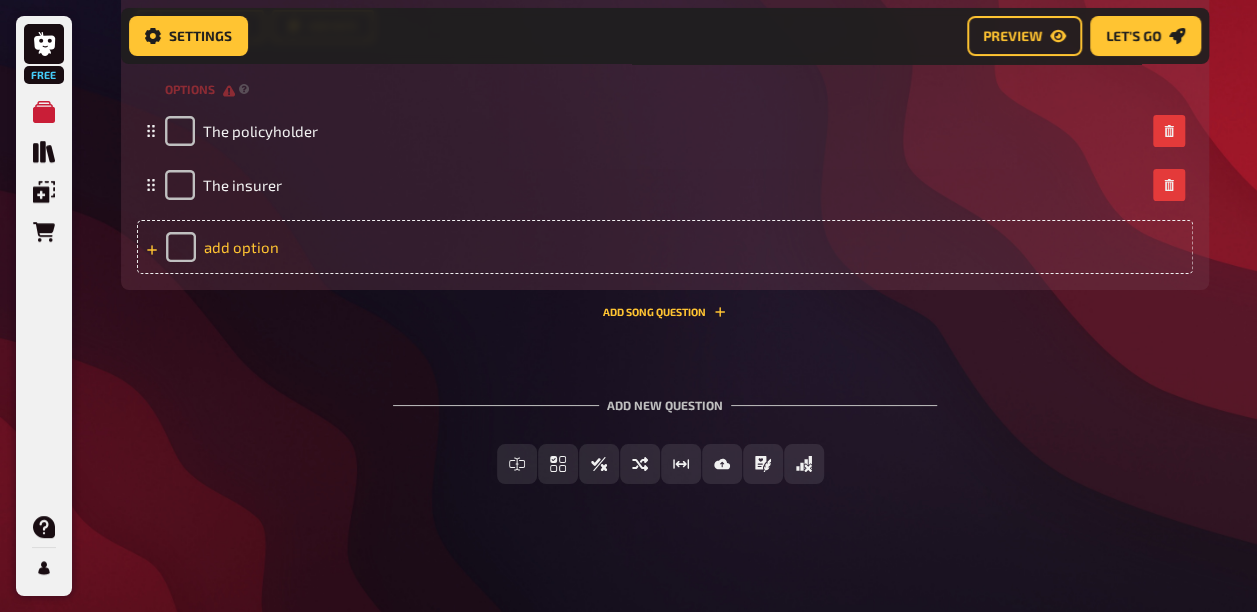click on "add option" at bounding box center [665, 247] 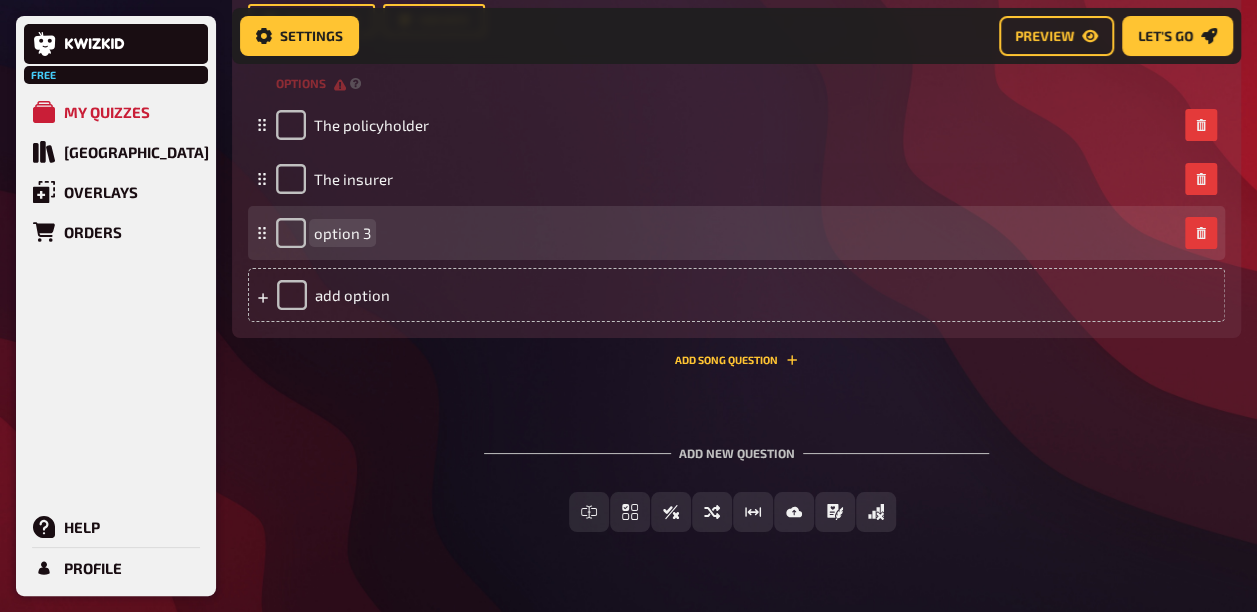 click on "option 3" at bounding box center (342, 233) 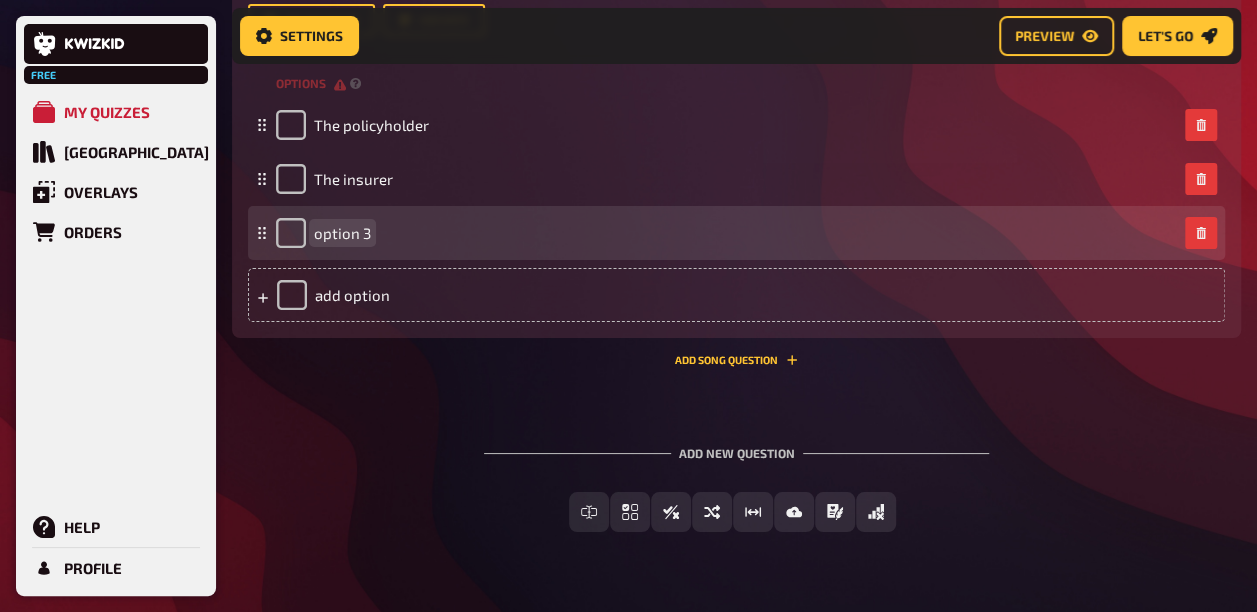 click on "option 3" at bounding box center (342, 233) 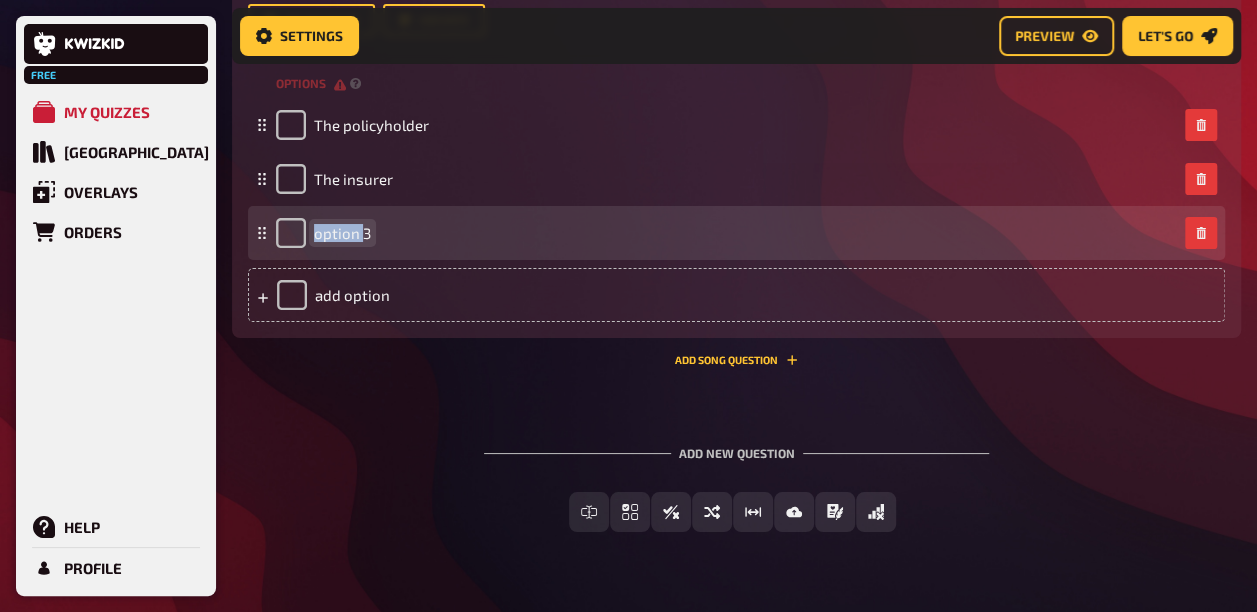 click on "option 3" at bounding box center (342, 233) 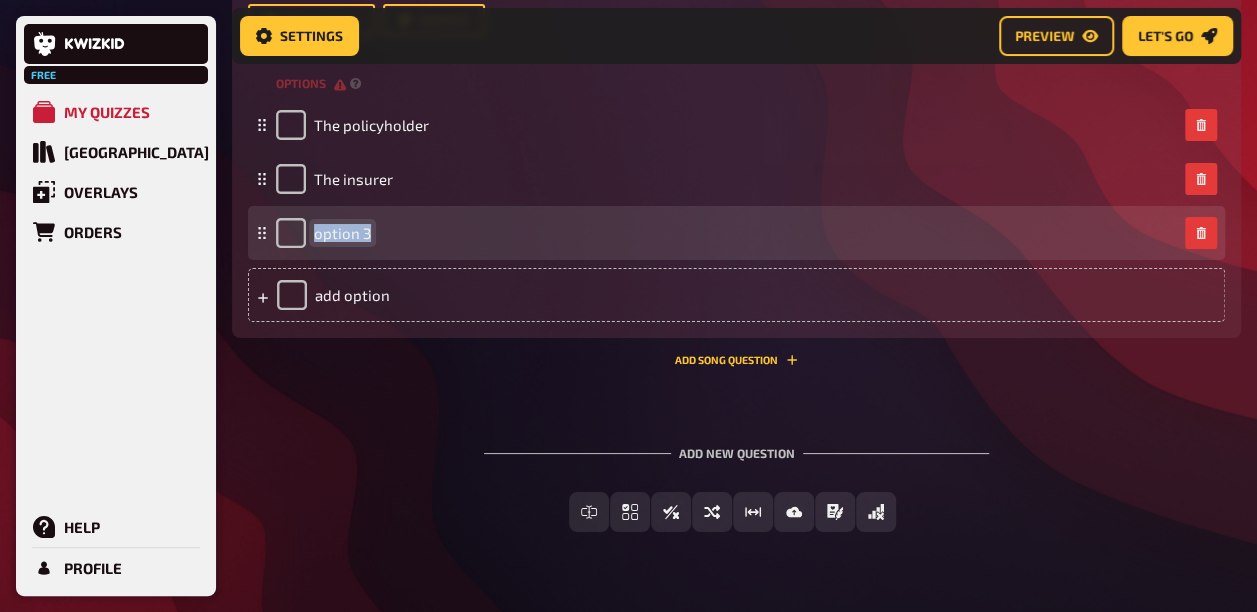 click on "option 3" at bounding box center (342, 233) 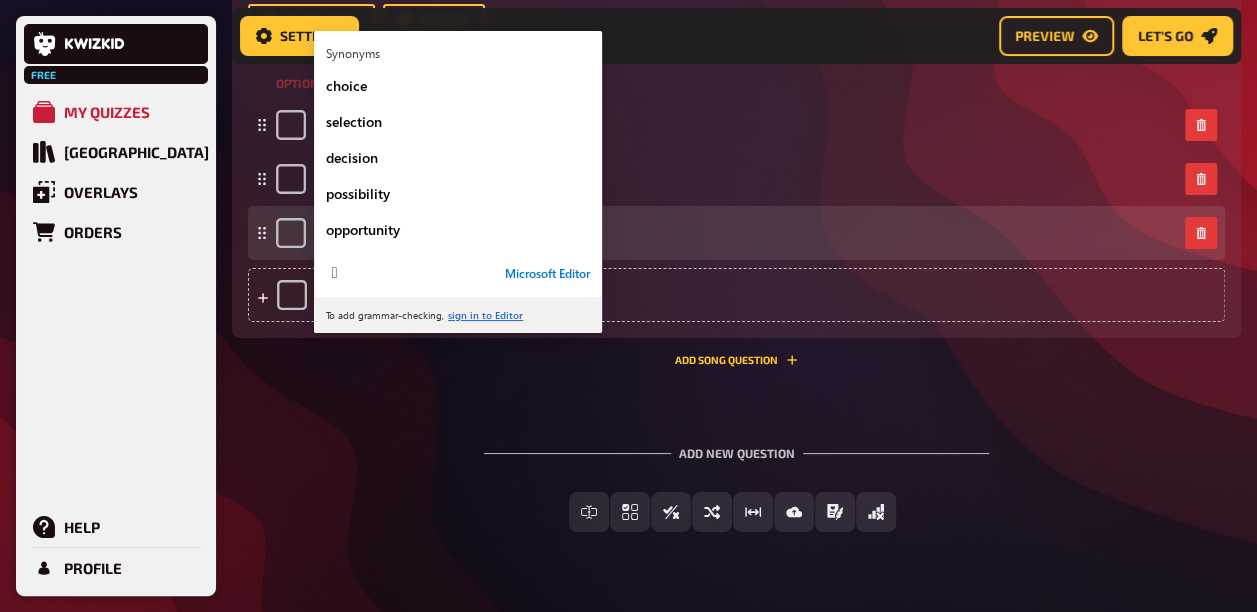 click on "option 3" at bounding box center (736, 233) 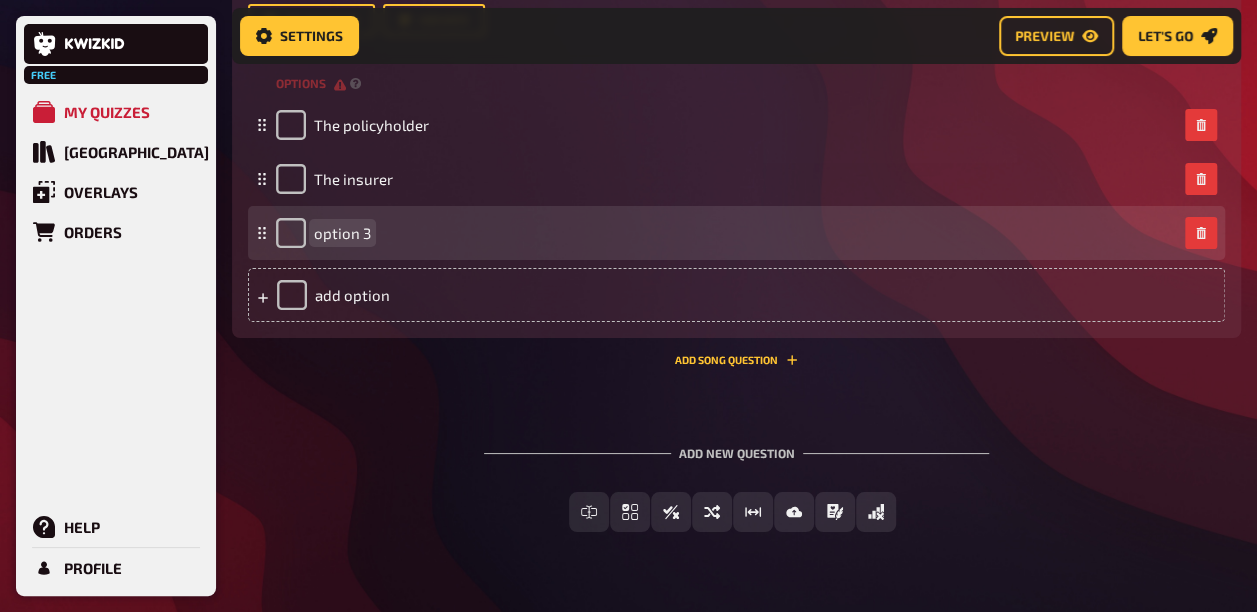 click on "option 3" at bounding box center [726, 233] 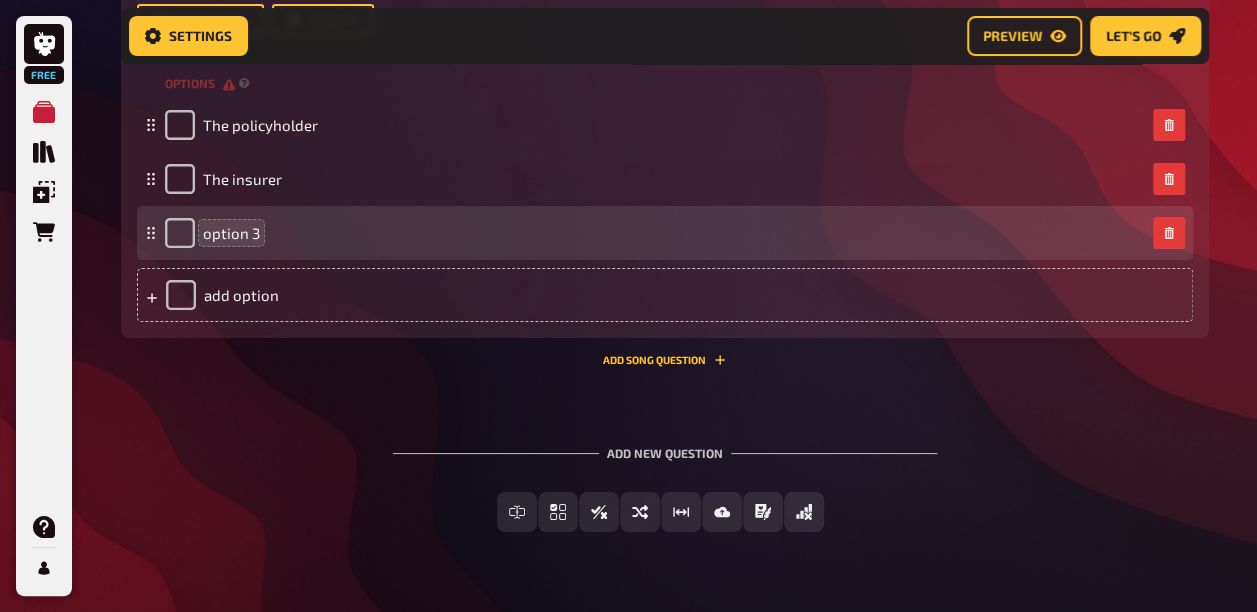 click on "option 3" at bounding box center (655, 233) 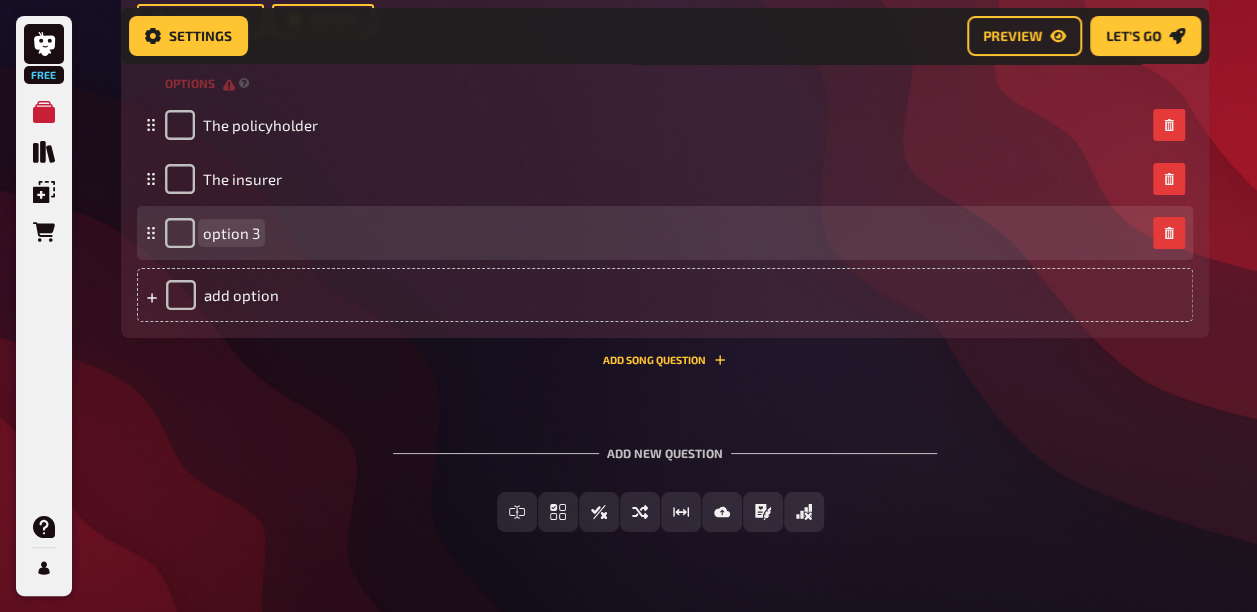 click on "option 3" at bounding box center (231, 233) 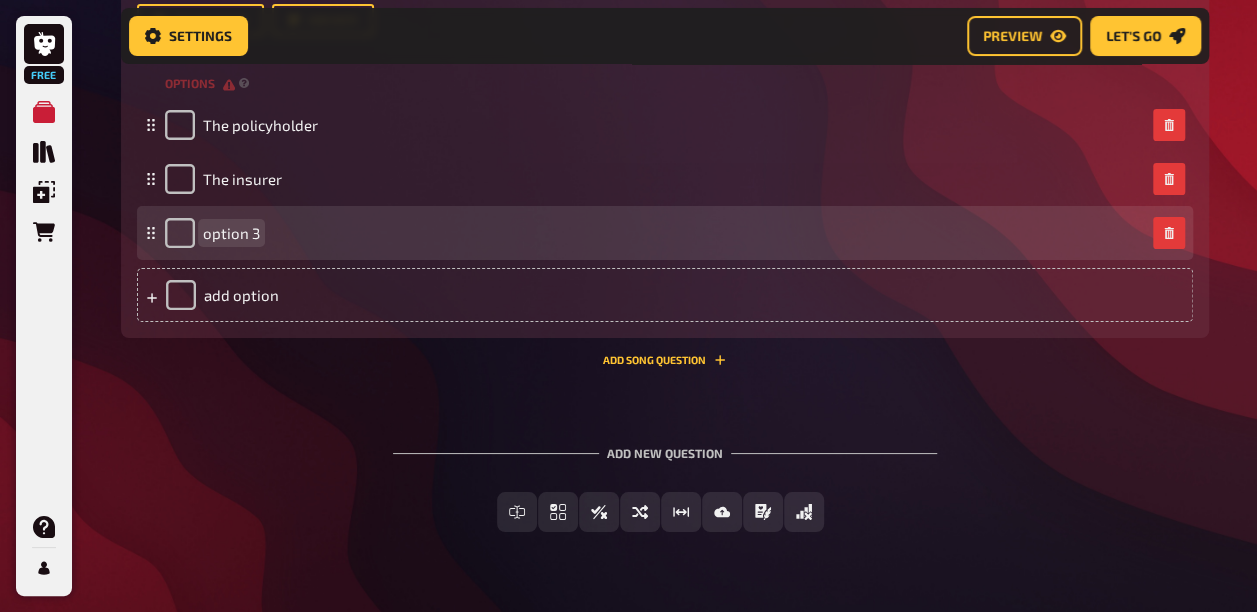 click on "option 3" at bounding box center (231, 233) 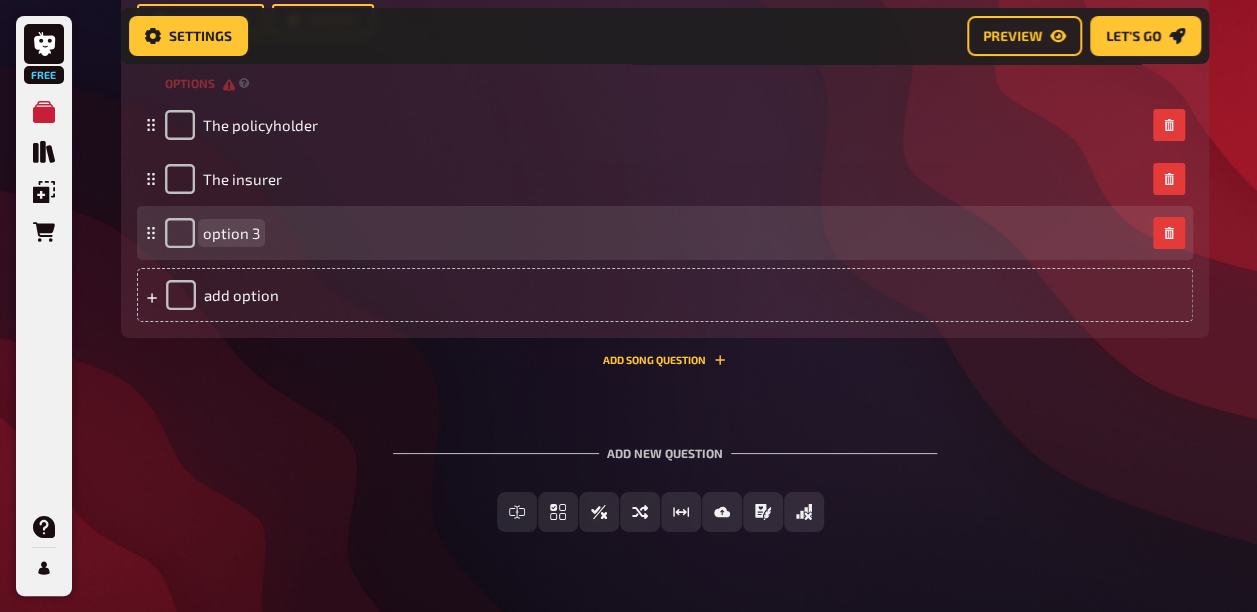 paste 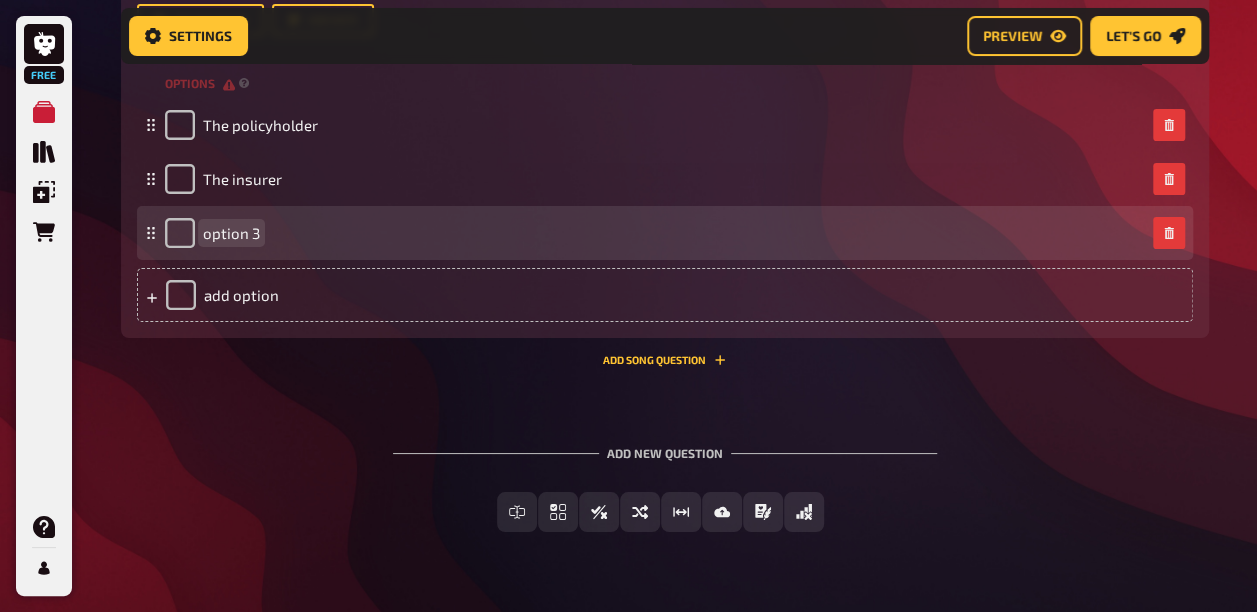 type 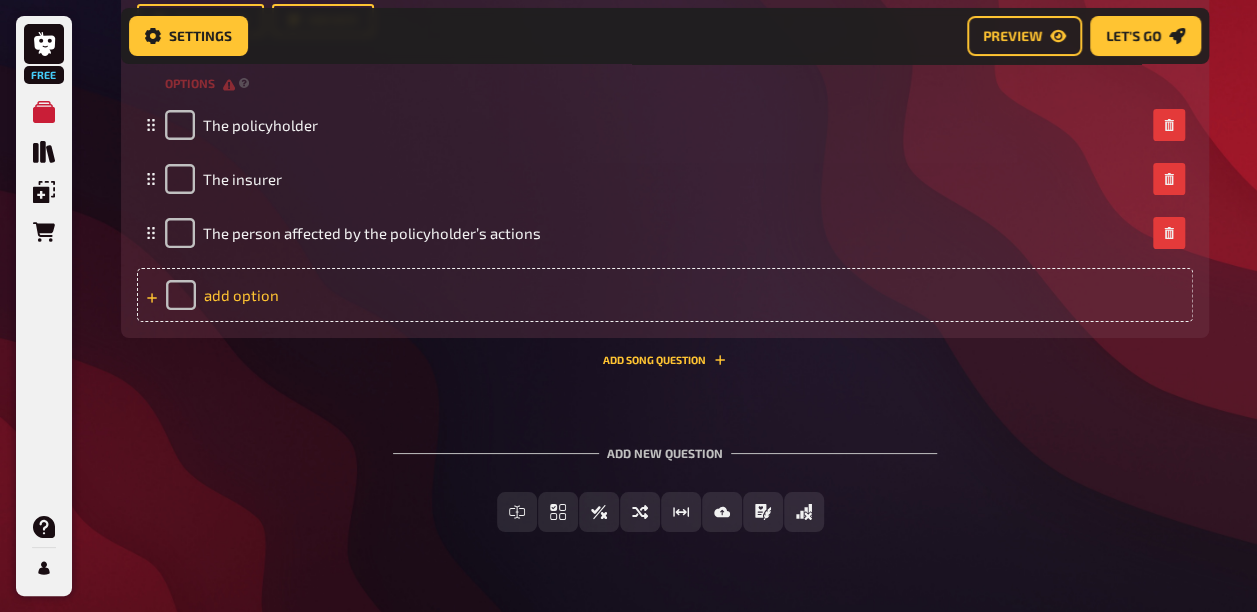 click on "add option" at bounding box center [665, 295] 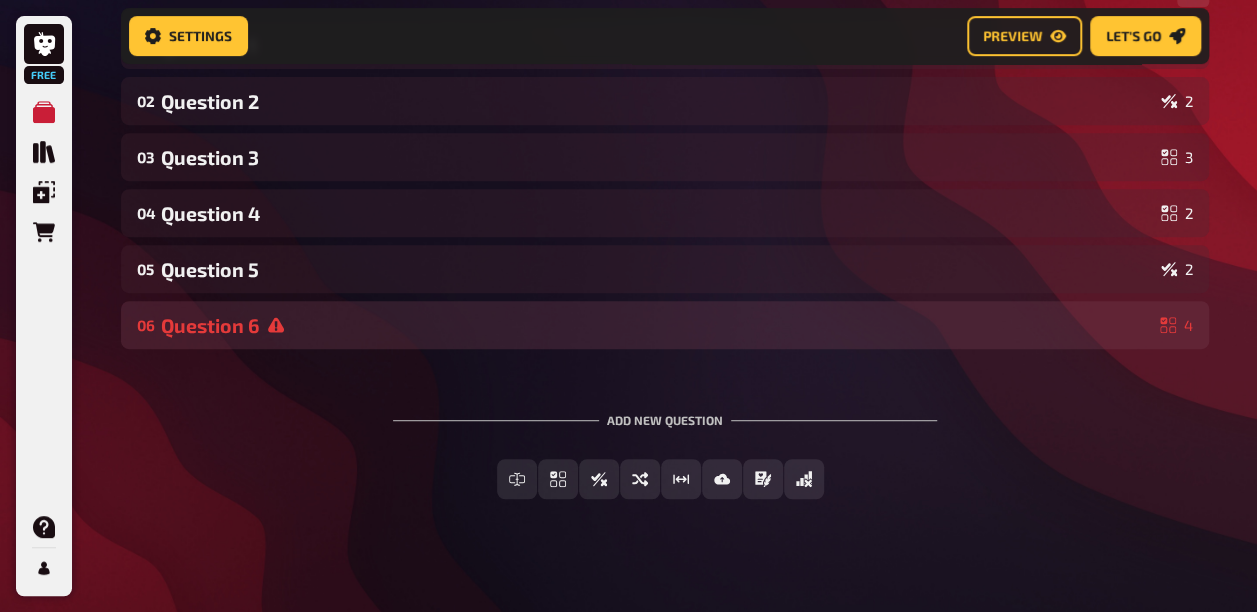 scroll, scrollTop: 402, scrollLeft: 0, axis: vertical 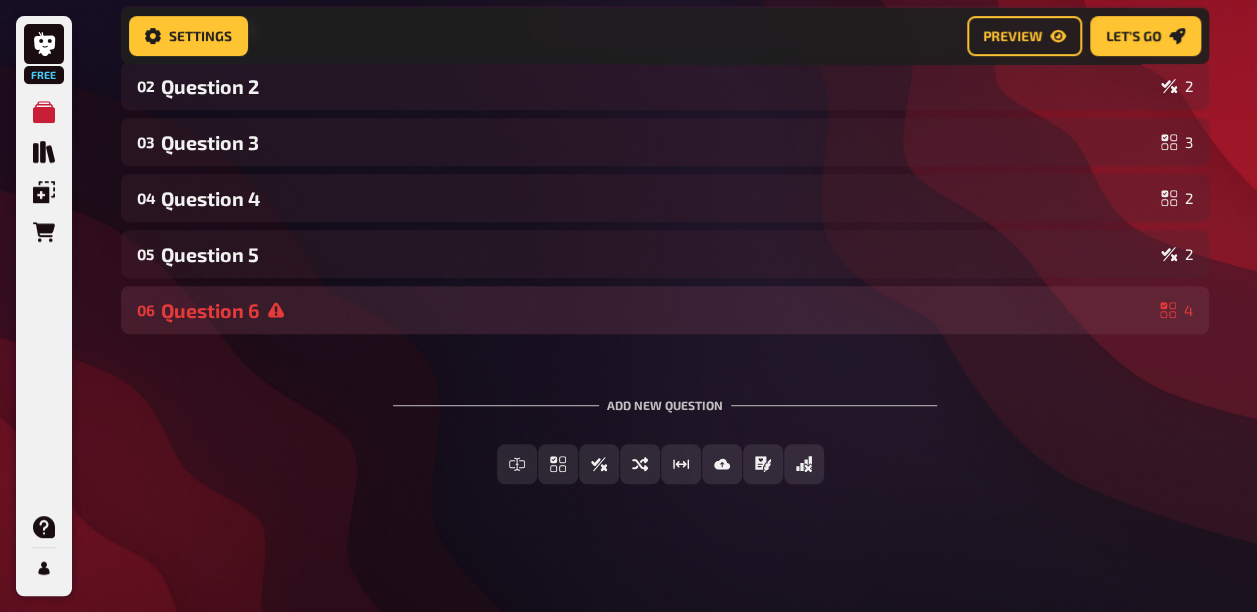 click on "Question 6" at bounding box center (656, 310) 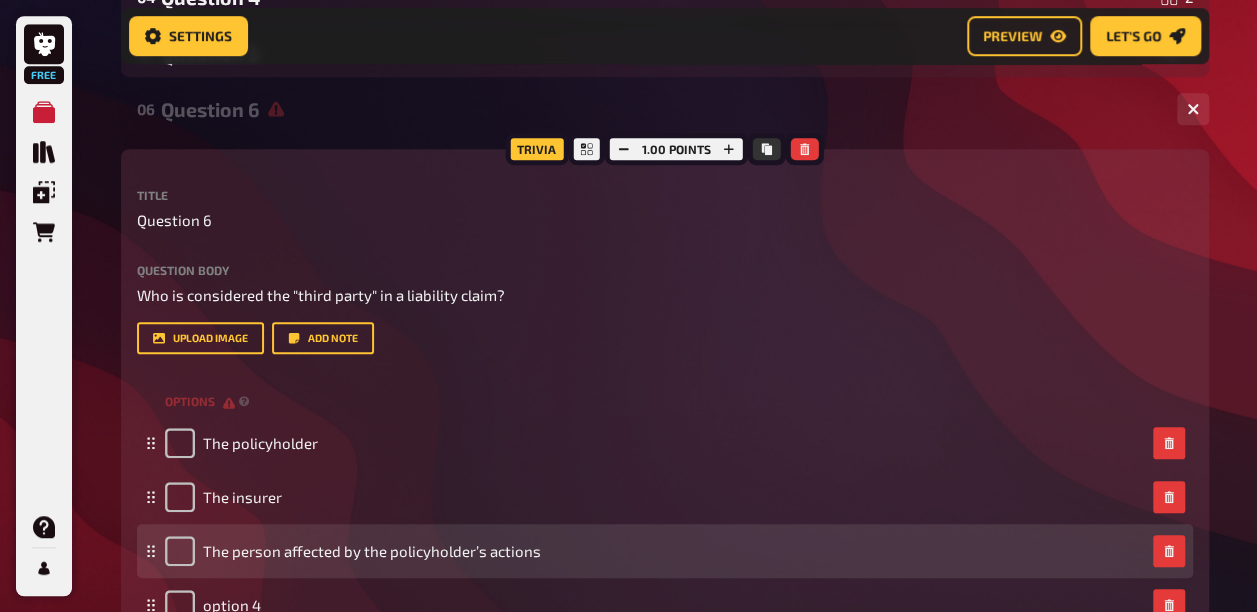scroll, scrollTop: 802, scrollLeft: 0, axis: vertical 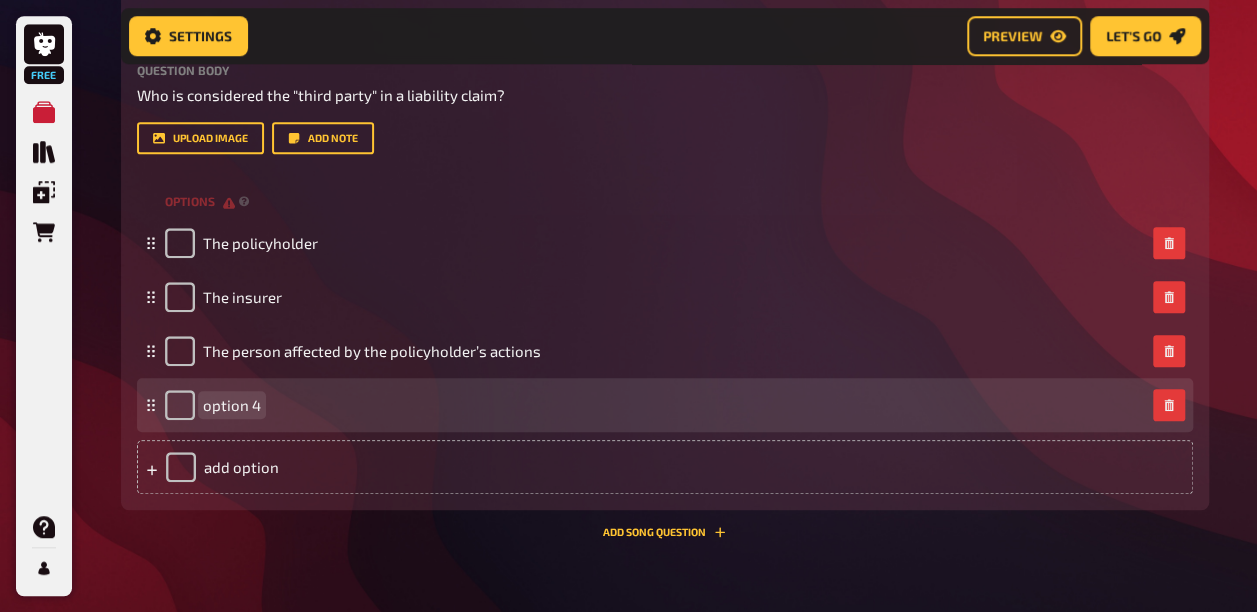click on "option 4" at bounding box center (232, 405) 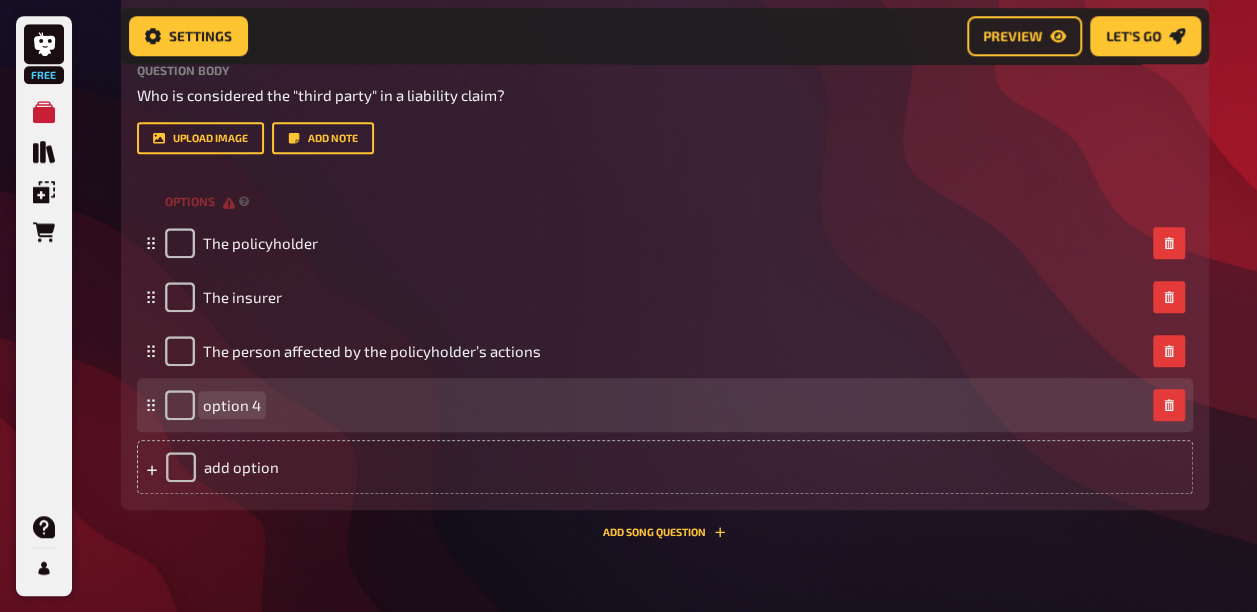 paste 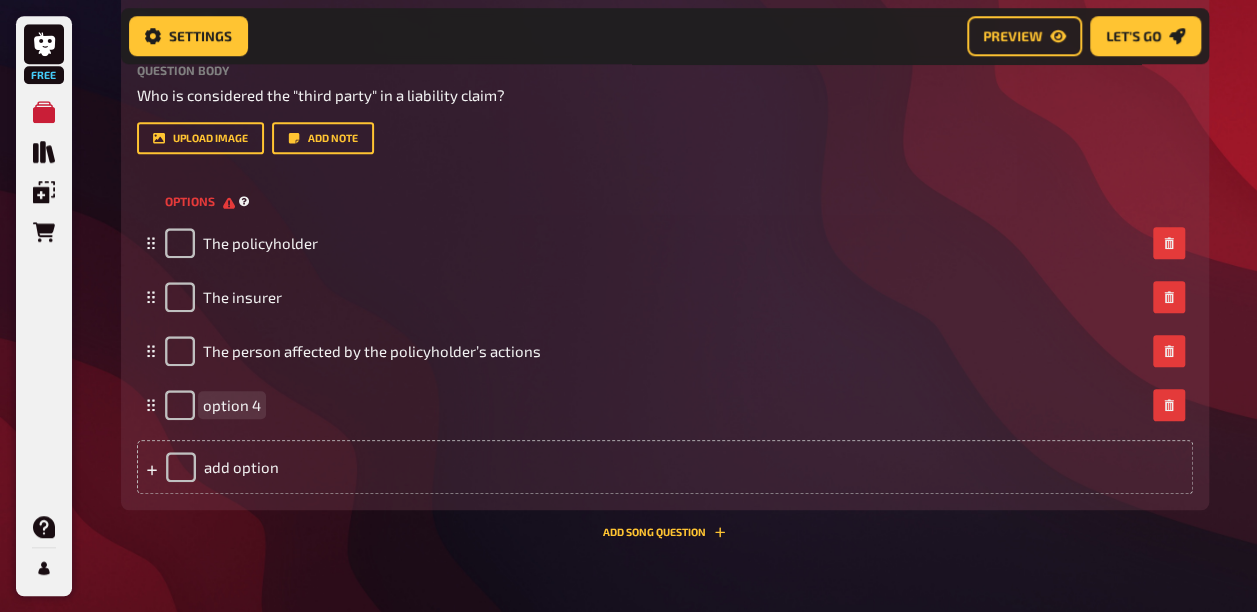 type 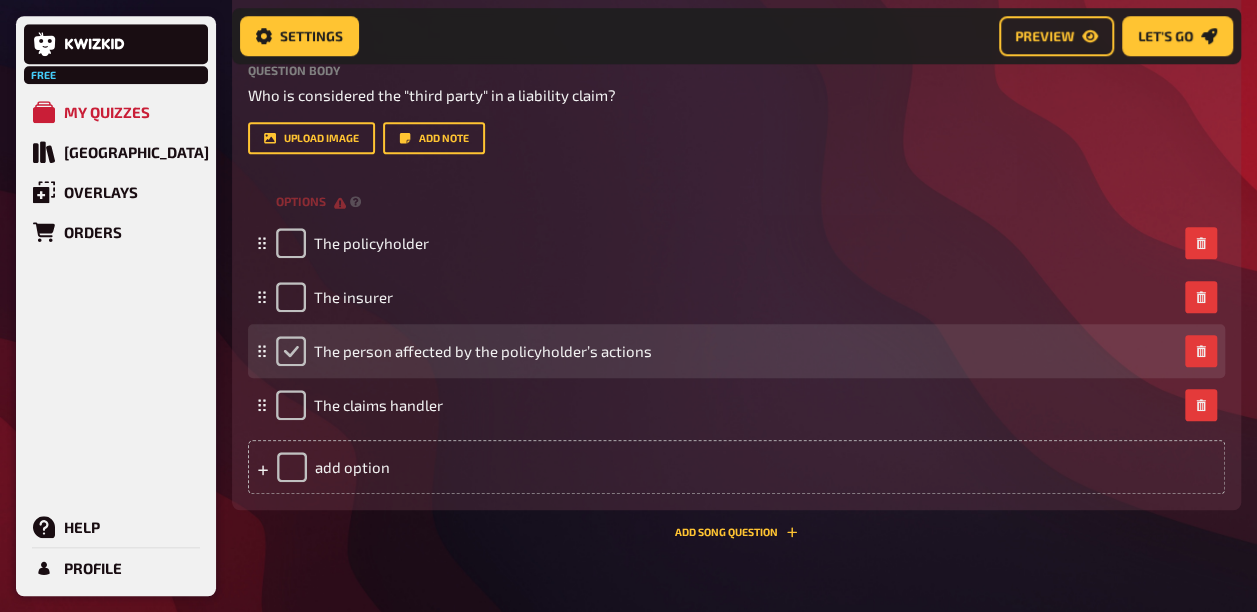 click at bounding box center [291, 351] 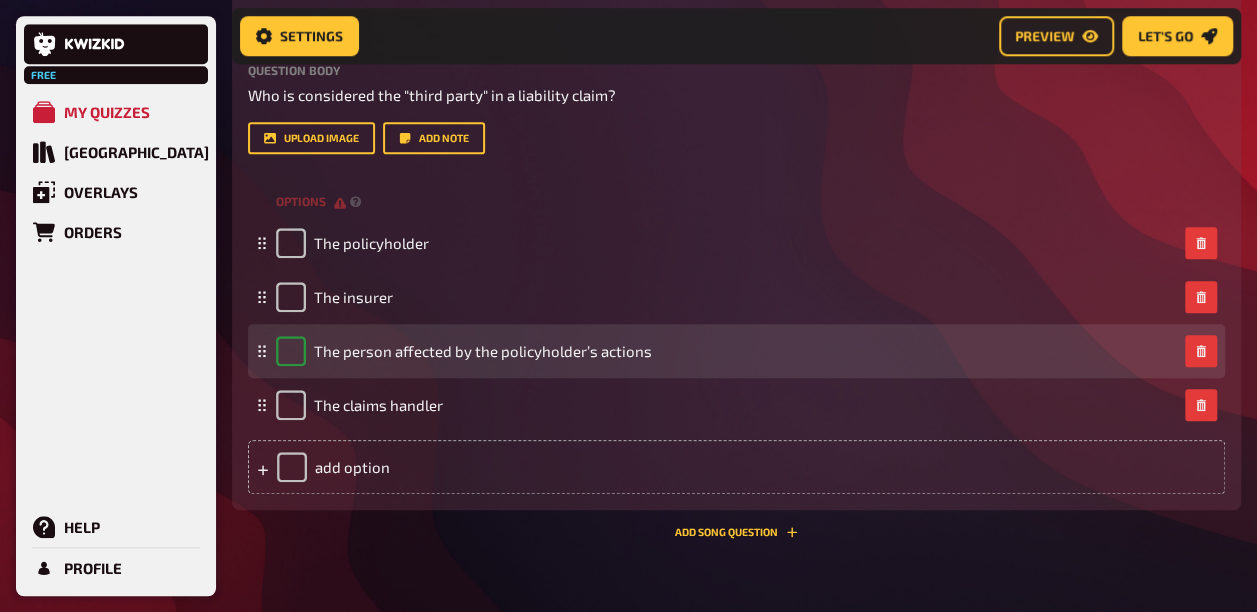 checkbox on "true" 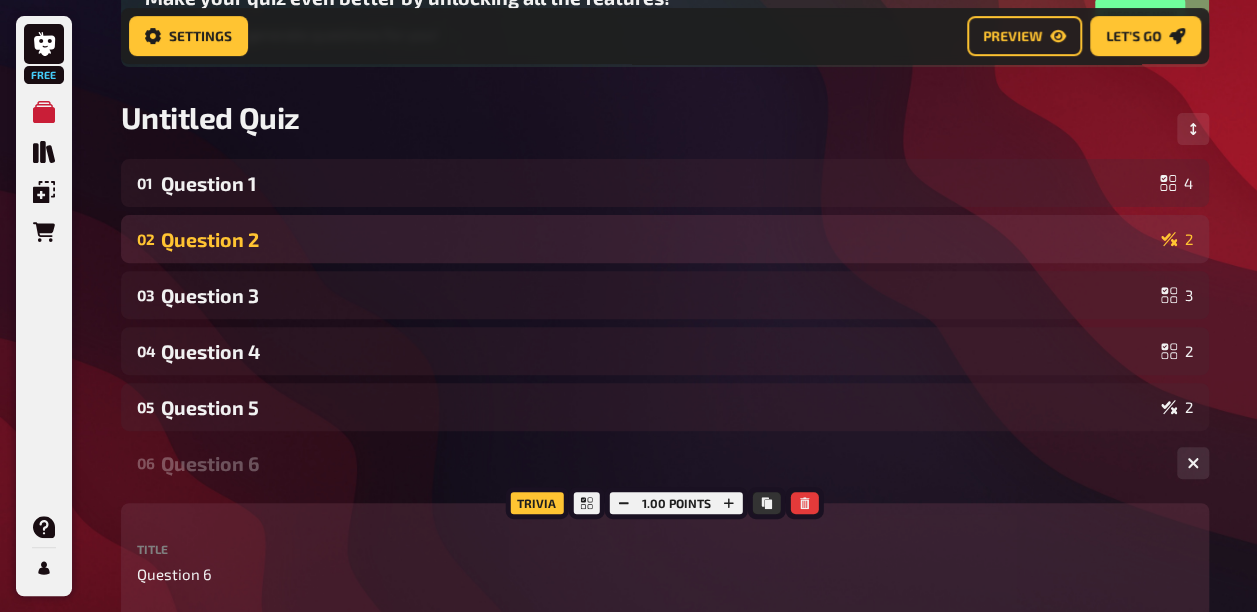 scroll, scrollTop: 239, scrollLeft: 0, axis: vertical 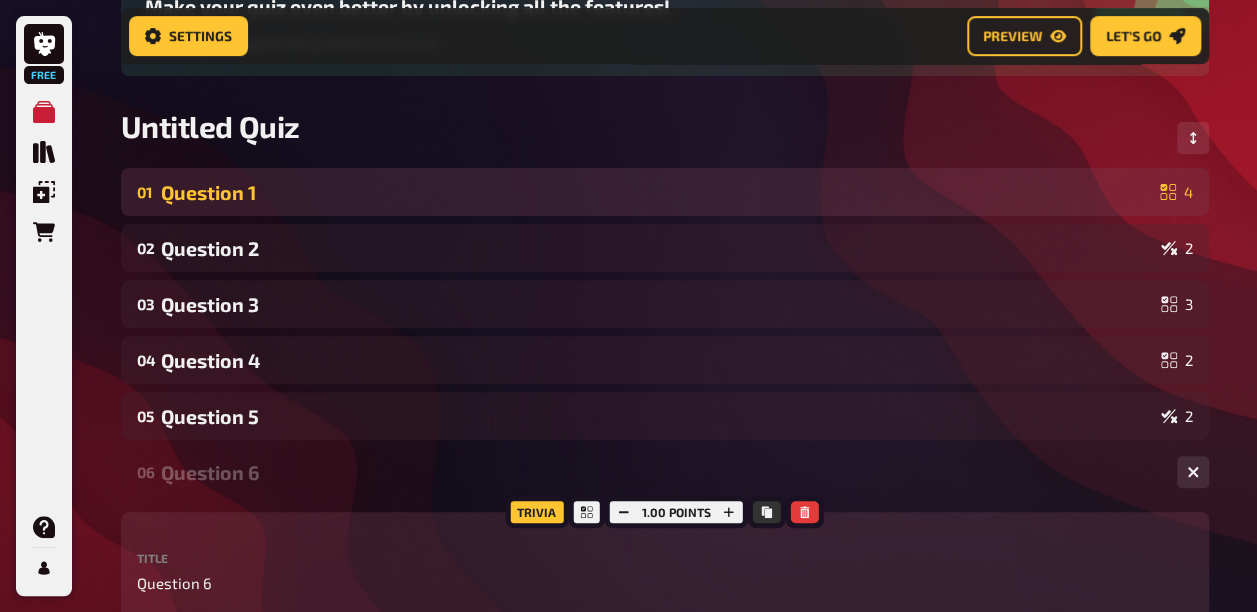 click 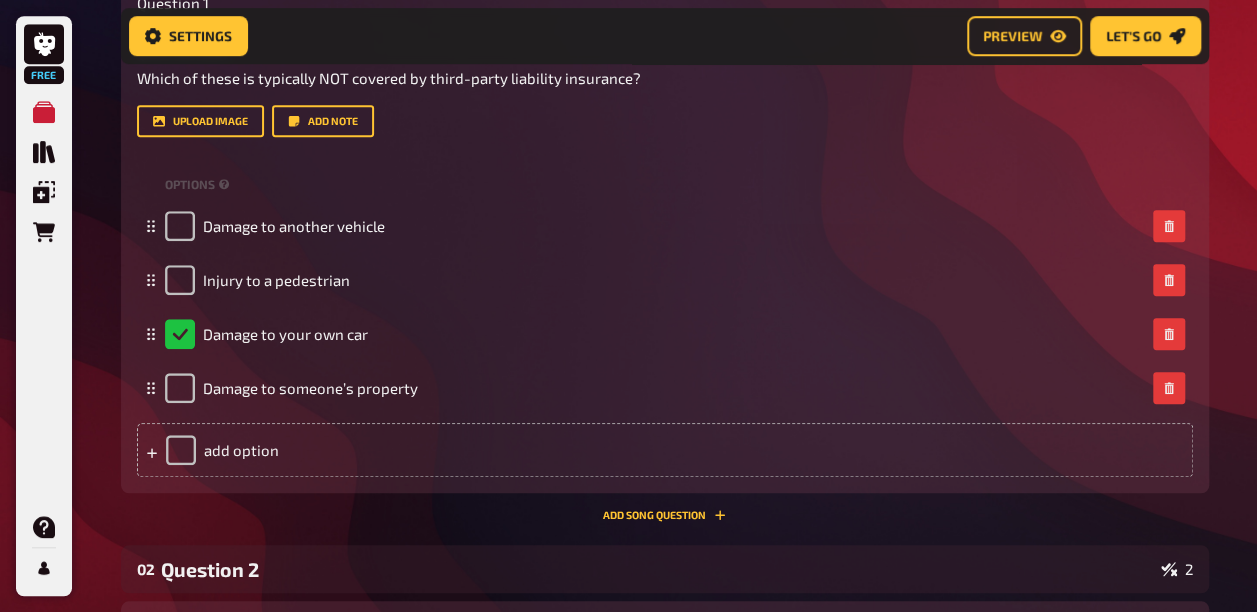 scroll, scrollTop: 339, scrollLeft: 0, axis: vertical 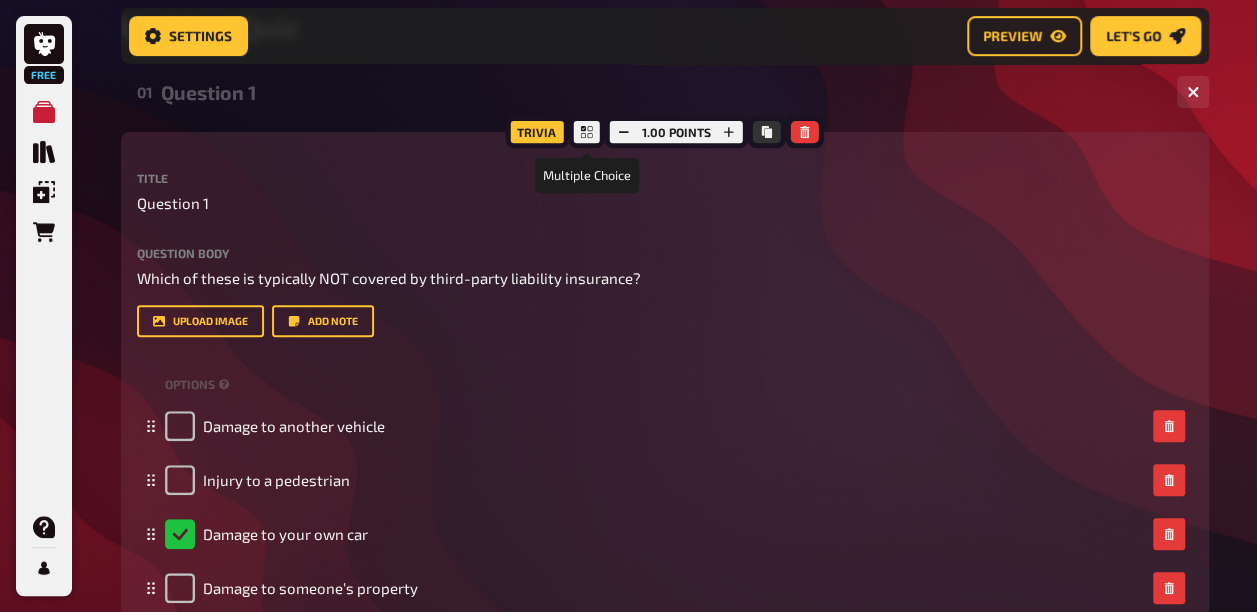 click at bounding box center [587, 132] 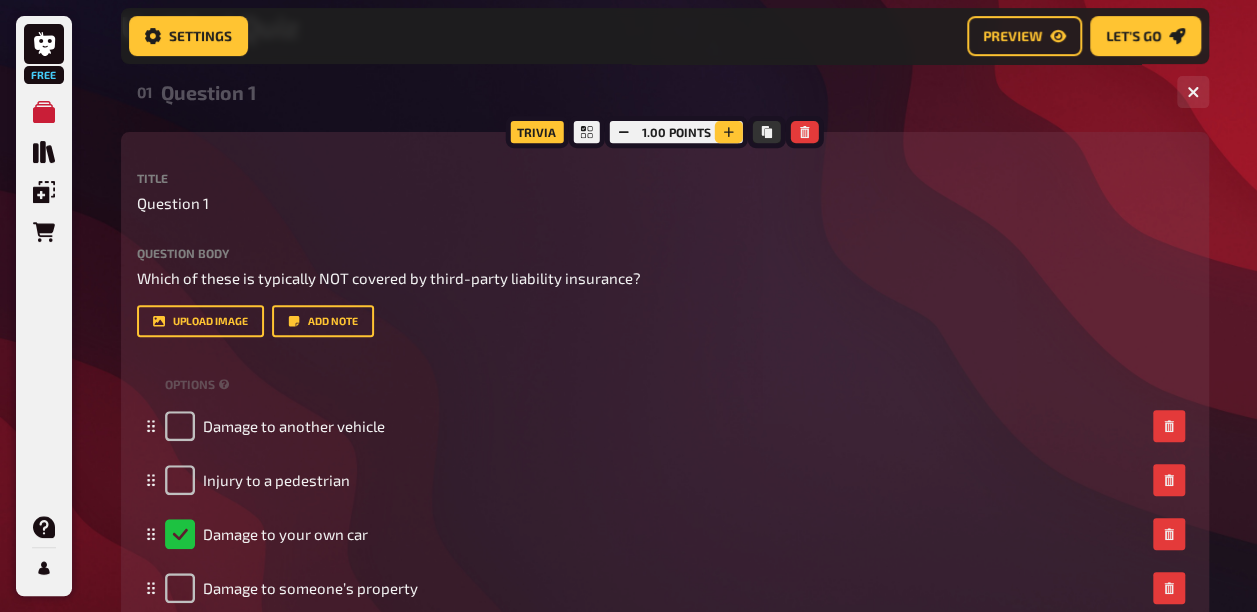 click 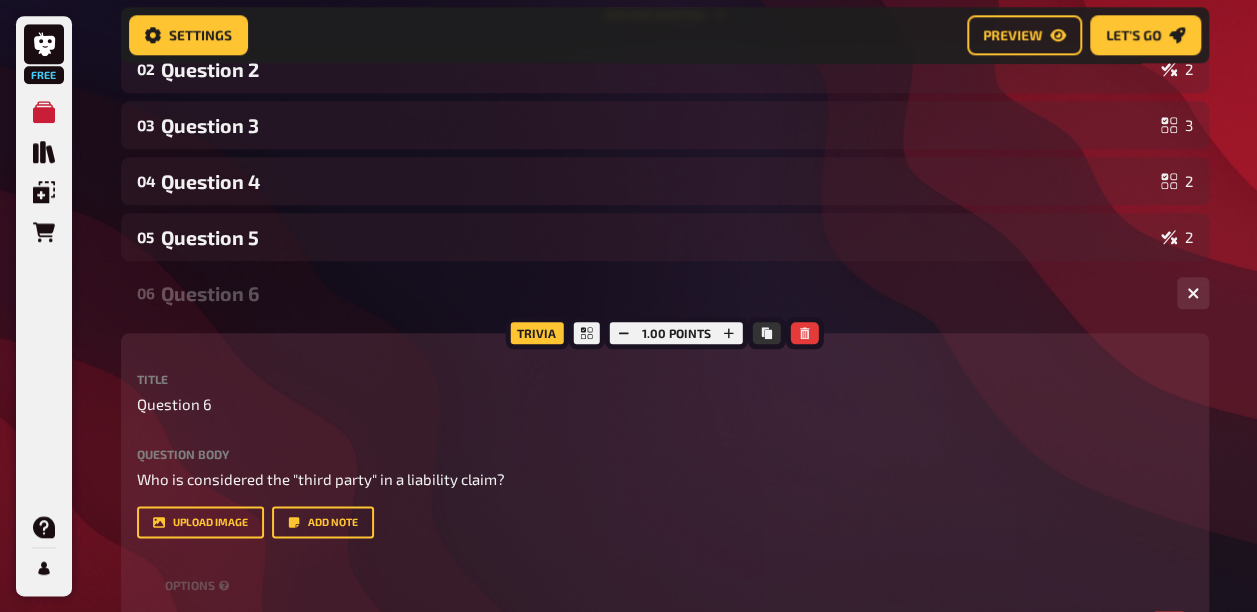 scroll, scrollTop: 1139, scrollLeft: 0, axis: vertical 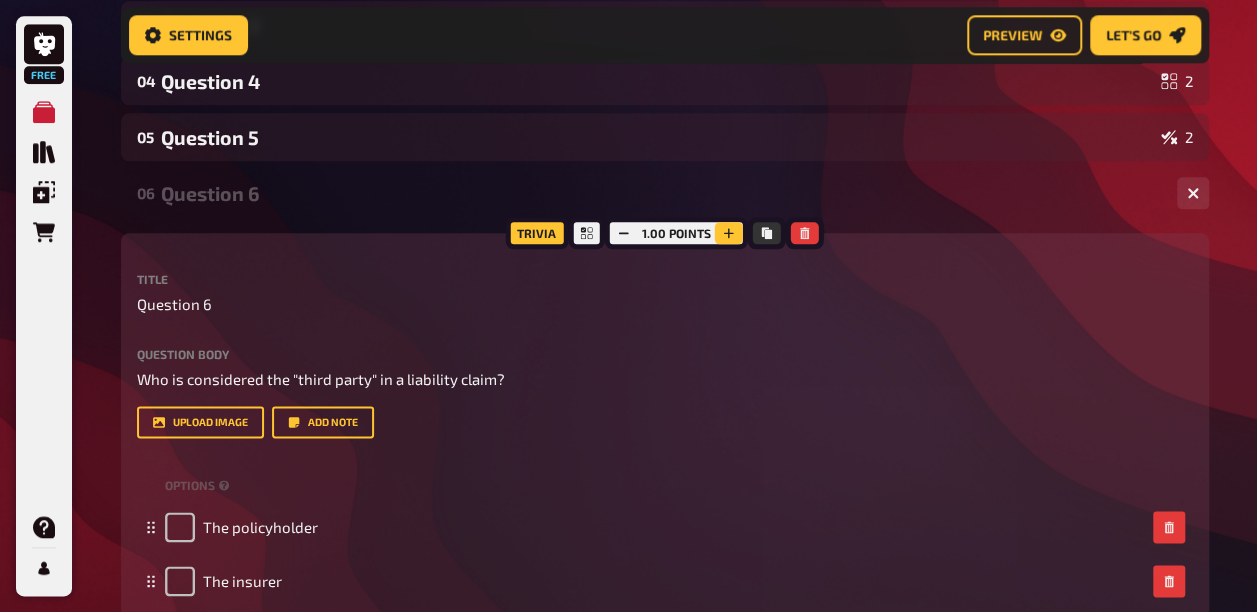 click at bounding box center [729, 233] 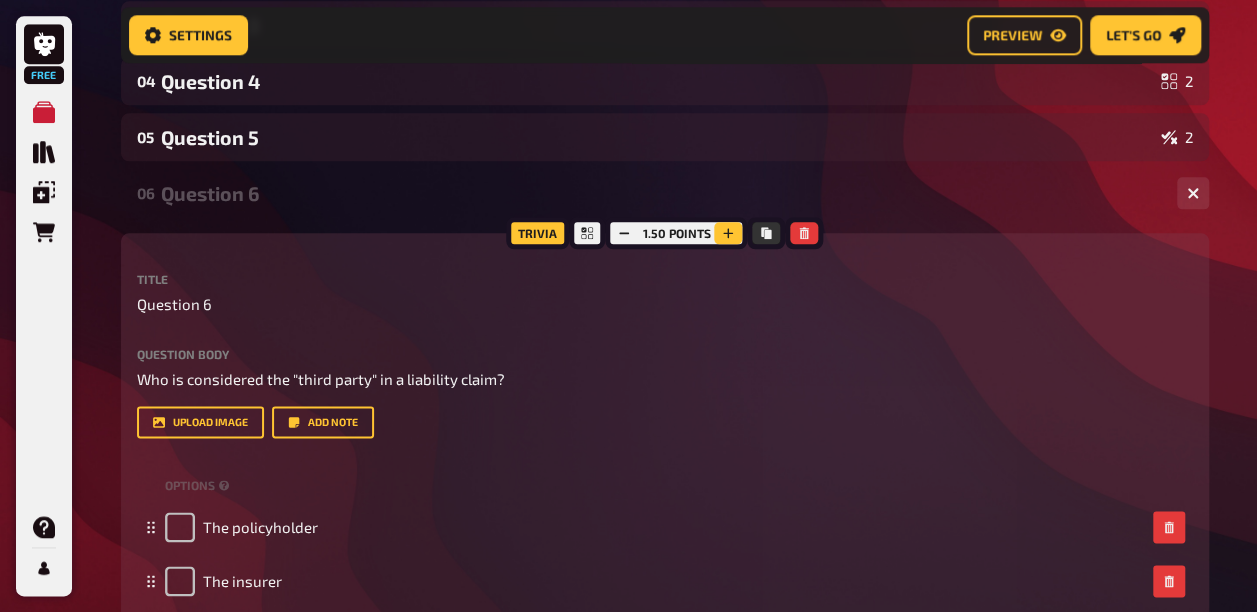 click at bounding box center [728, 233] 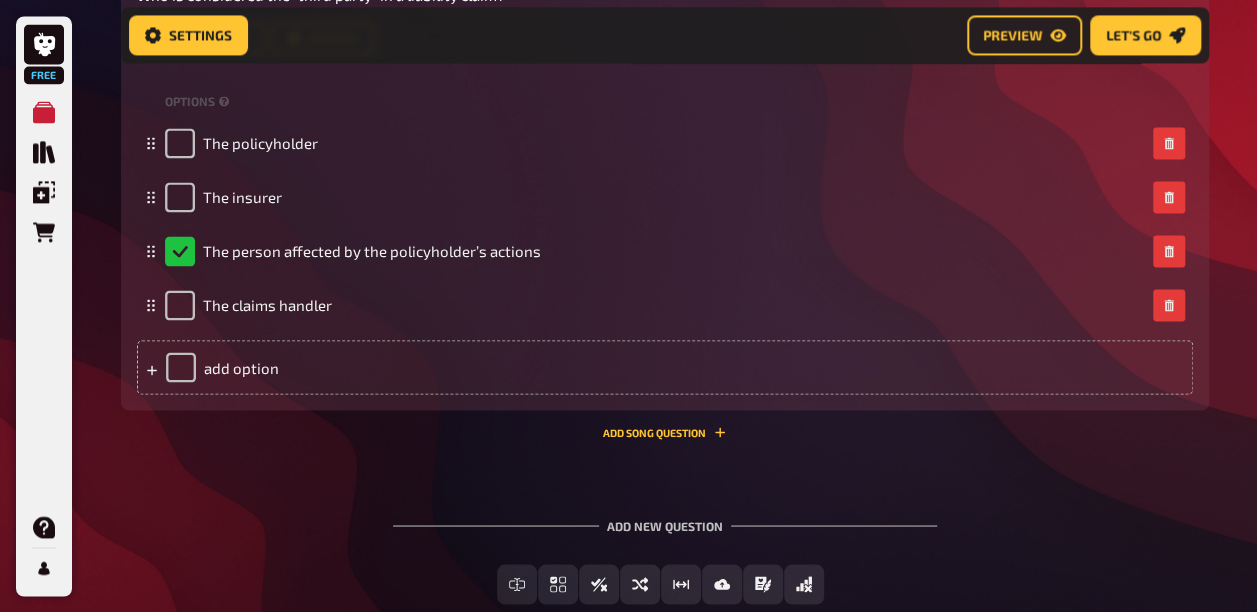 scroll, scrollTop: 1712, scrollLeft: 0, axis: vertical 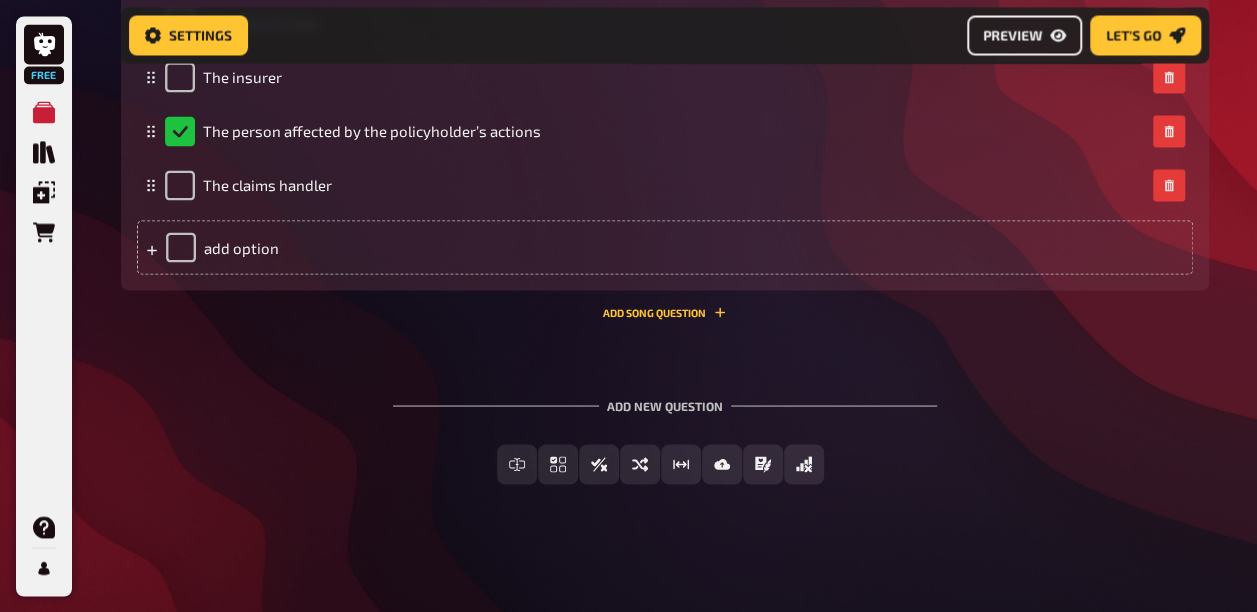 click on "Preview" at bounding box center (1012, 36) 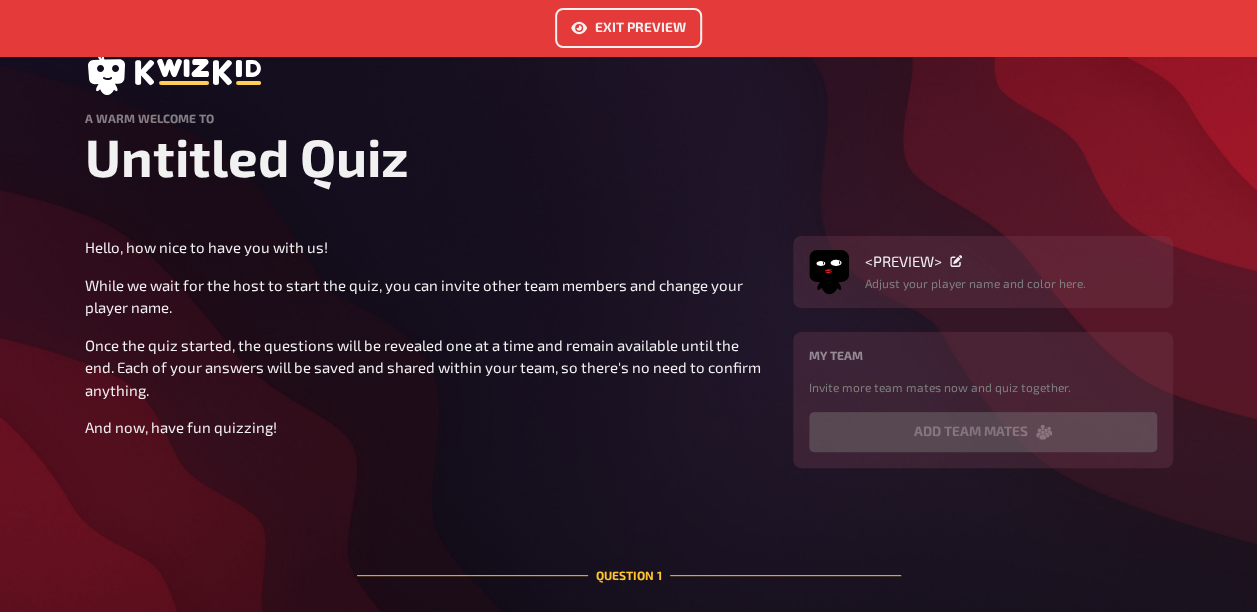 scroll, scrollTop: 100, scrollLeft: 0, axis: vertical 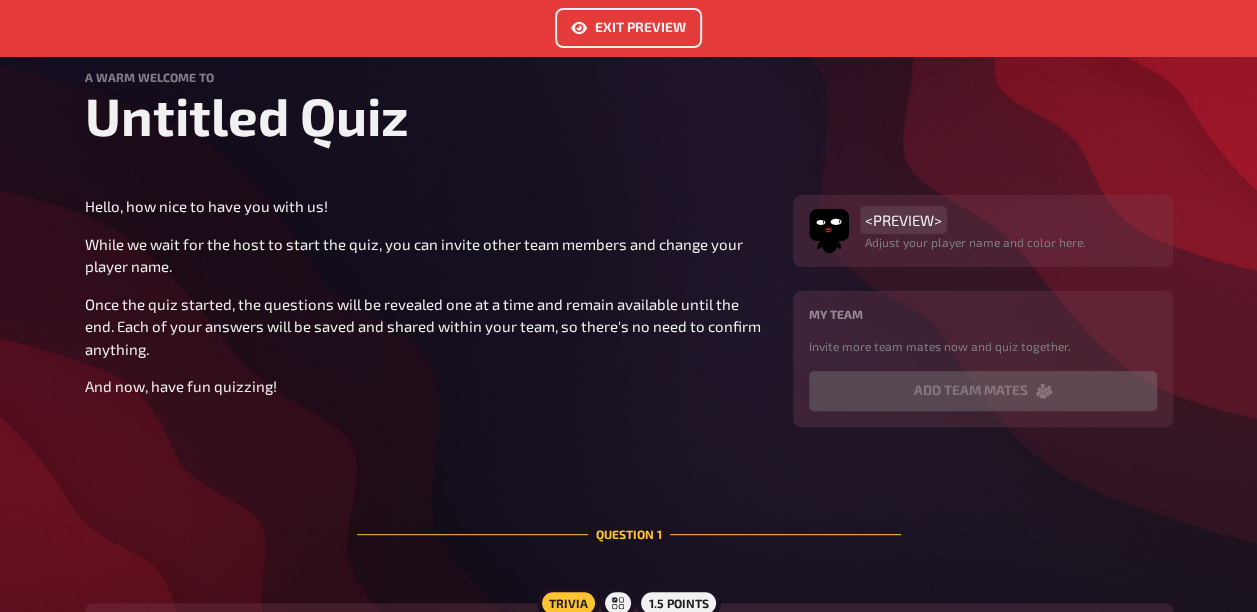 click on "<PREVIEW>" at bounding box center [903, 220] 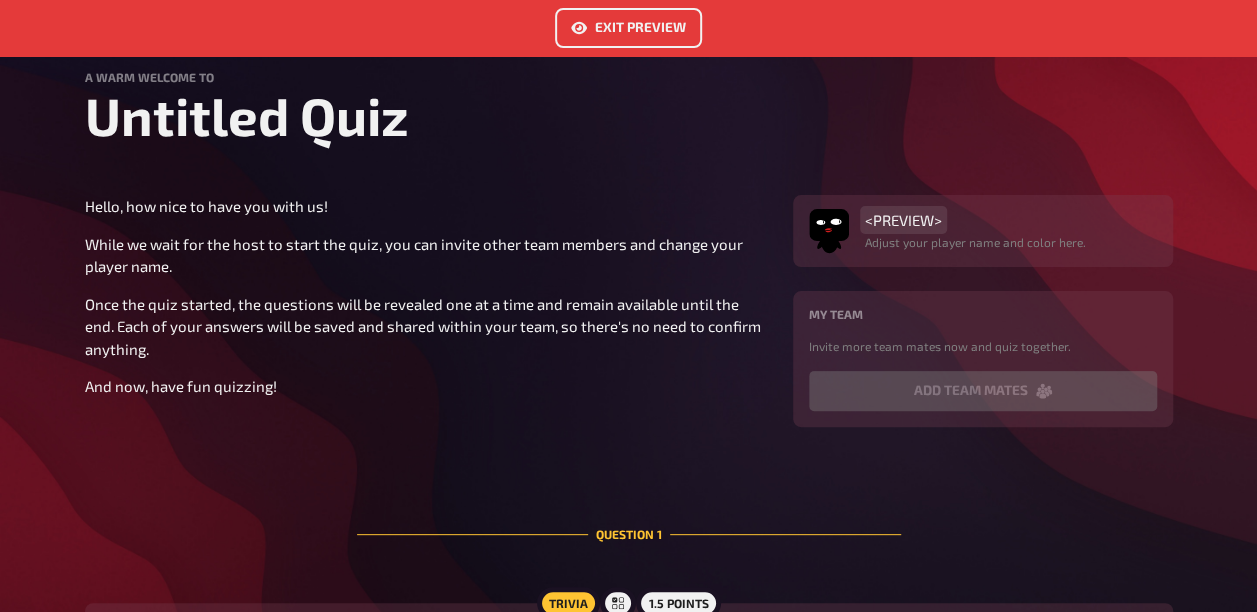 type 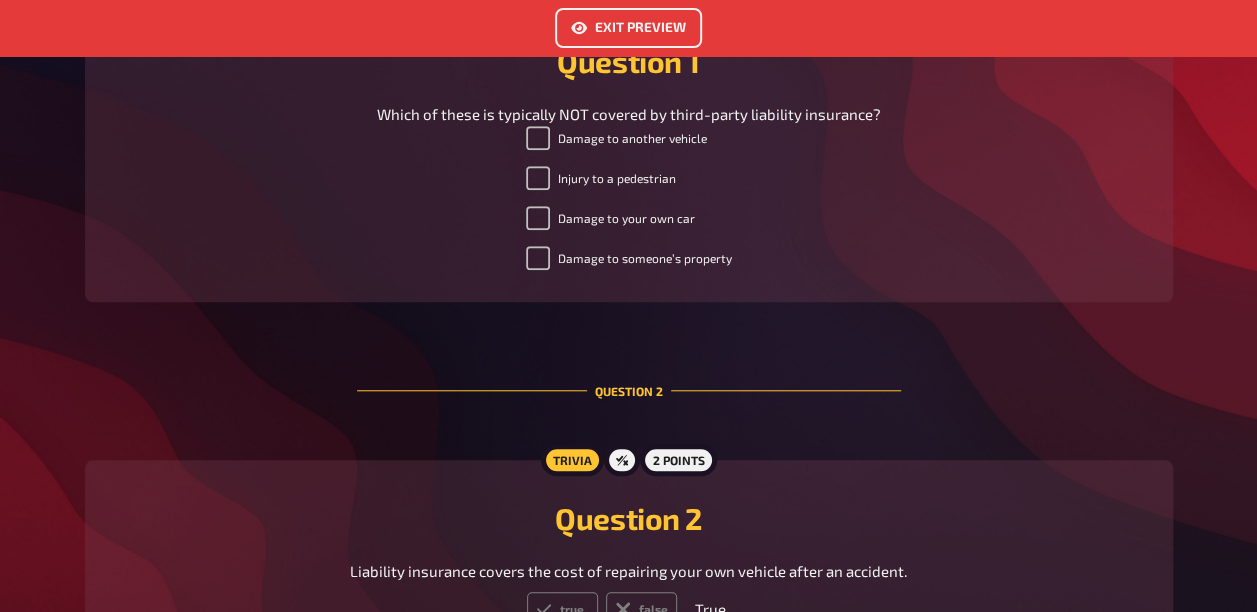 scroll, scrollTop: 600, scrollLeft: 0, axis: vertical 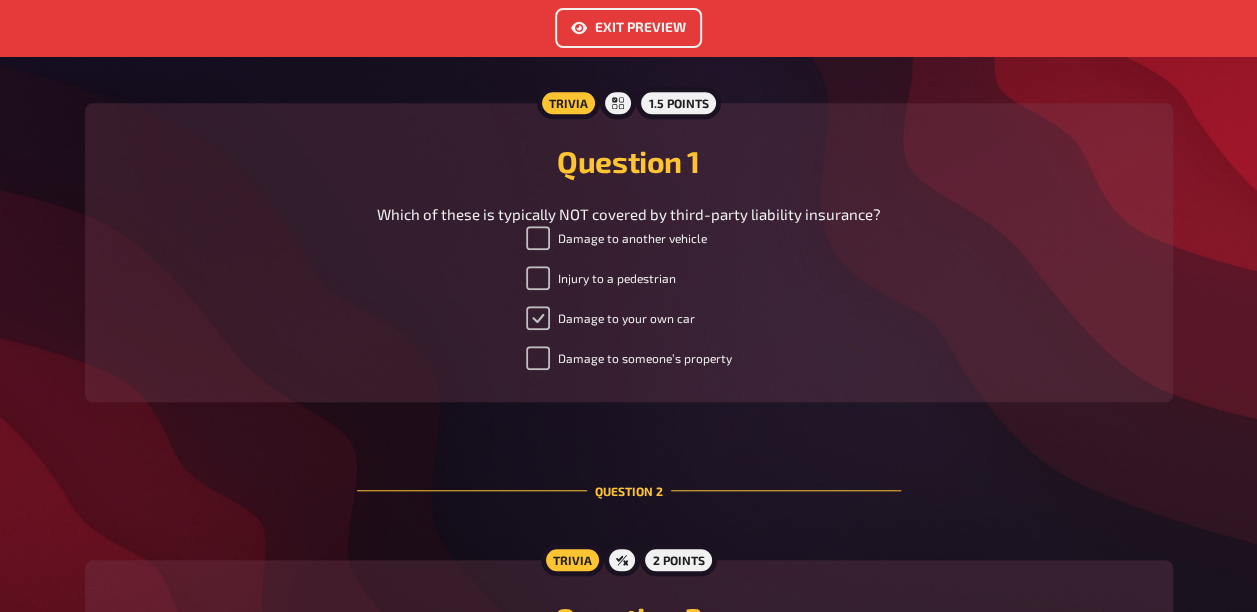 click on "Damage to your own car" at bounding box center [538, 318] 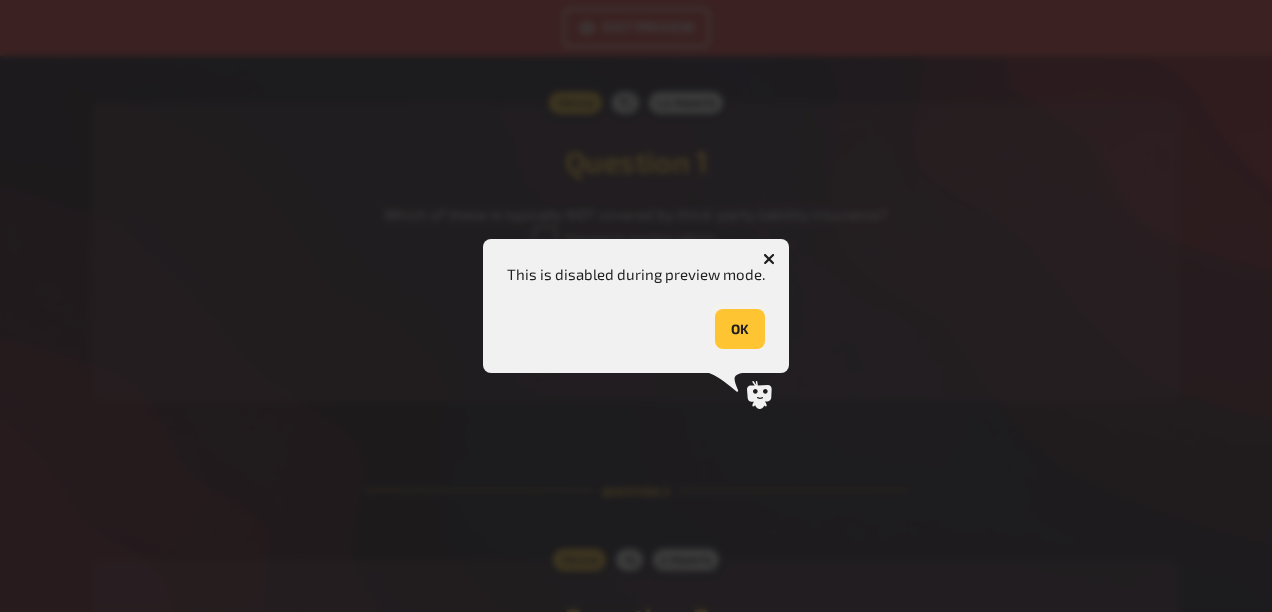 click on "OK" at bounding box center [740, 329] 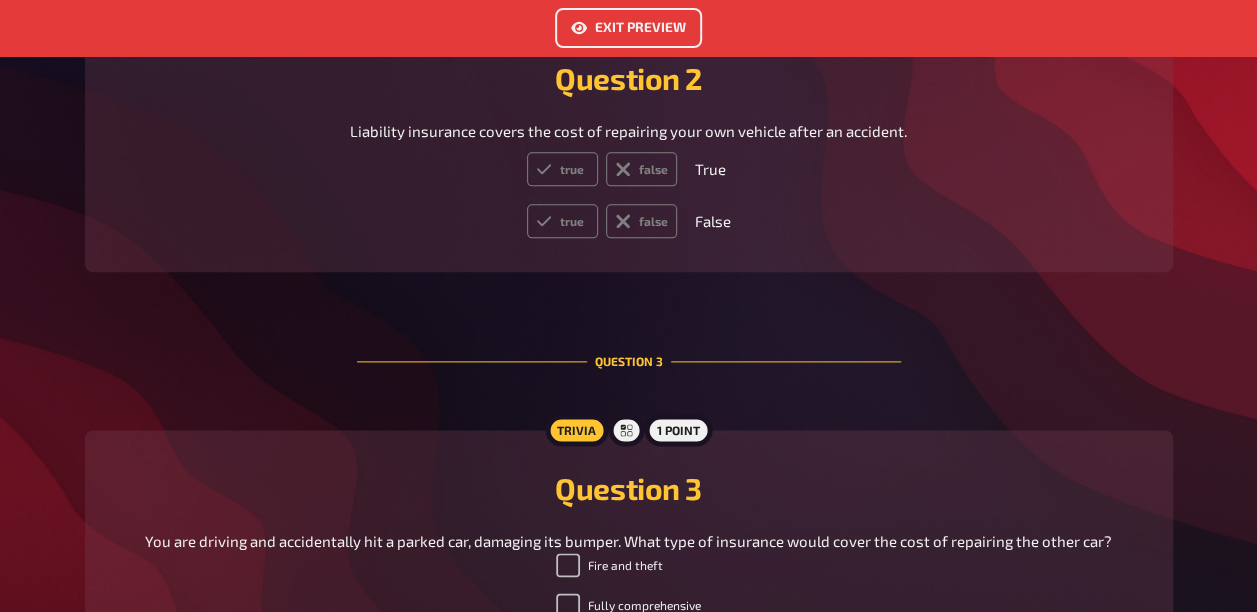 scroll, scrollTop: 1100, scrollLeft: 0, axis: vertical 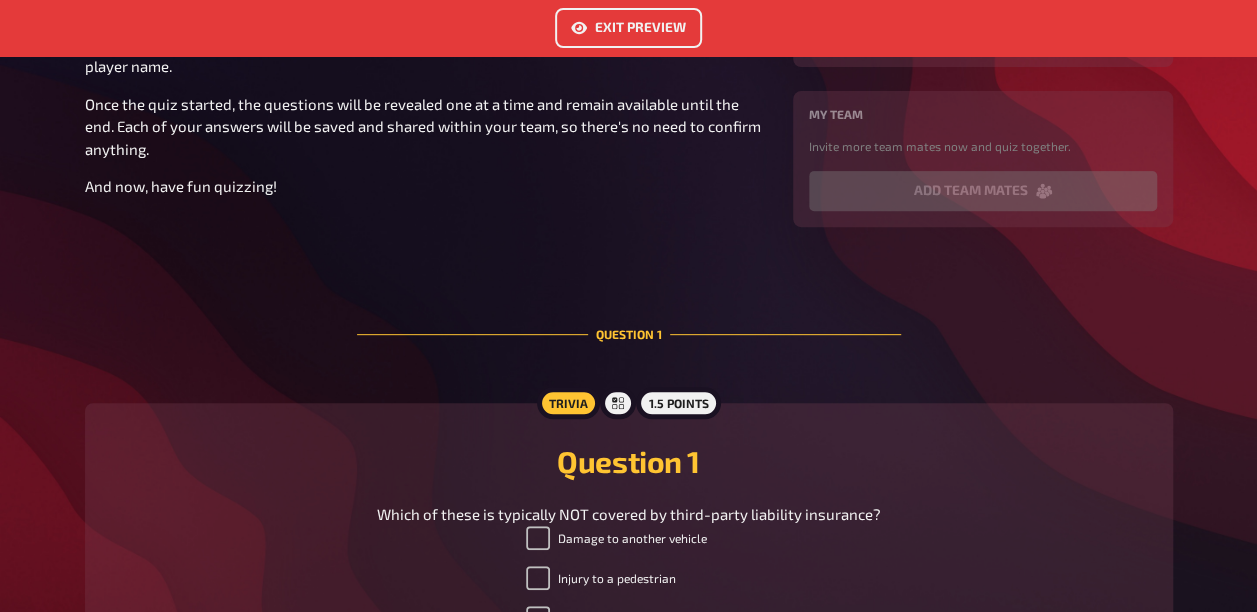 click on "Exit Preview" at bounding box center [628, 28] 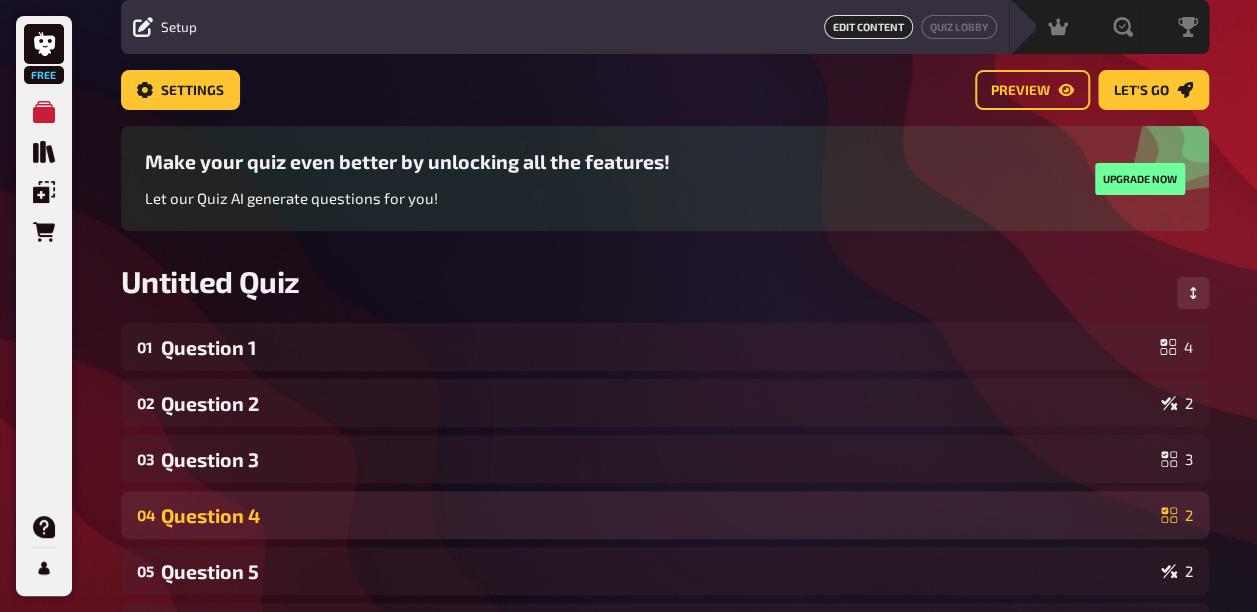 scroll, scrollTop: 100, scrollLeft: 0, axis: vertical 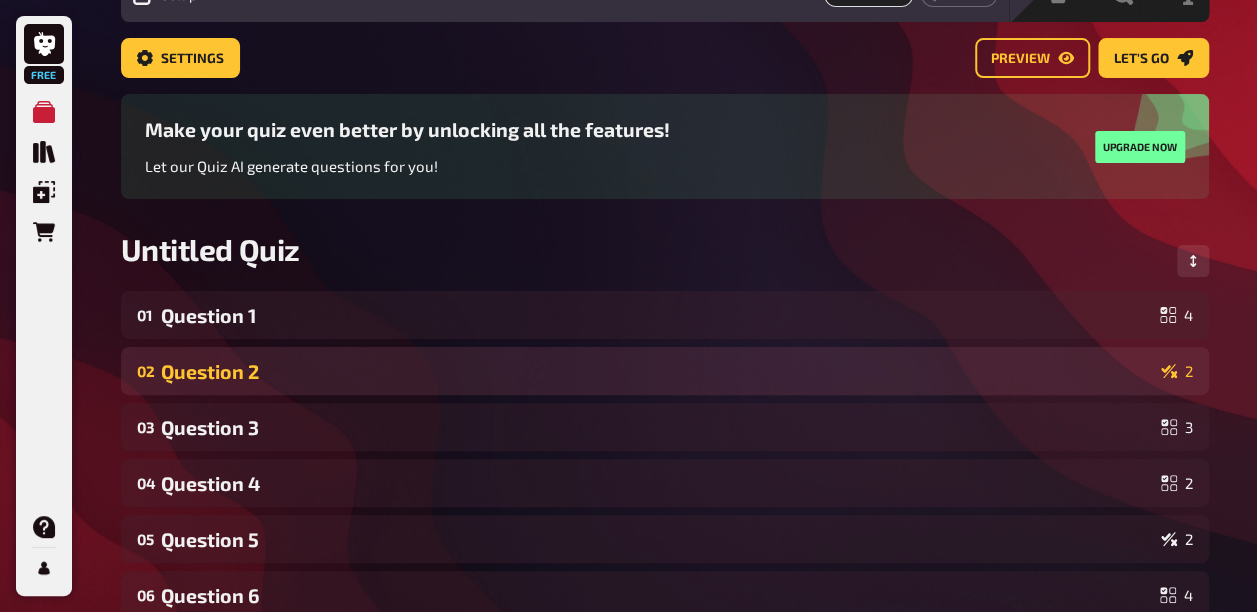 click on "02 Question 2 2" at bounding box center [665, 371] 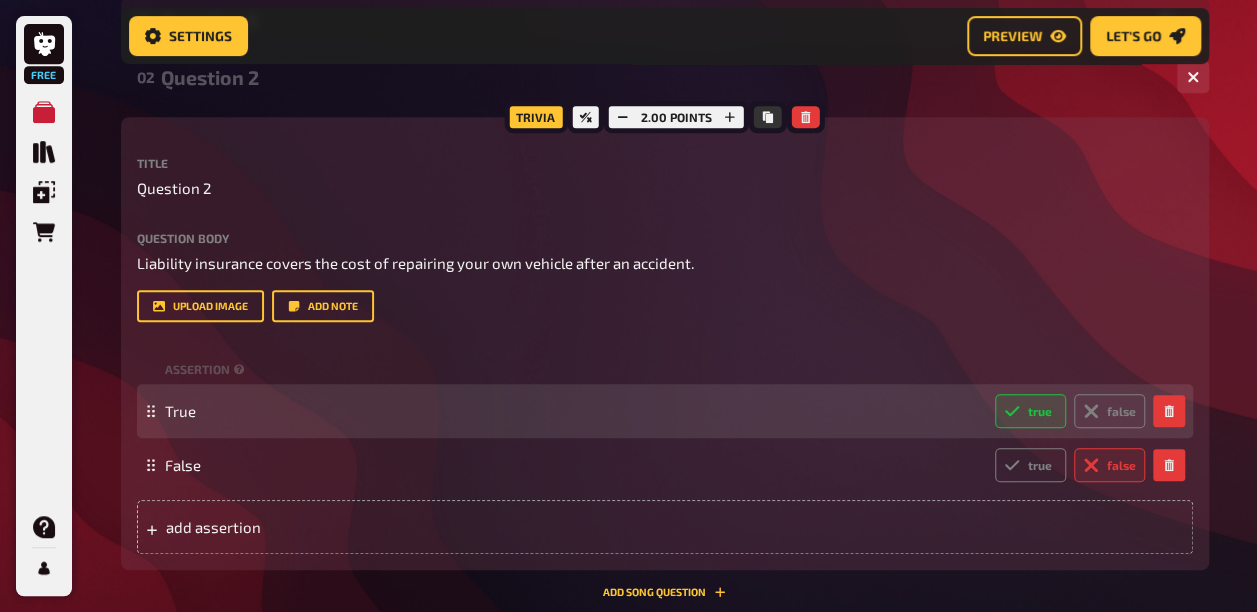 scroll, scrollTop: 416, scrollLeft: 0, axis: vertical 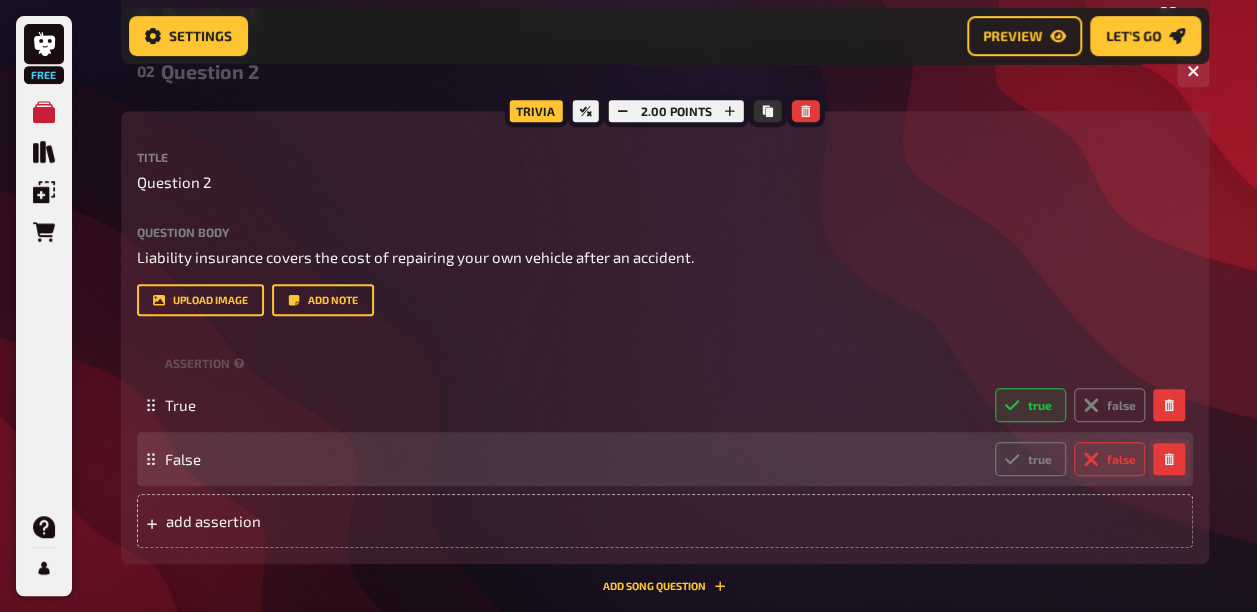 click 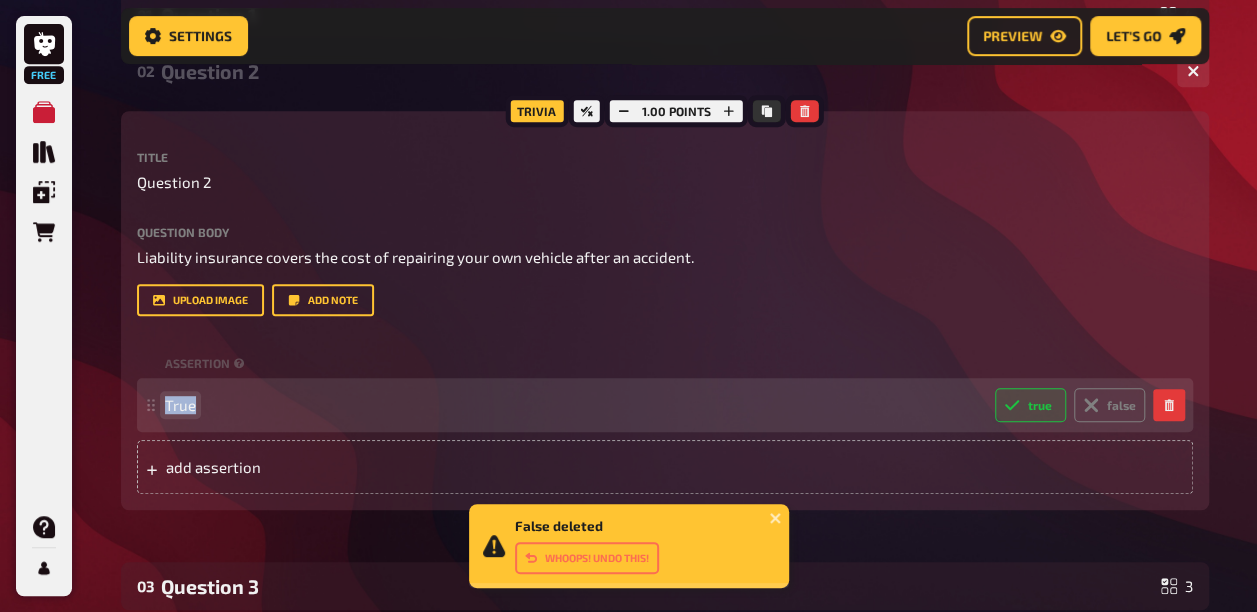 drag, startPoint x: 192, startPoint y: 428, endPoint x: 138, endPoint y: 430, distance: 54.037025 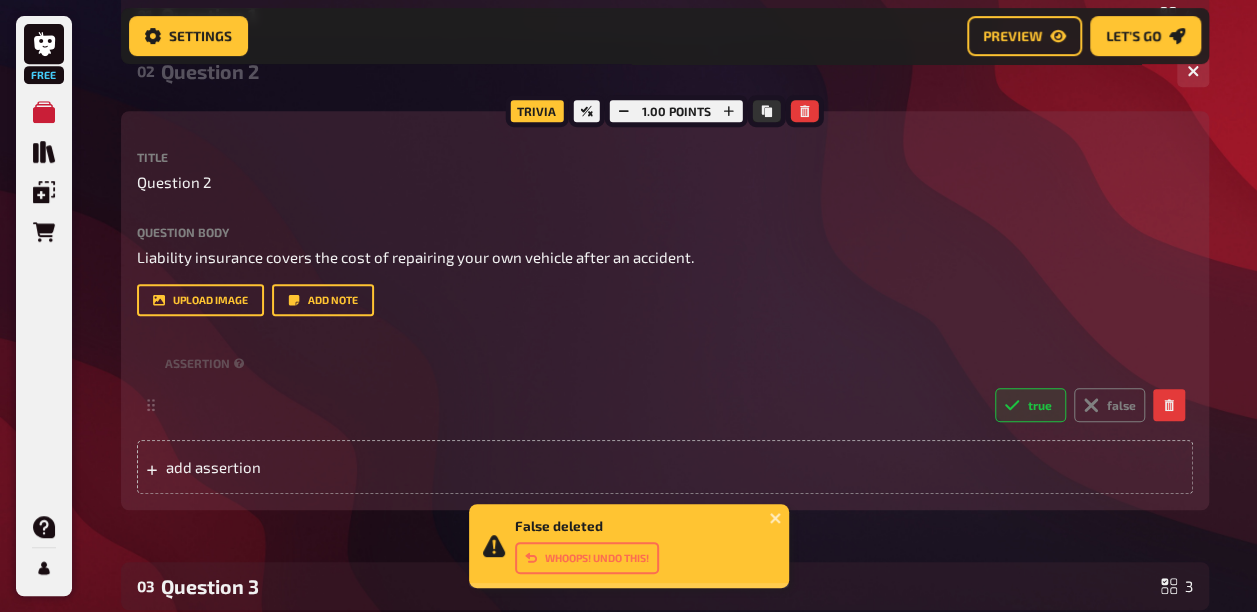 click on "Trivia 1.00 points Title Question 2 Question body Liability insurance covers the cost of repairing your own vehicle after an accident.
Drop here to upload upload image   Add note assertion true false
To pick up a draggable item, press the space bar.
While dragging, use the arrow keys to move the item.
Press space again to drop the item in its new position, or press escape to cancel.
add assertion Add Song question" at bounding box center (665, 324) 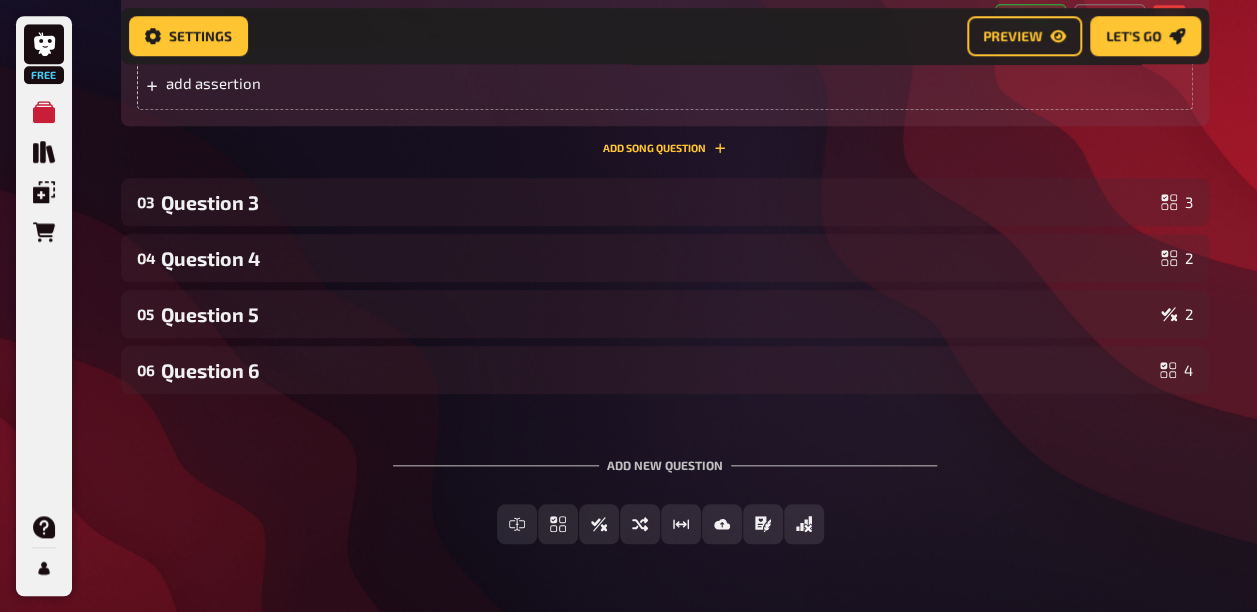 scroll, scrollTop: 884, scrollLeft: 0, axis: vertical 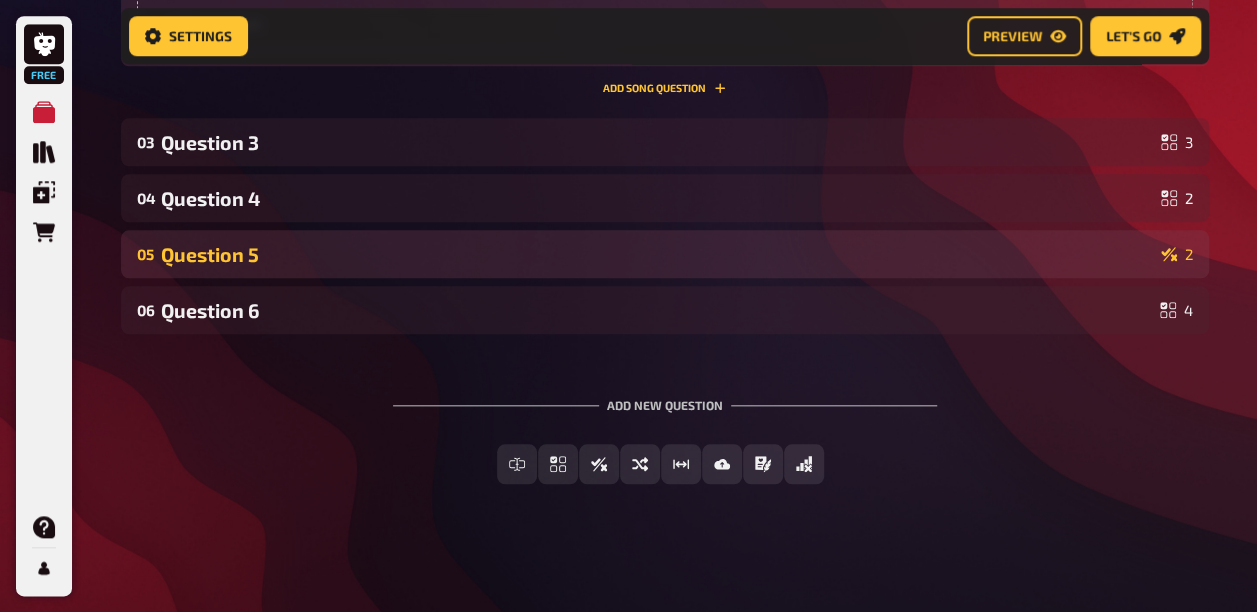 click on "Question 5" at bounding box center [657, 254] 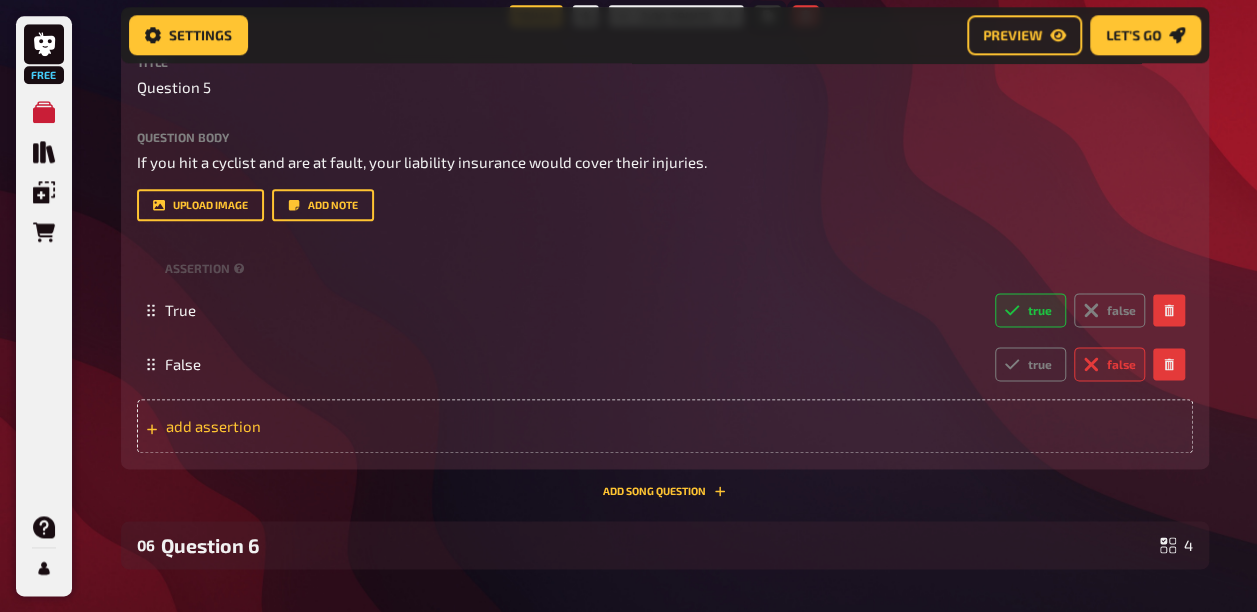 scroll, scrollTop: 1184, scrollLeft: 0, axis: vertical 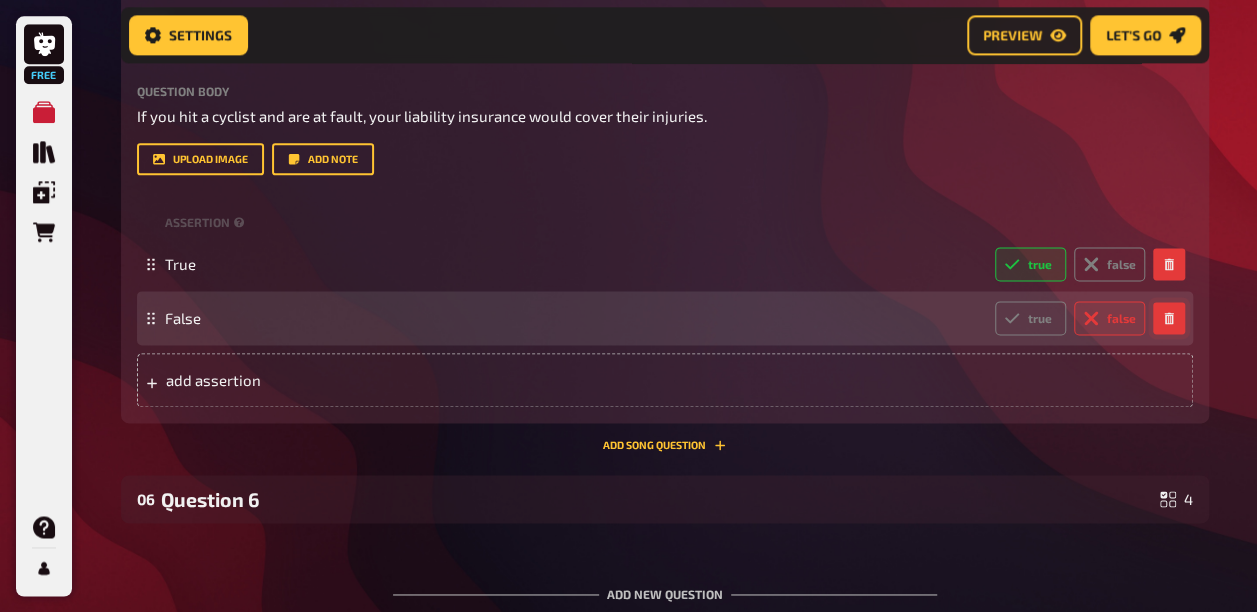 click 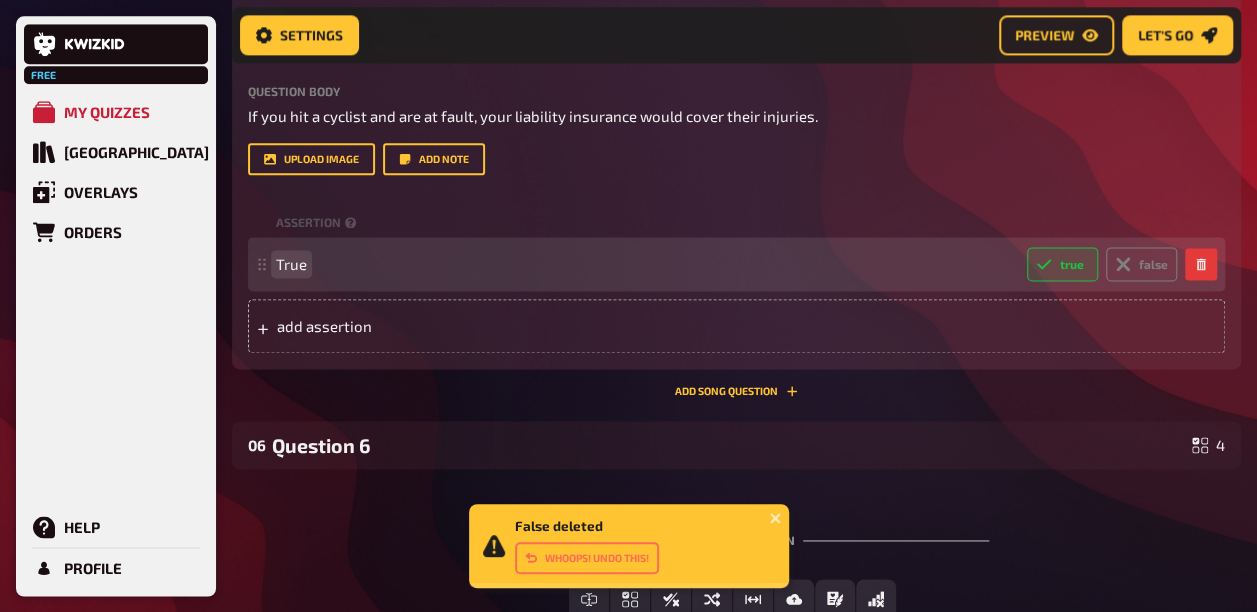 click on "True" at bounding box center [643, 264] 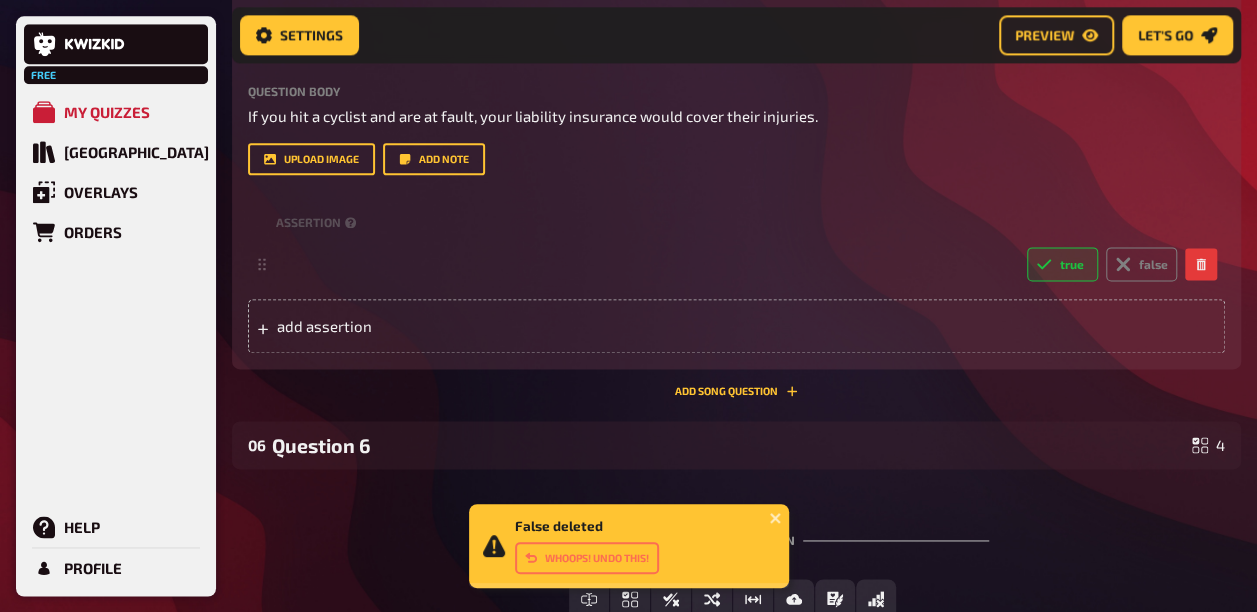 click on "Add new question   Free Text Input Multiple Choice True / False Sorting Question Estimation Question Image Answer Prose (Long text) Offline Question Create with AI Write myself" at bounding box center [736, 576] 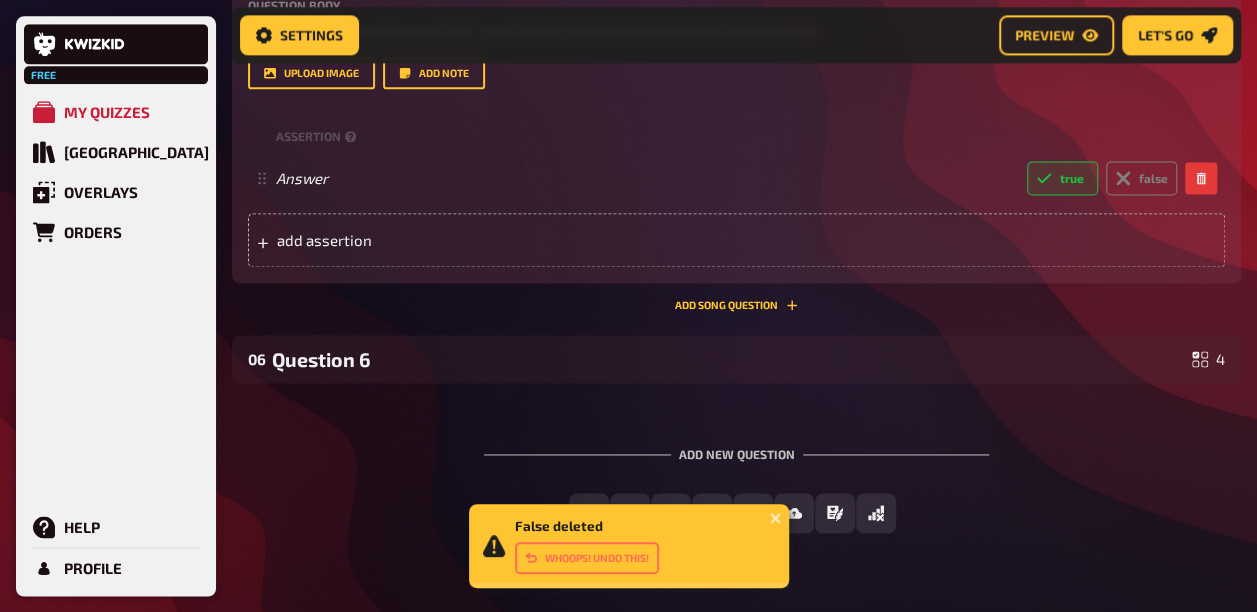 scroll, scrollTop: 1342, scrollLeft: 0, axis: vertical 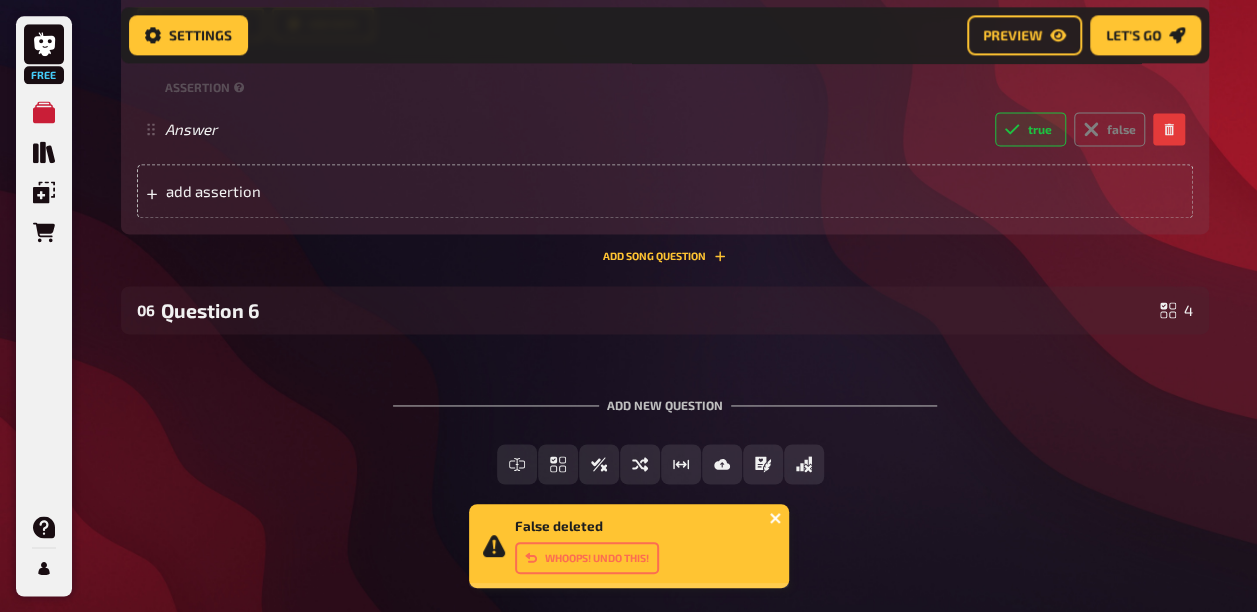 click 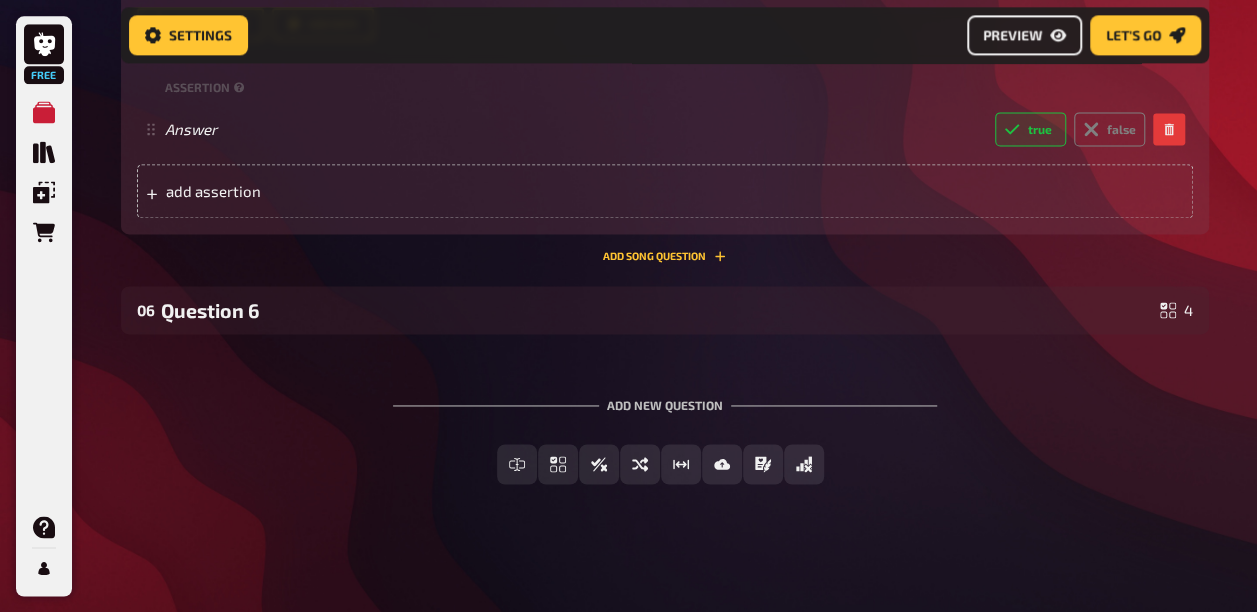 click on "Preview" at bounding box center [1012, 36] 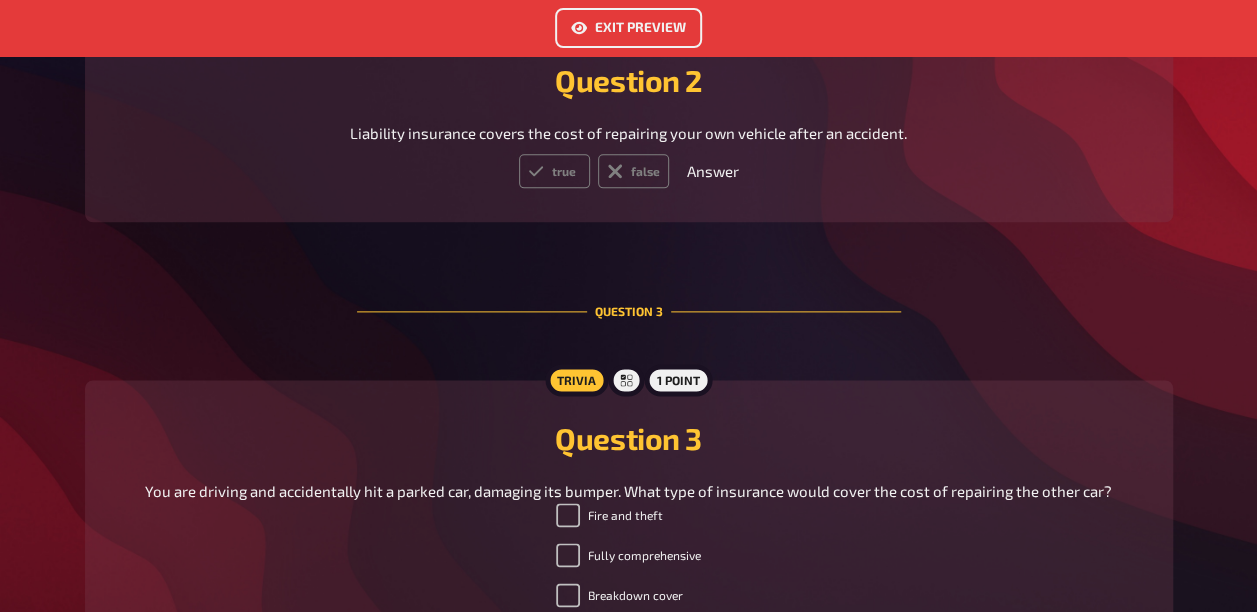 scroll, scrollTop: 1200, scrollLeft: 0, axis: vertical 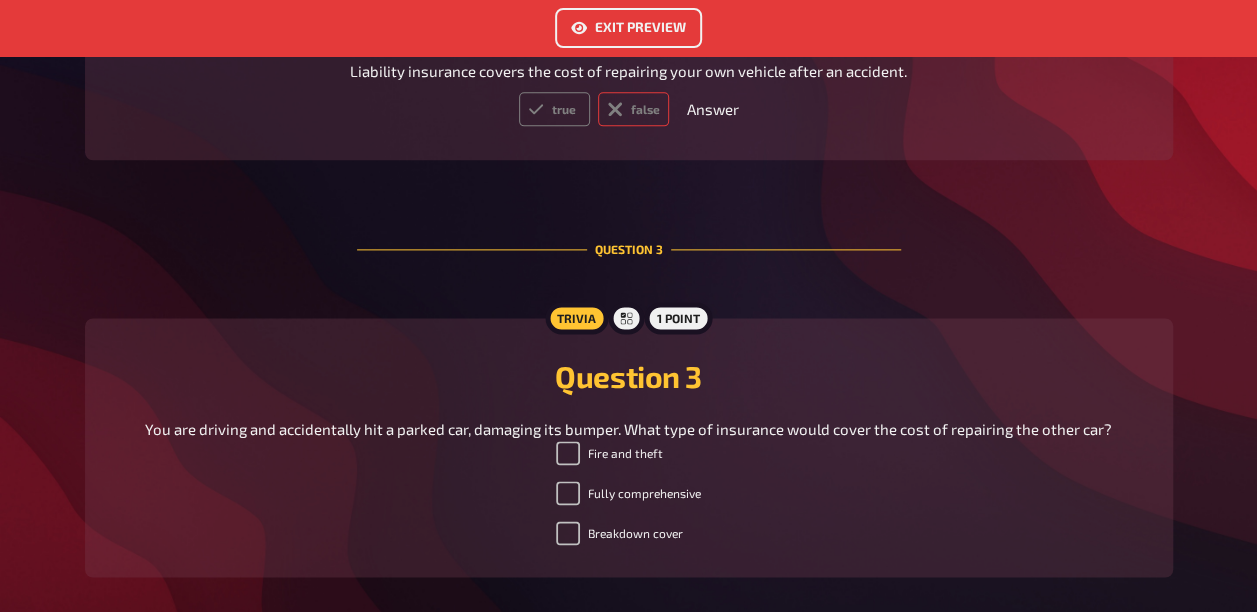 click 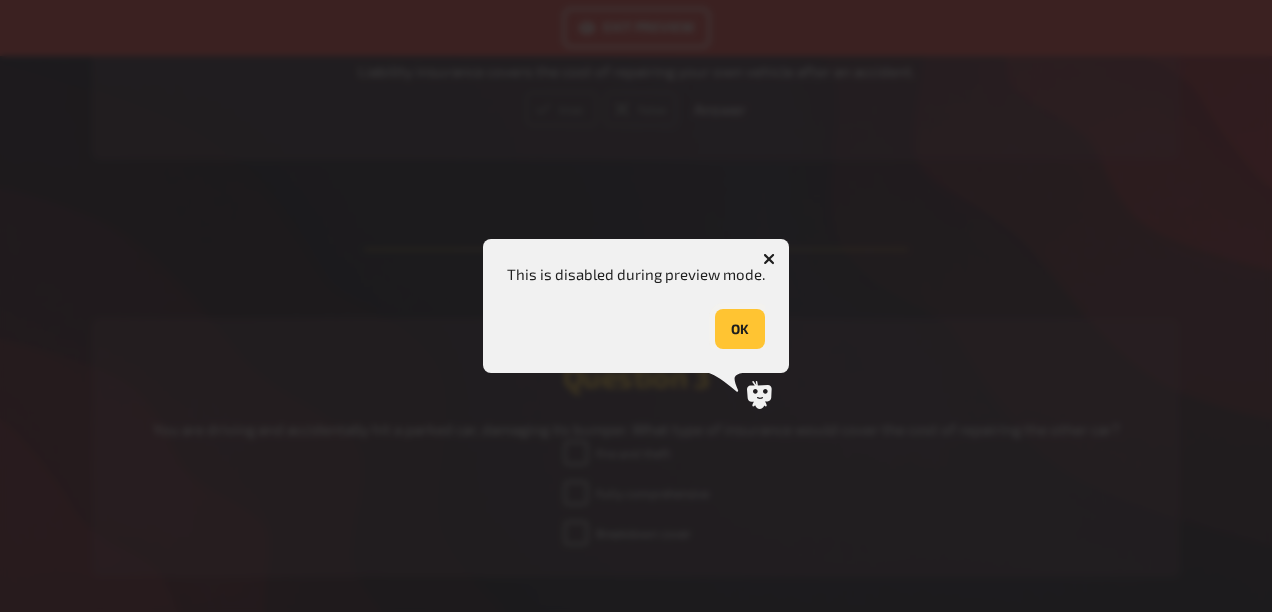 click on "OK" at bounding box center (740, 329) 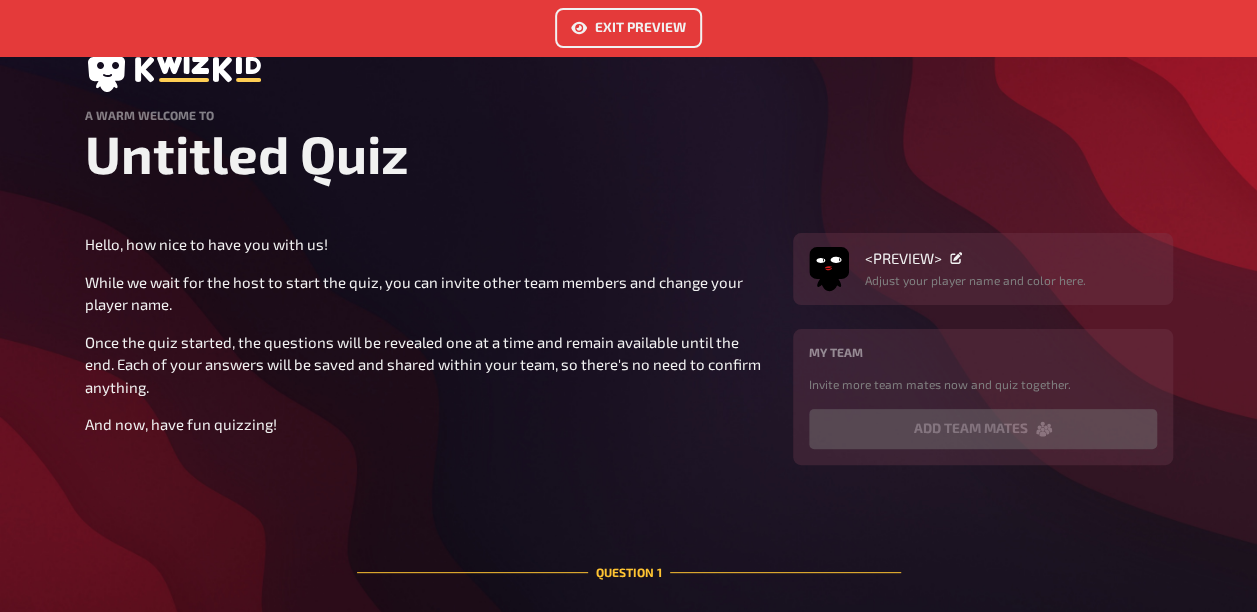 scroll, scrollTop: 0, scrollLeft: 0, axis: both 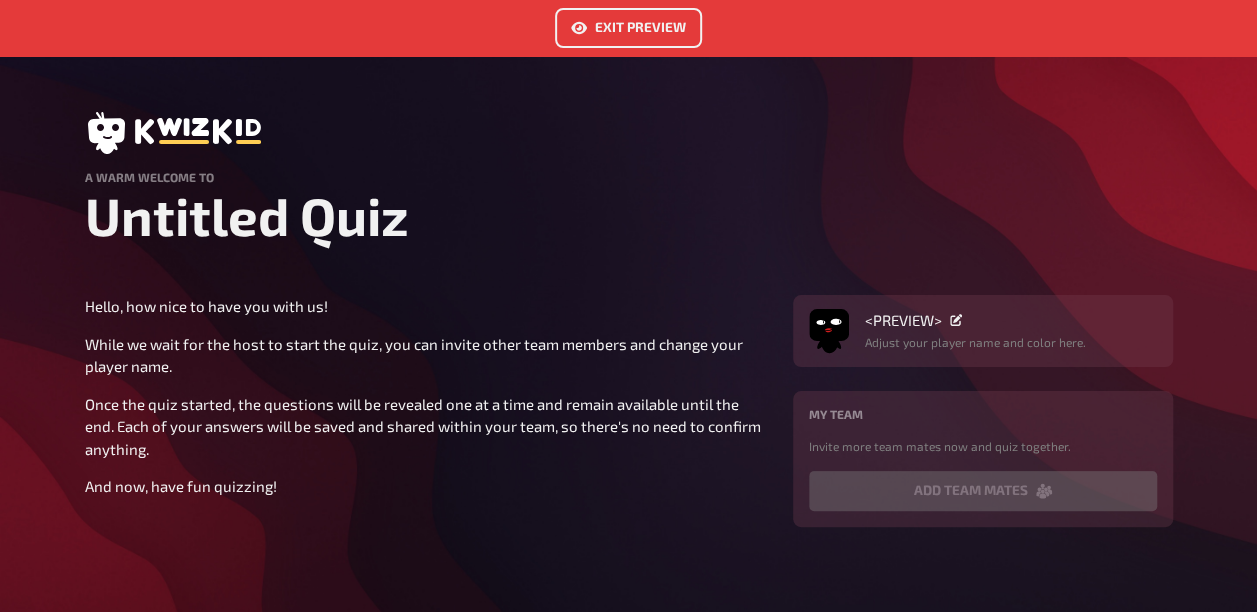 click 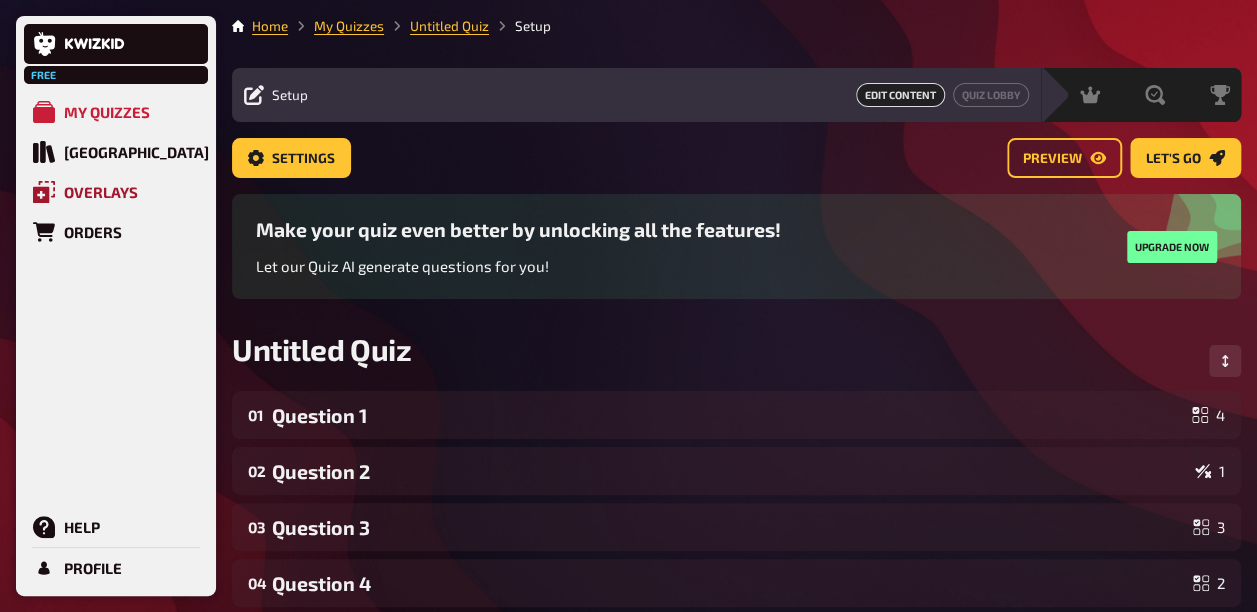 click on "Overlays" at bounding box center [101, 192] 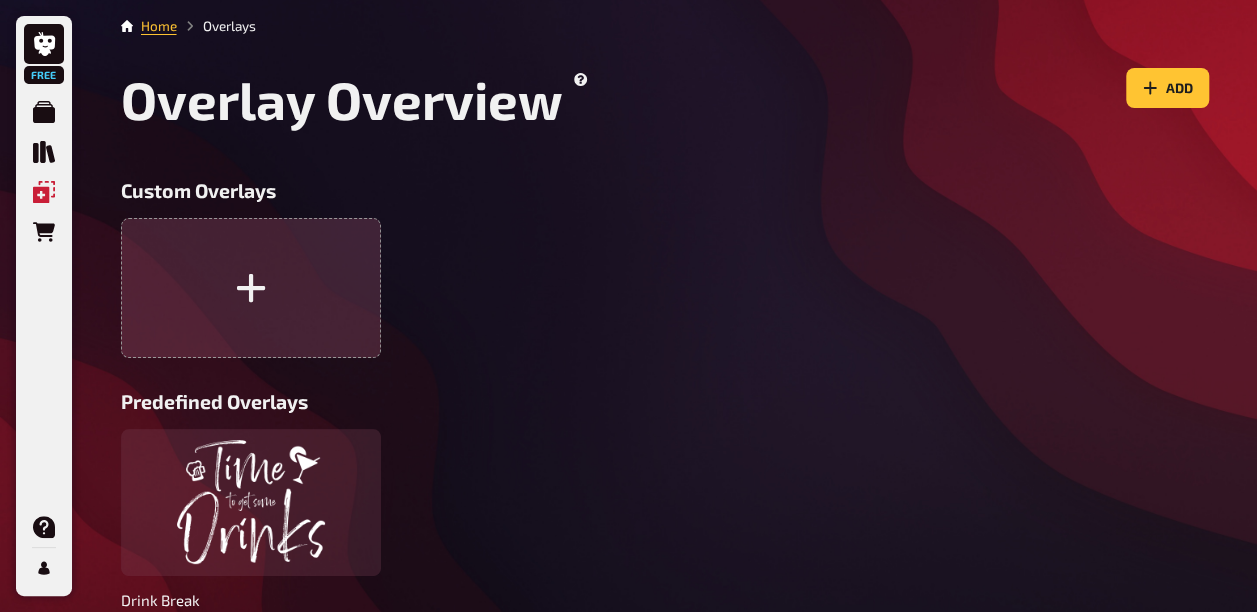 click at bounding box center (251, 288) 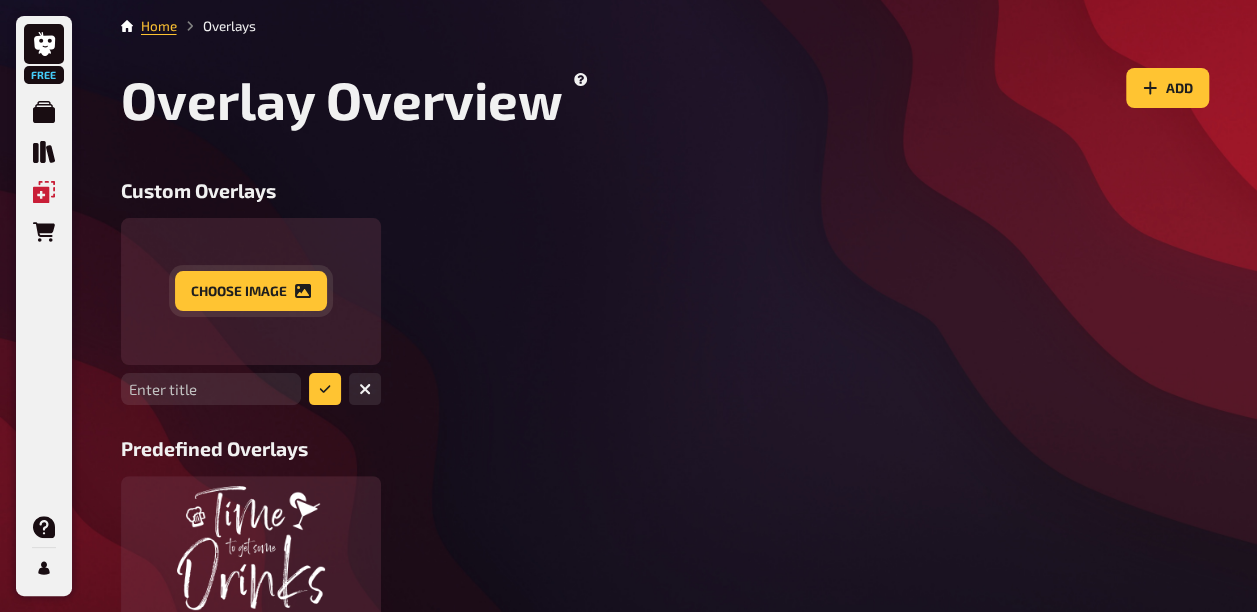 click on "Choose image" at bounding box center [251, 291] 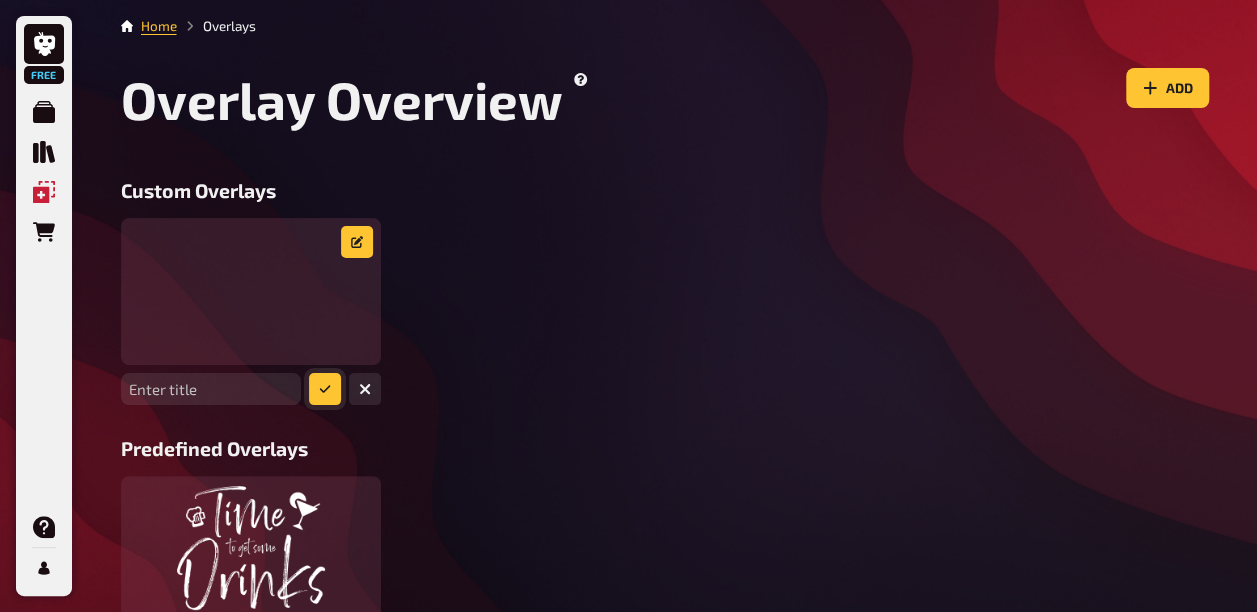 click 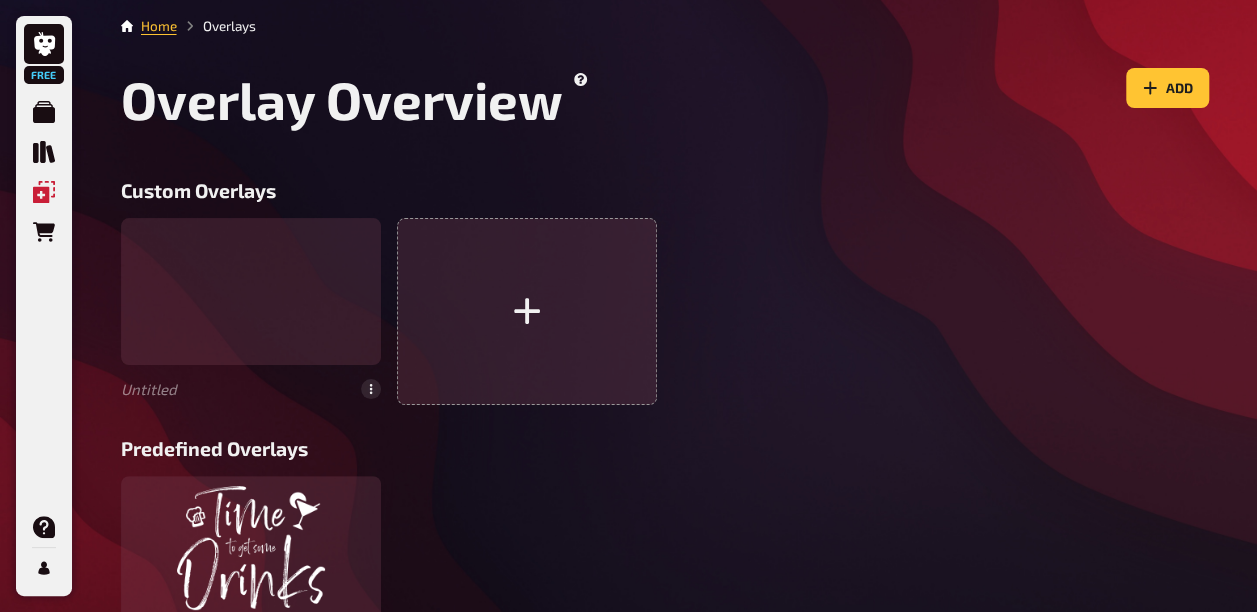 scroll, scrollTop: 0, scrollLeft: 0, axis: both 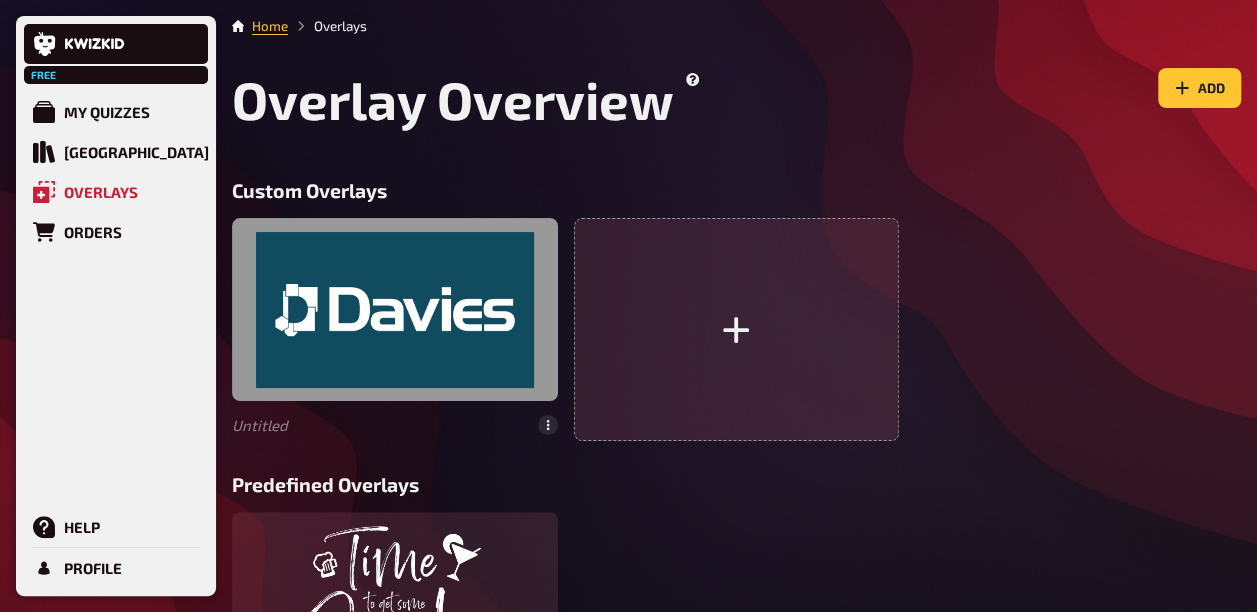 click at bounding box center [395, 309] 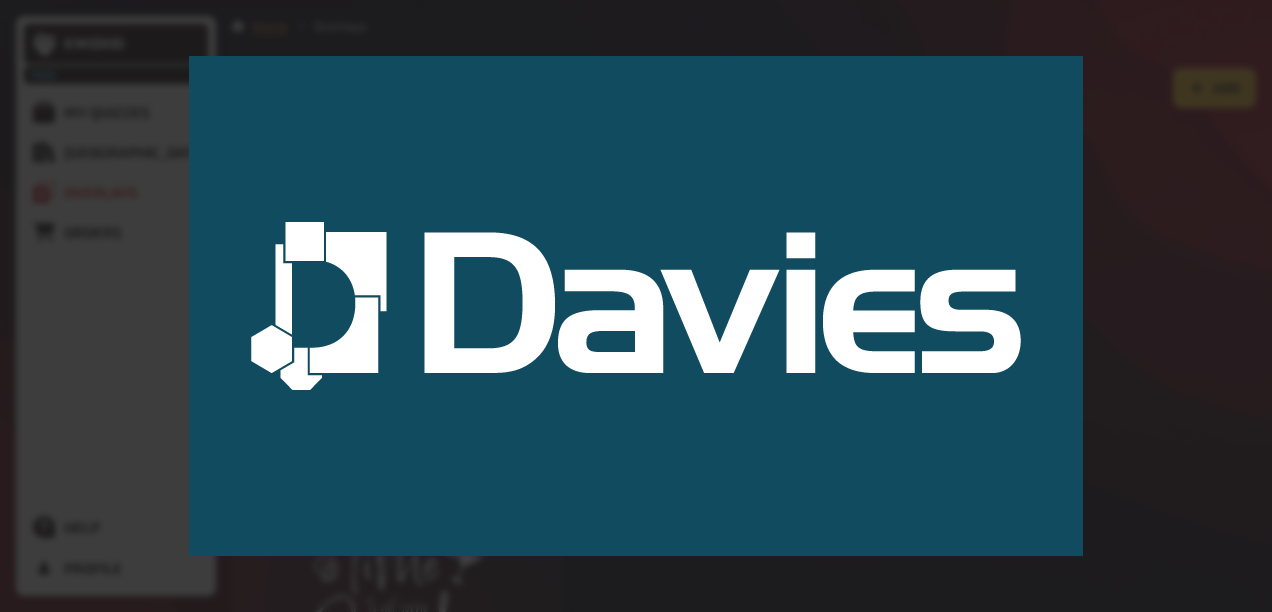click at bounding box center (636, 306) 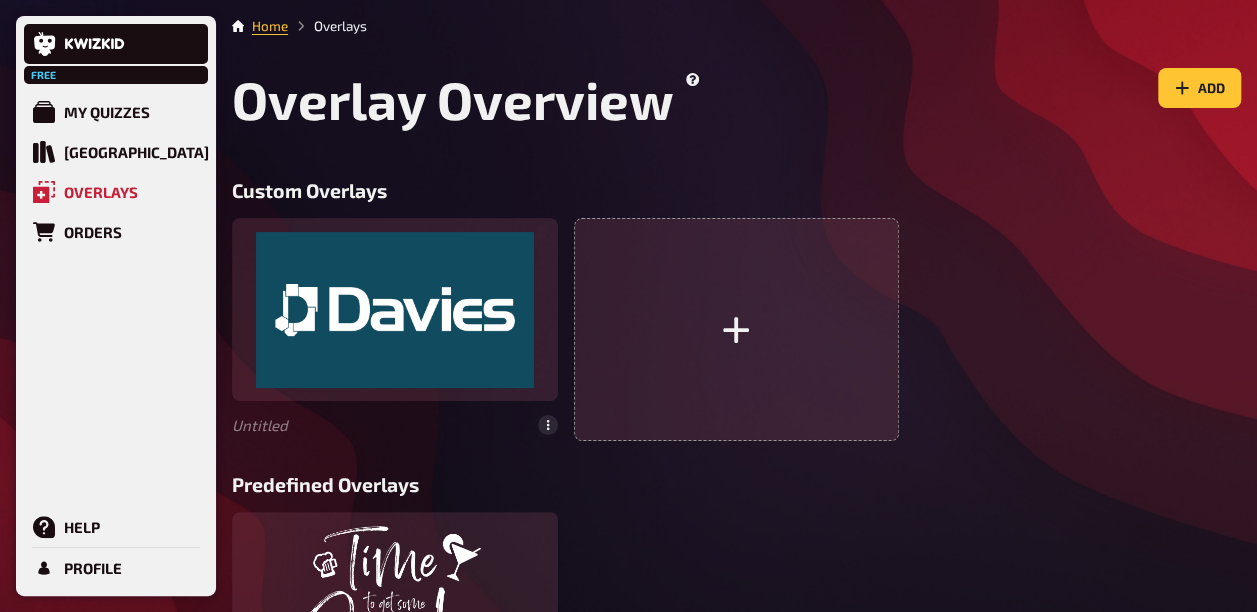 drag, startPoint x: 303, startPoint y: 430, endPoint x: 282, endPoint y: 431, distance: 21.023796 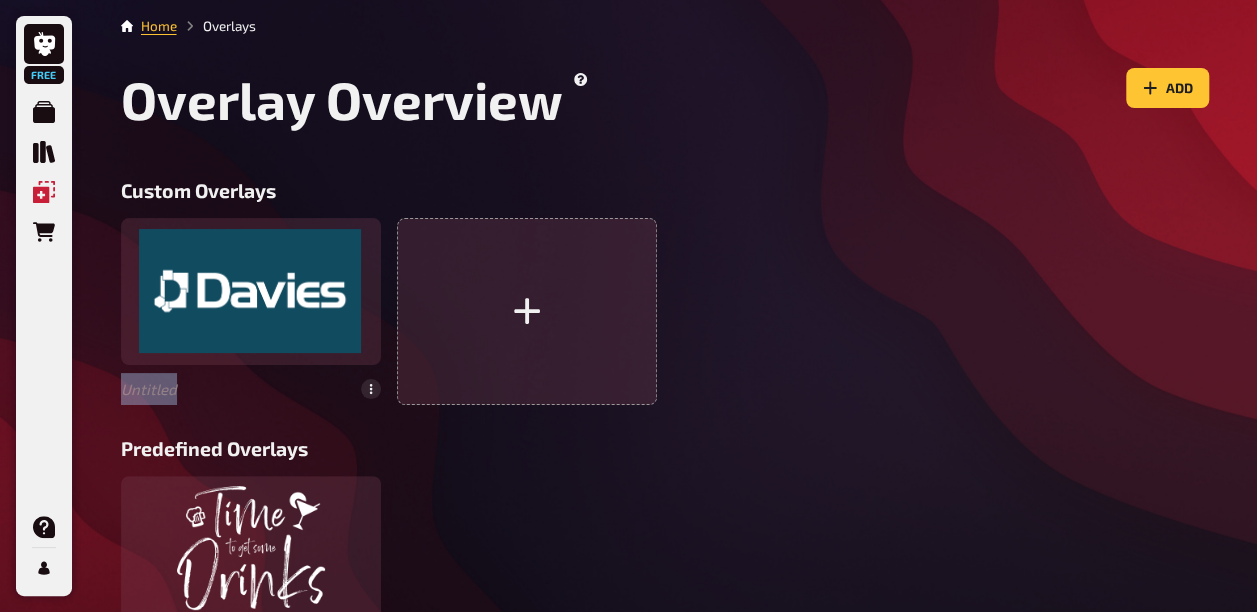 click on "Custom Overlays Untitled Predefined Overlays Drink Break" at bounding box center [665, 420] 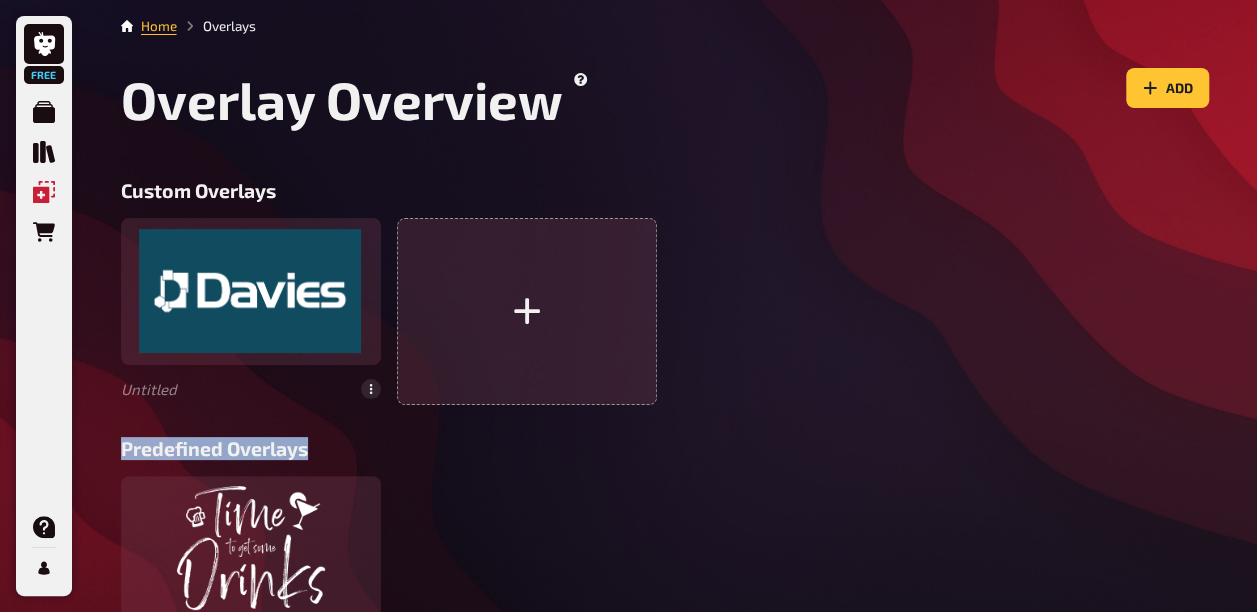 click on "Custom Overlays Untitled Predefined Overlays Drink Break" at bounding box center [665, 420] 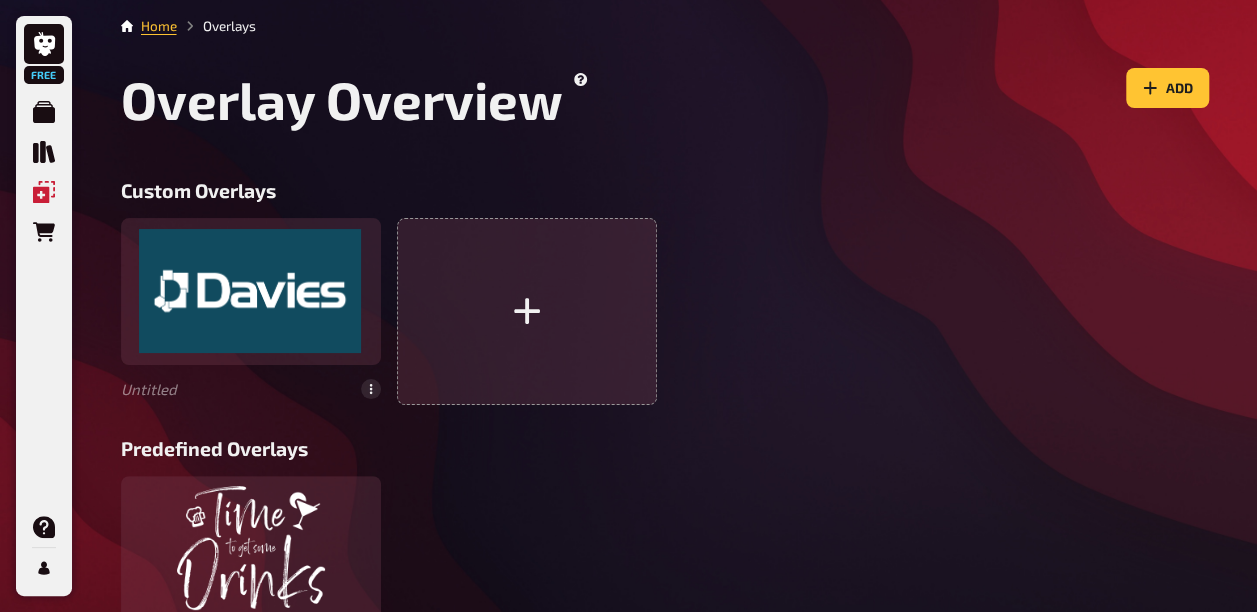 drag, startPoint x: 257, startPoint y: 424, endPoint x: 144, endPoint y: 386, distance: 119.218285 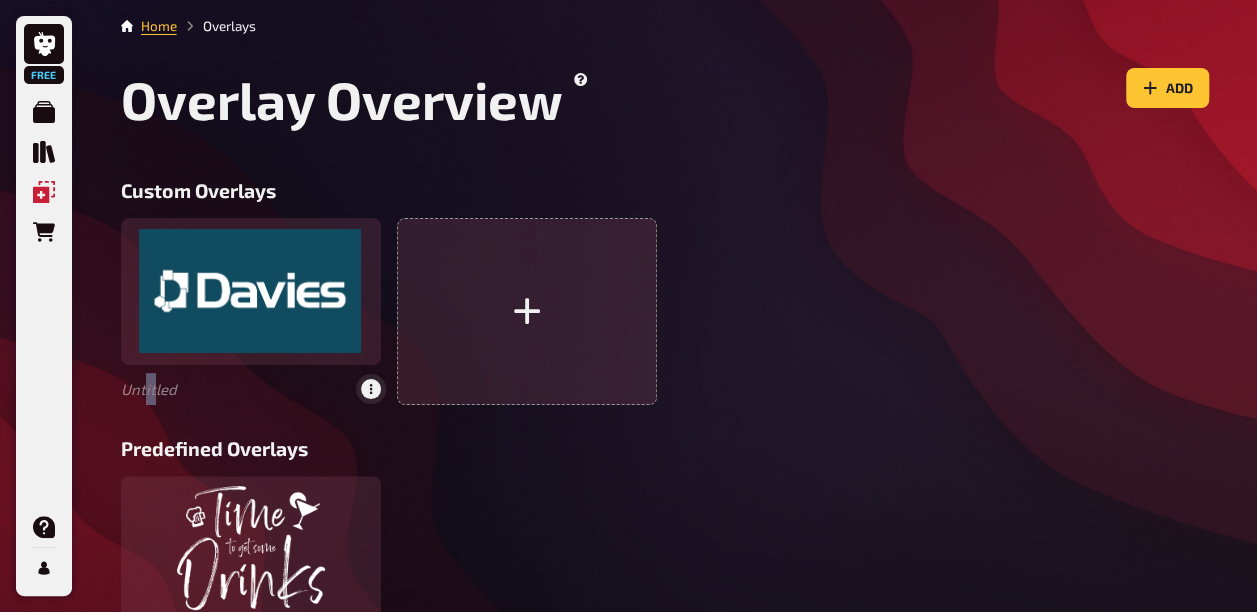 drag, startPoint x: 152, startPoint y: 386, endPoint x: 350, endPoint y: 390, distance: 198.0404 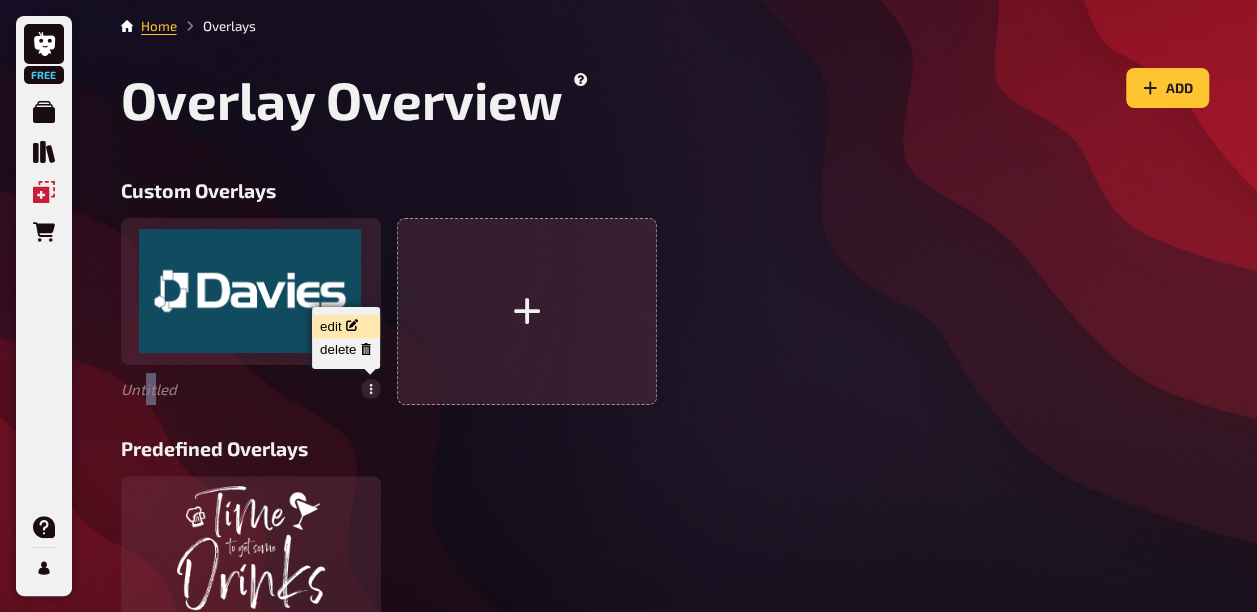 click on "edit" at bounding box center (346, 326) 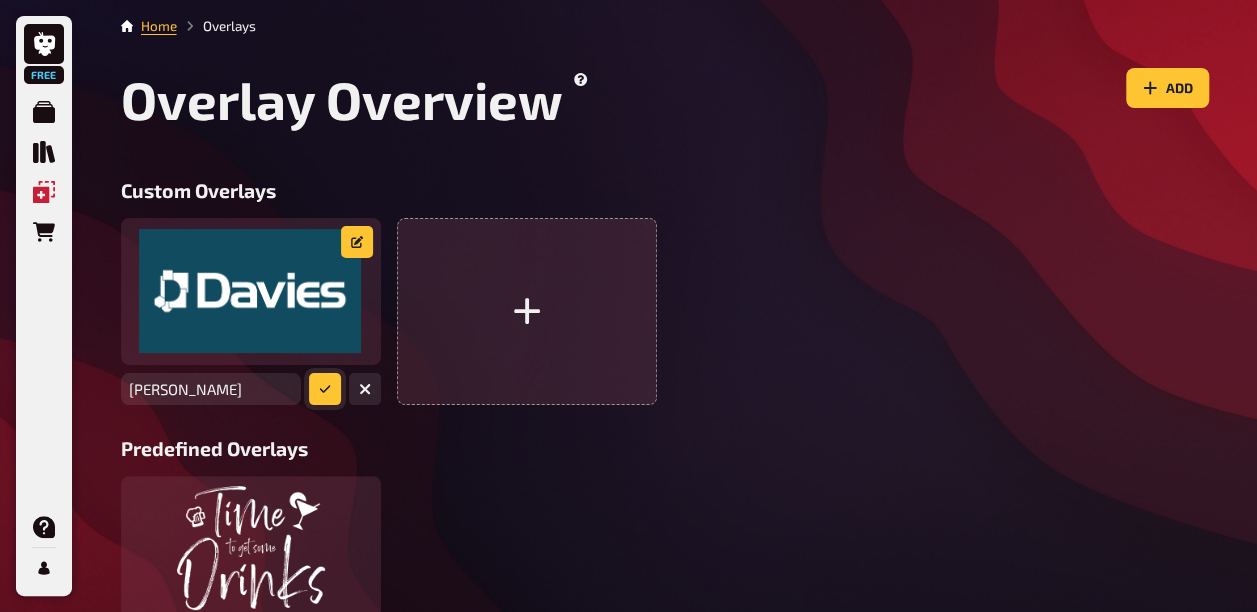 type on "Davies" 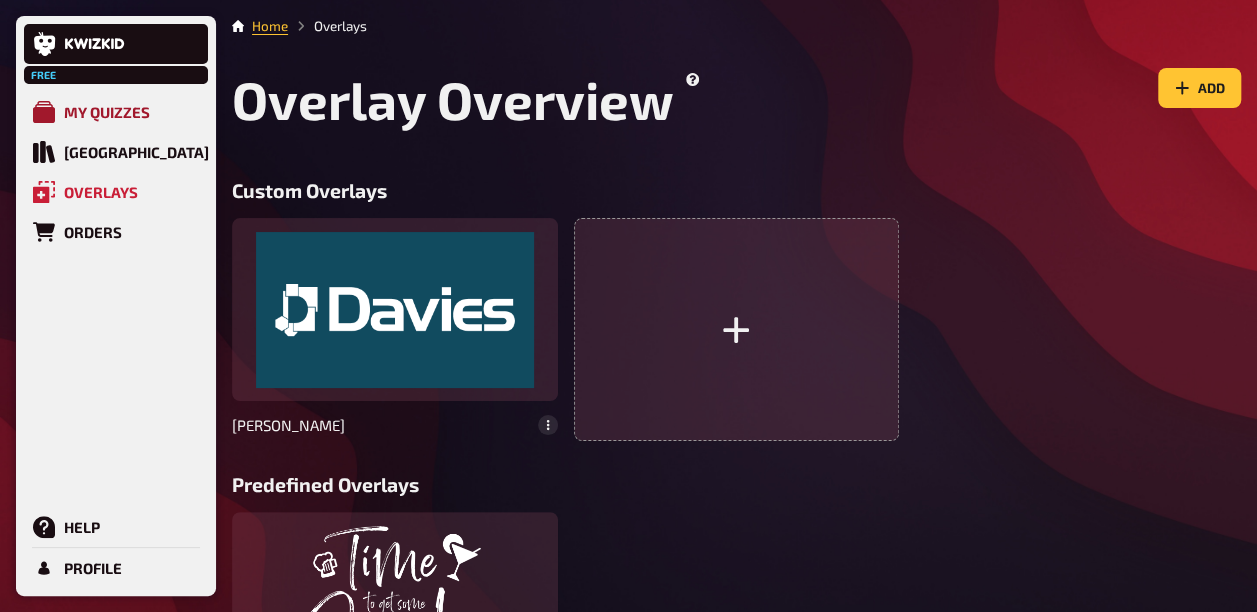 click on "My Quizzes" at bounding box center [116, 112] 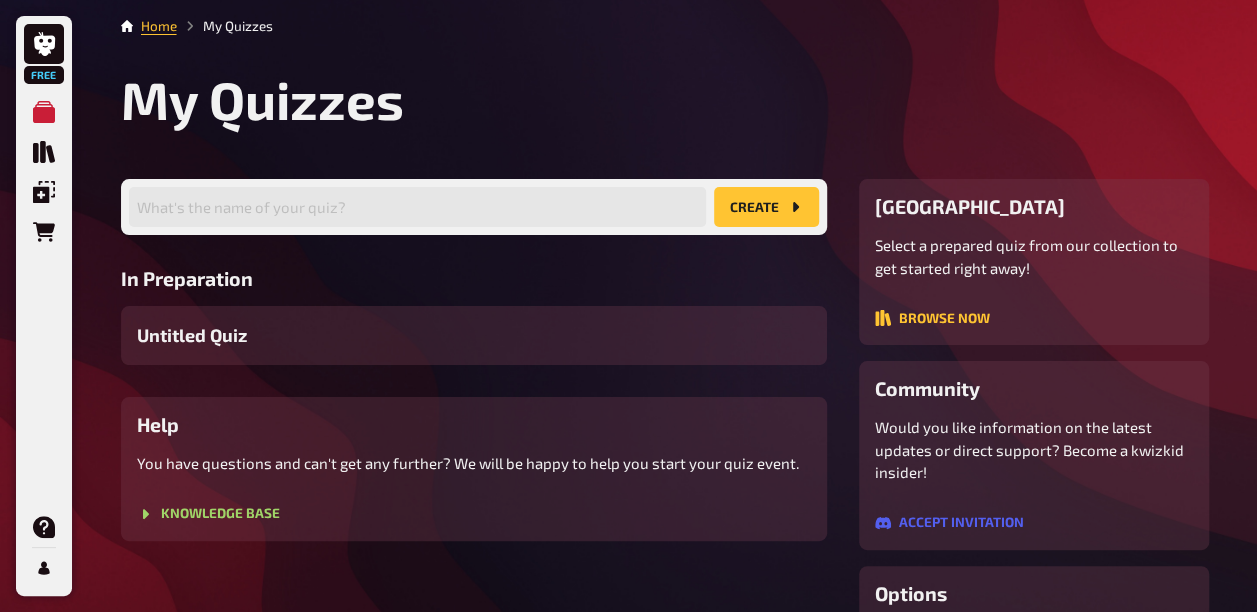 scroll, scrollTop: 100, scrollLeft: 0, axis: vertical 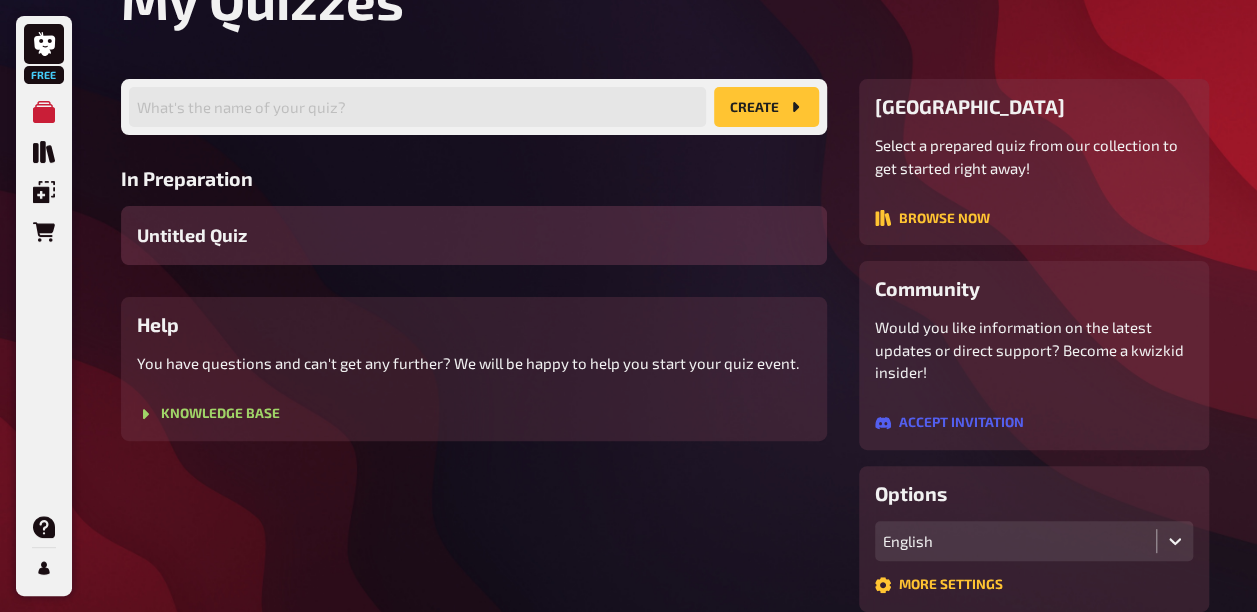 click on "Untitled Quiz" at bounding box center [192, 235] 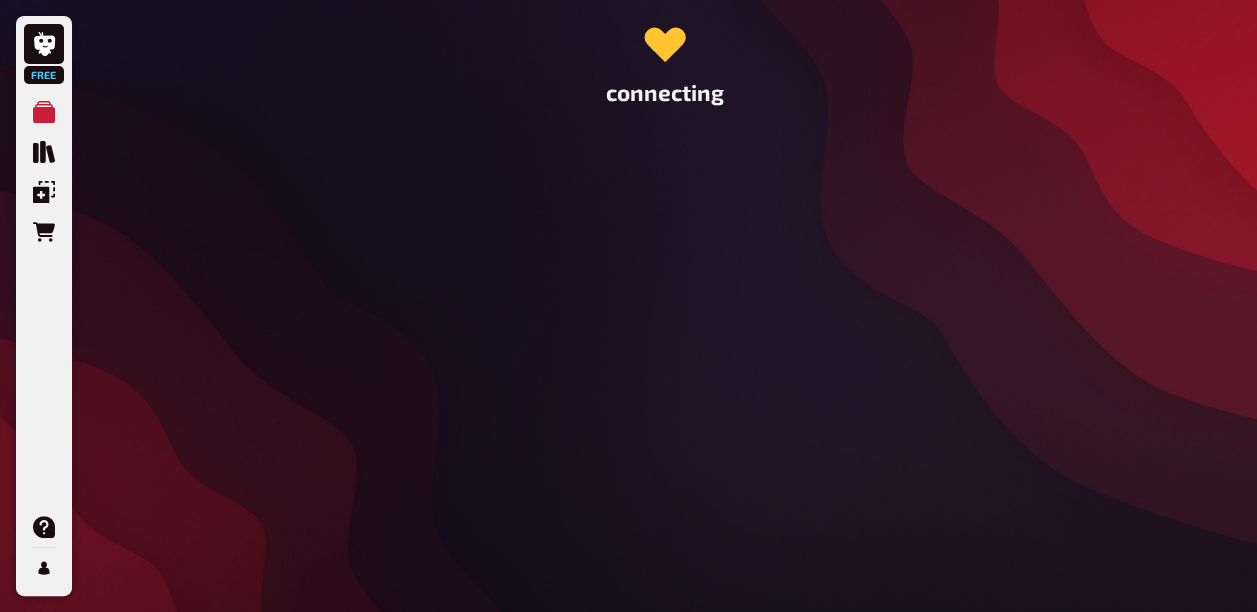 scroll, scrollTop: 0, scrollLeft: 0, axis: both 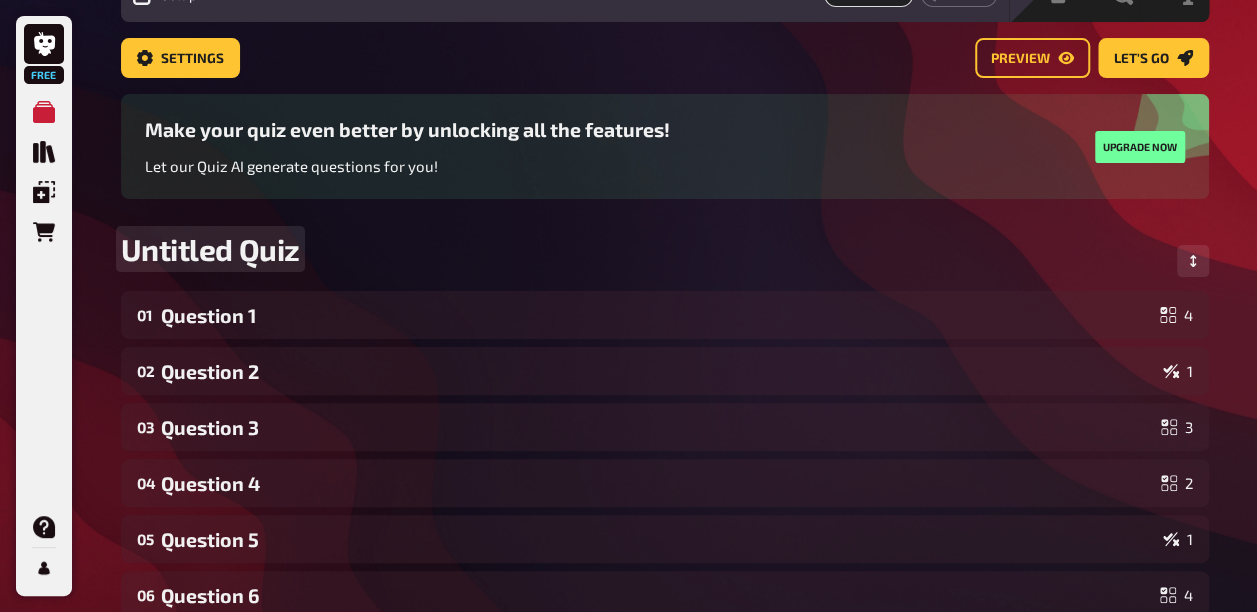 click on "Untitled Quiz" at bounding box center (210, 249) 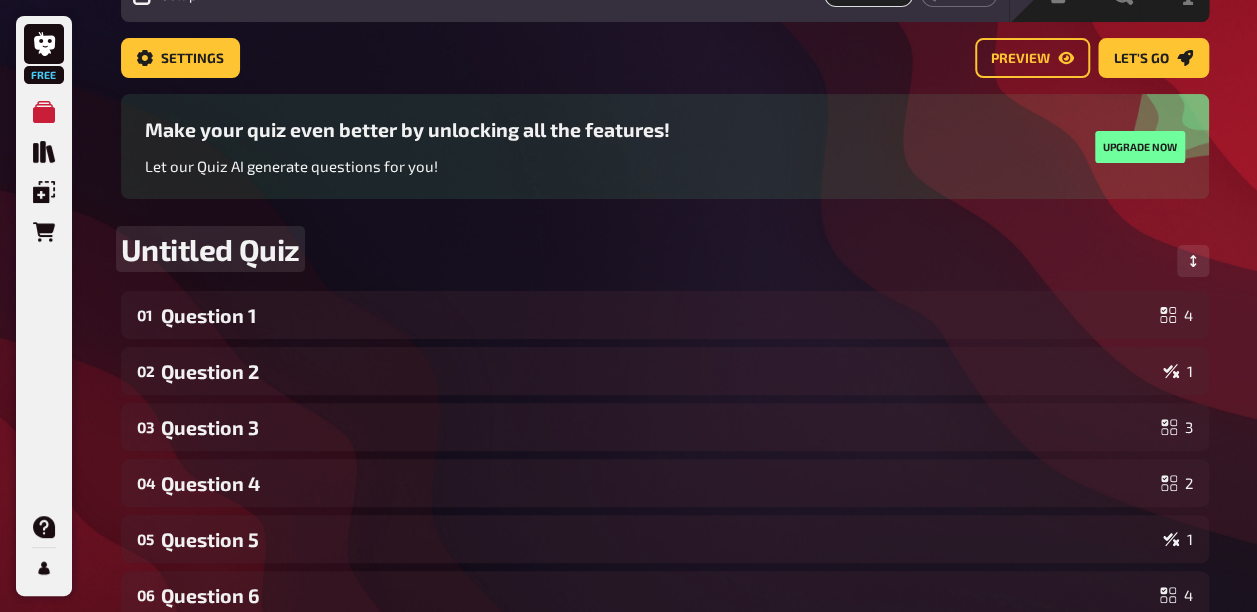 type 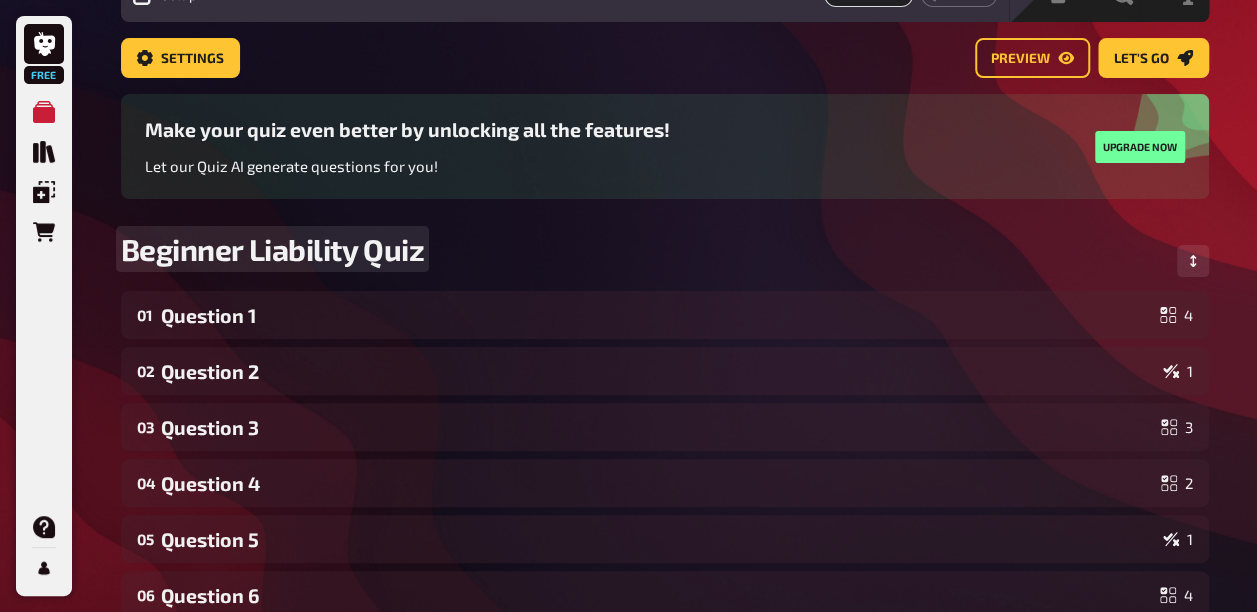 click on "Beginner Liability Quiz" at bounding box center (665, 261) 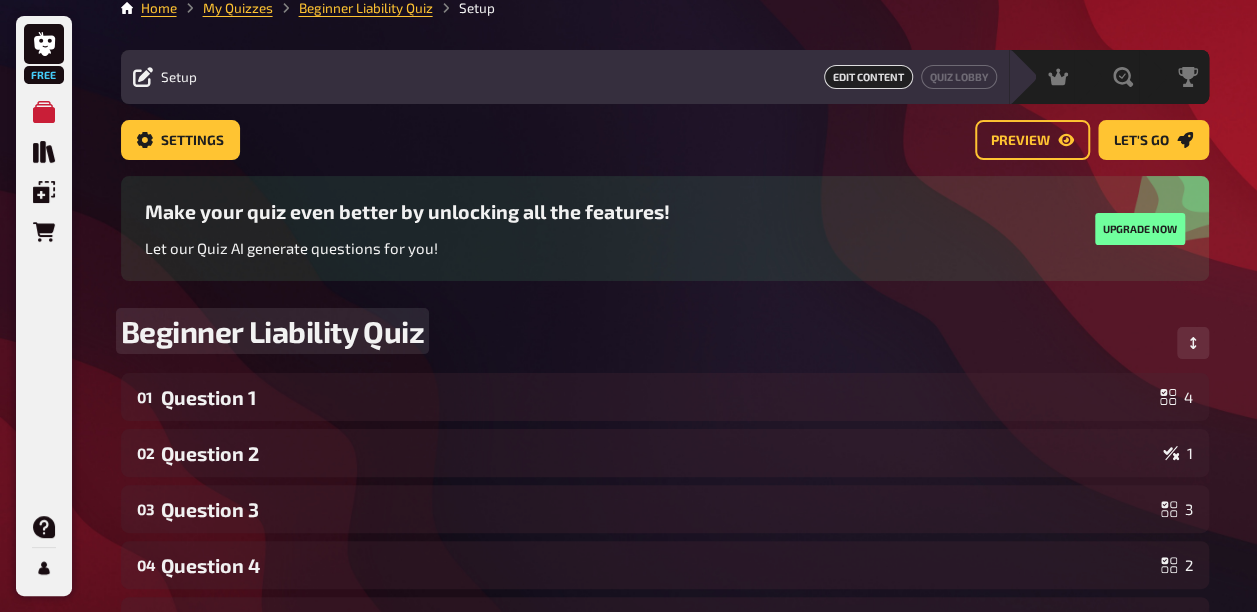 scroll, scrollTop: 0, scrollLeft: 0, axis: both 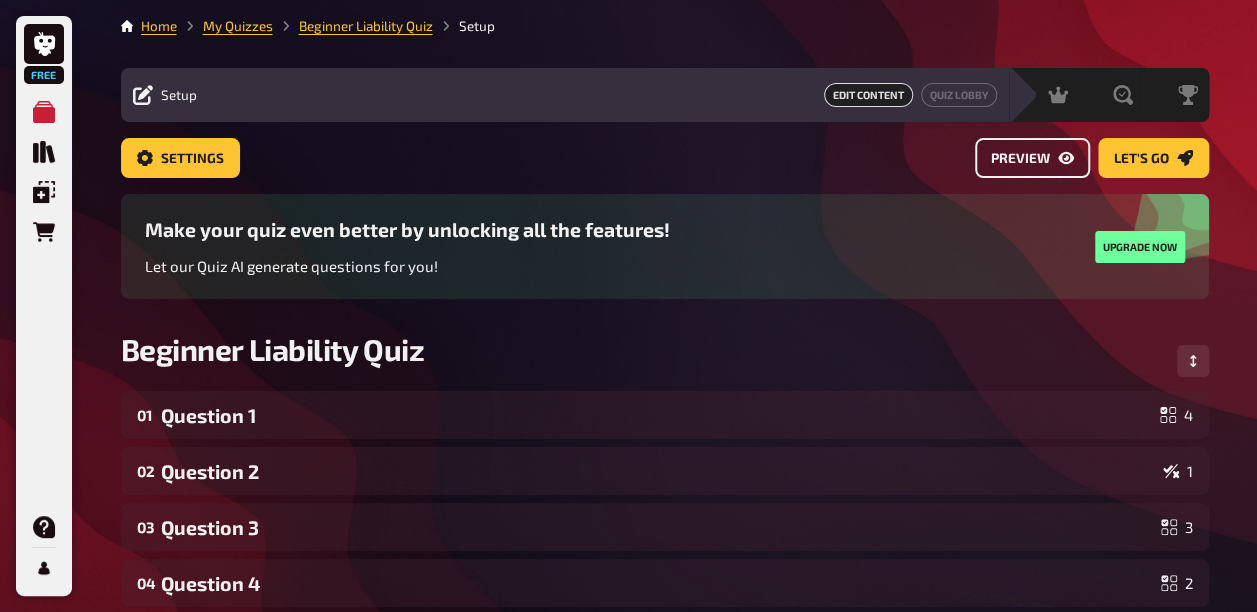 click on "Preview" at bounding box center [1020, 159] 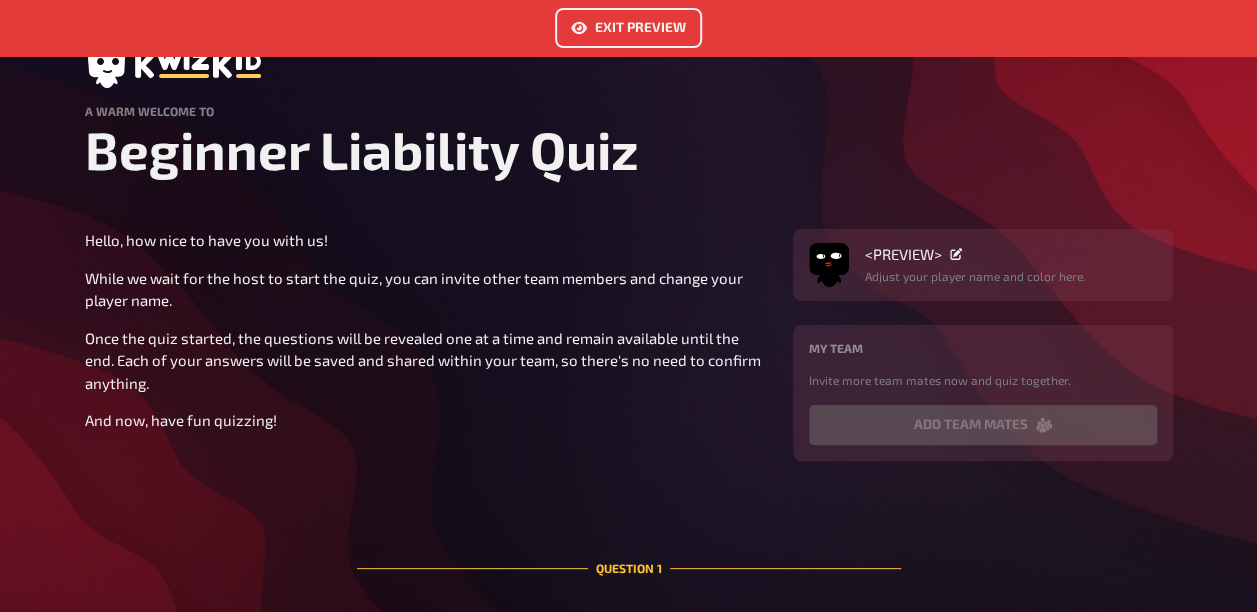 scroll, scrollTop: 0, scrollLeft: 0, axis: both 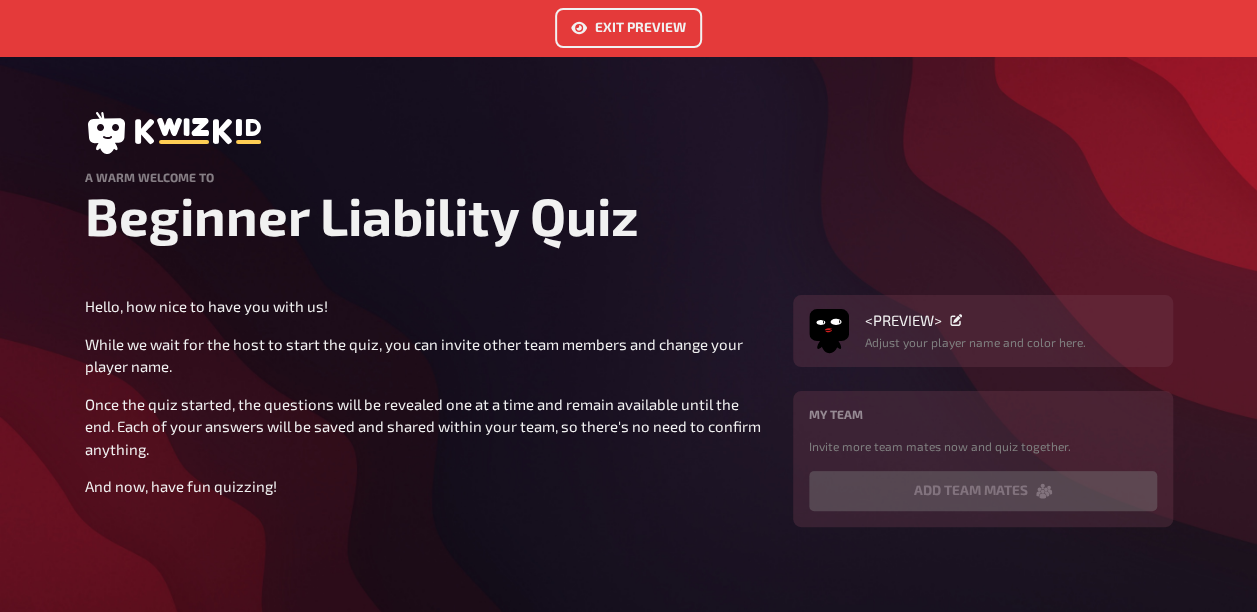 click on "Exit Preview" at bounding box center (628, 28) 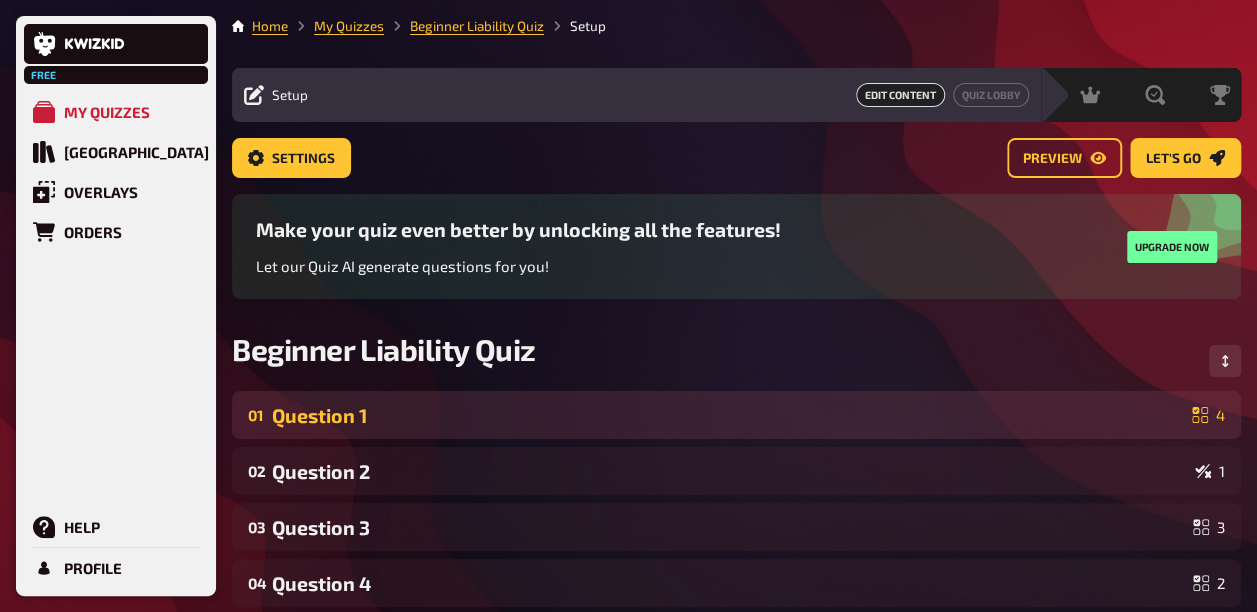 click on "Question 1" at bounding box center [728, 415] 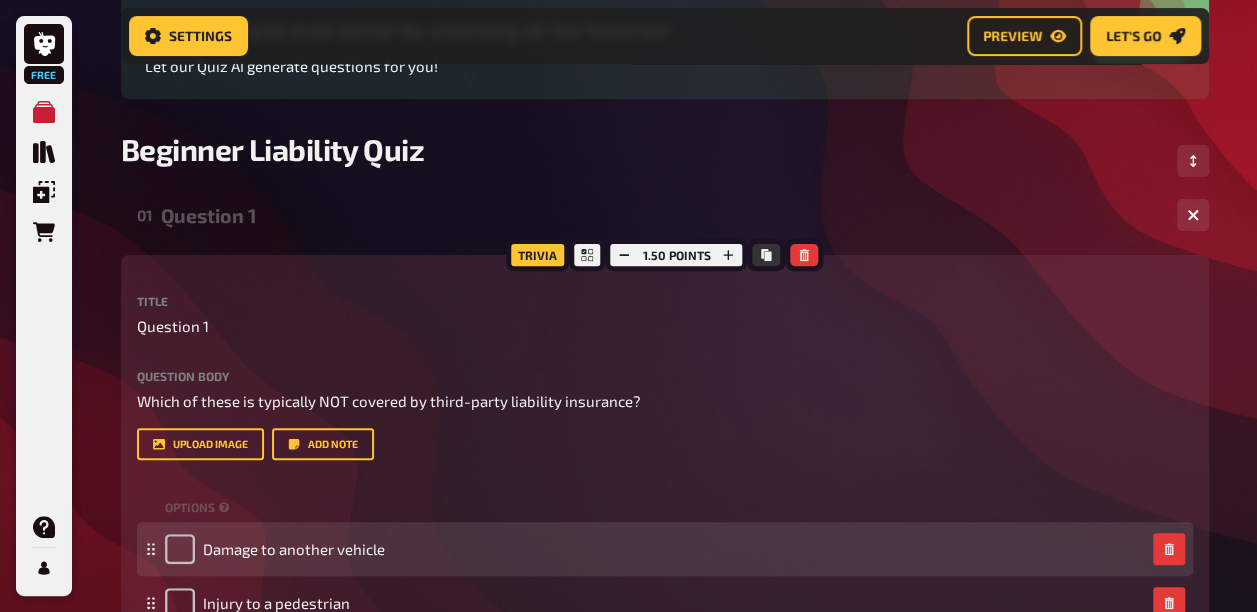 scroll, scrollTop: 416, scrollLeft: 0, axis: vertical 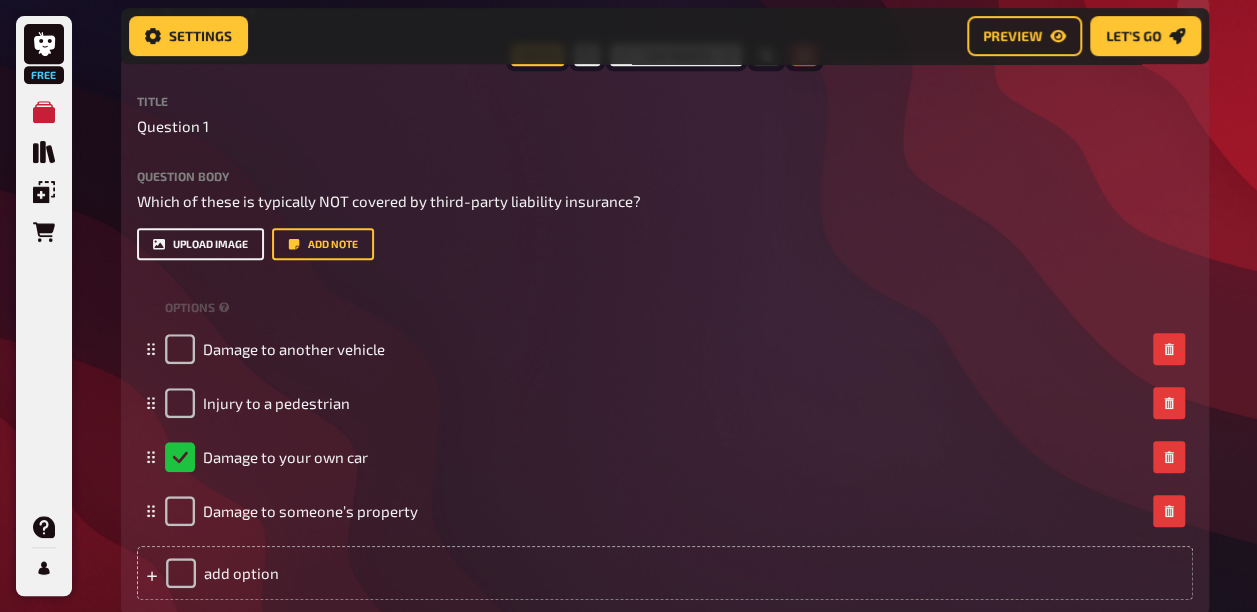 click on "upload image" at bounding box center [200, 244] 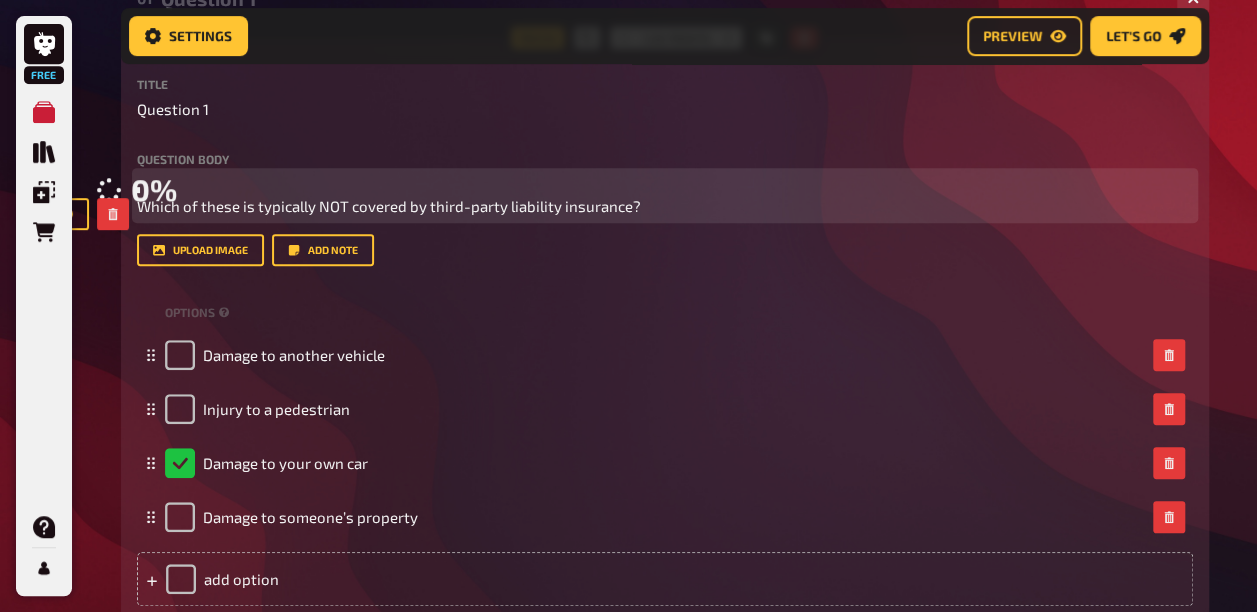 scroll, scrollTop: 416, scrollLeft: 0, axis: vertical 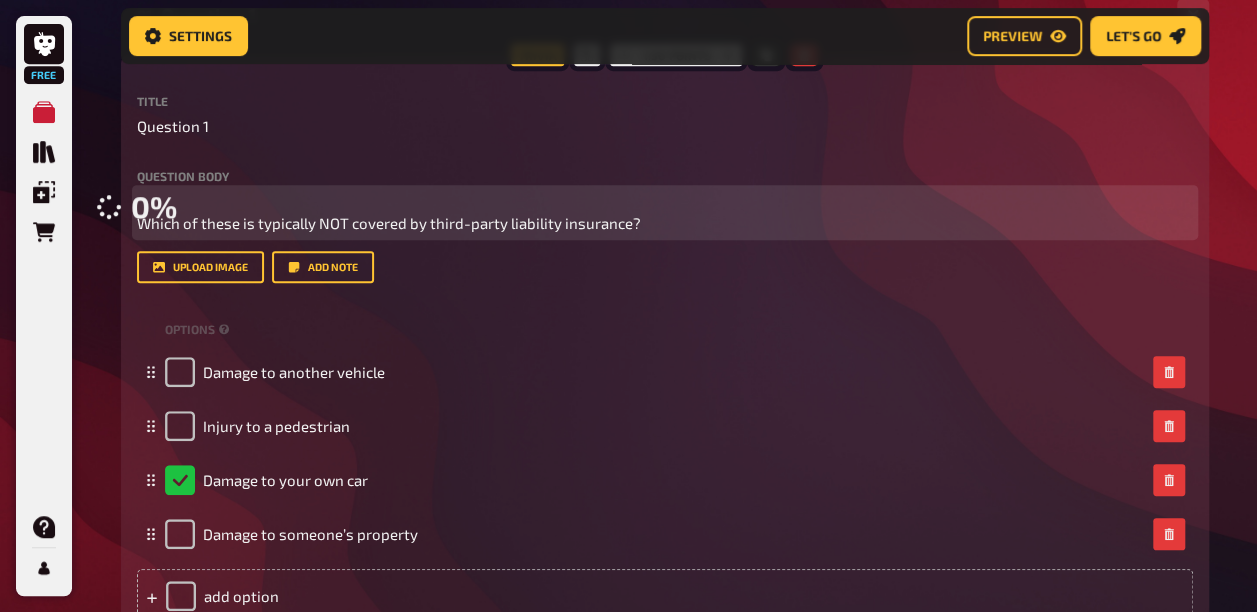 click at bounding box center (113, 231) 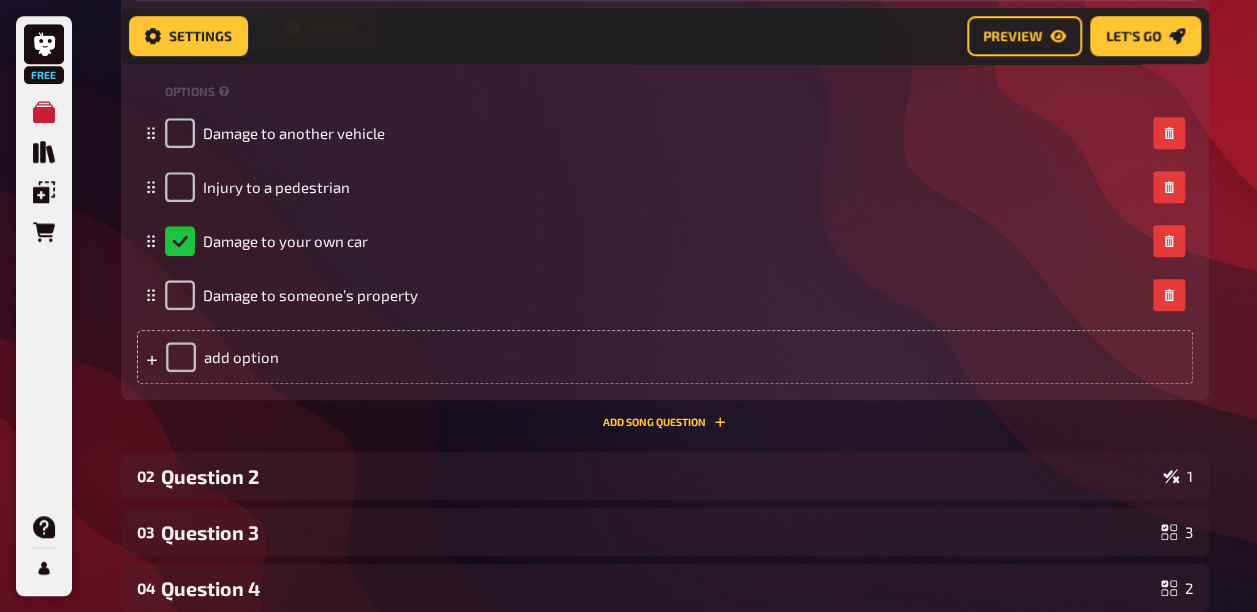 scroll, scrollTop: 516, scrollLeft: 0, axis: vertical 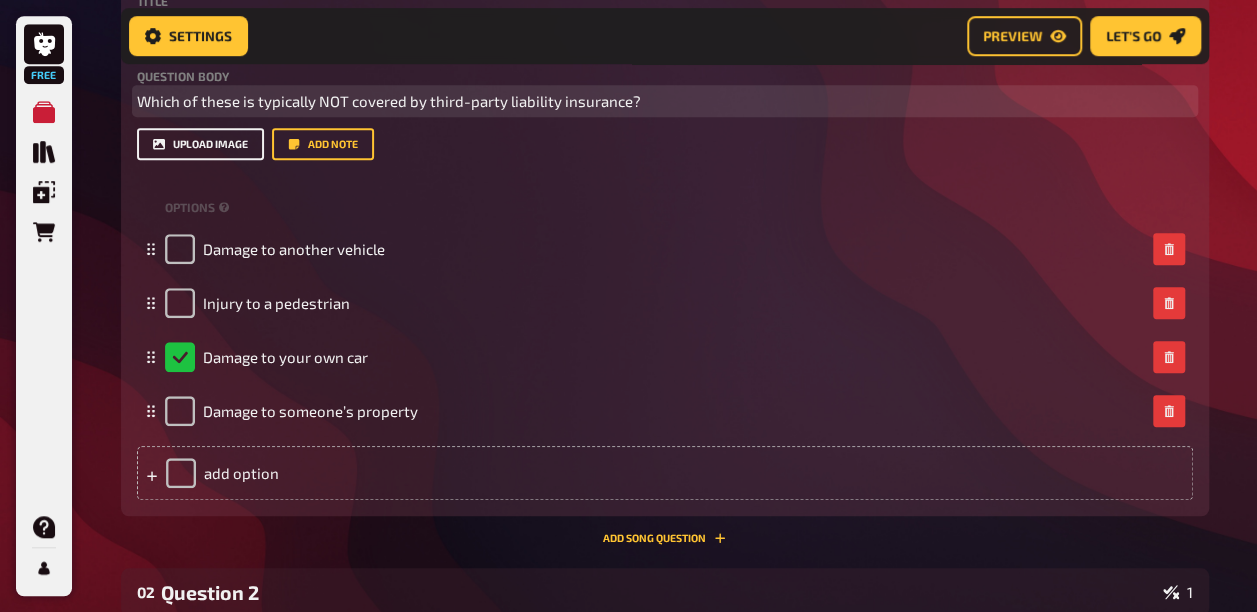 click on "upload image" at bounding box center [200, 144] 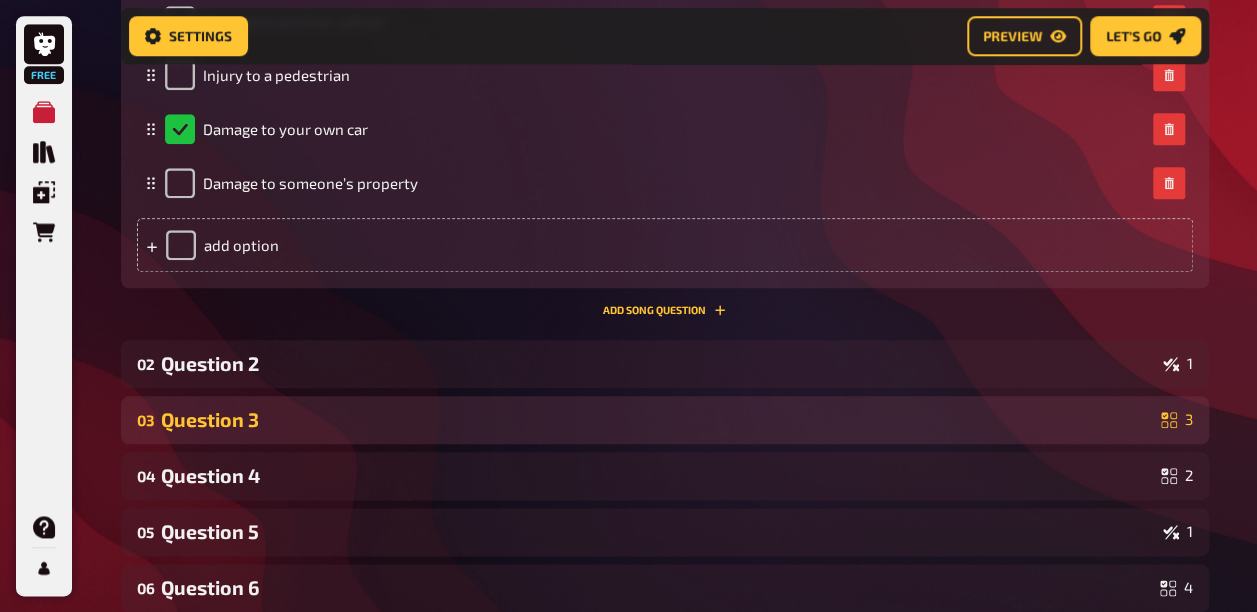 scroll, scrollTop: 1016, scrollLeft: 0, axis: vertical 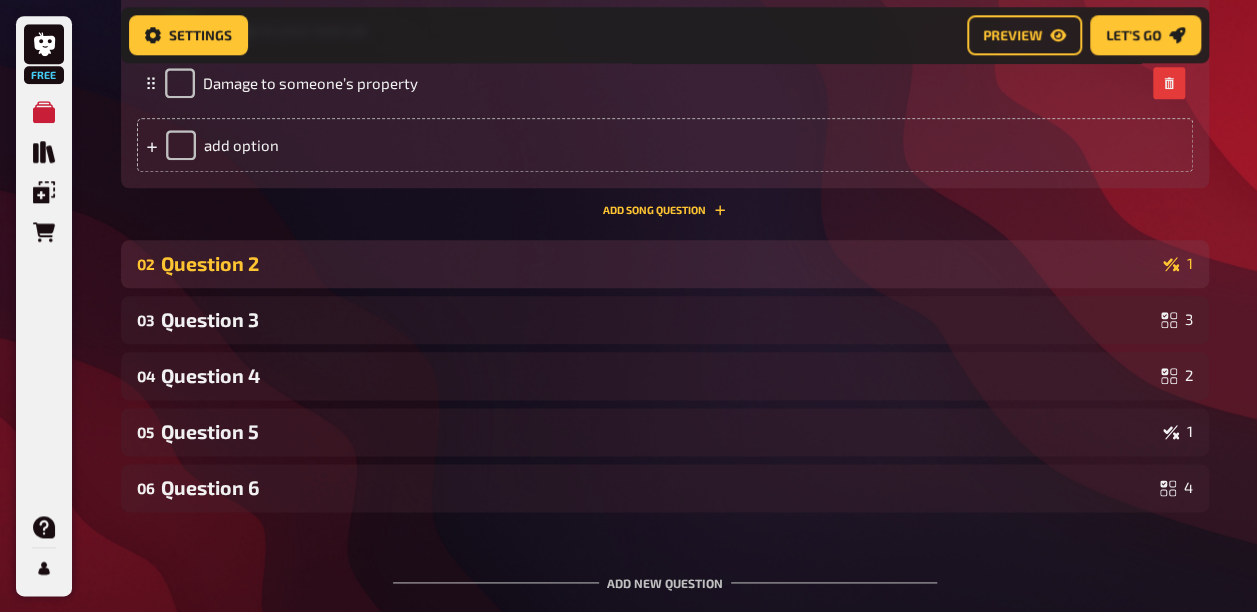 click on "Question 2" at bounding box center [658, 263] 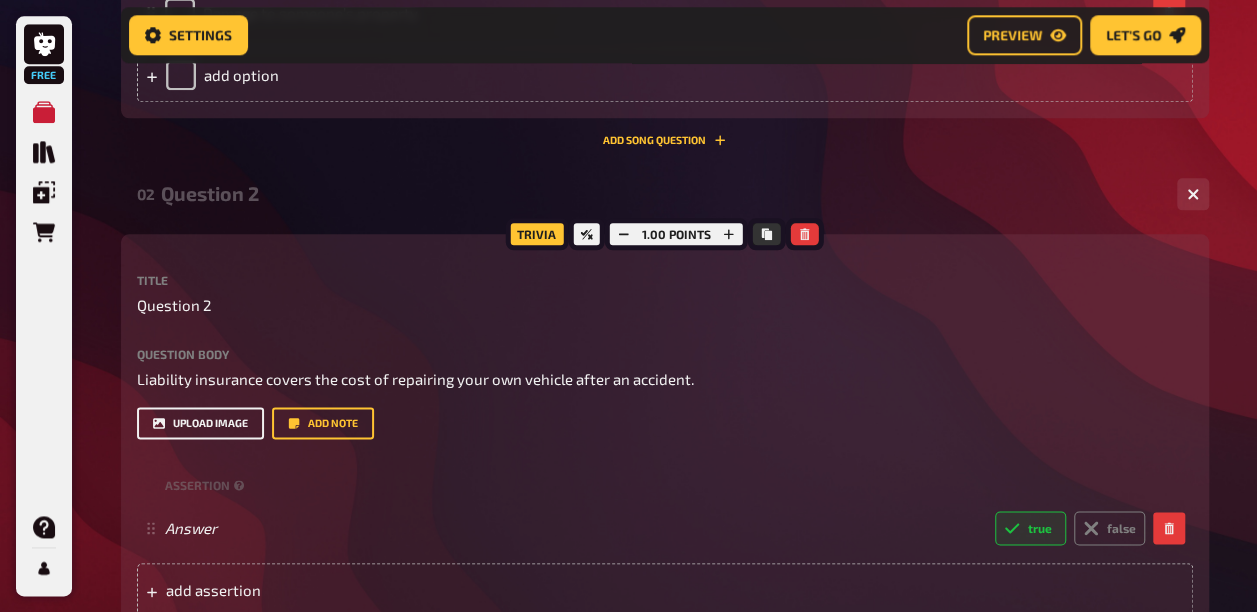 scroll, scrollTop: 1116, scrollLeft: 0, axis: vertical 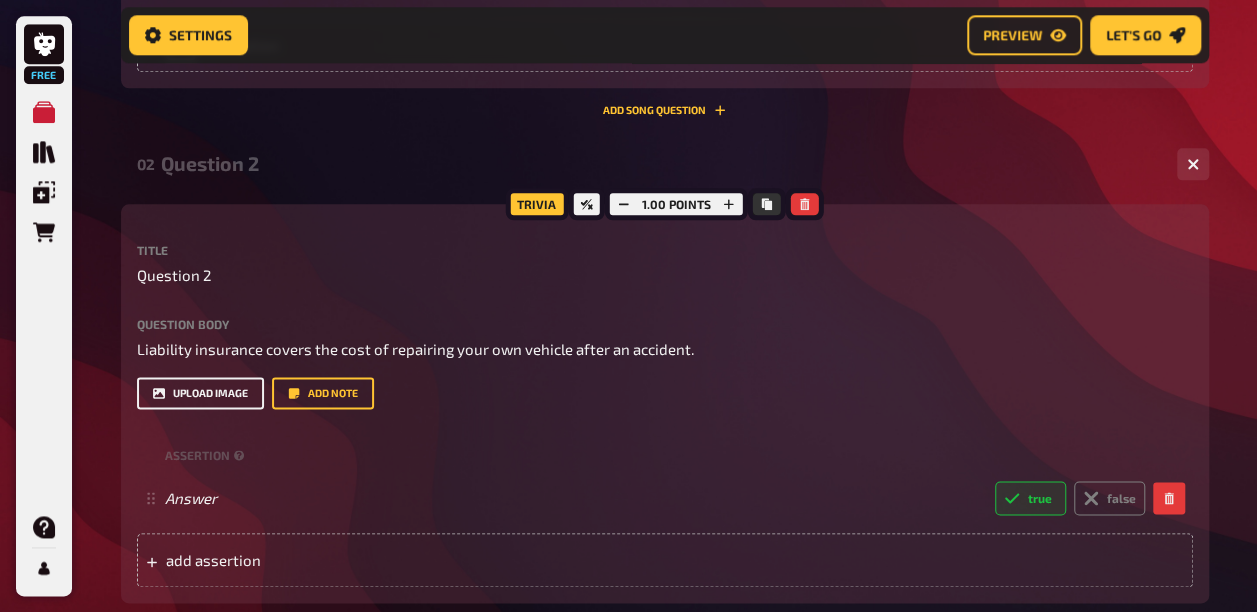 click on "upload image" at bounding box center (200, 393) 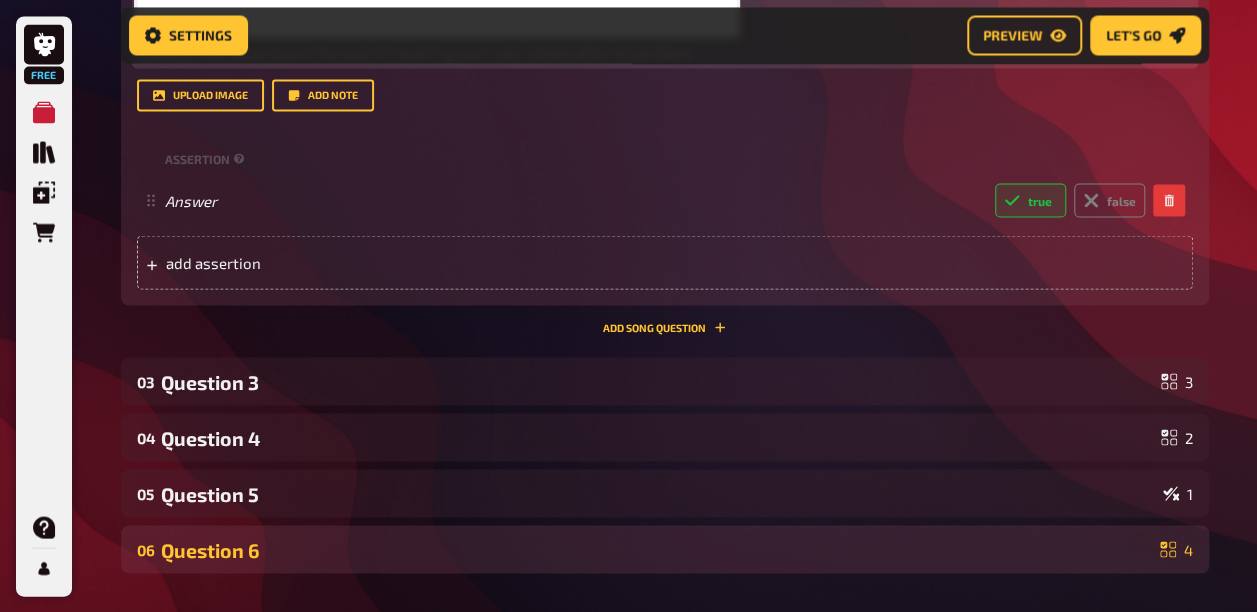 scroll, scrollTop: 1916, scrollLeft: 0, axis: vertical 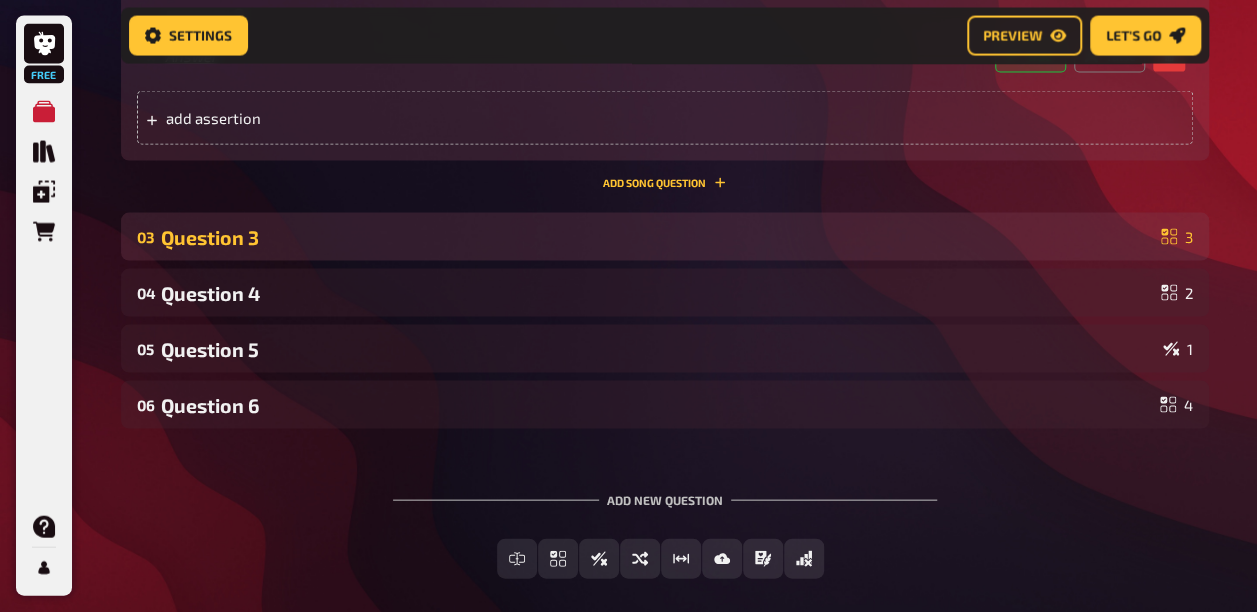 click on "Question 3" at bounding box center [657, 237] 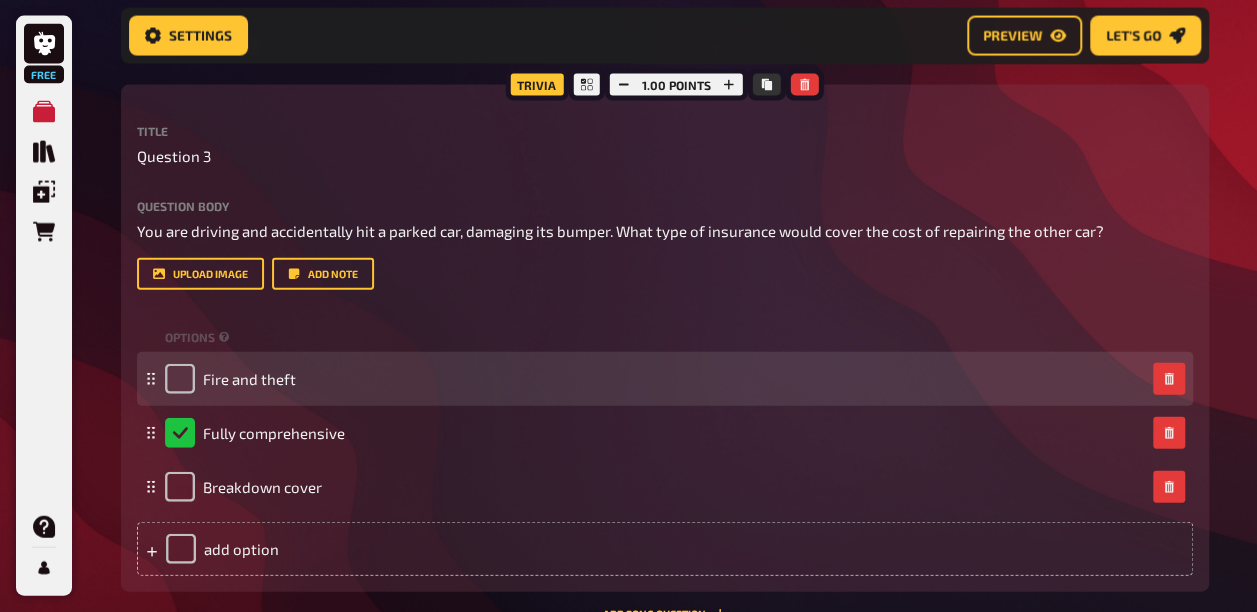 scroll, scrollTop: 2116, scrollLeft: 0, axis: vertical 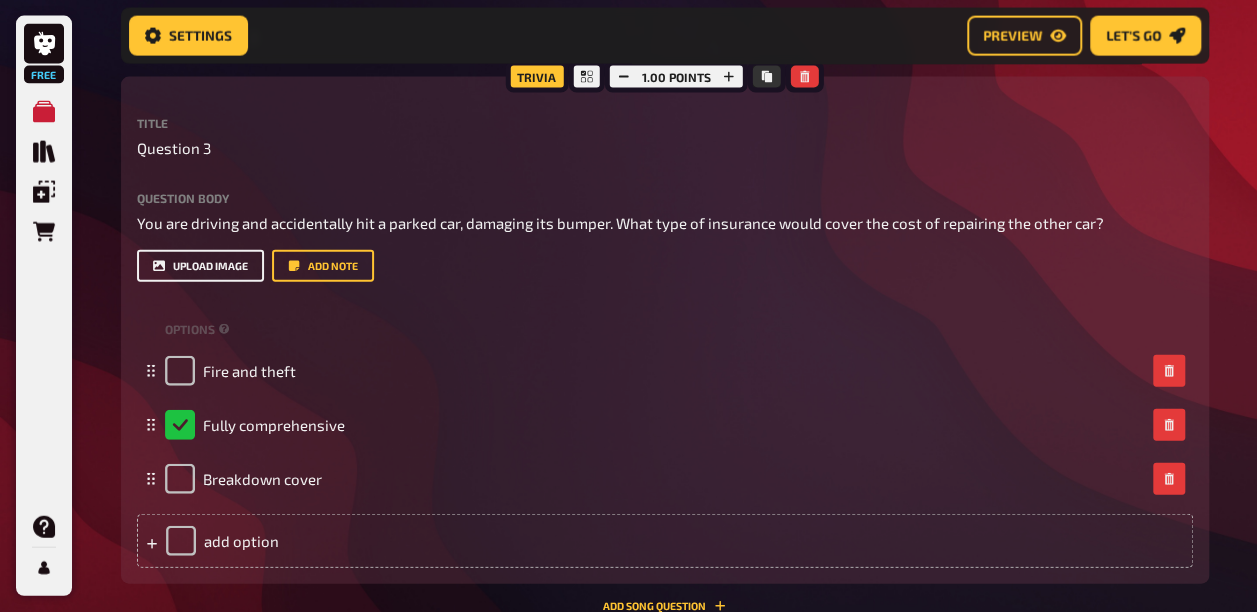 click on "upload image" at bounding box center (200, 266) 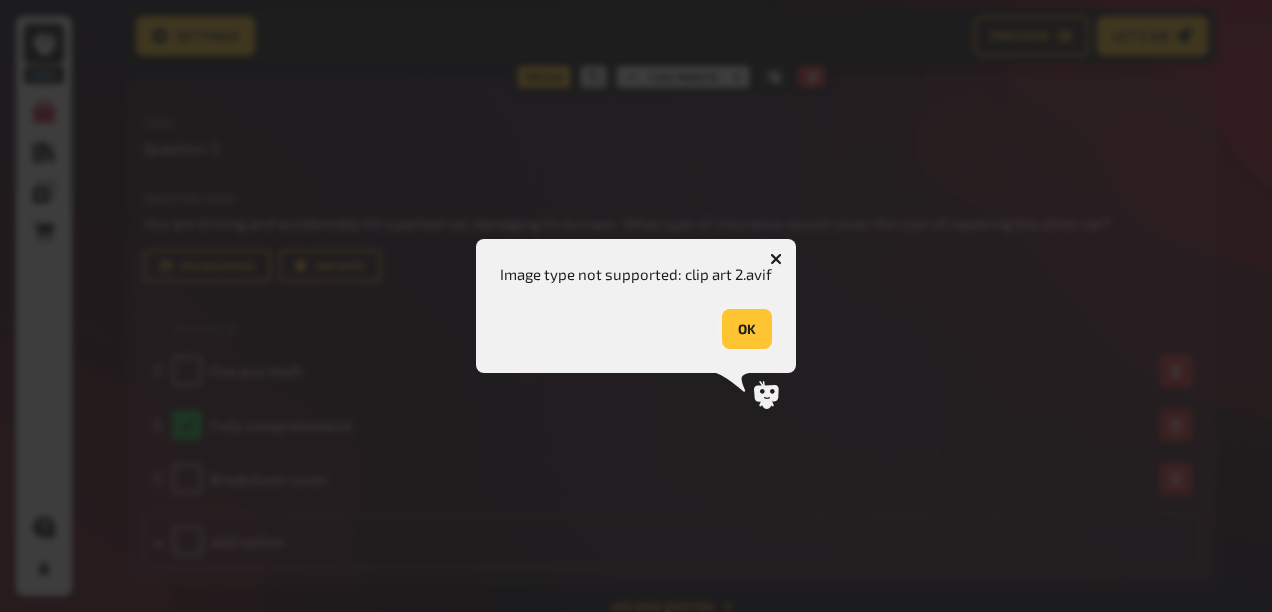 click on "OK" at bounding box center [747, 329] 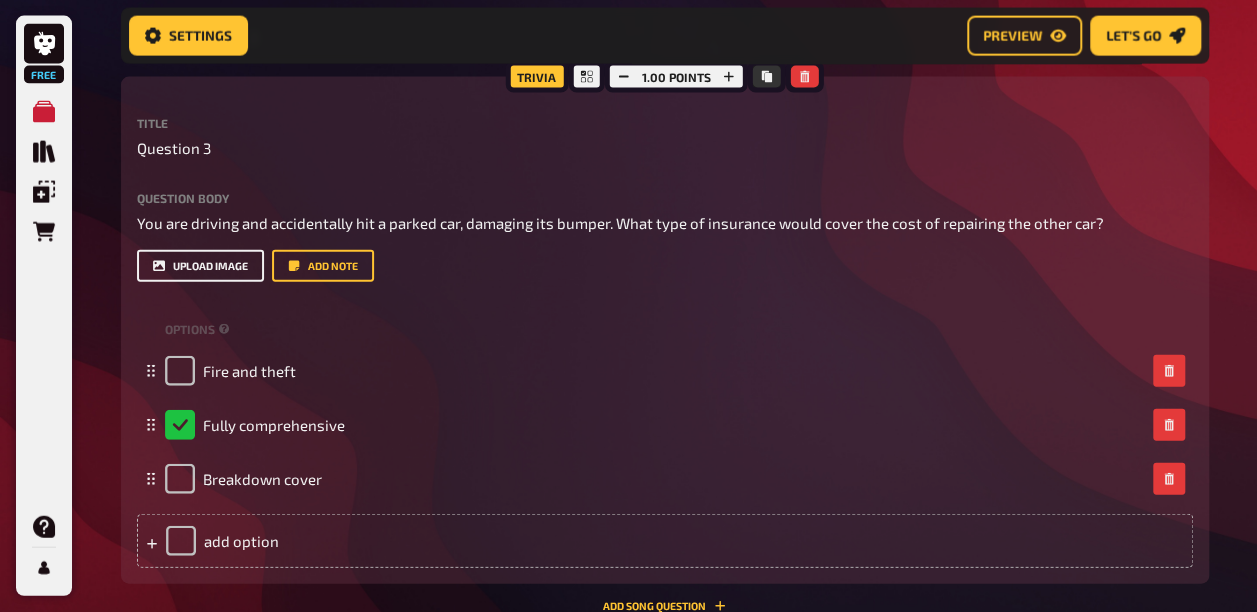 click on "upload image" at bounding box center [200, 266] 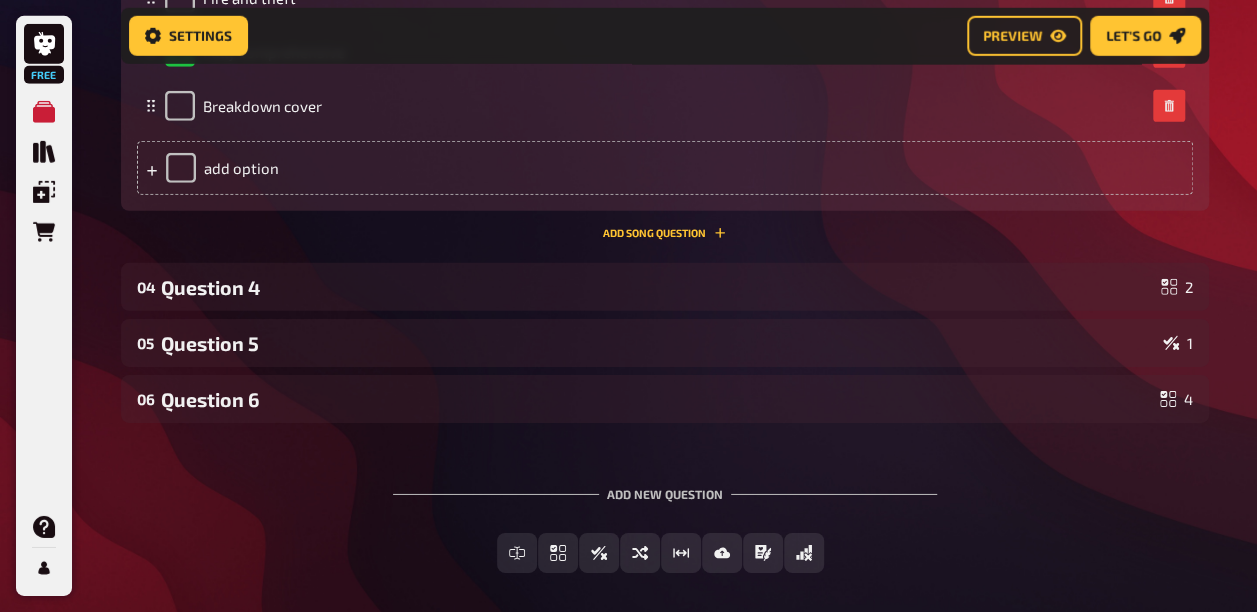 scroll, scrollTop: 3016, scrollLeft: 0, axis: vertical 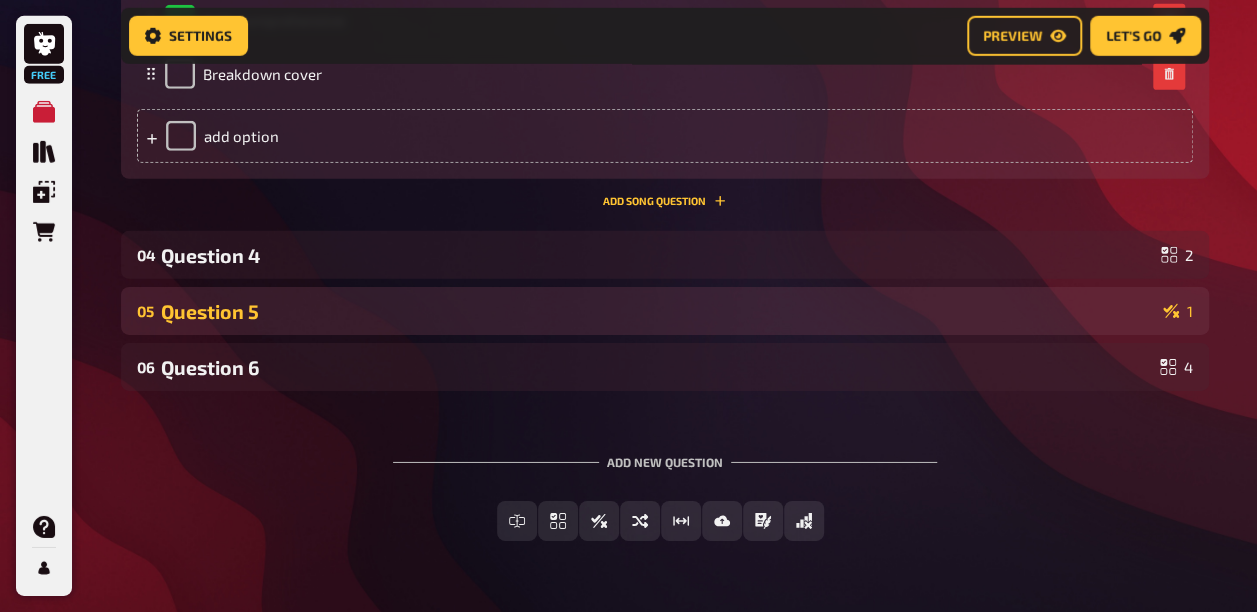 click on "05" at bounding box center (145, 311) 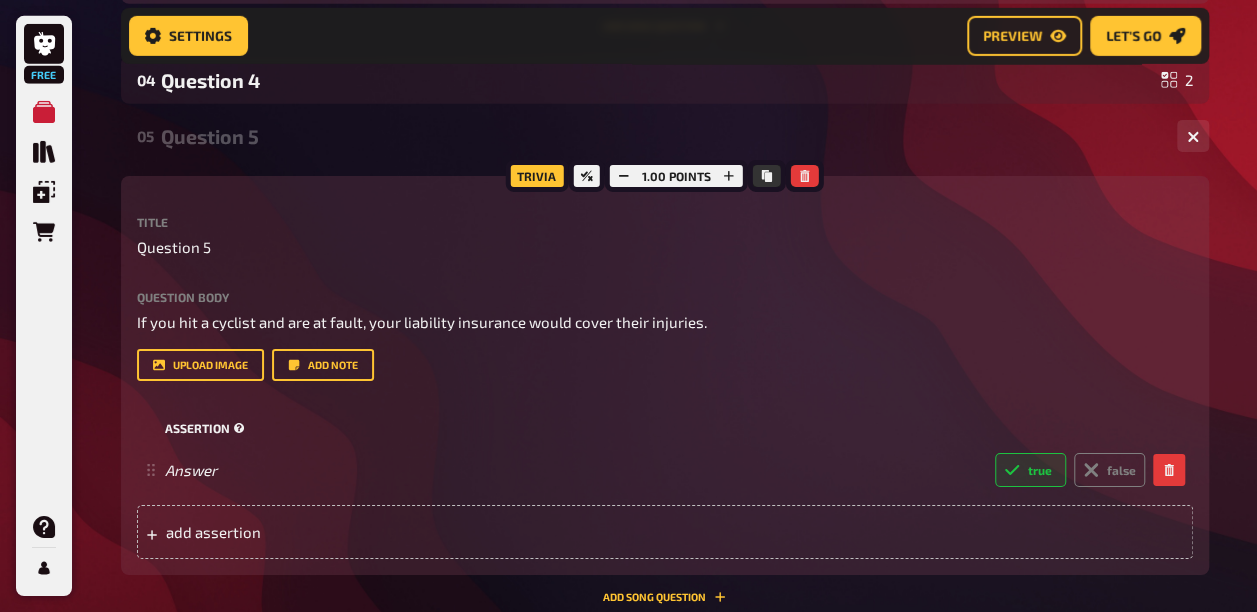 scroll, scrollTop: 3216, scrollLeft: 0, axis: vertical 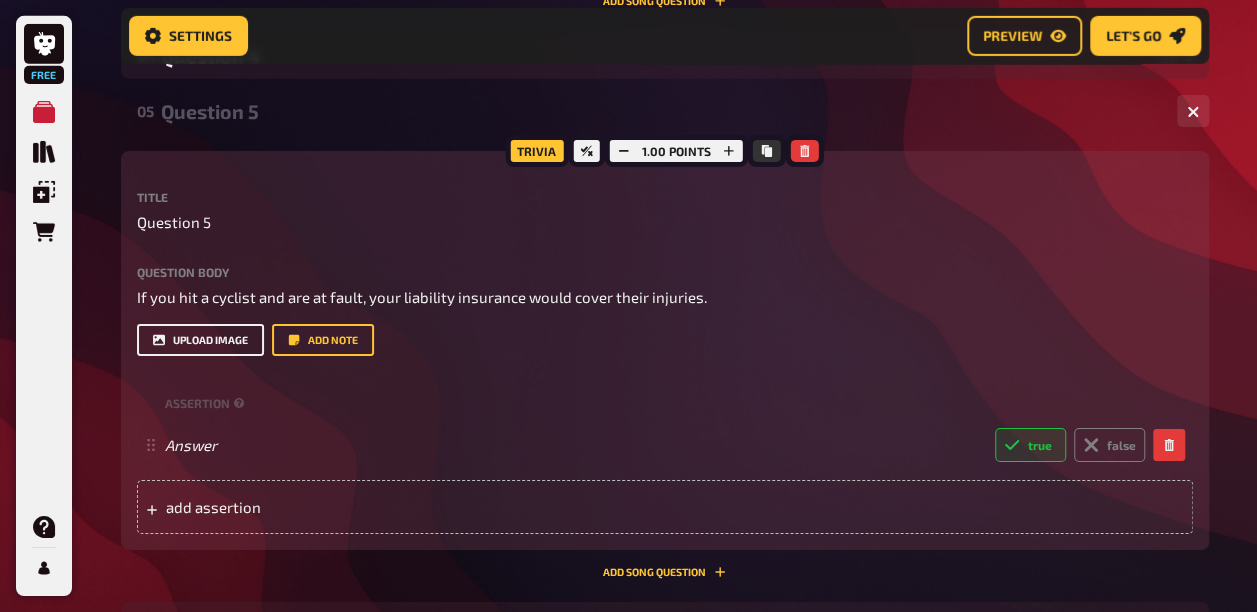 click on "upload image" at bounding box center [200, 340] 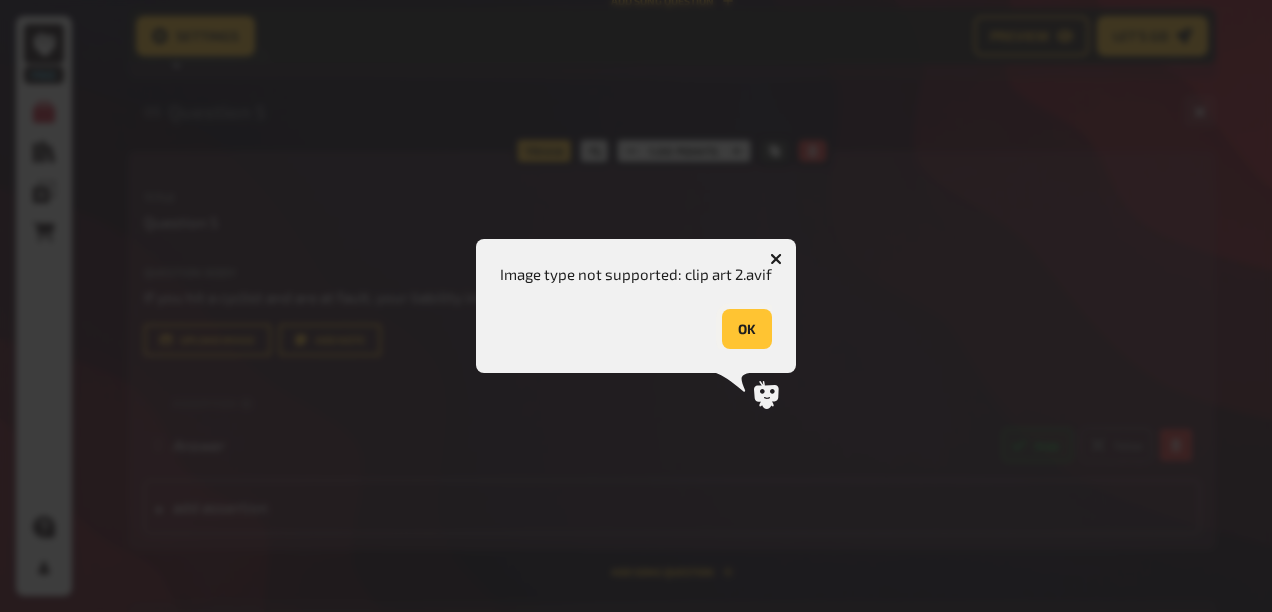 click on "OK" at bounding box center (747, 329) 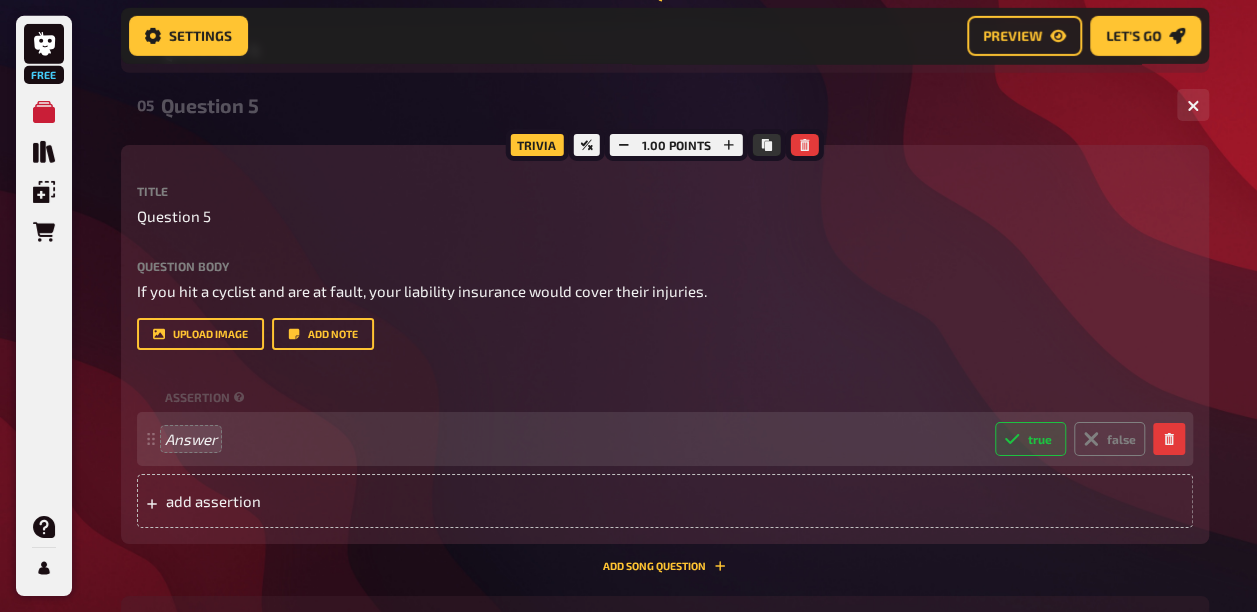 scroll, scrollTop: 3416, scrollLeft: 0, axis: vertical 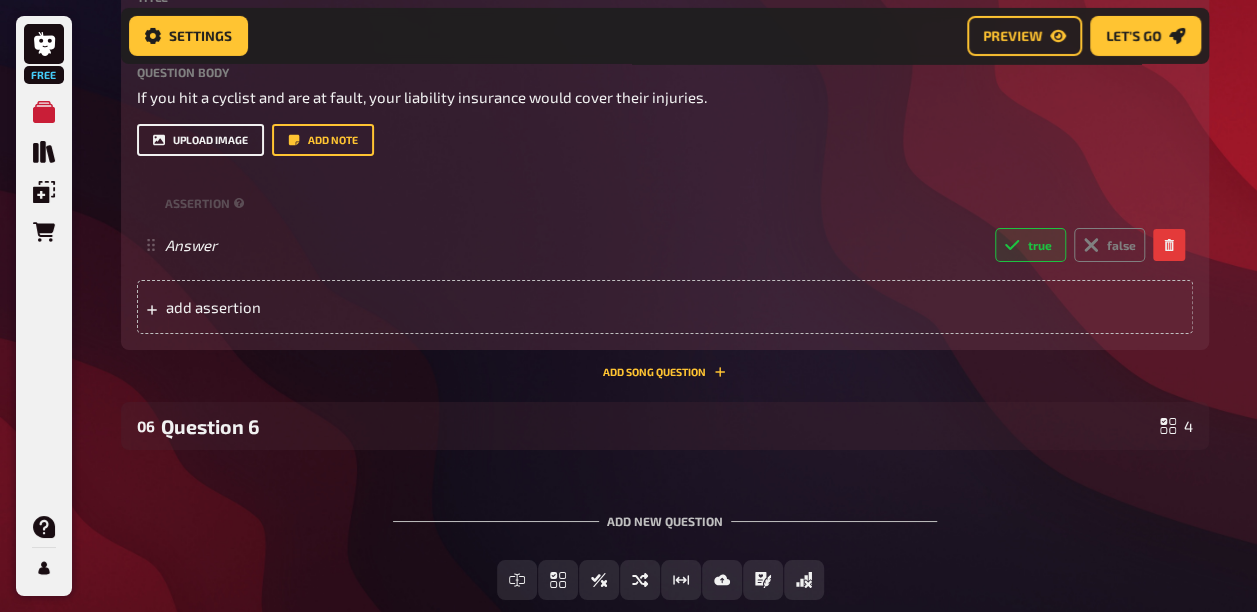click on "upload image" at bounding box center [200, 140] 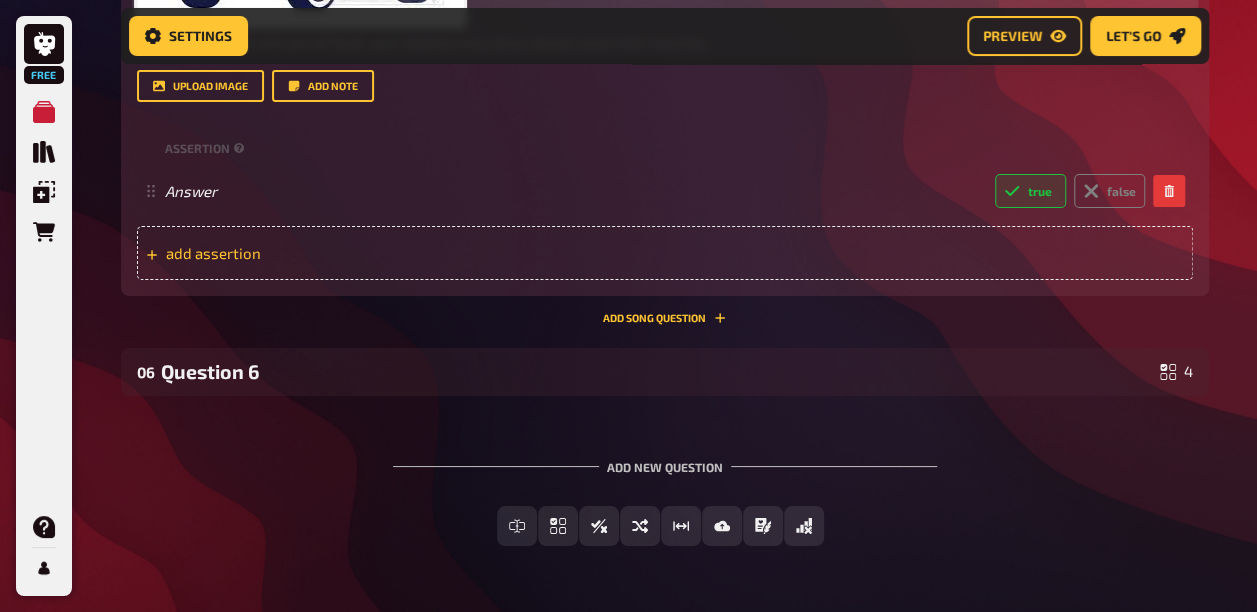scroll, scrollTop: 3716, scrollLeft: 0, axis: vertical 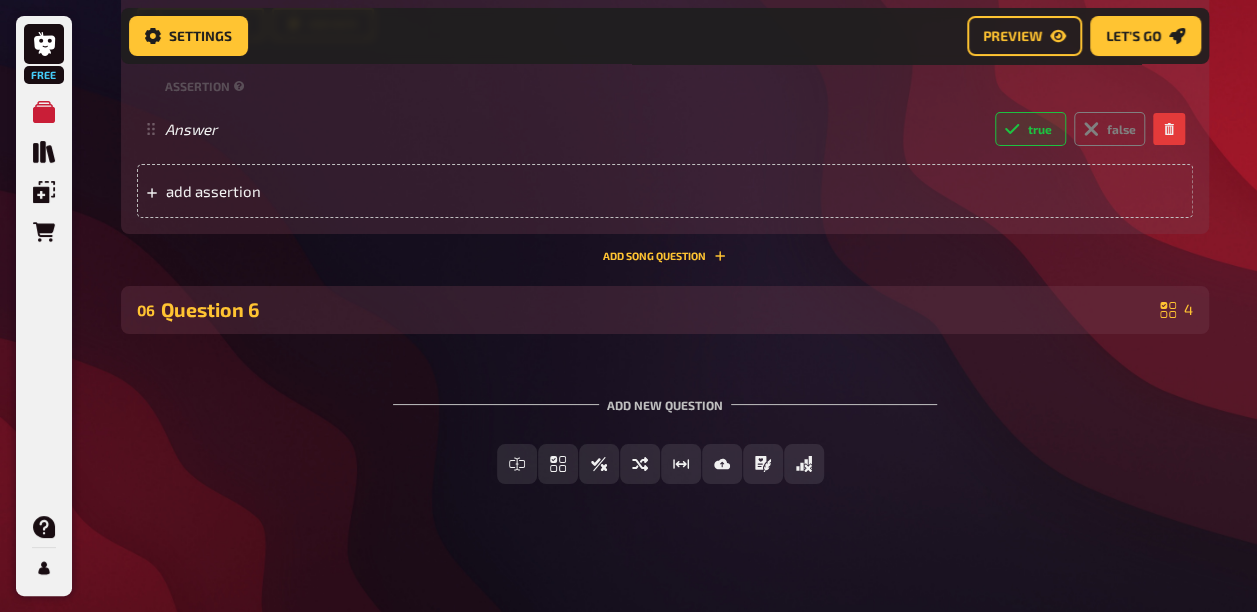 click on "Question 6" at bounding box center (656, 309) 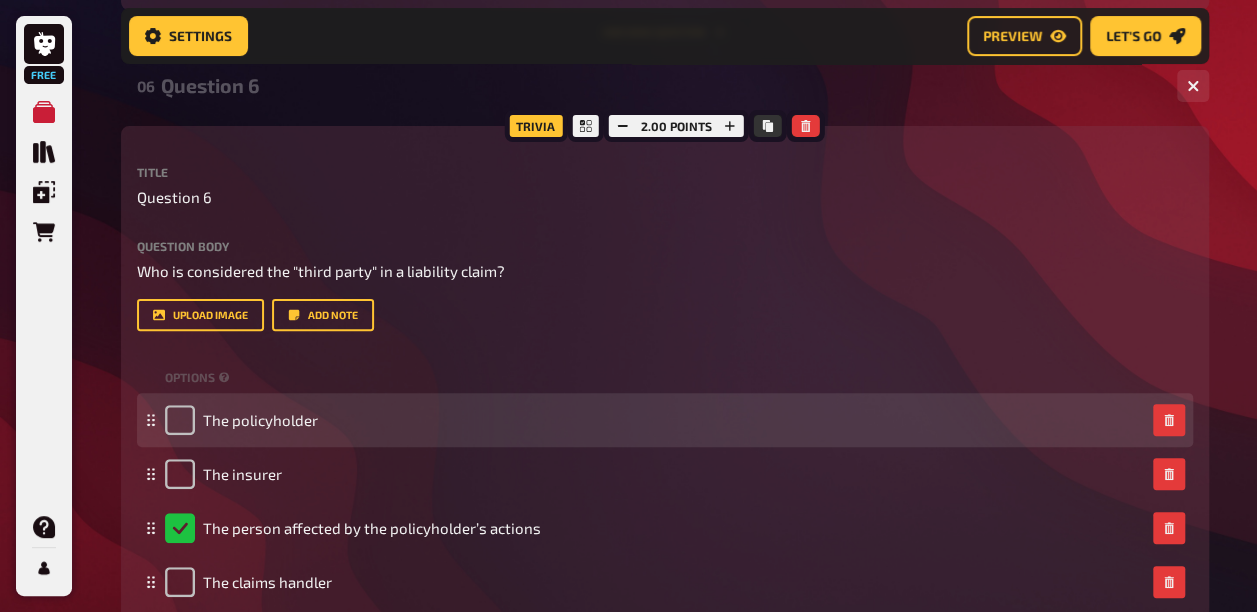 scroll, scrollTop: 4016, scrollLeft: 0, axis: vertical 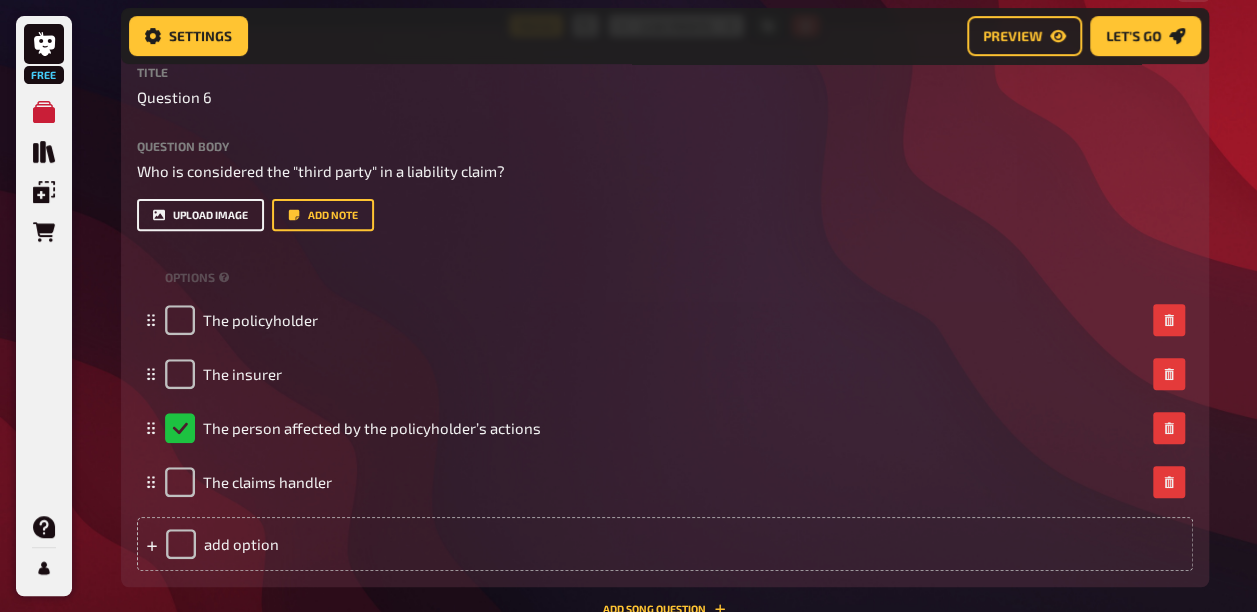 click on "upload image" at bounding box center [200, 215] 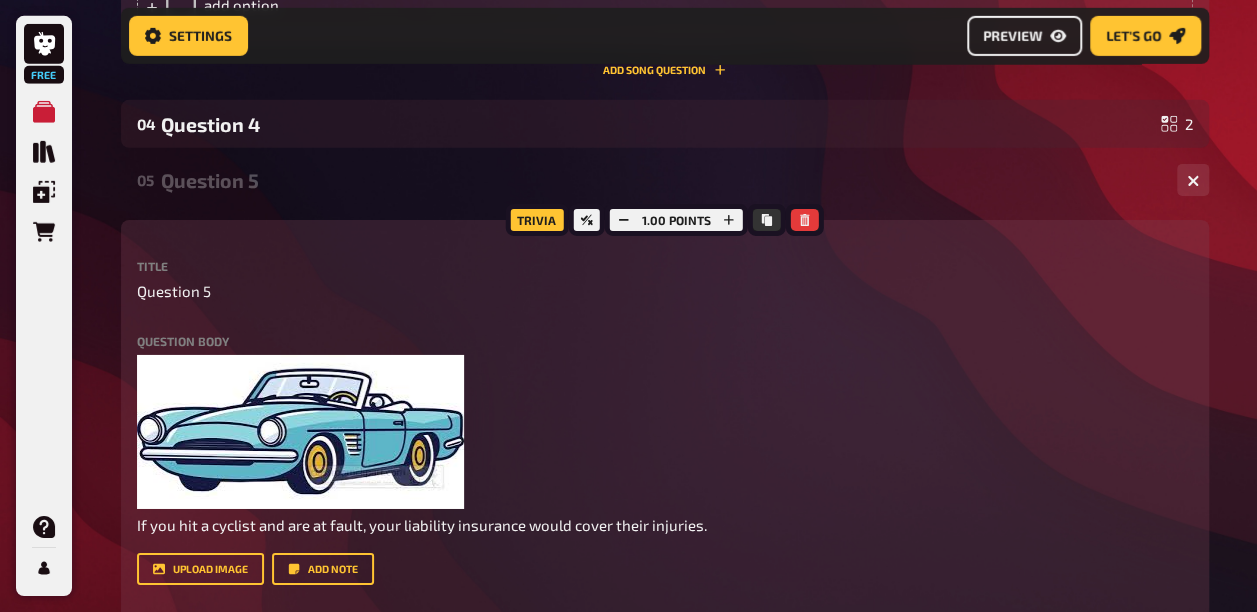 scroll, scrollTop: 2816, scrollLeft: 0, axis: vertical 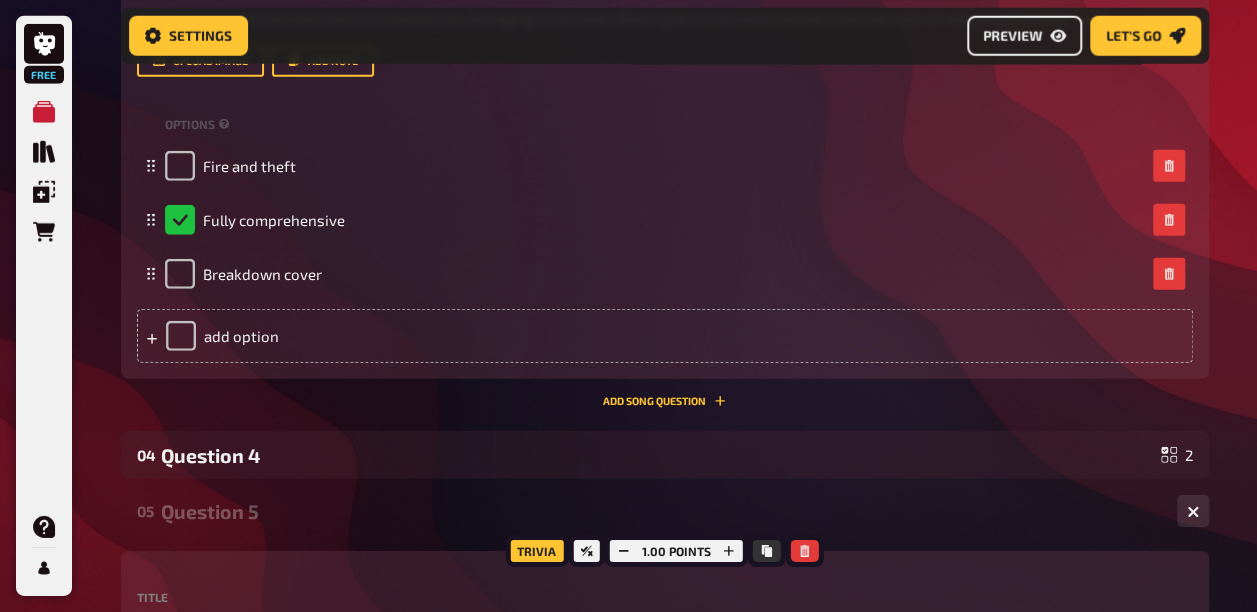 click on "Preview" at bounding box center [1012, 36] 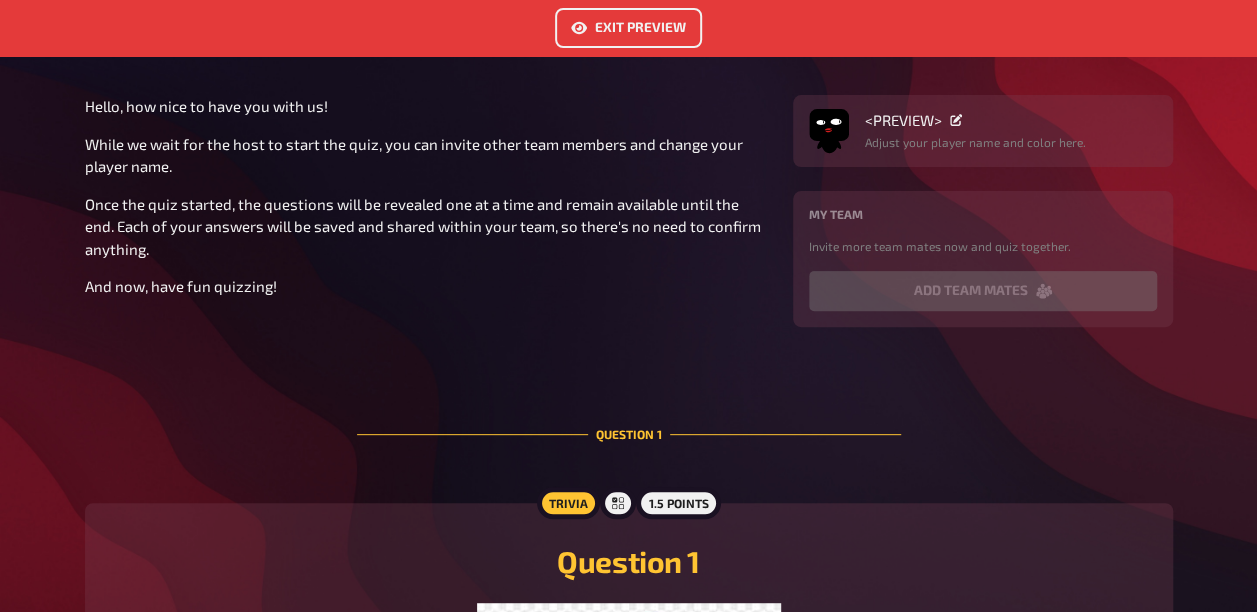 scroll, scrollTop: 0, scrollLeft: 0, axis: both 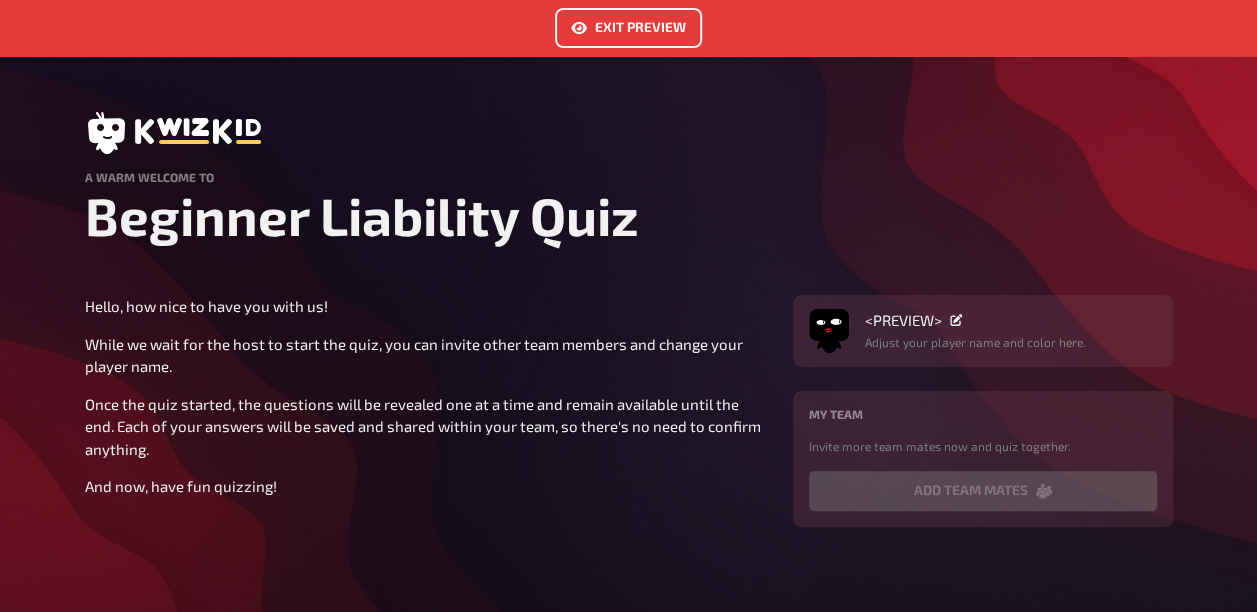click on "Exit Preview" at bounding box center [628, 28] 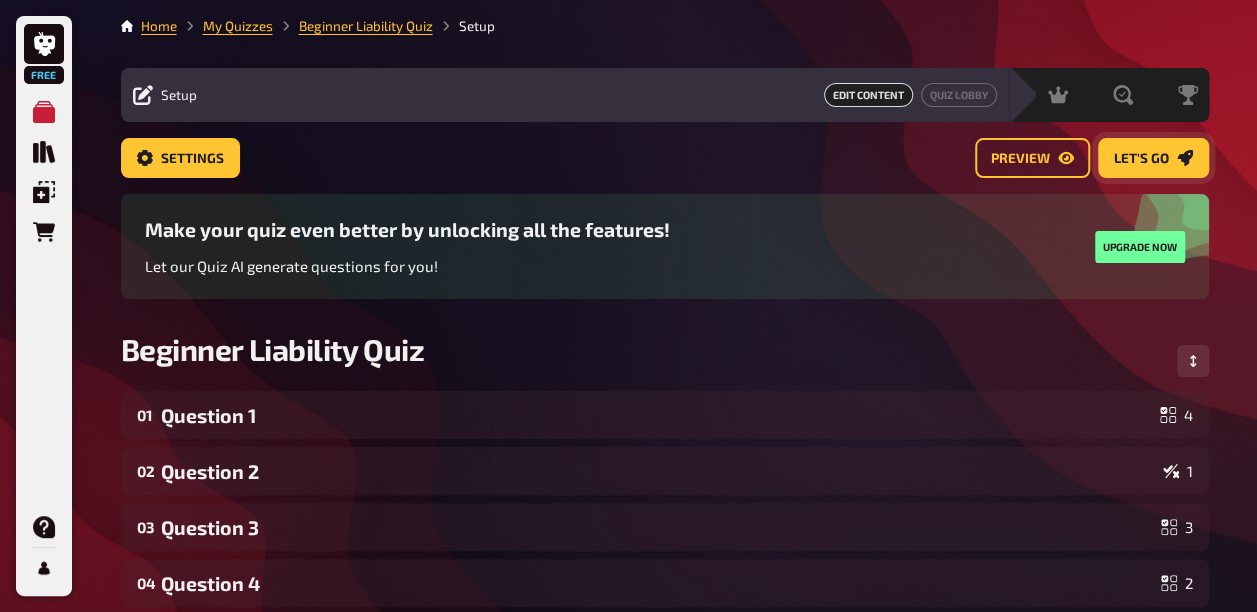 click on "Let's go" at bounding box center [1141, 159] 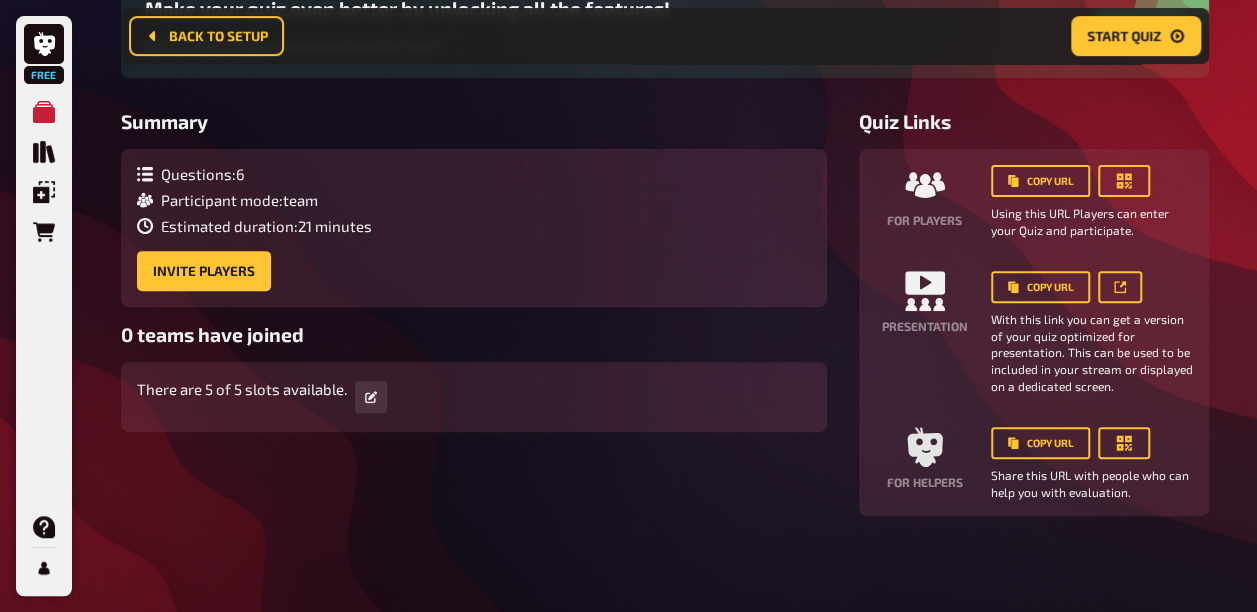 scroll, scrollTop: 238, scrollLeft: 0, axis: vertical 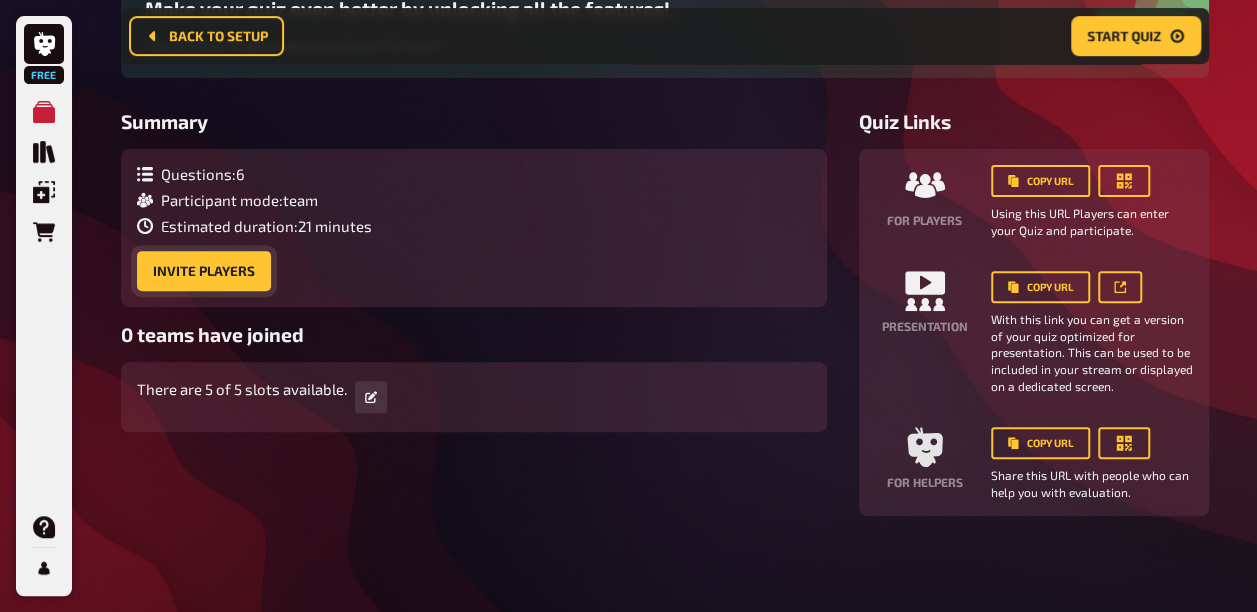 click on "Invite Players" at bounding box center (204, 271) 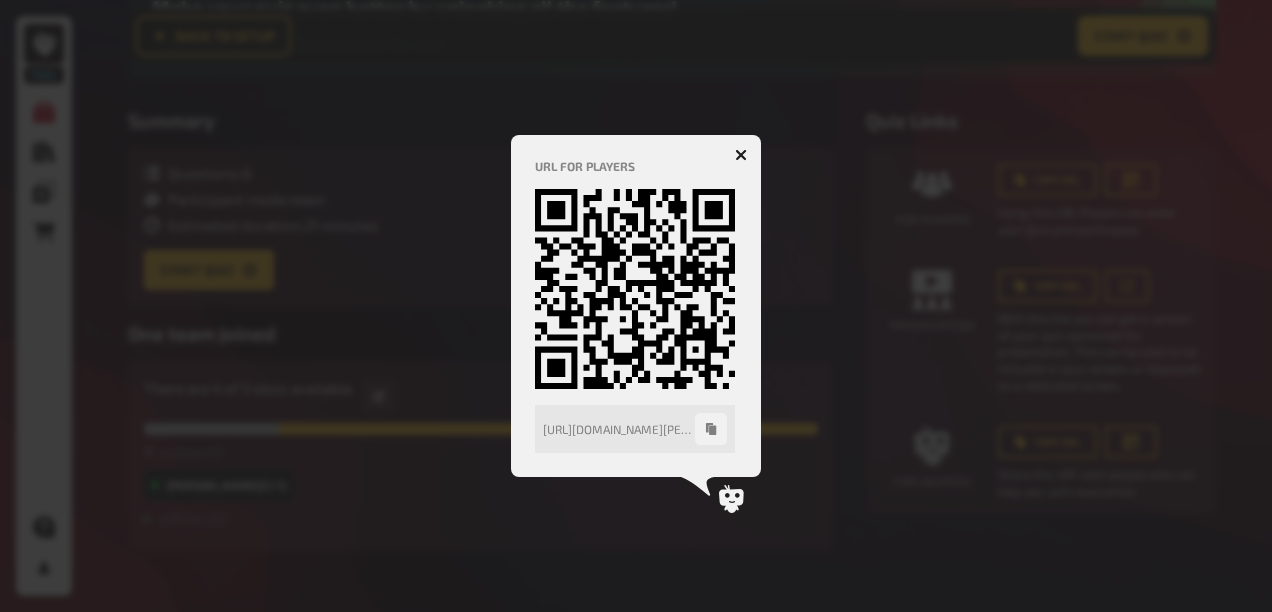 click 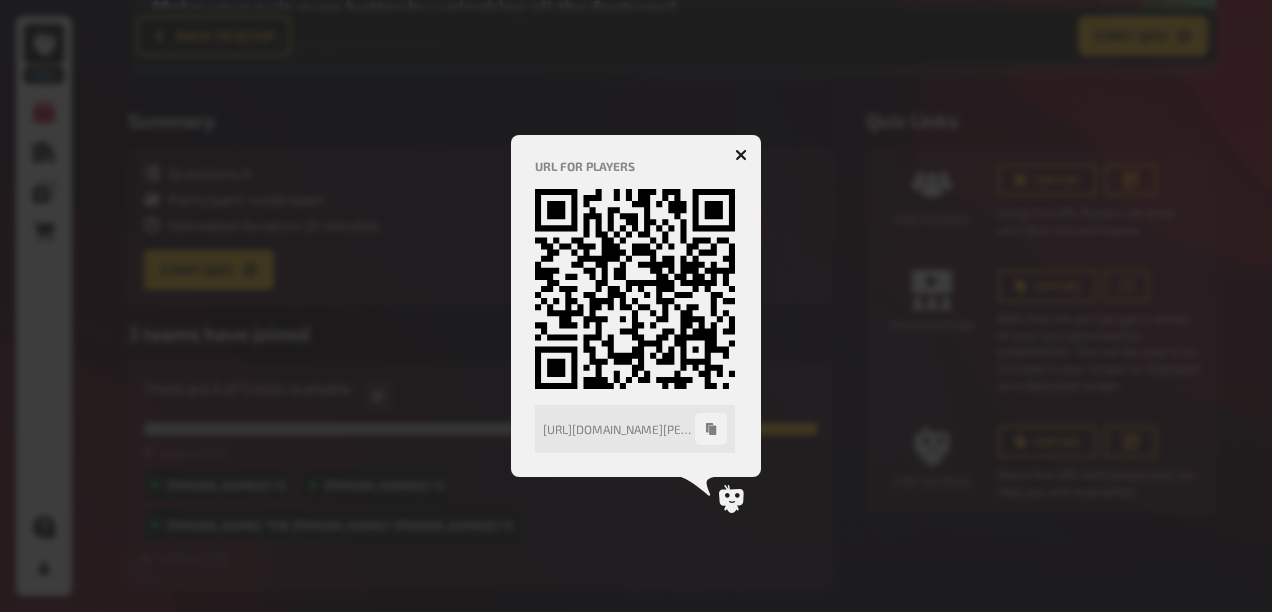 click 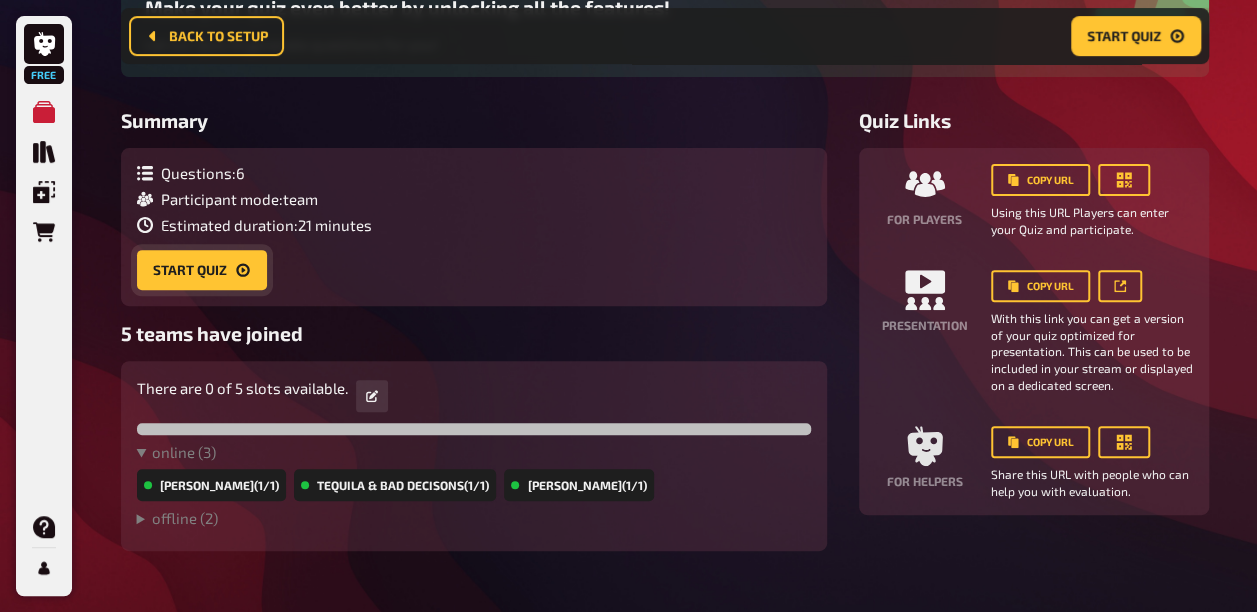 click on "Start Quiz" at bounding box center [202, 270] 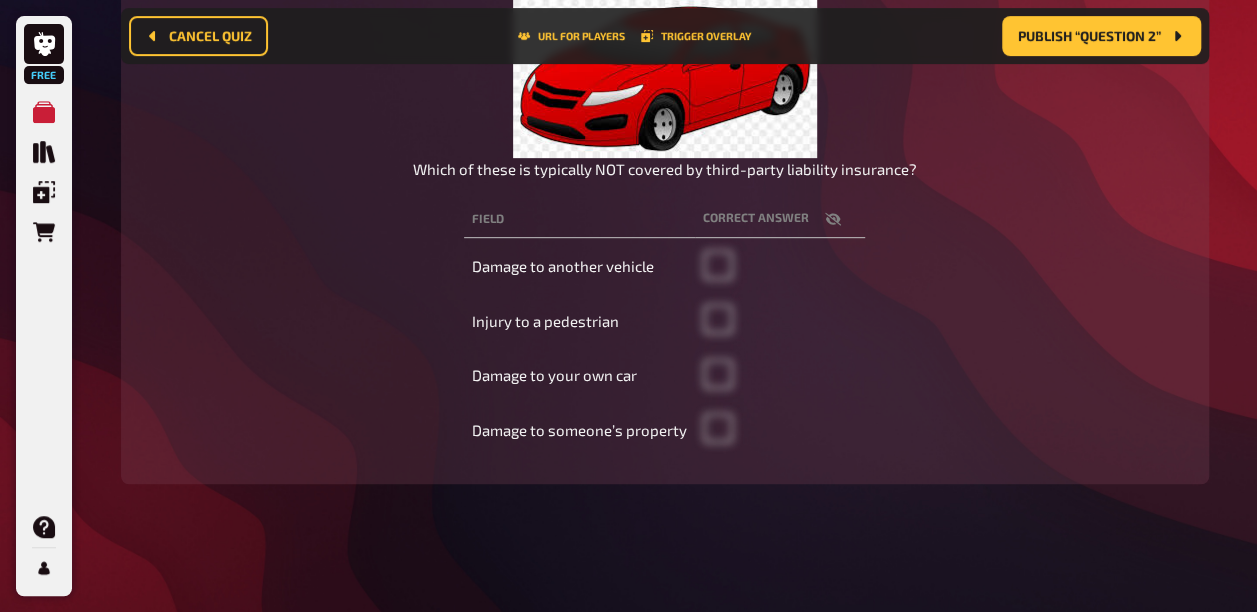 scroll, scrollTop: 455, scrollLeft: 0, axis: vertical 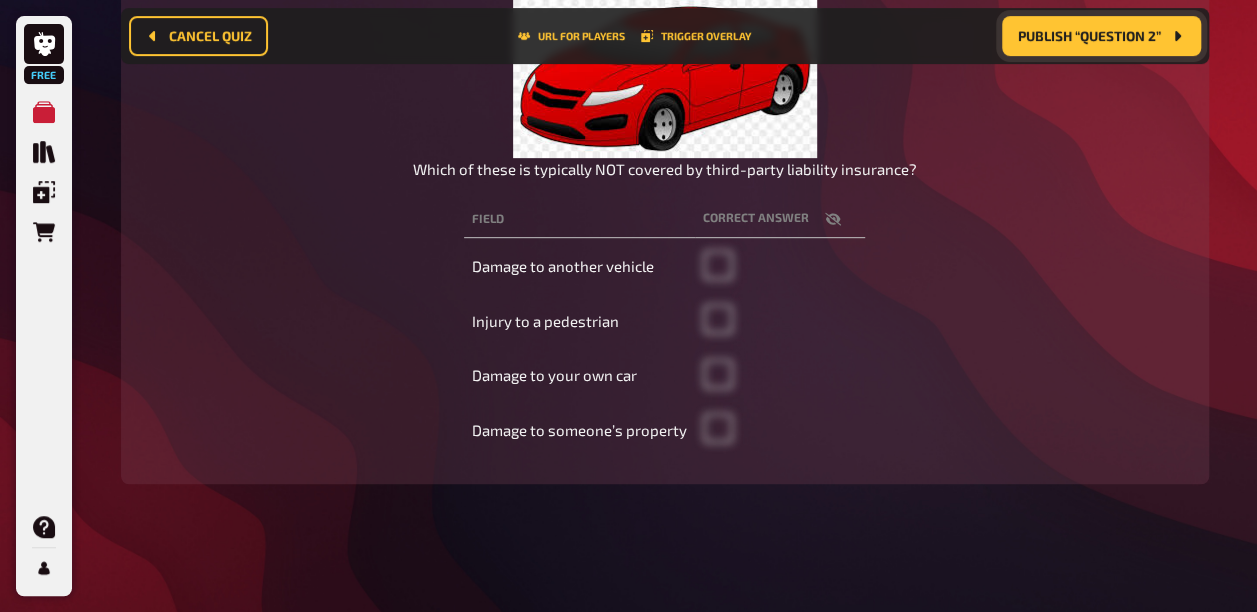 click on "Publish “Question 2”" at bounding box center (1089, 36) 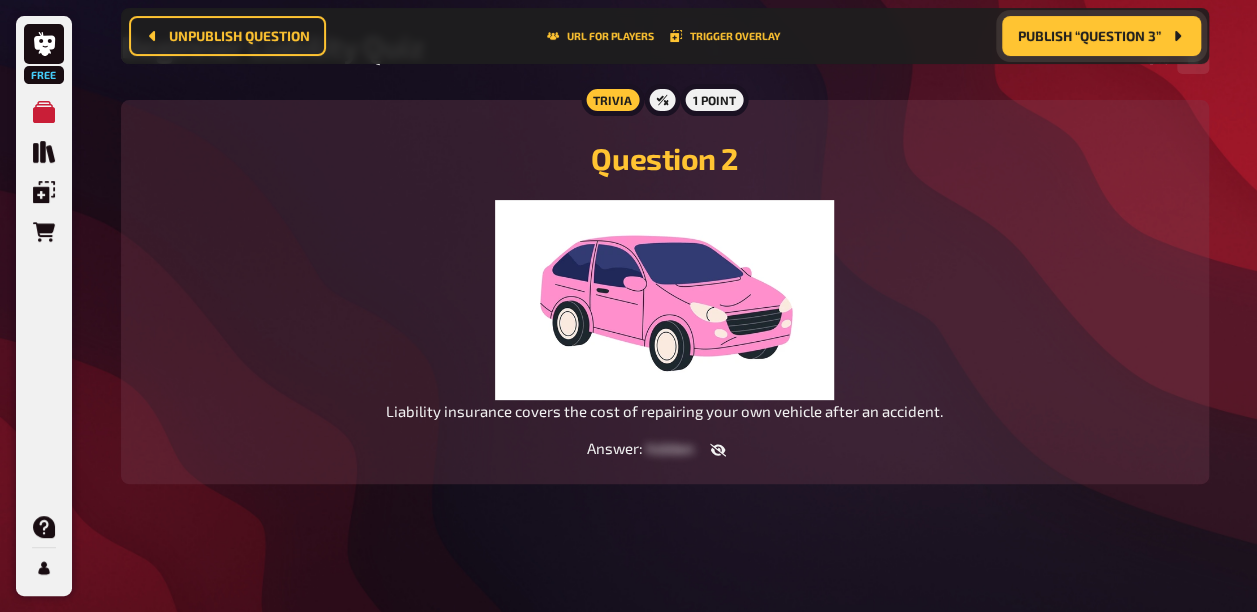 scroll, scrollTop: 204, scrollLeft: 0, axis: vertical 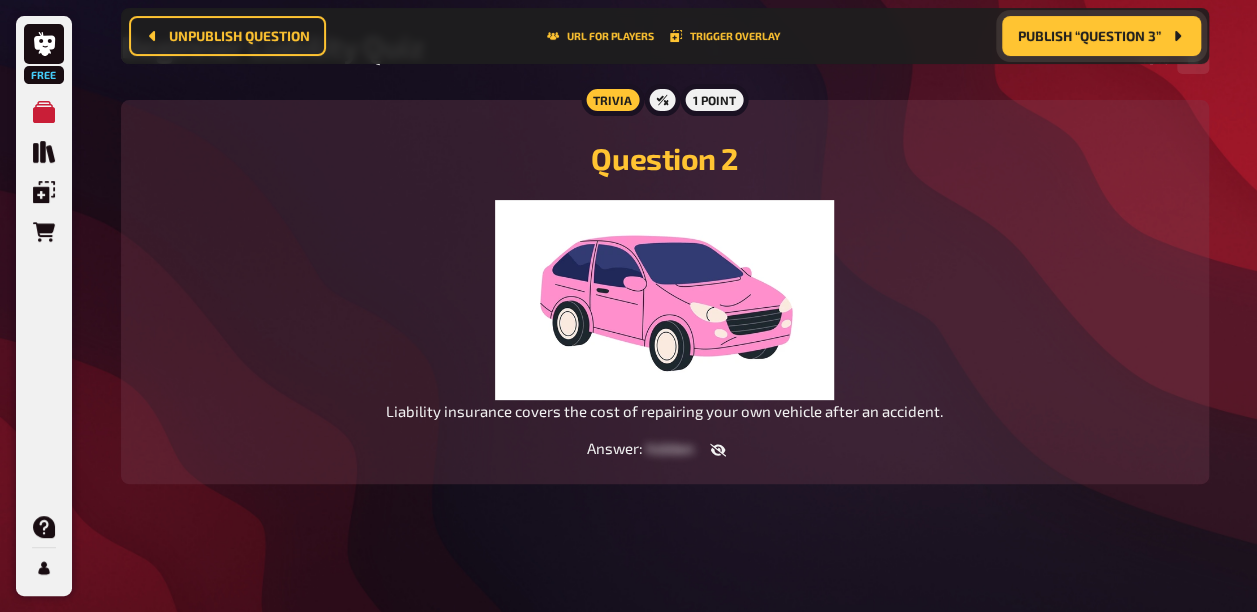 click on "Publish “Question 3”" at bounding box center [1101, 36] 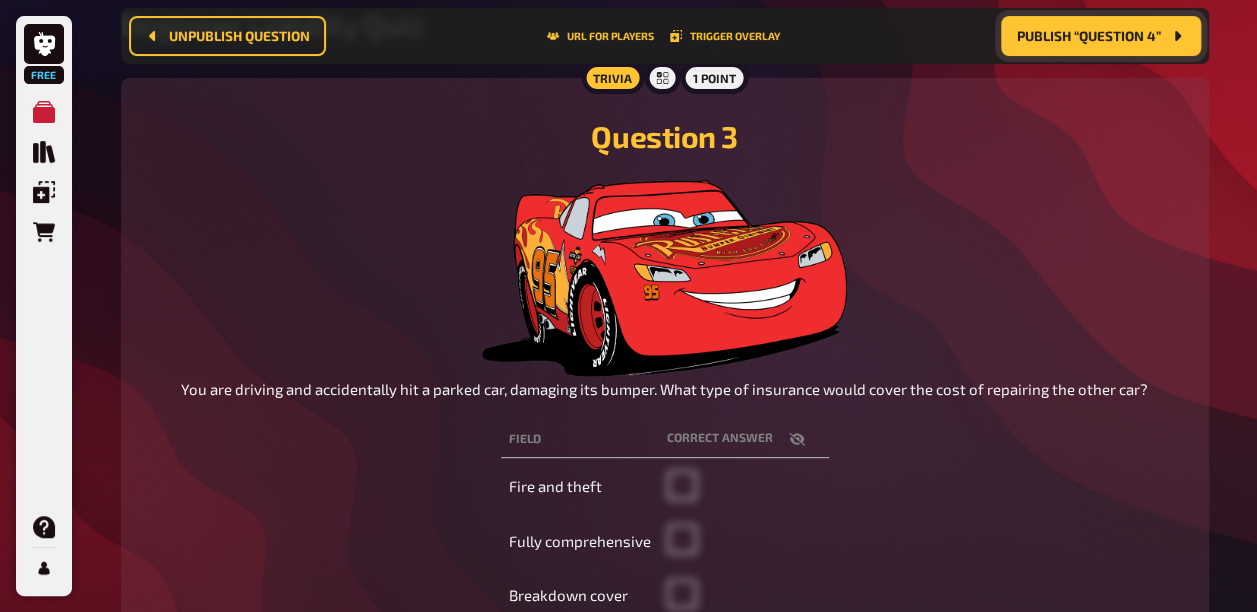 click on "Publish “Question 4”" at bounding box center (1101, 36) 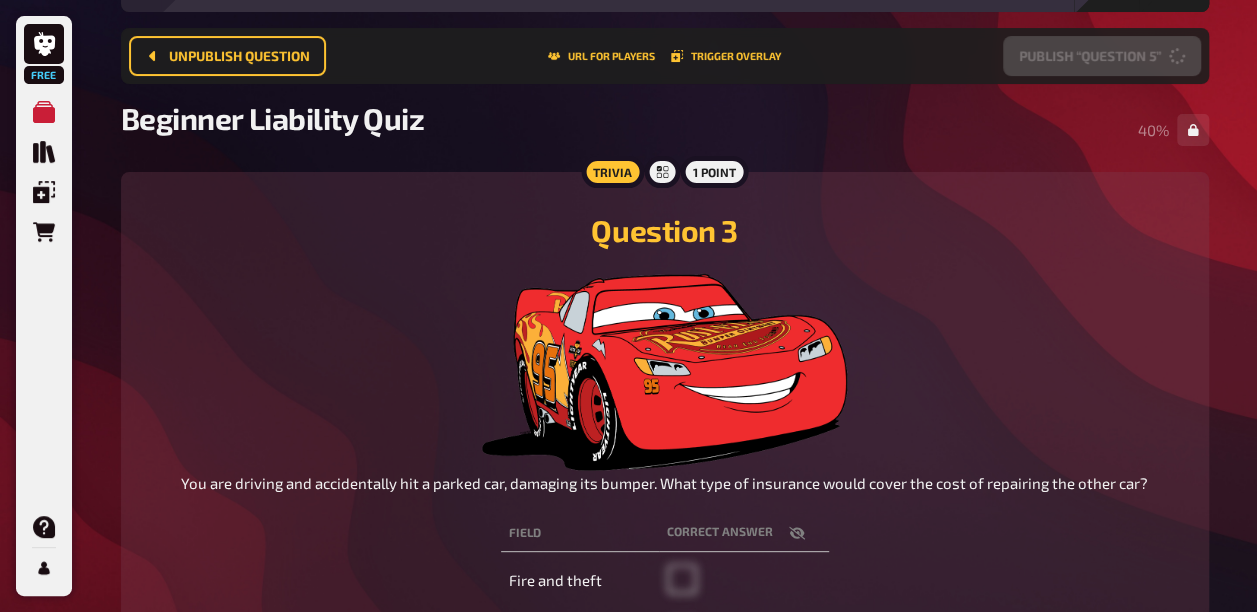 scroll, scrollTop: 98, scrollLeft: 0, axis: vertical 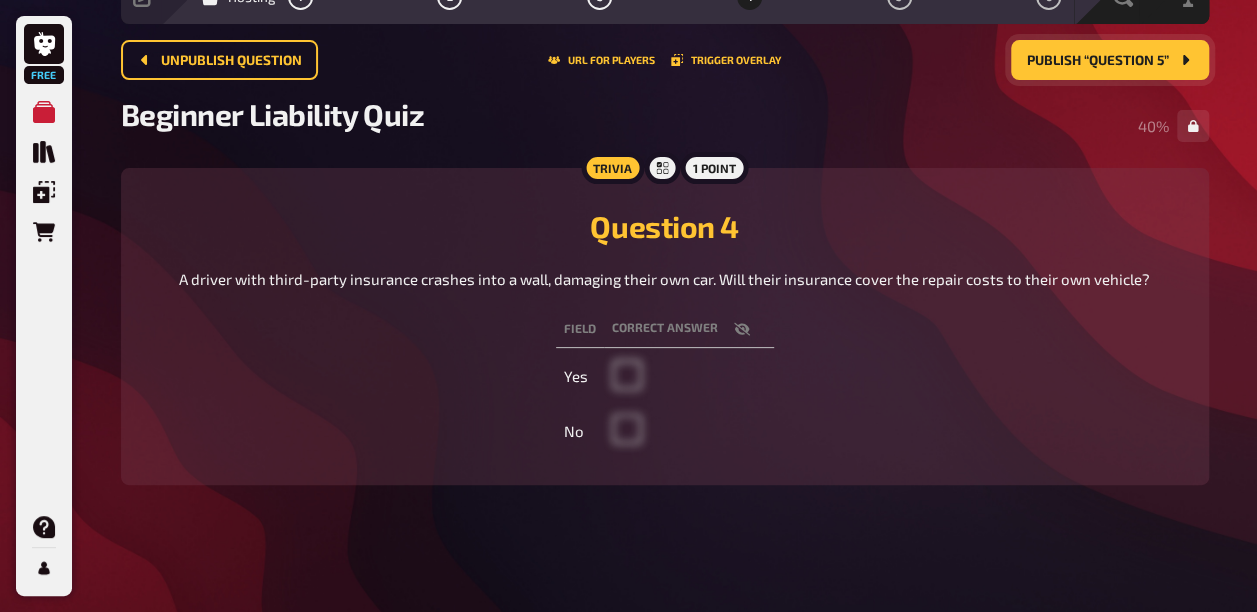 click on "Publish “Question 5”" at bounding box center [1098, 61] 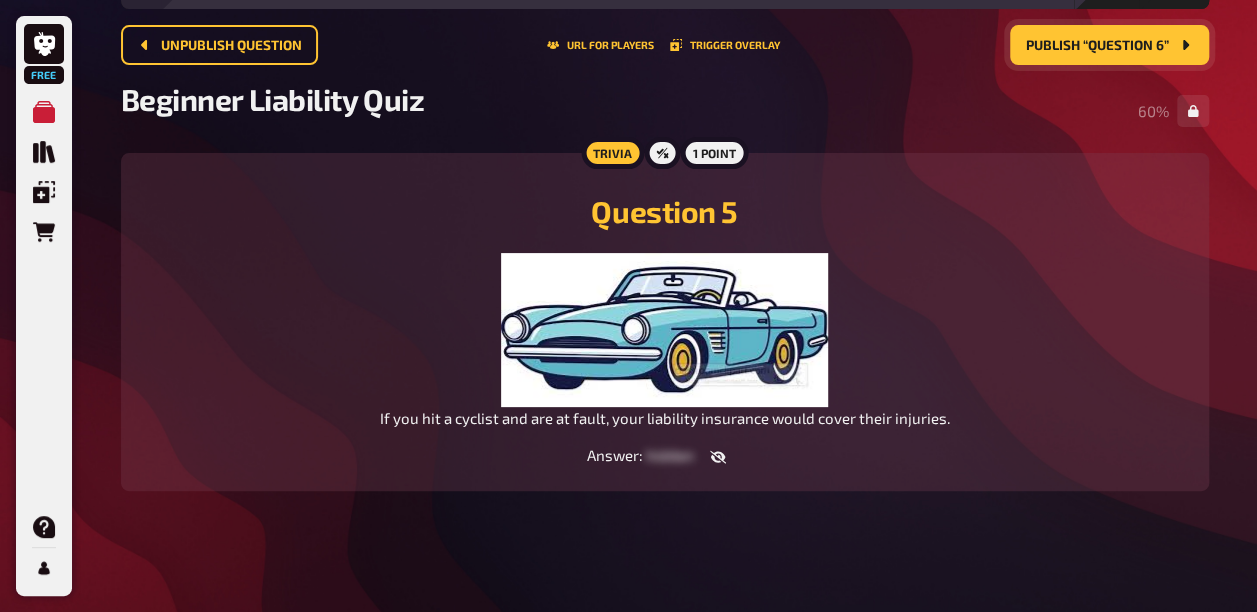 scroll, scrollTop: 120, scrollLeft: 0, axis: vertical 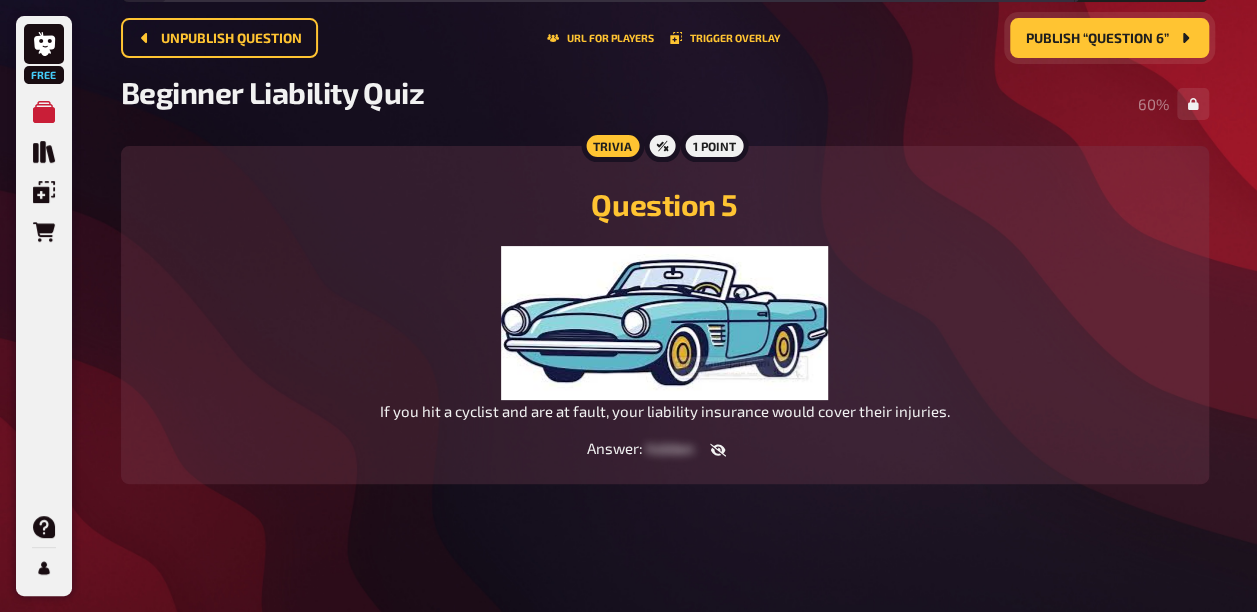 click on "Publish “Question 6”" at bounding box center (1097, 39) 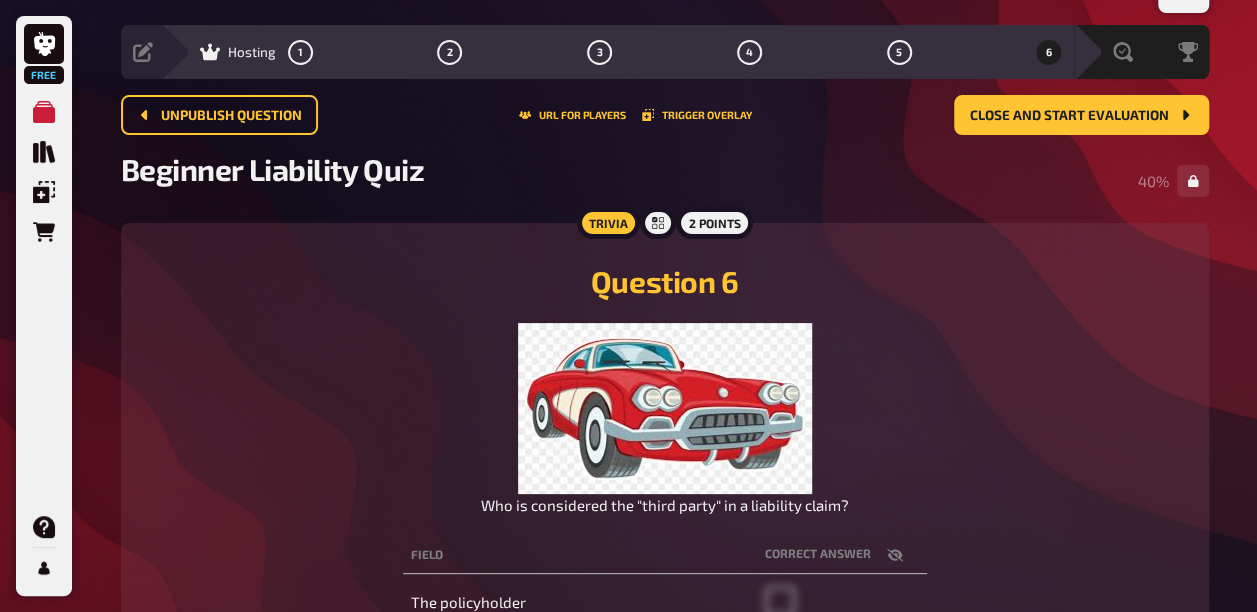 scroll, scrollTop: 0, scrollLeft: 0, axis: both 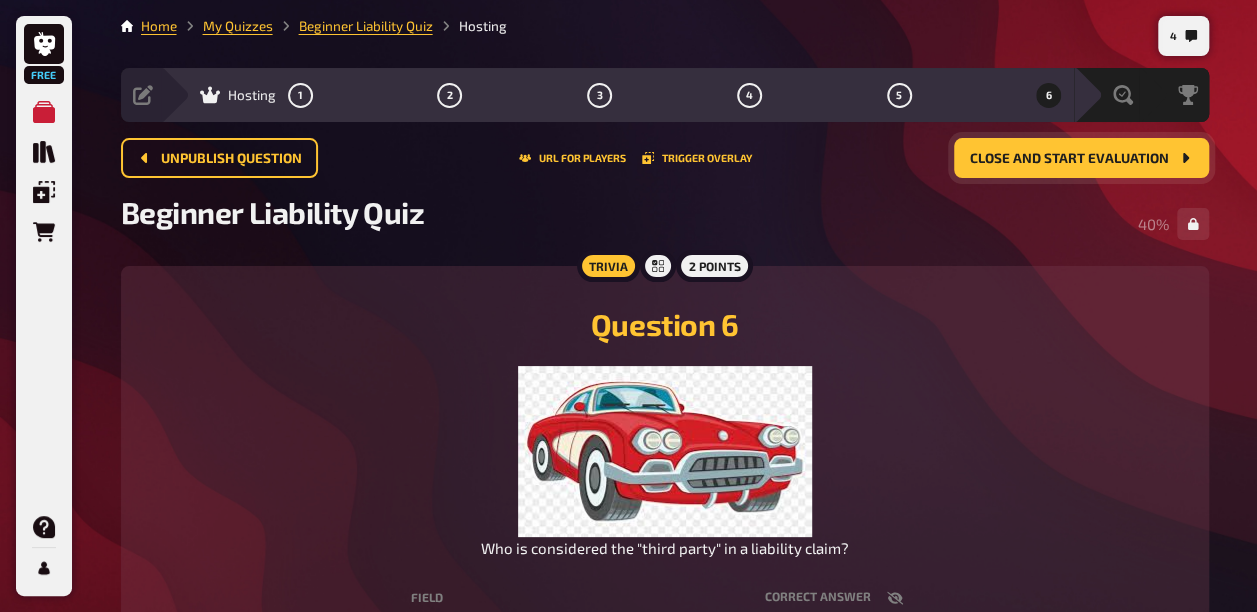click on "Close and start evaluation" at bounding box center (1069, 159) 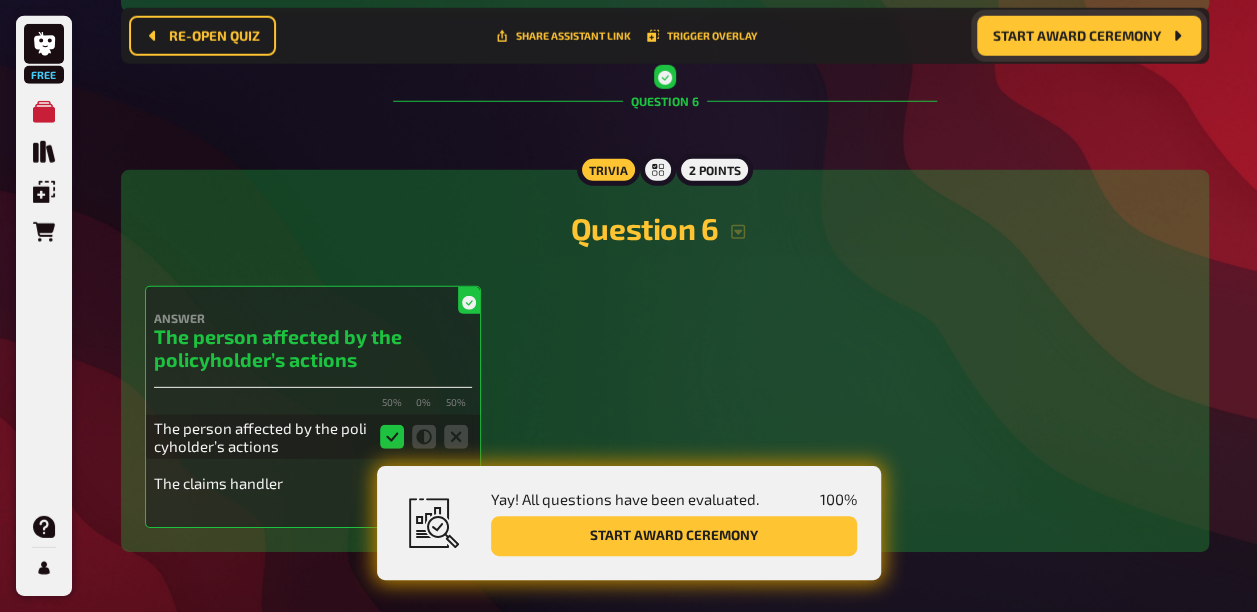 scroll, scrollTop: 2863, scrollLeft: 0, axis: vertical 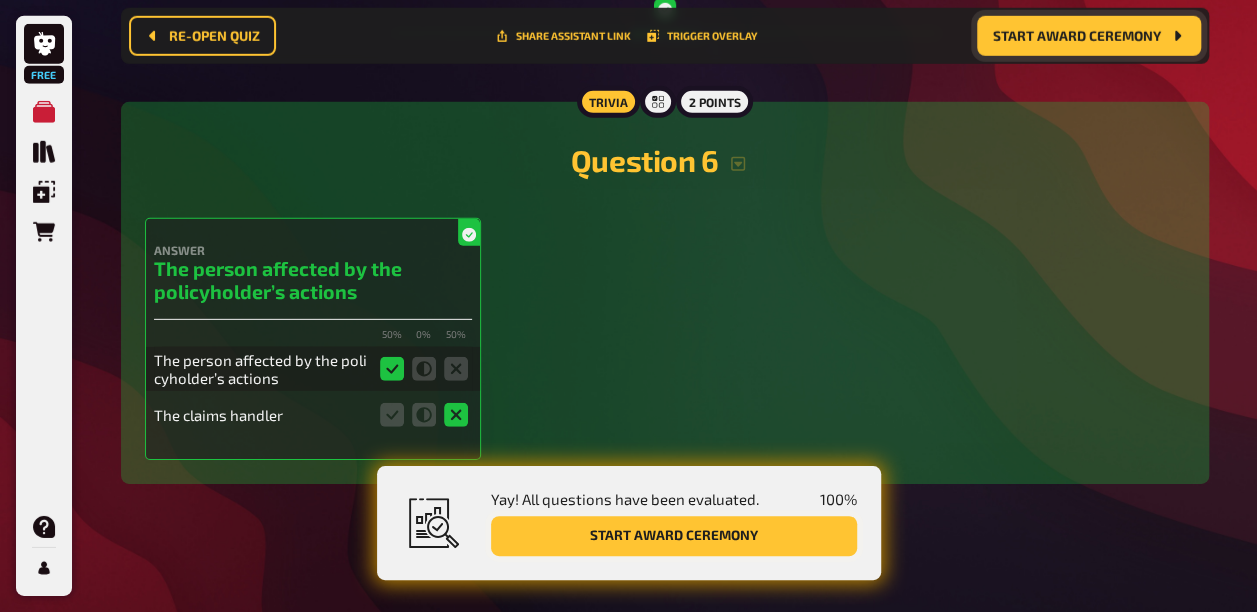 click on "Start award ceremony" at bounding box center [674, 536] 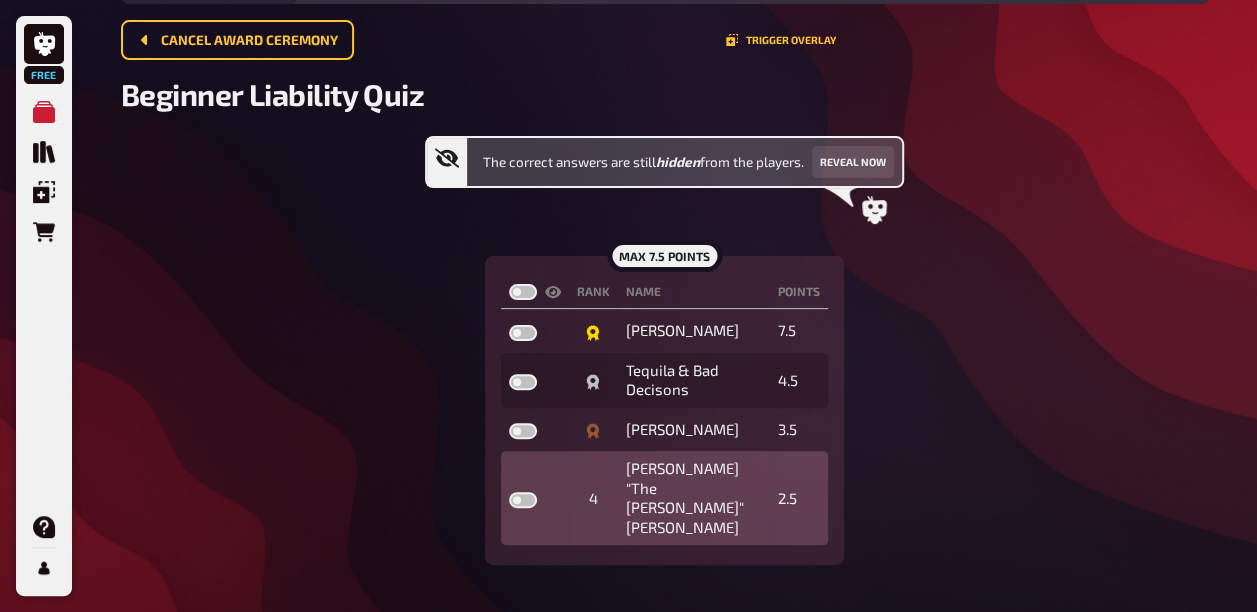 scroll, scrollTop: 128, scrollLeft: 0, axis: vertical 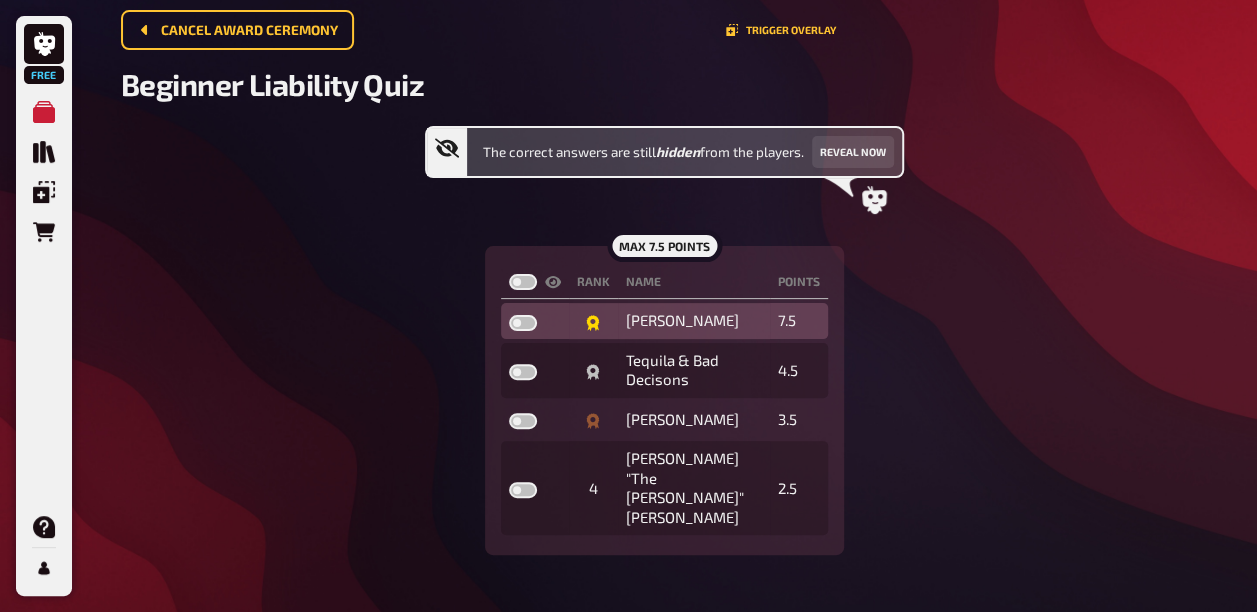 click at bounding box center [523, 323] 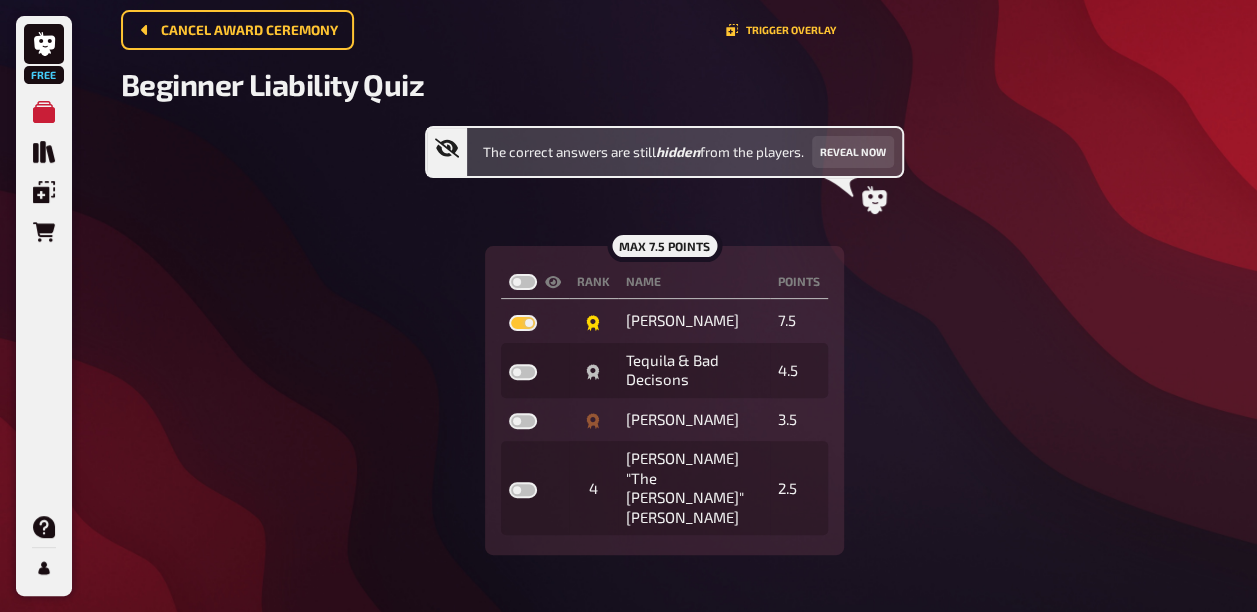 click at bounding box center (523, 282) 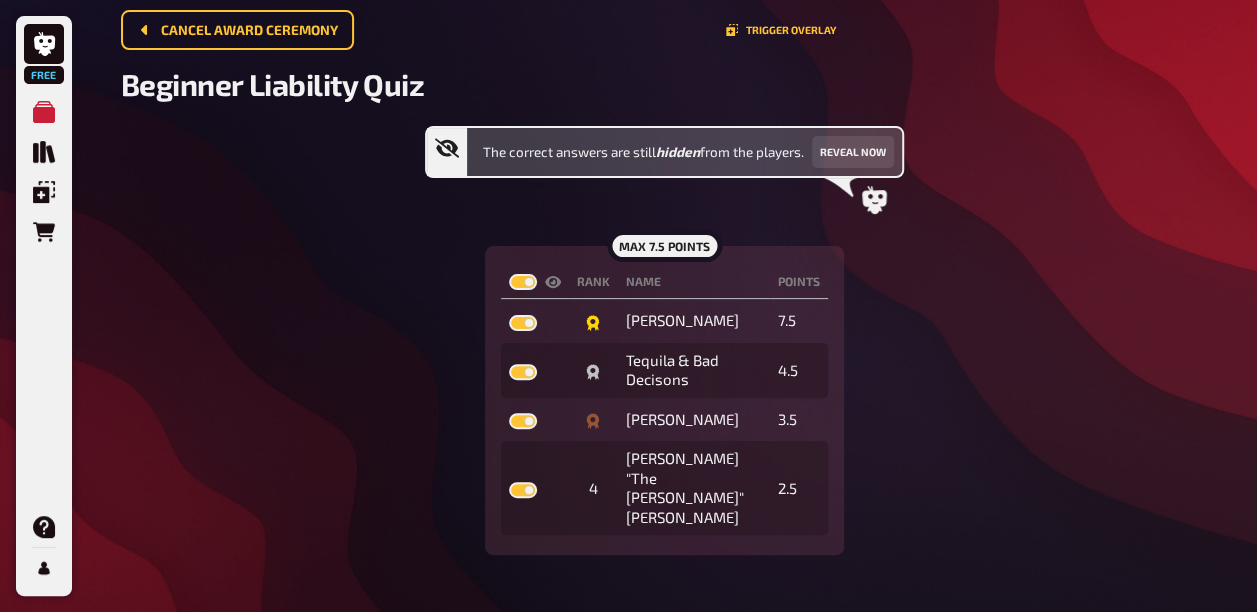 checkbox on "true" 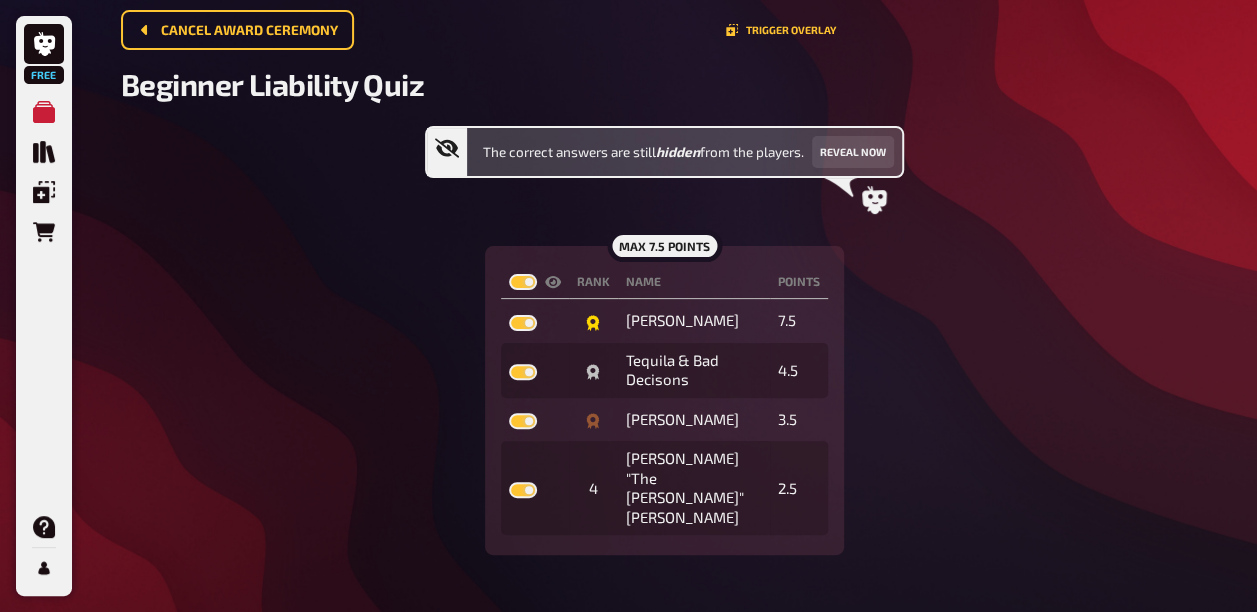 click on "Rank" at bounding box center [593, 282] 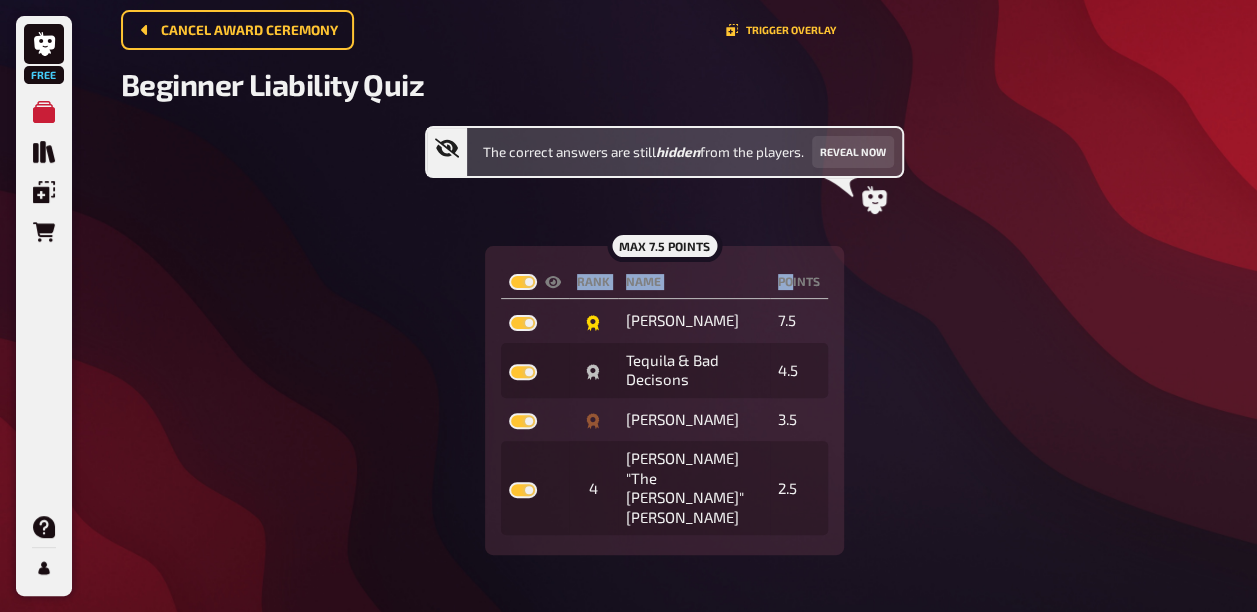 drag, startPoint x: 790, startPoint y: 277, endPoint x: 899, endPoint y: 295, distance: 110.47624 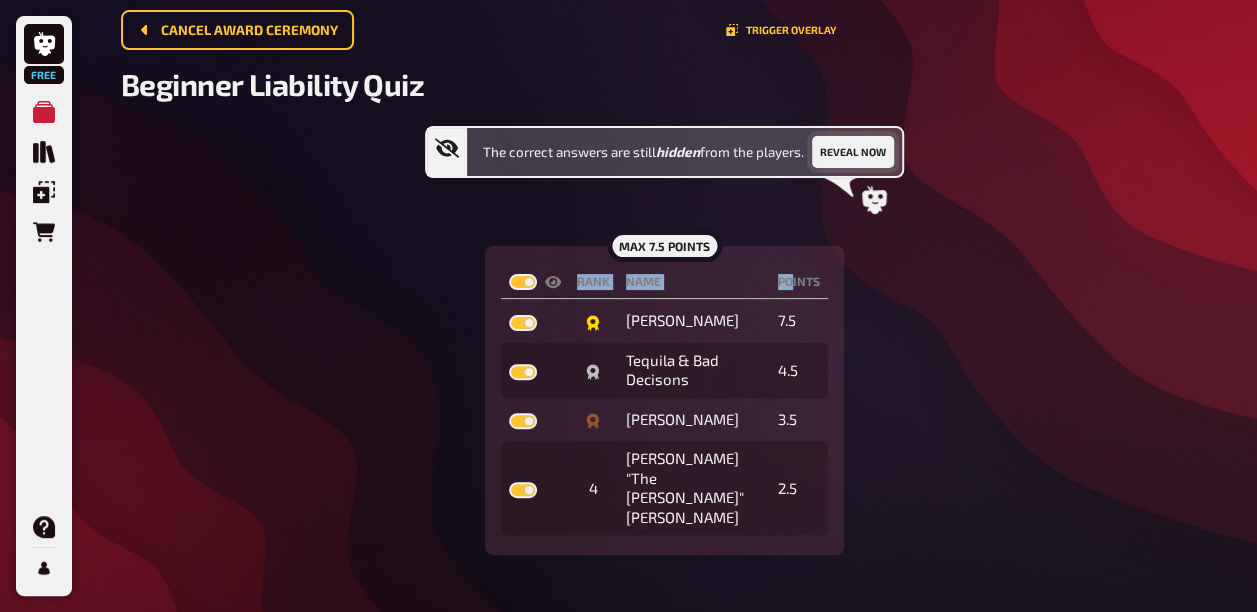 drag, startPoint x: 899, startPoint y: 295, endPoint x: 835, endPoint y: 167, distance: 143.10835 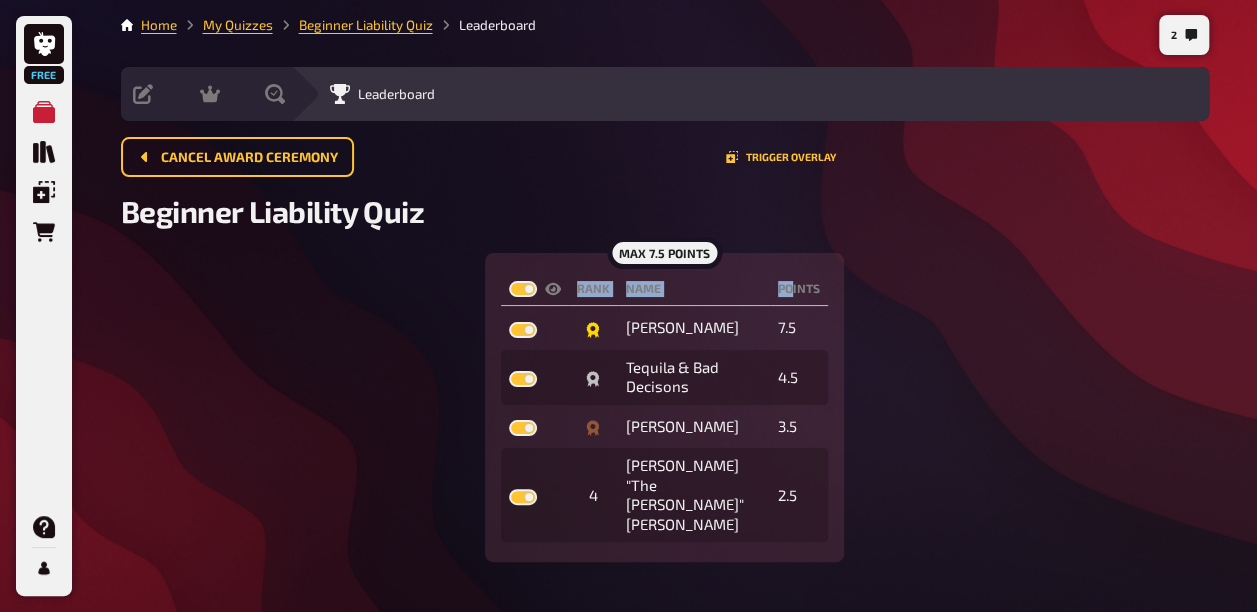 scroll, scrollTop: 0, scrollLeft: 0, axis: both 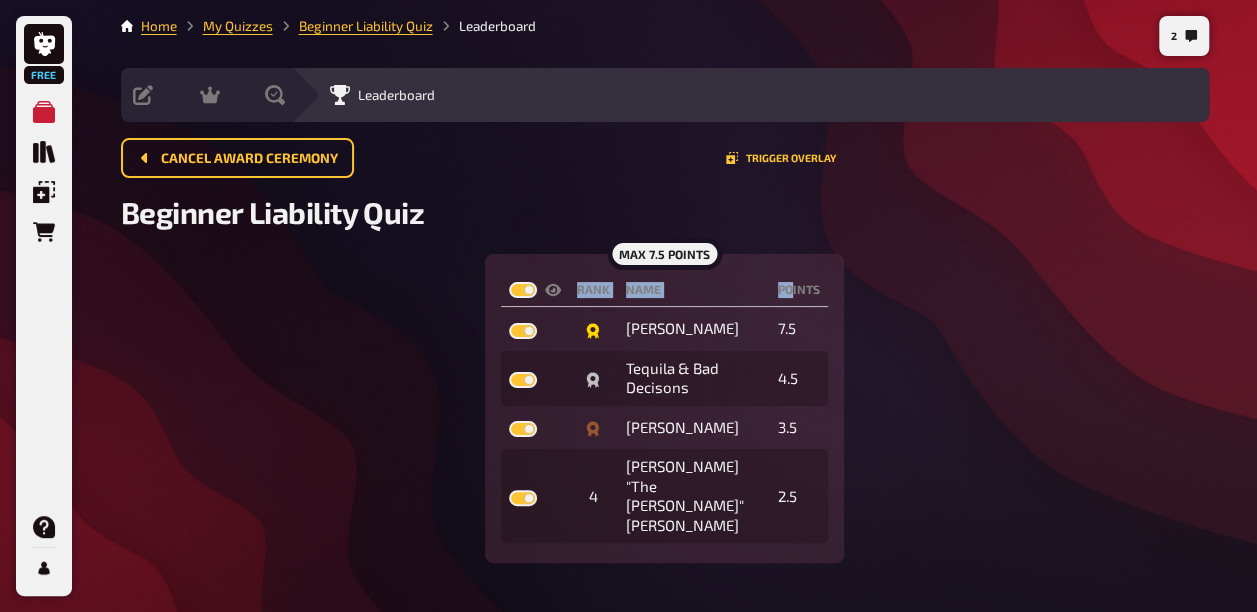 click on "max   7.5 points Rank Name points Kay 7.5 Tequila & Bad Decisons 4.5 ELLA 3.5 4 Winston "The Wolf" Wolfe 2.5" at bounding box center [665, 408] 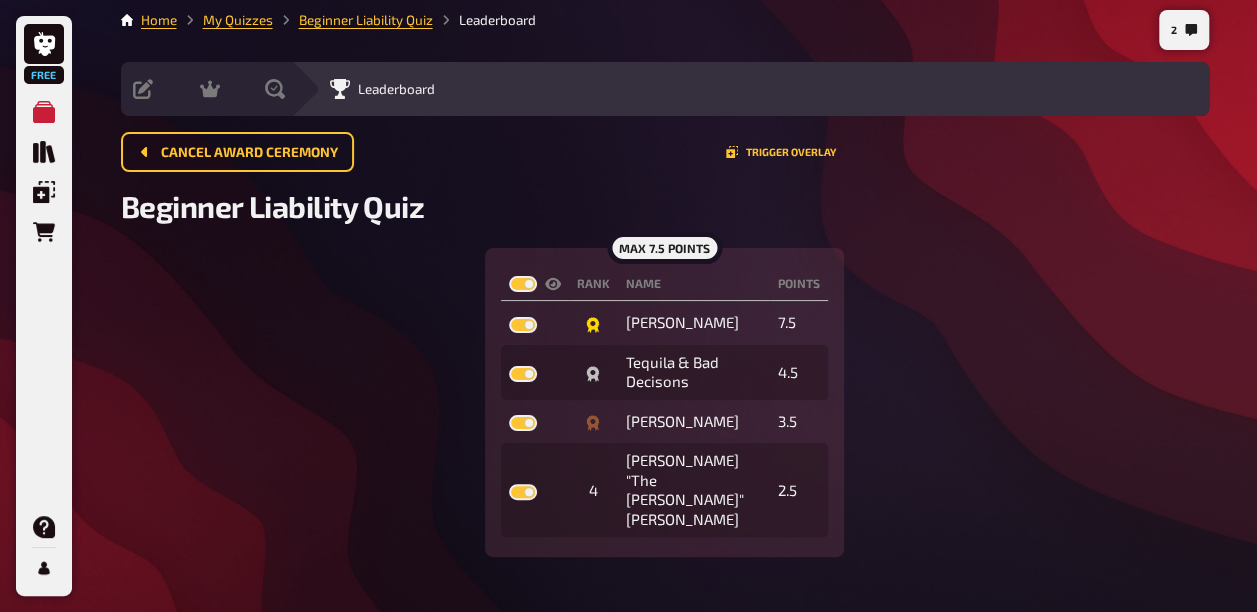scroll, scrollTop: 8, scrollLeft: 0, axis: vertical 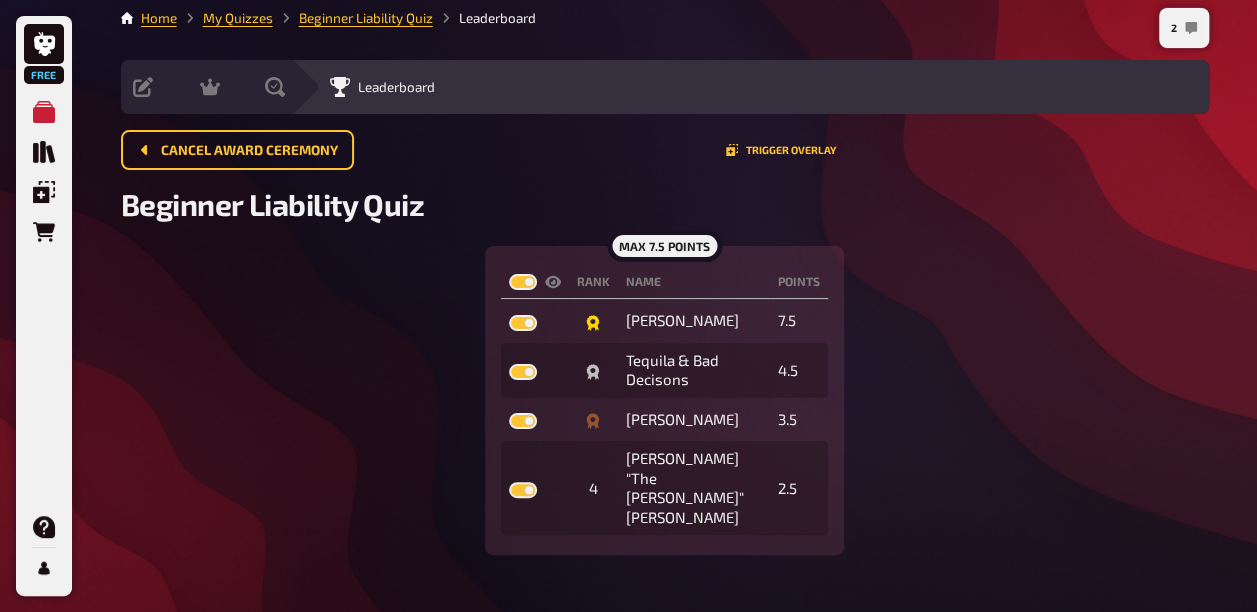 click on "2" at bounding box center (1184, 28) 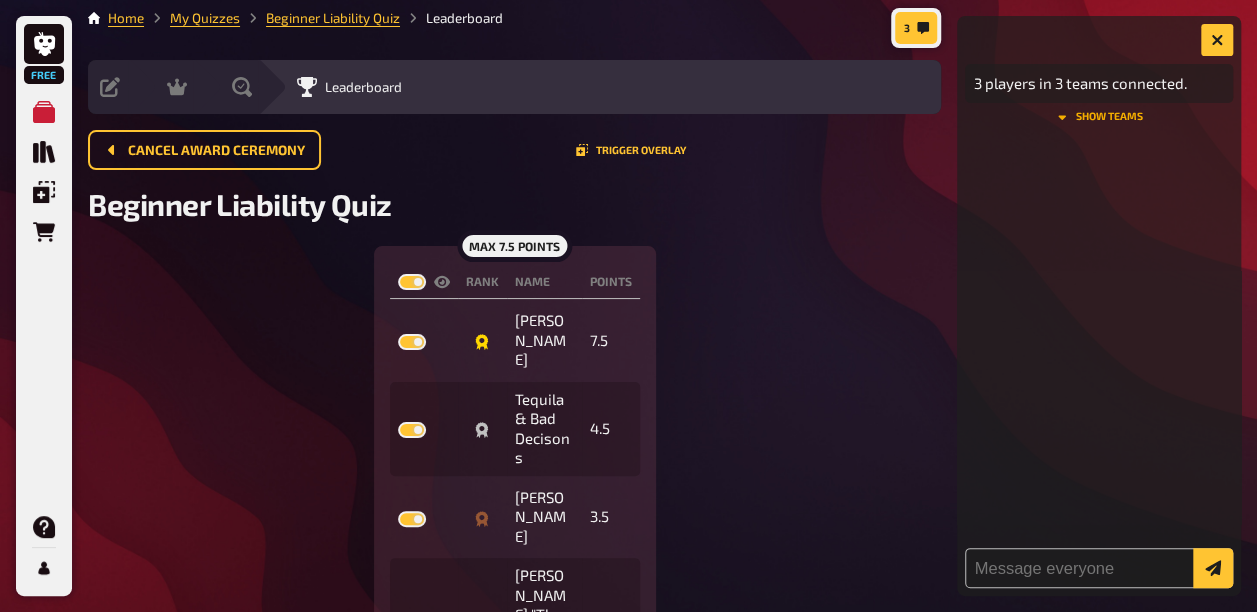 click on "show teams" at bounding box center (1099, 117) 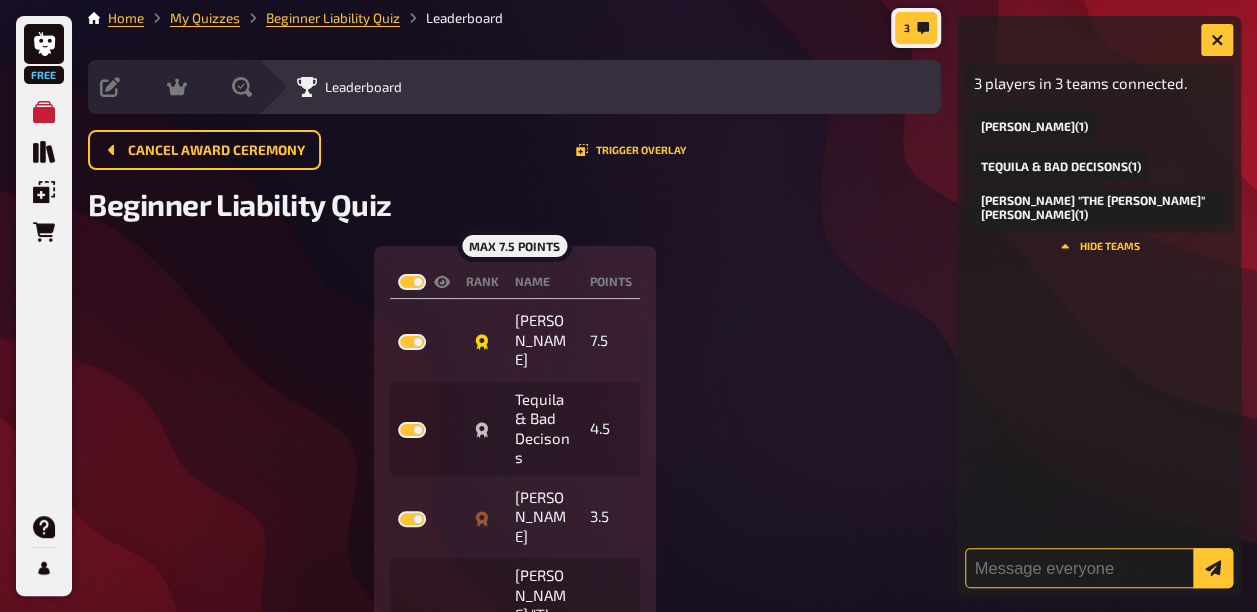 click at bounding box center (1099, 568) 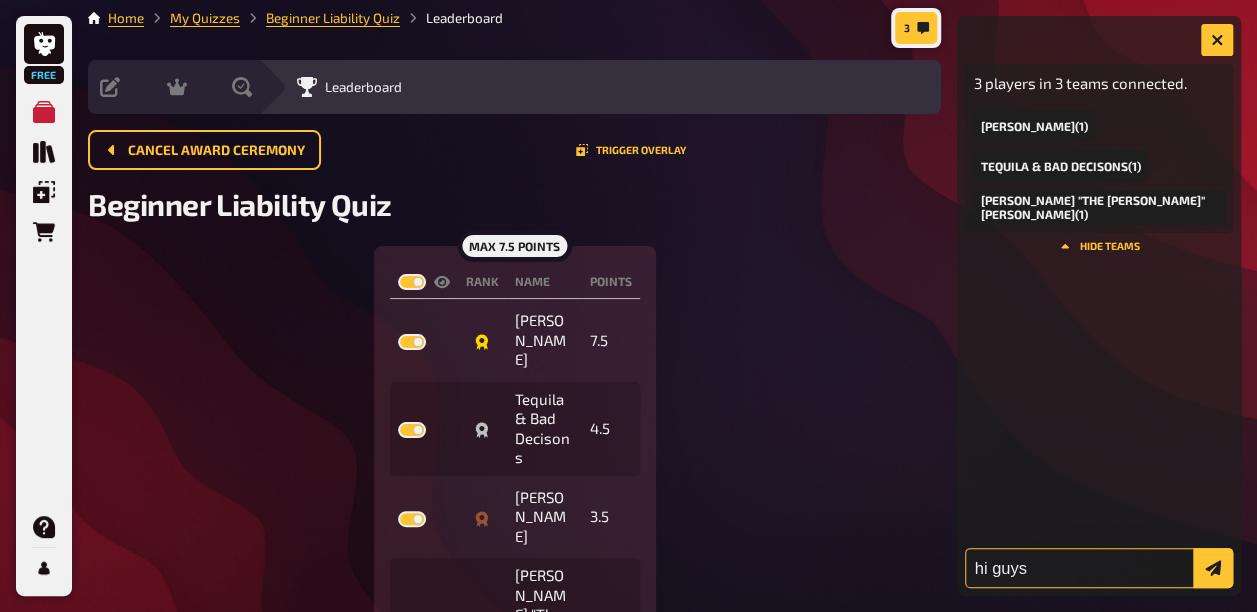type on "hi guys" 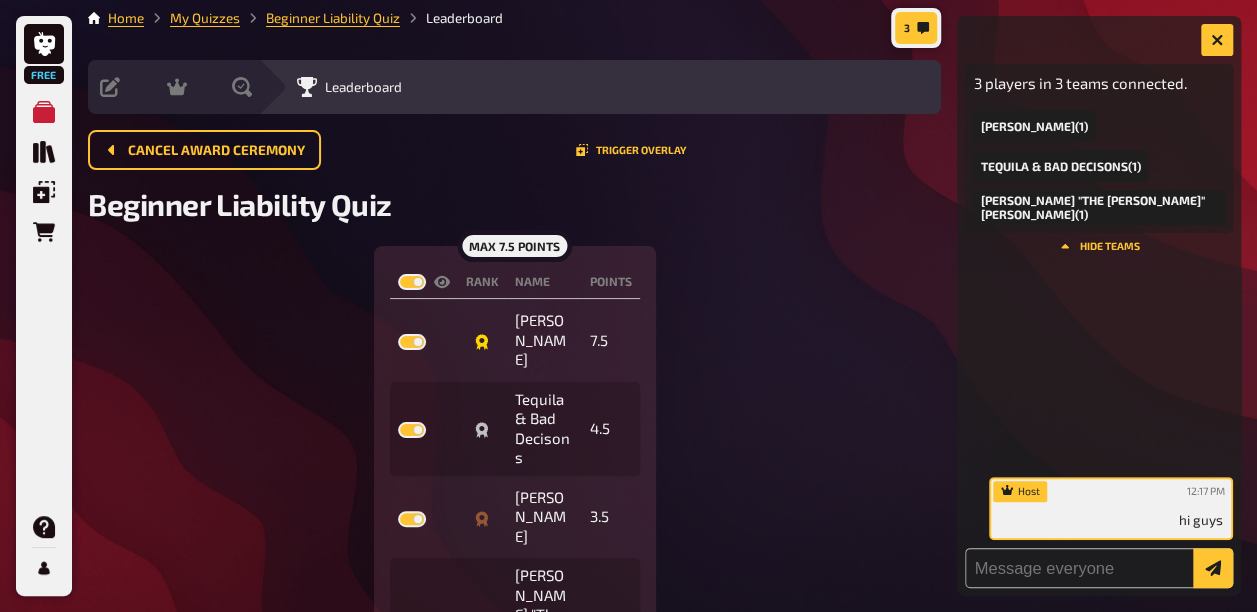 click on "max   7.5 points Rank Name points Kay 7.5 Tequila & Bad Decisons 4.5 ELLA 3.5 4 Winston "The Wolf" Wolfe 2.5" at bounding box center (514, 508) 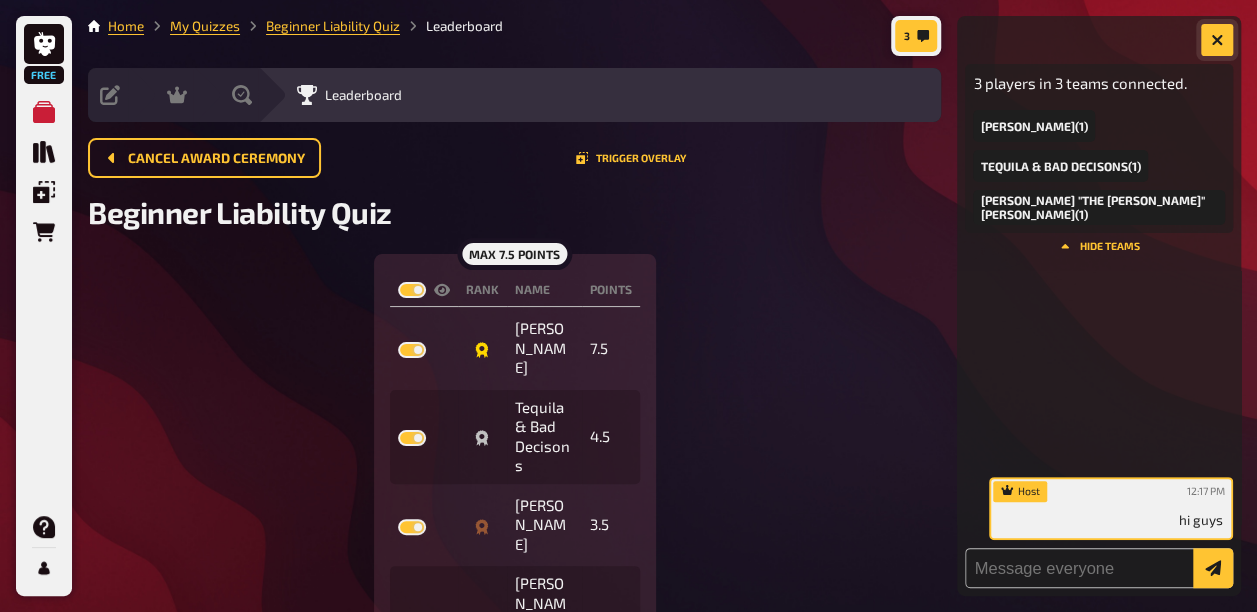 click at bounding box center [1217, 40] 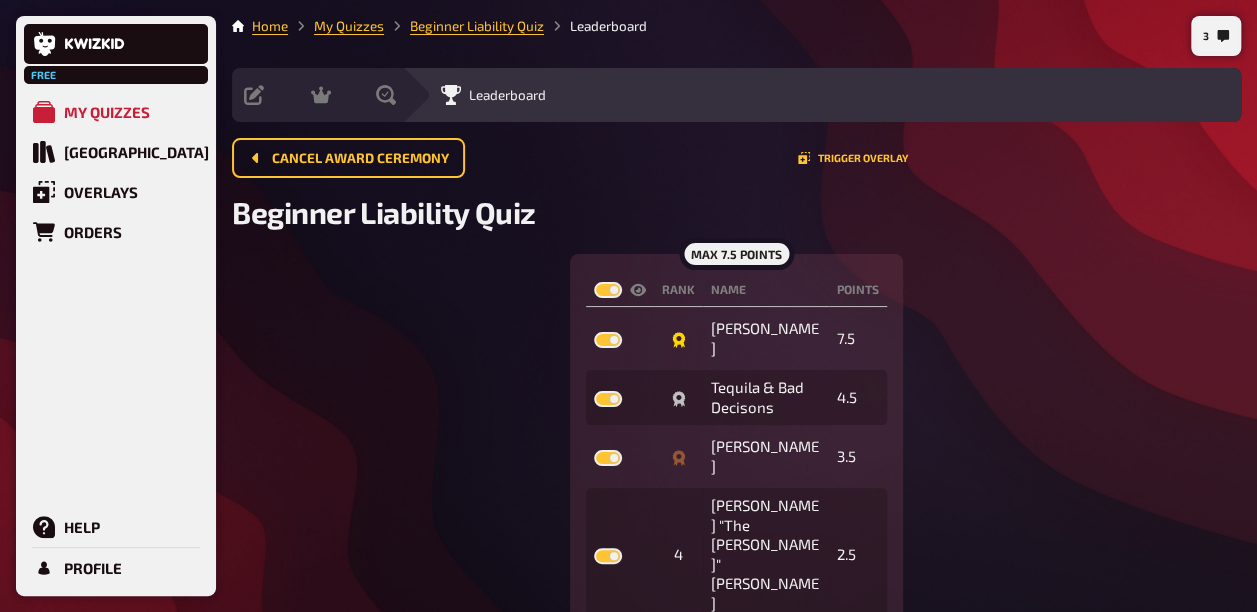 click on "Cancel award ceremony Trigger Overlay" at bounding box center (736, 166) 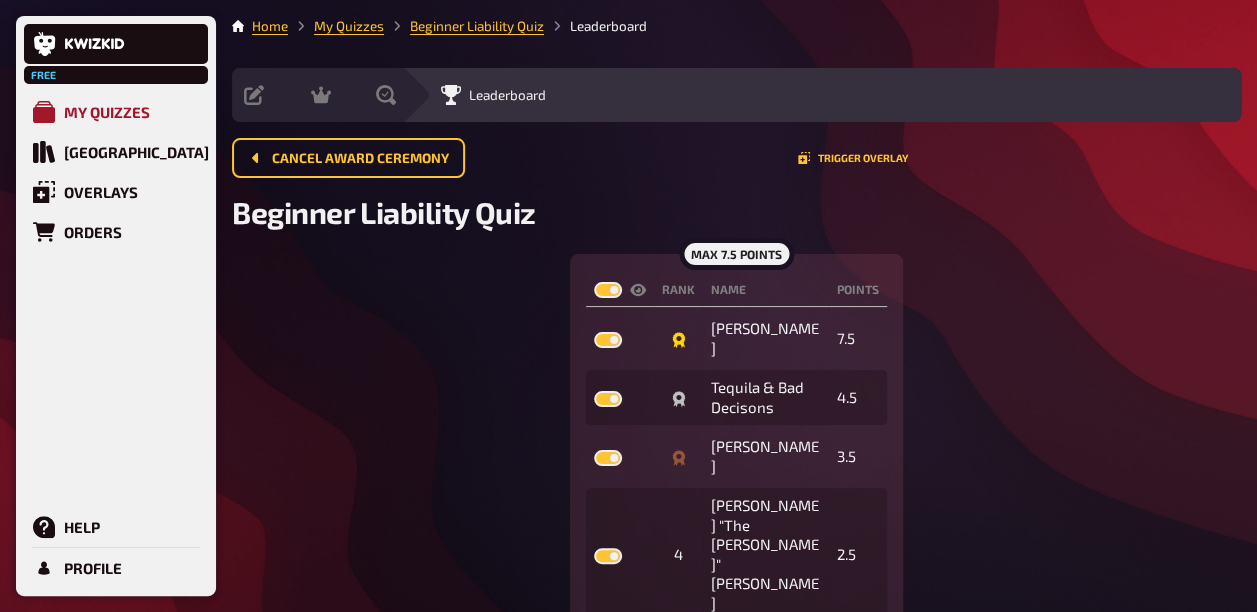 click on "My Quizzes" at bounding box center (116, 112) 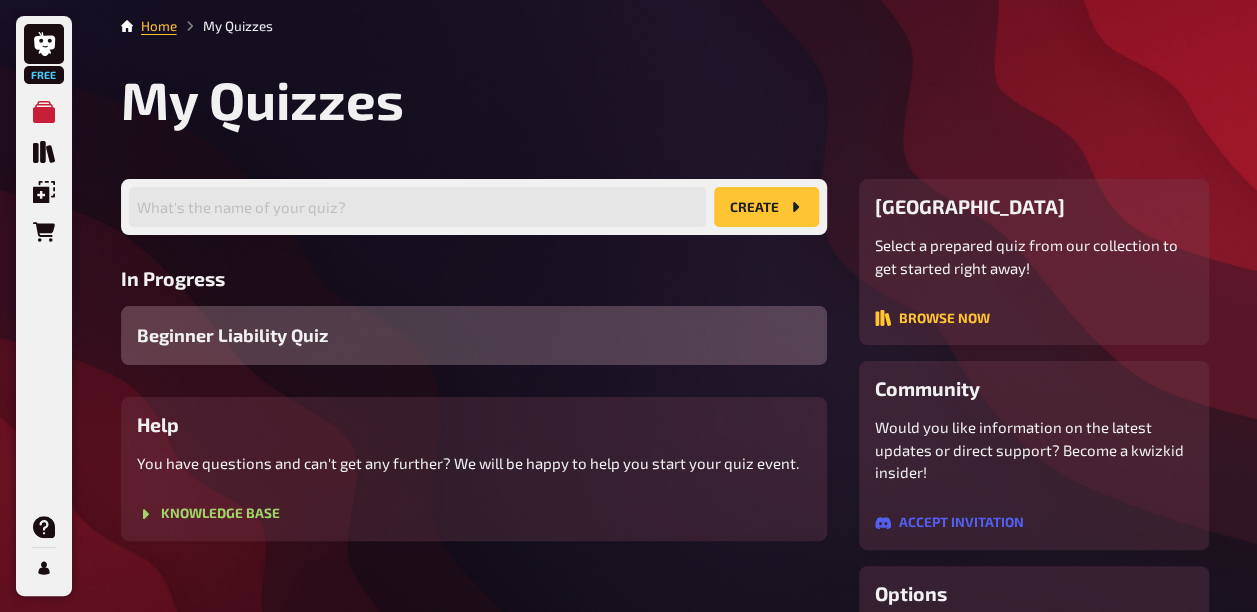 click on "Beginner Liability Quiz" at bounding box center [232, 335] 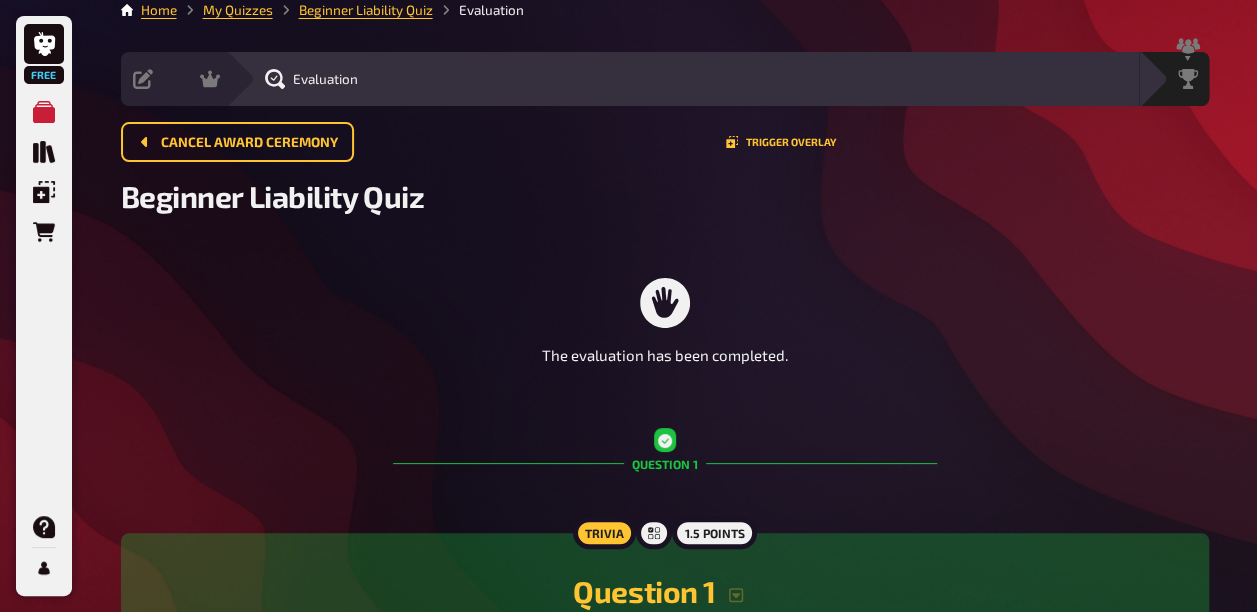 scroll, scrollTop: 0, scrollLeft: 0, axis: both 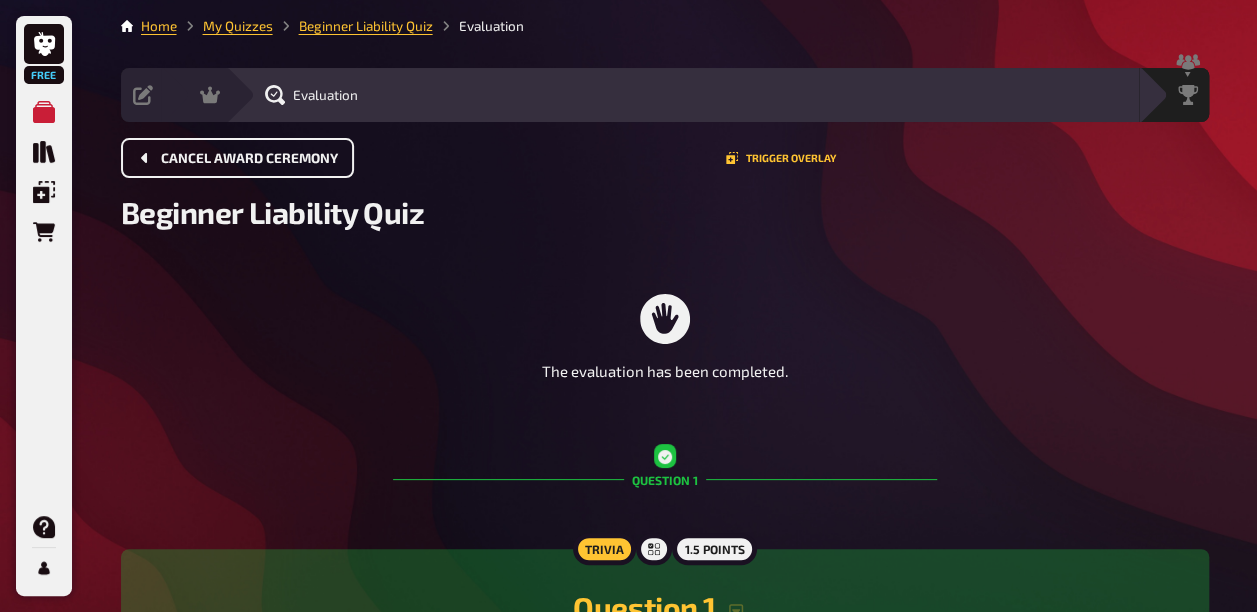 click on "Cancel award ceremony" at bounding box center [237, 158] 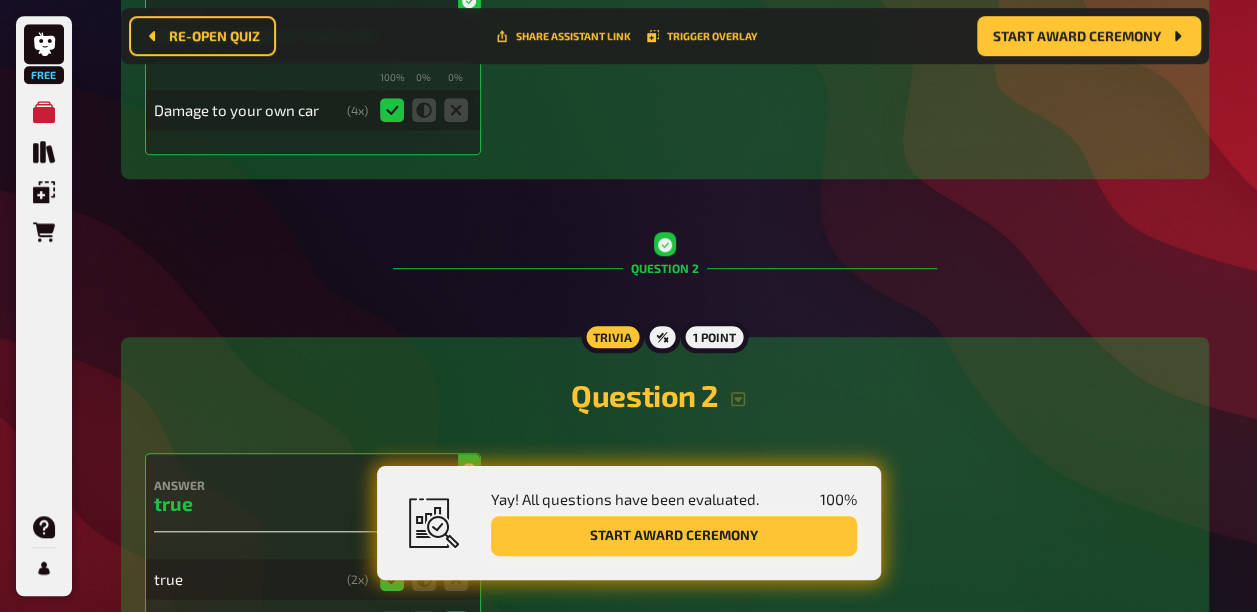 click on "Start award ceremony" at bounding box center [674, 536] 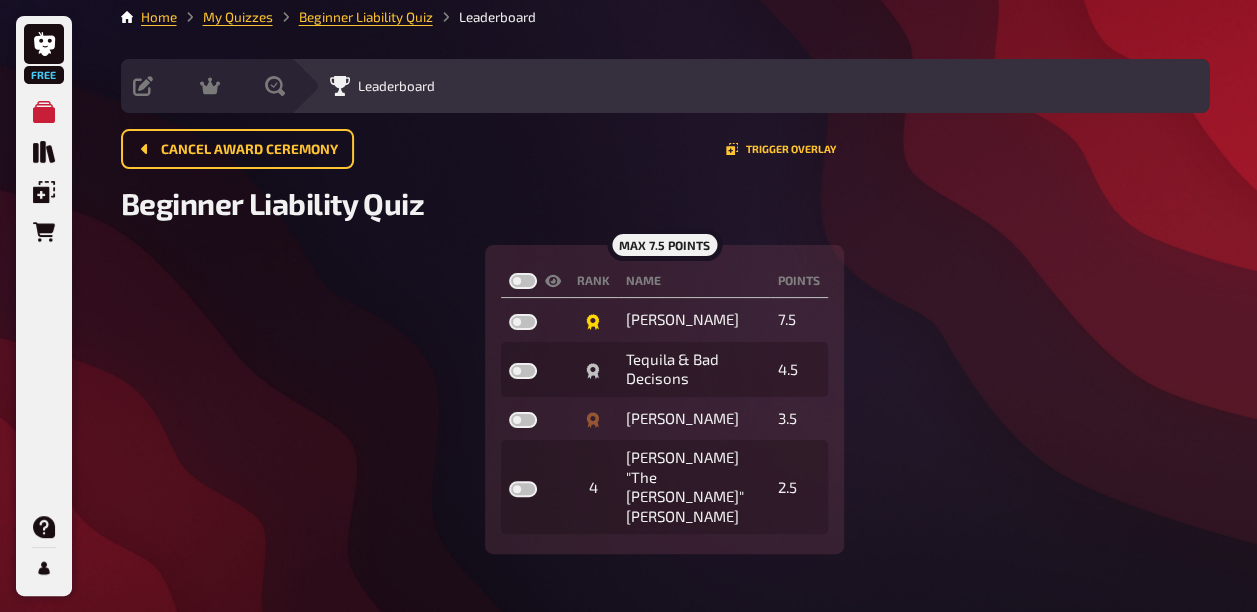 scroll, scrollTop: 8, scrollLeft: 0, axis: vertical 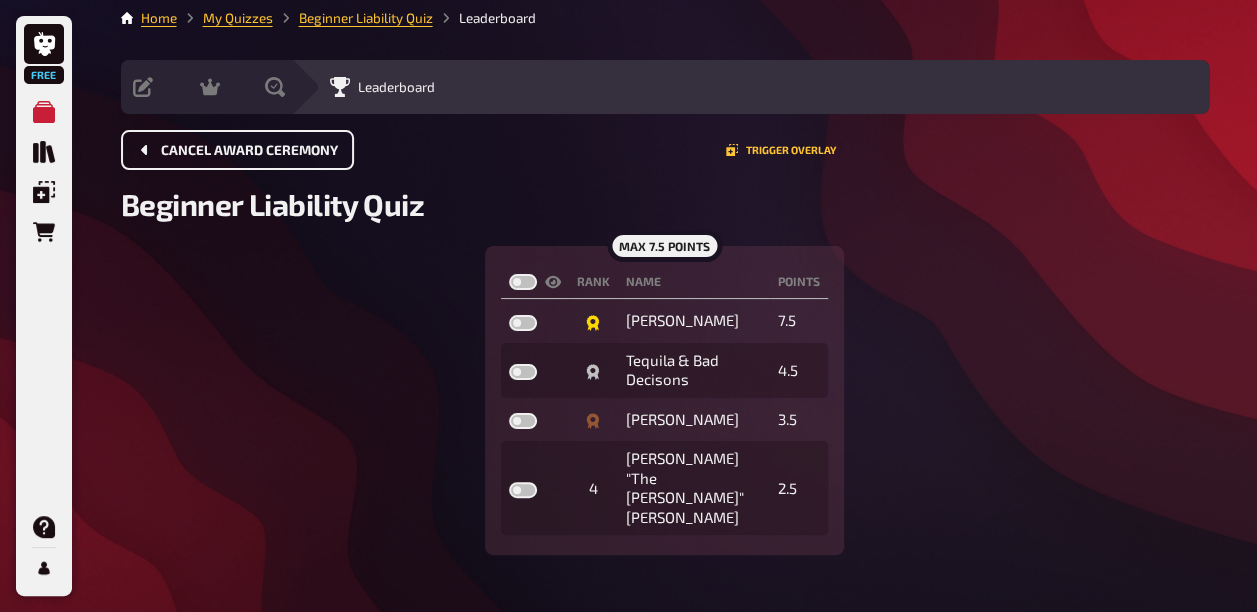 click on "Cancel award ceremony" at bounding box center [237, 150] 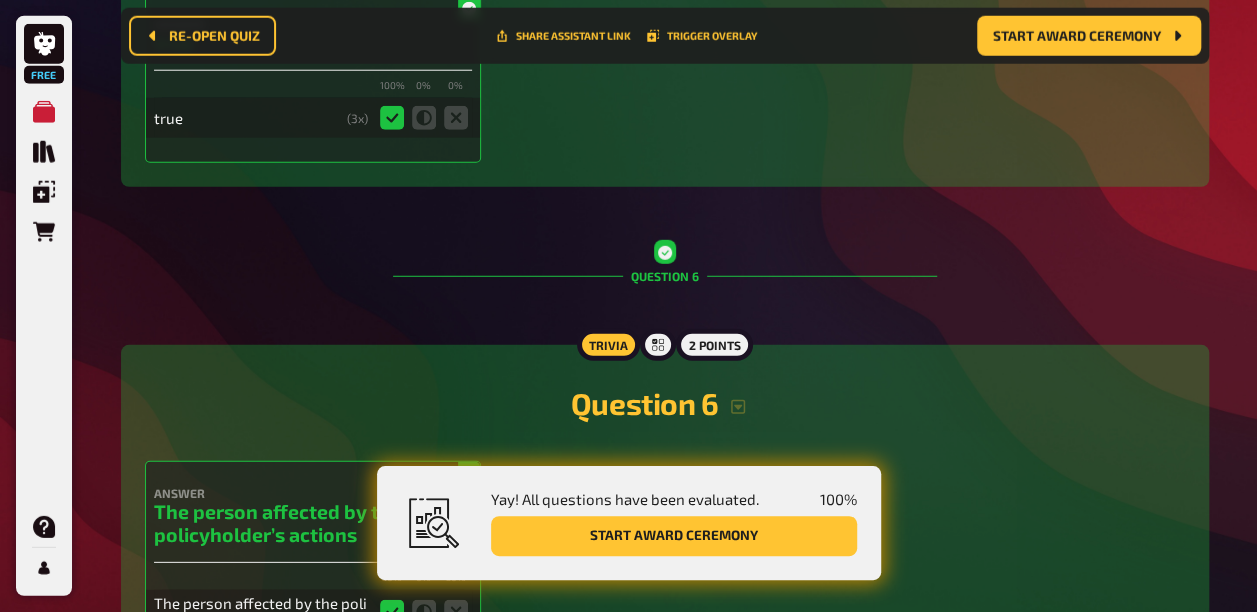 scroll, scrollTop: 2863, scrollLeft: 0, axis: vertical 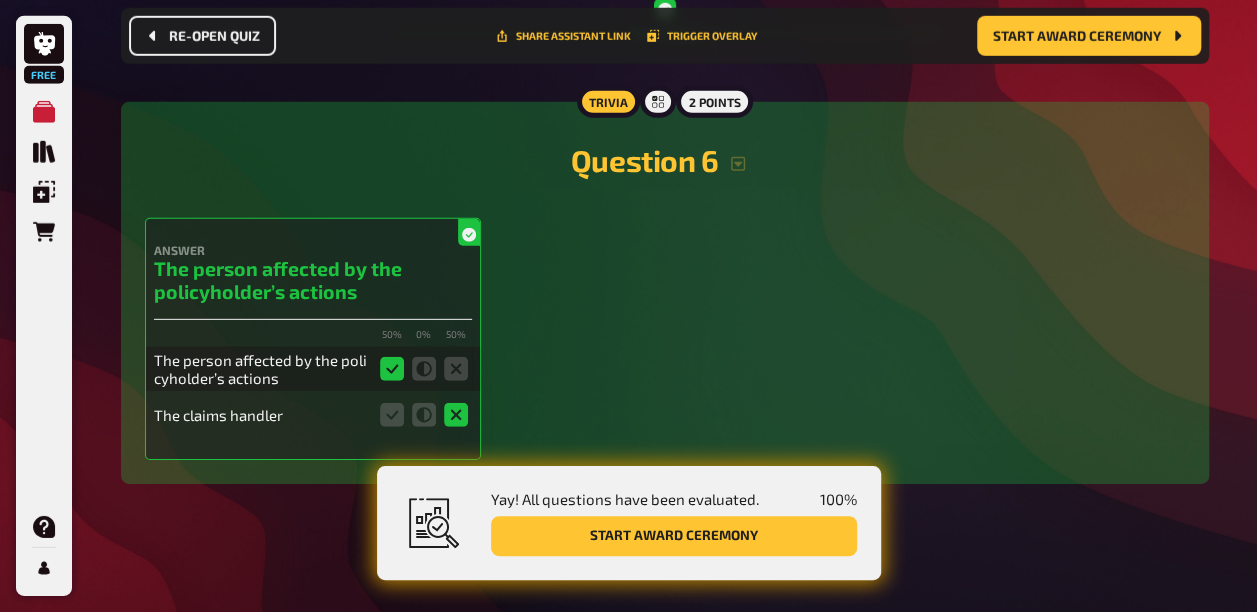 click on "Re-open Quiz" at bounding box center (214, 36) 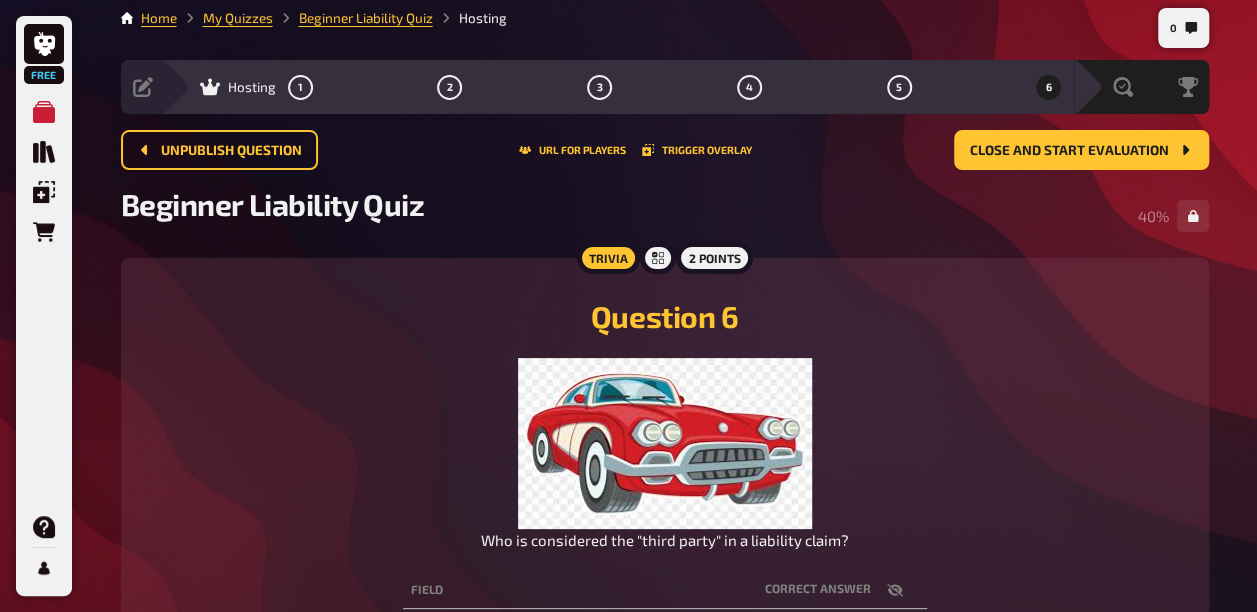 scroll, scrollTop: 0, scrollLeft: 0, axis: both 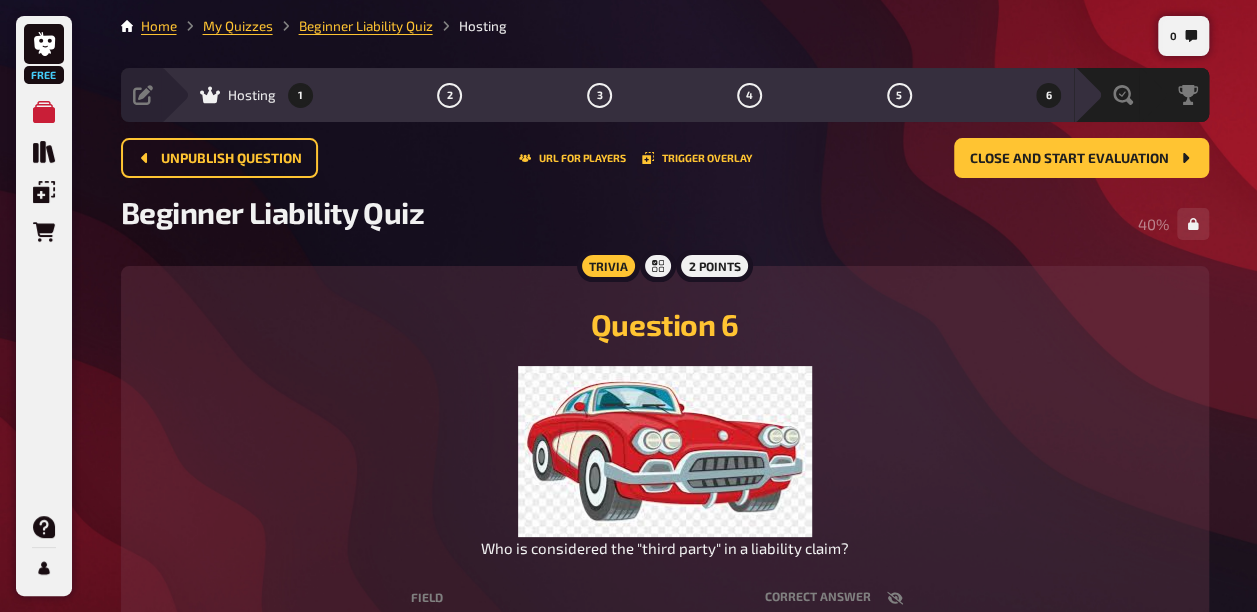 click on "1" at bounding box center [300, 95] 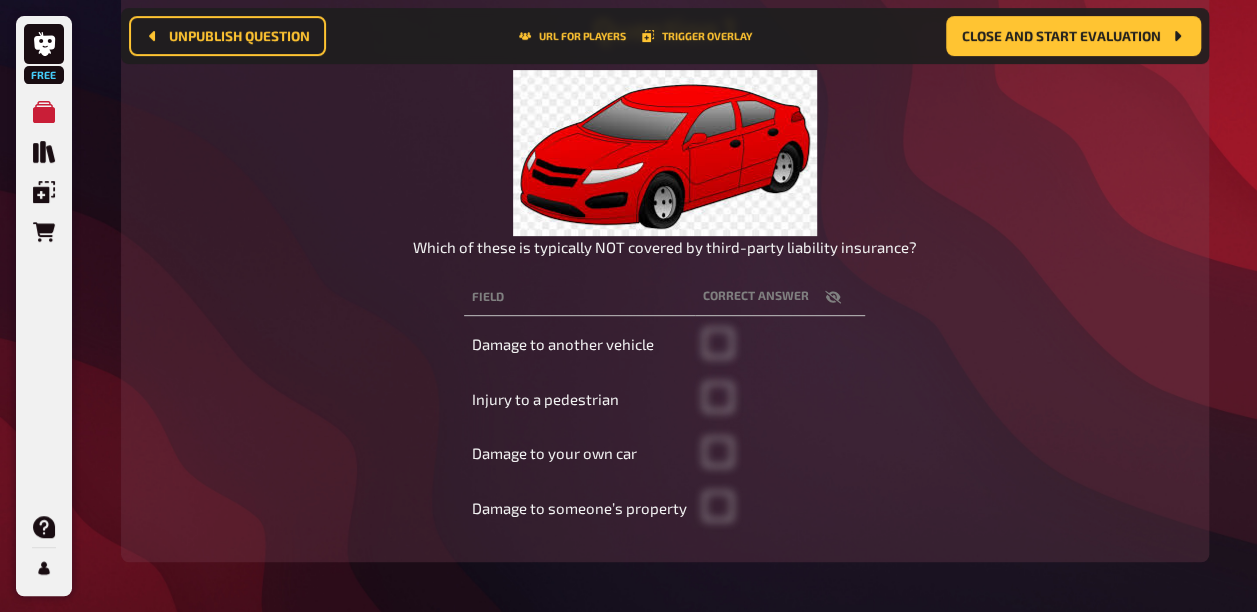 scroll, scrollTop: 316, scrollLeft: 0, axis: vertical 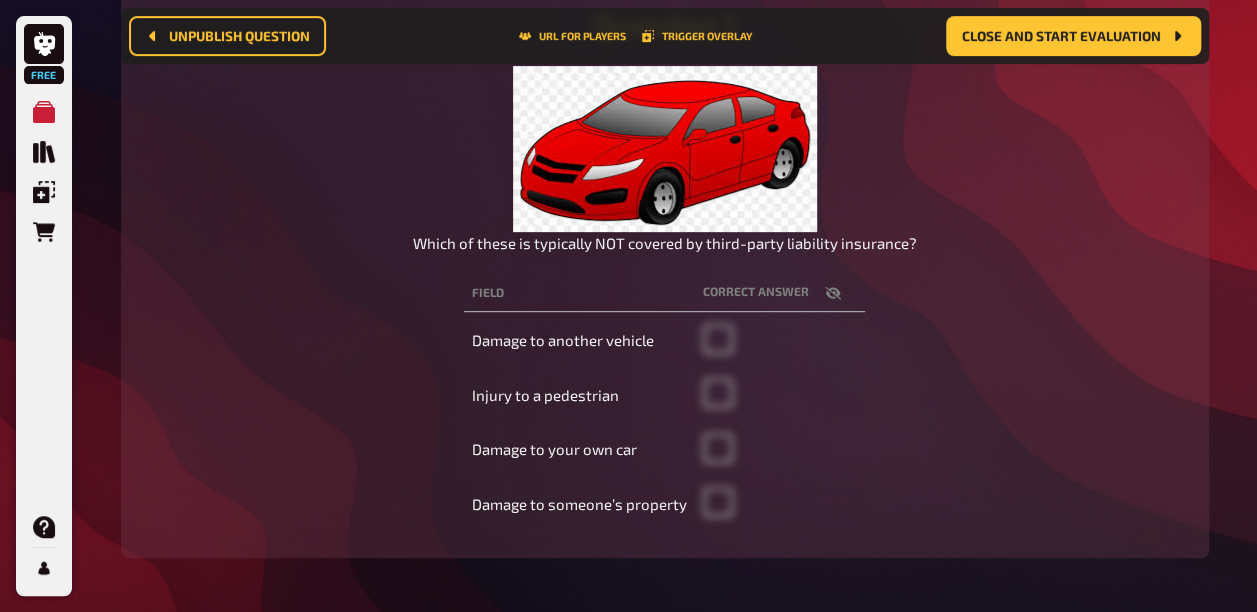 click at bounding box center [833, 293] 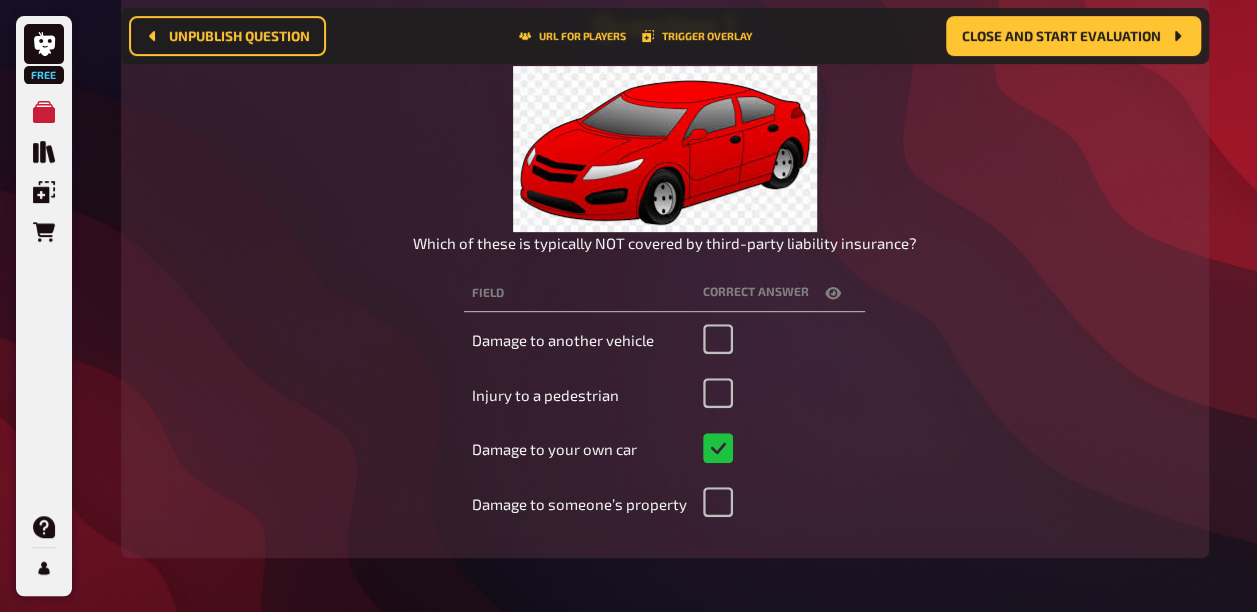 click at bounding box center [833, 293] 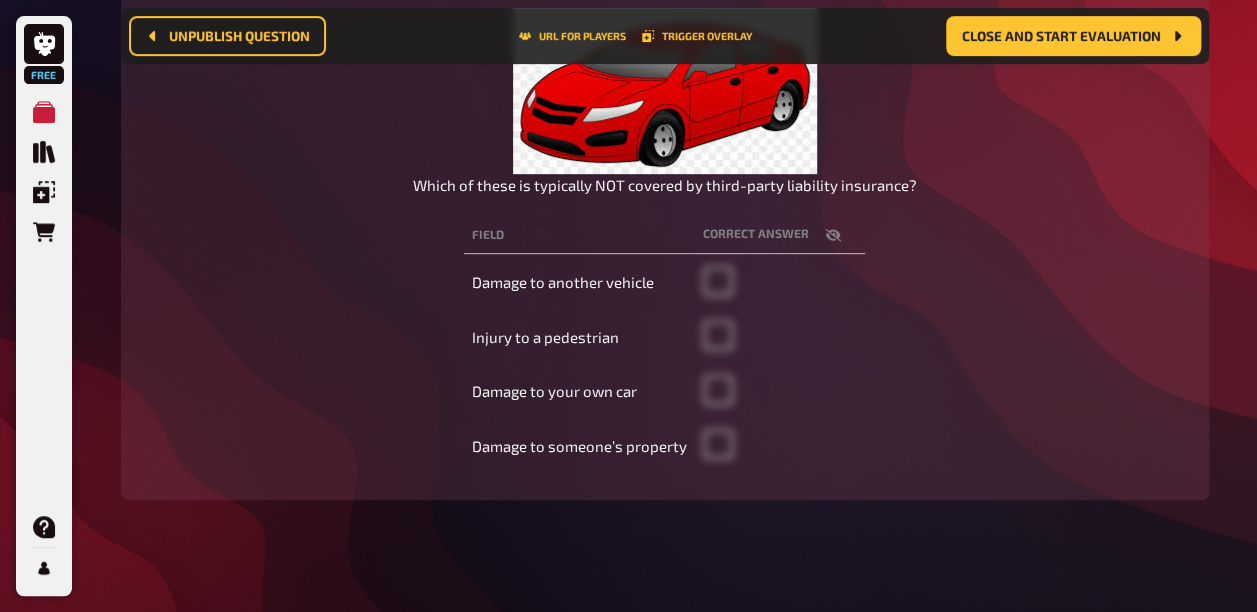 scroll, scrollTop: 316, scrollLeft: 0, axis: vertical 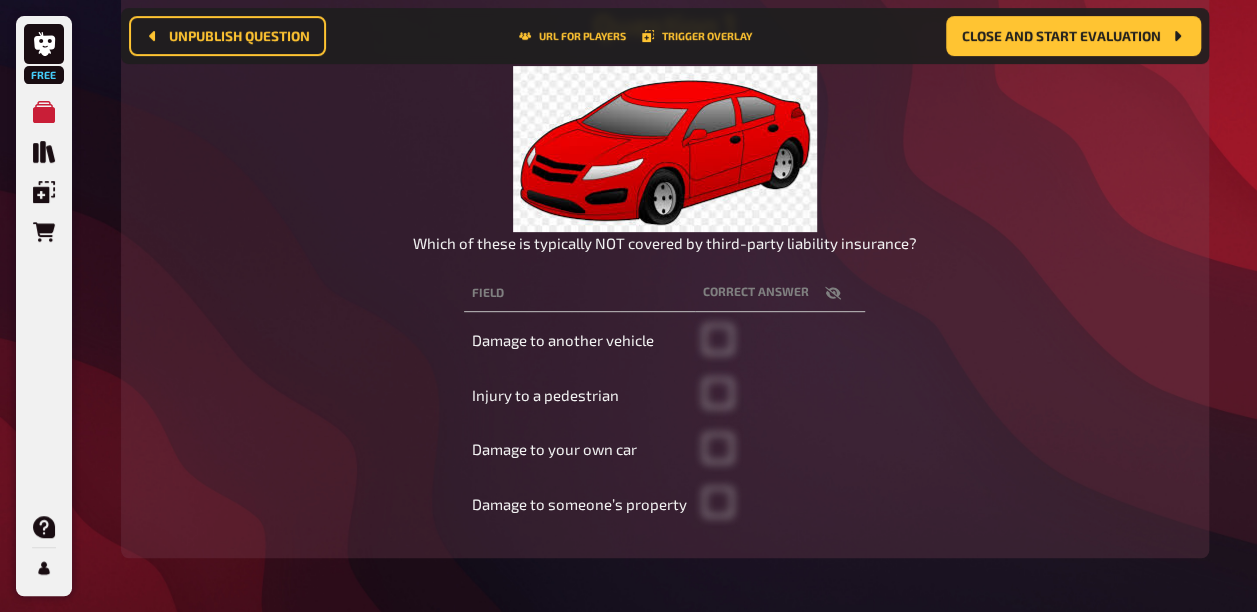 drag, startPoint x: 798, startPoint y: 360, endPoint x: 800, endPoint y: 428, distance: 68.0294 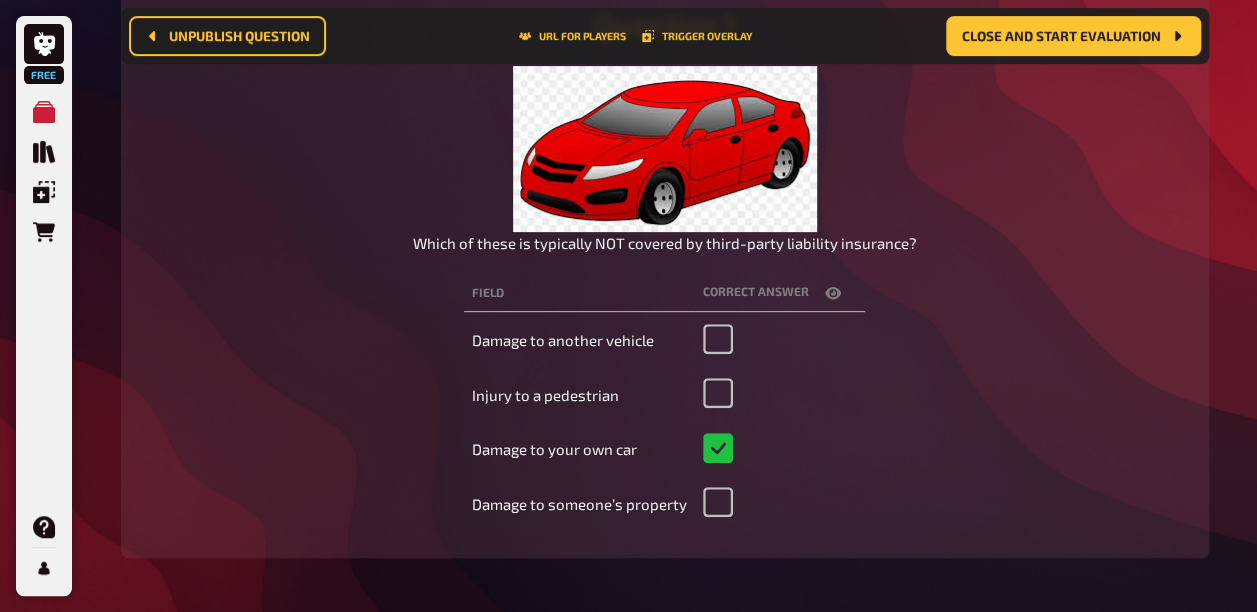 click 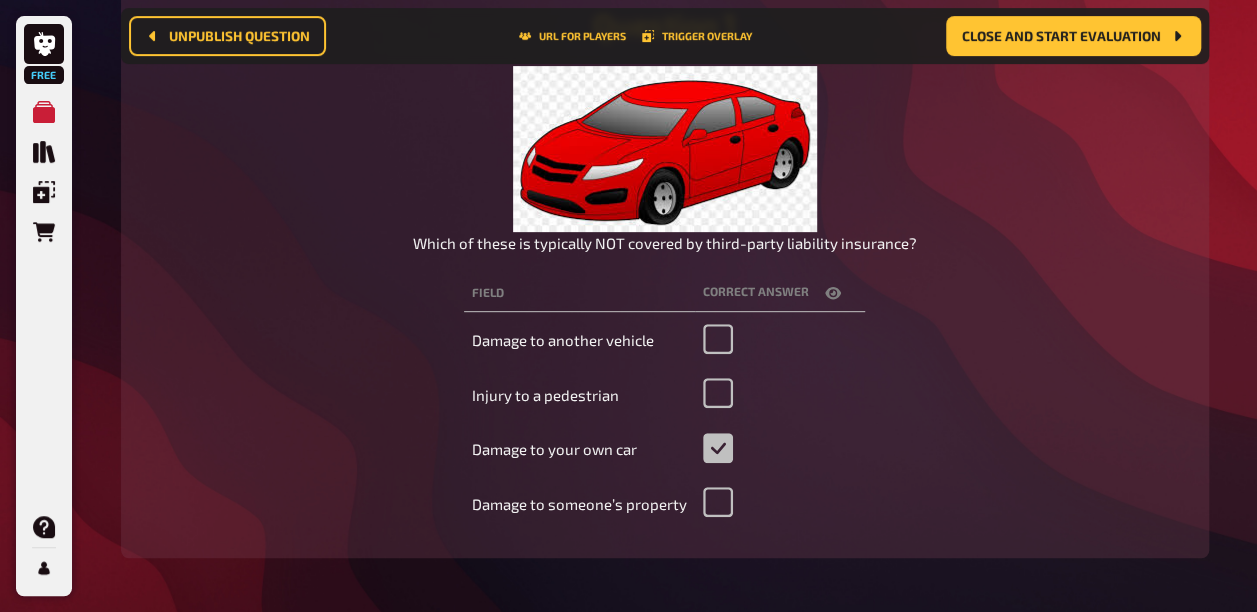 checkbox on "false" 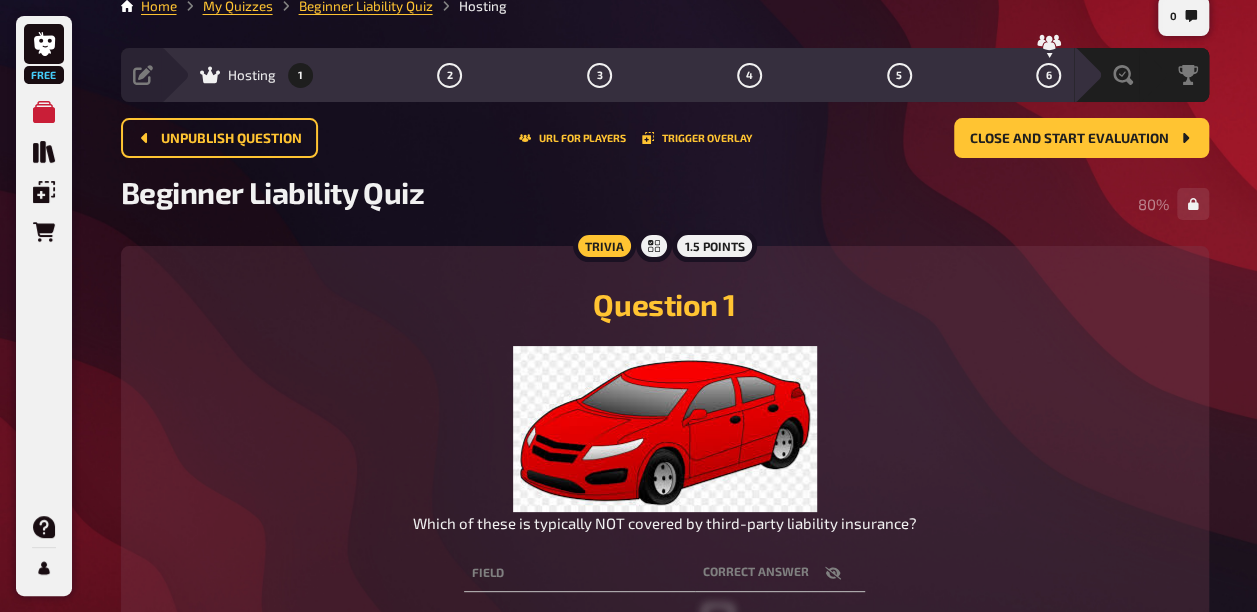 scroll, scrollTop: 0, scrollLeft: 0, axis: both 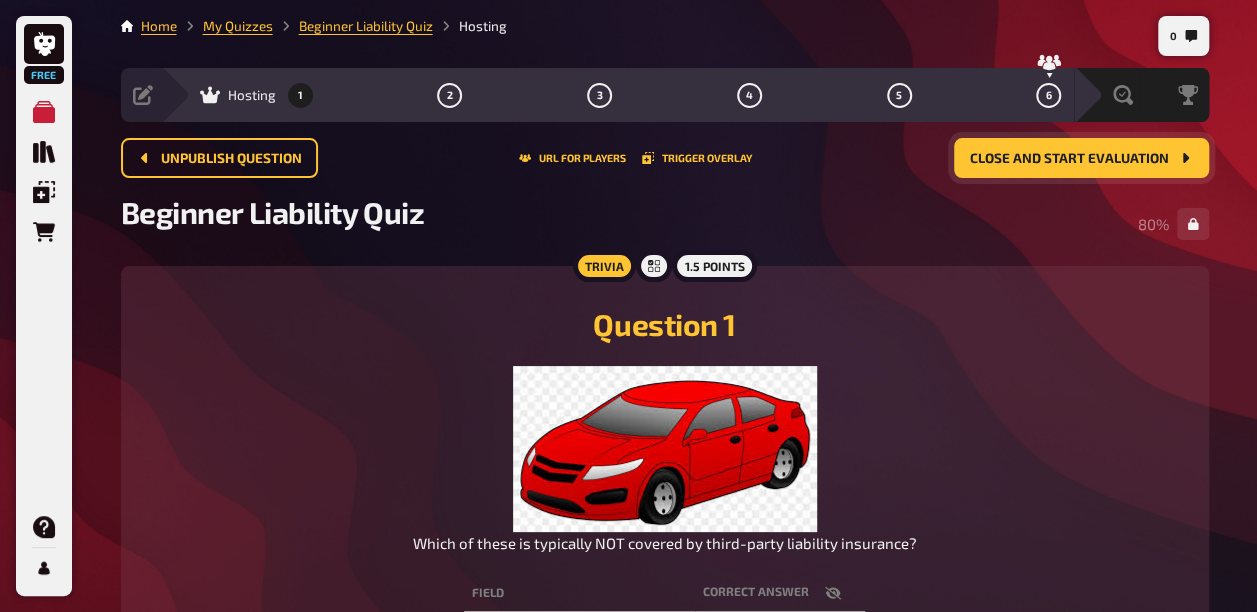 click on "Close and start evaluation" at bounding box center [1069, 159] 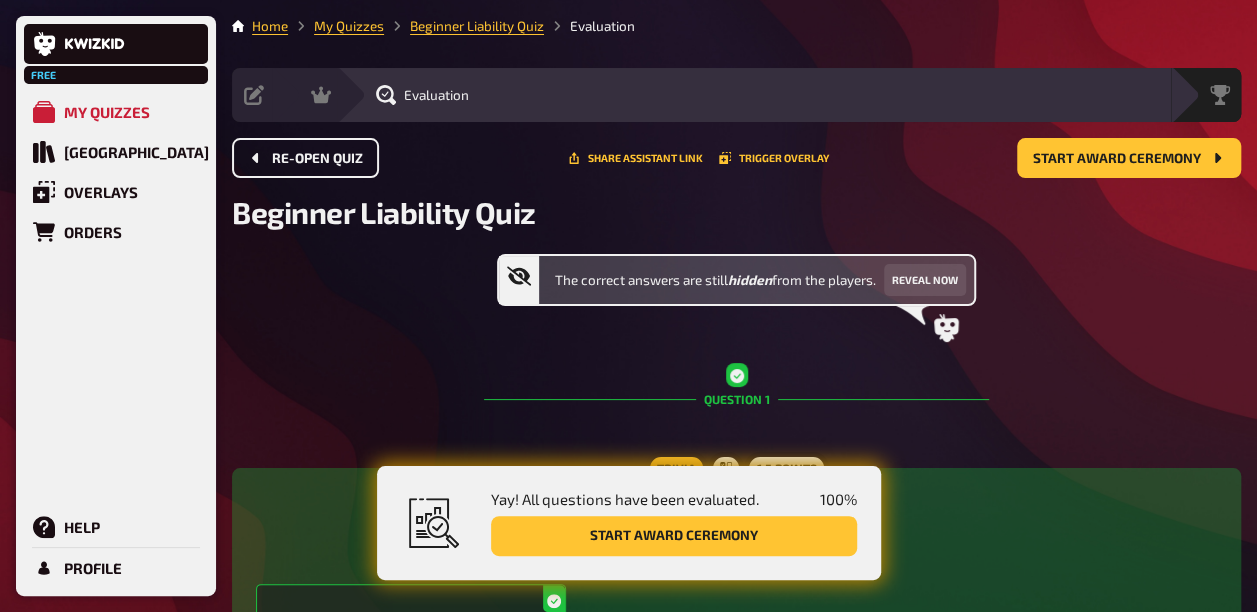 drag, startPoint x: 241, startPoint y: 153, endPoint x: 271, endPoint y: 169, distance: 34 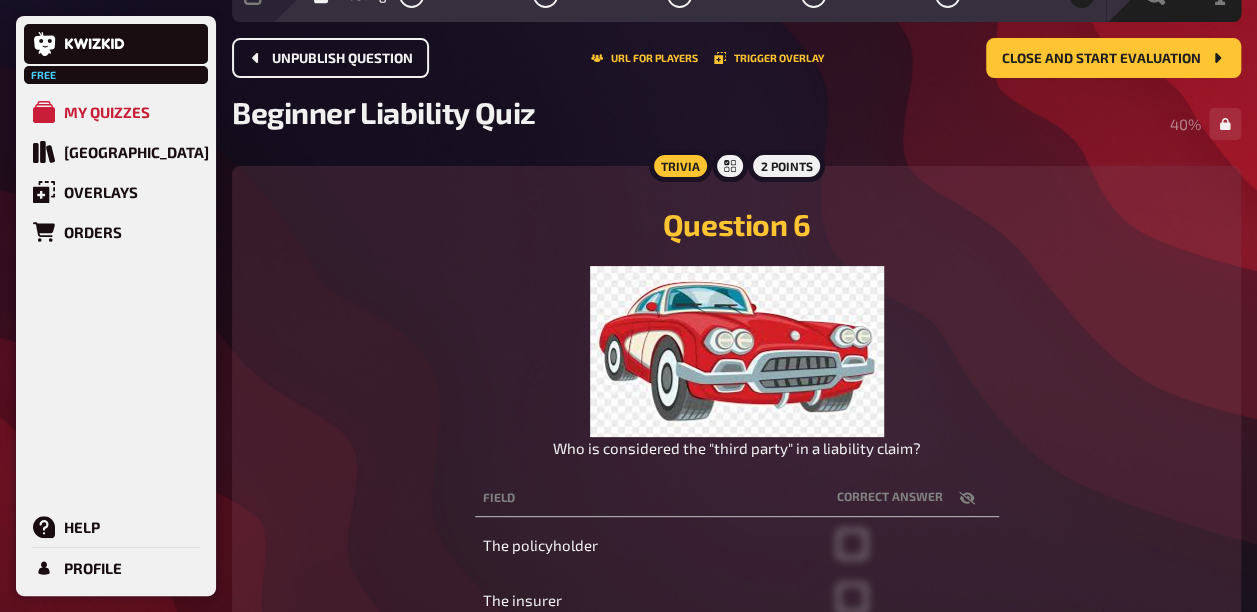 scroll, scrollTop: 0, scrollLeft: 0, axis: both 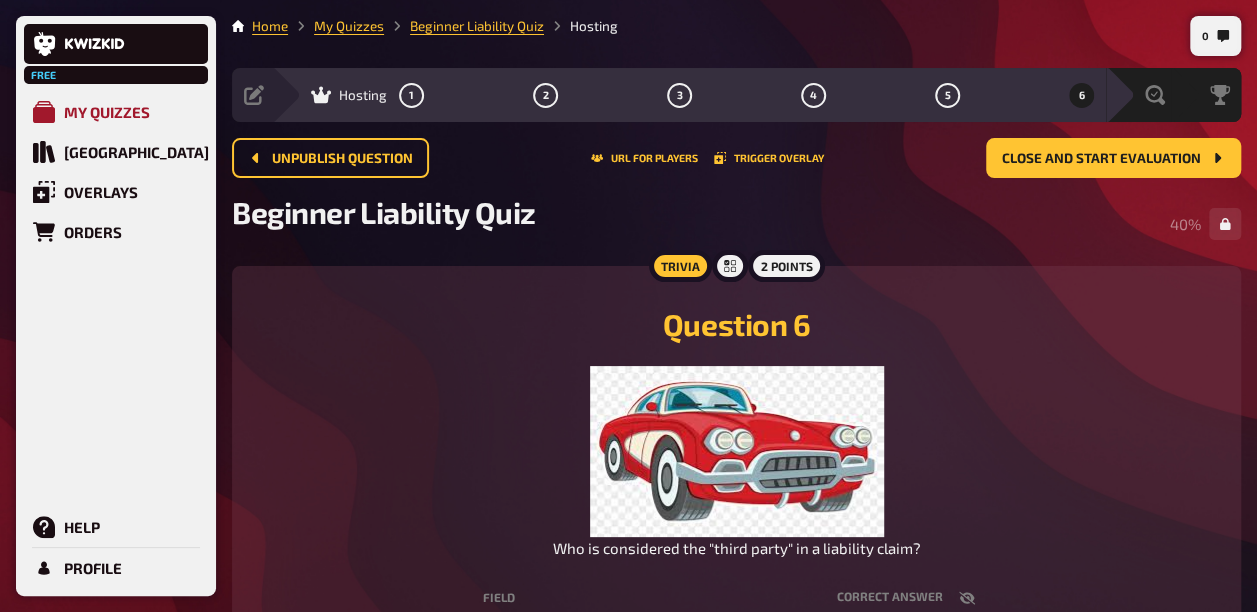 click on "My Quizzes" at bounding box center (116, 112) 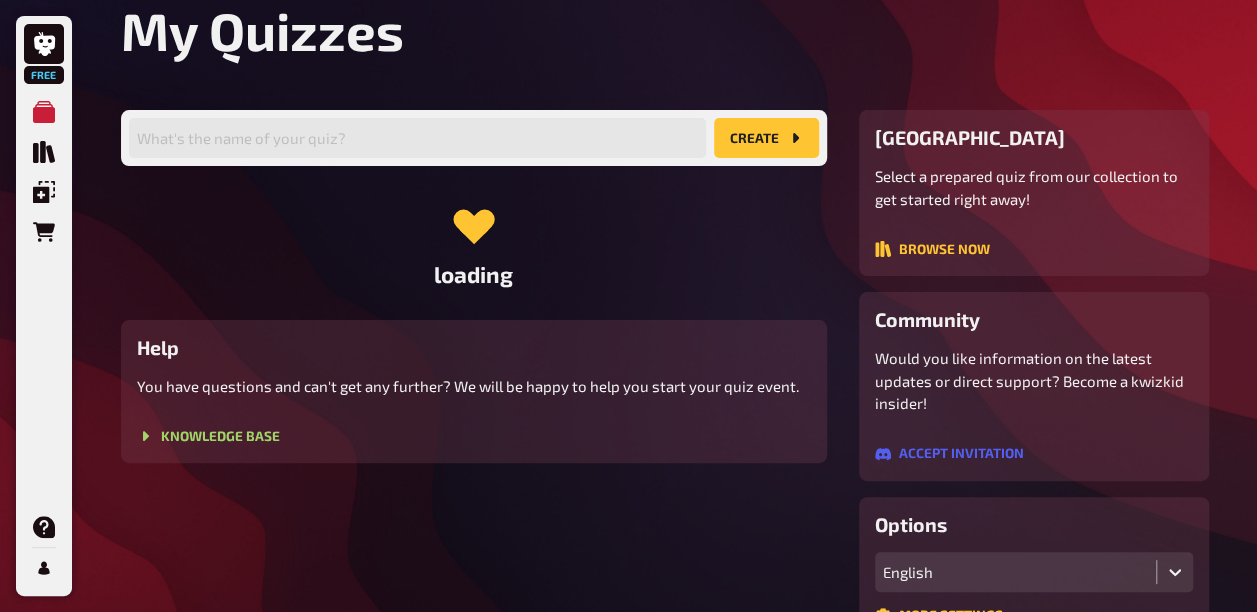 scroll, scrollTop: 100, scrollLeft: 0, axis: vertical 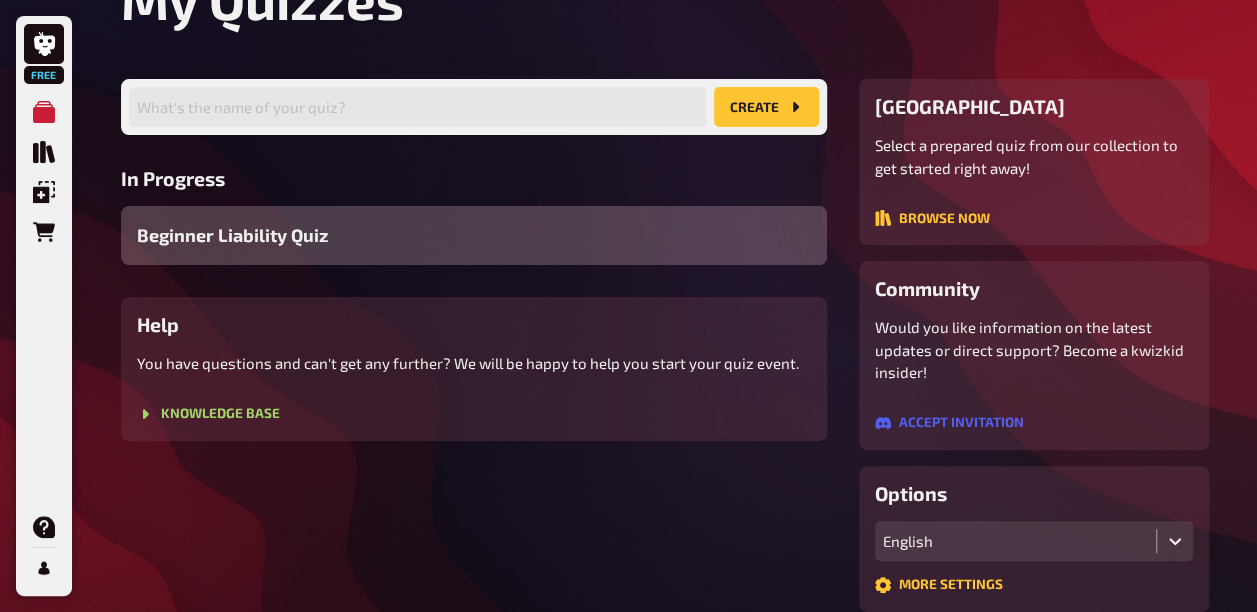 click on "Beginner Liability Quiz" at bounding box center (474, 235) 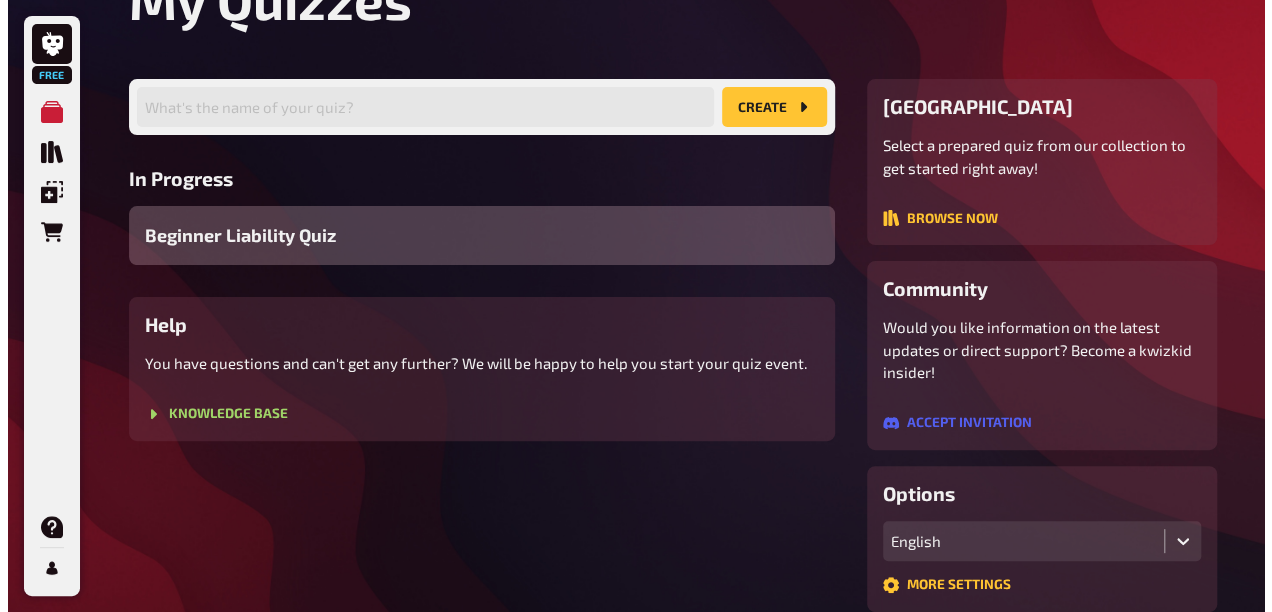 scroll, scrollTop: 0, scrollLeft: 0, axis: both 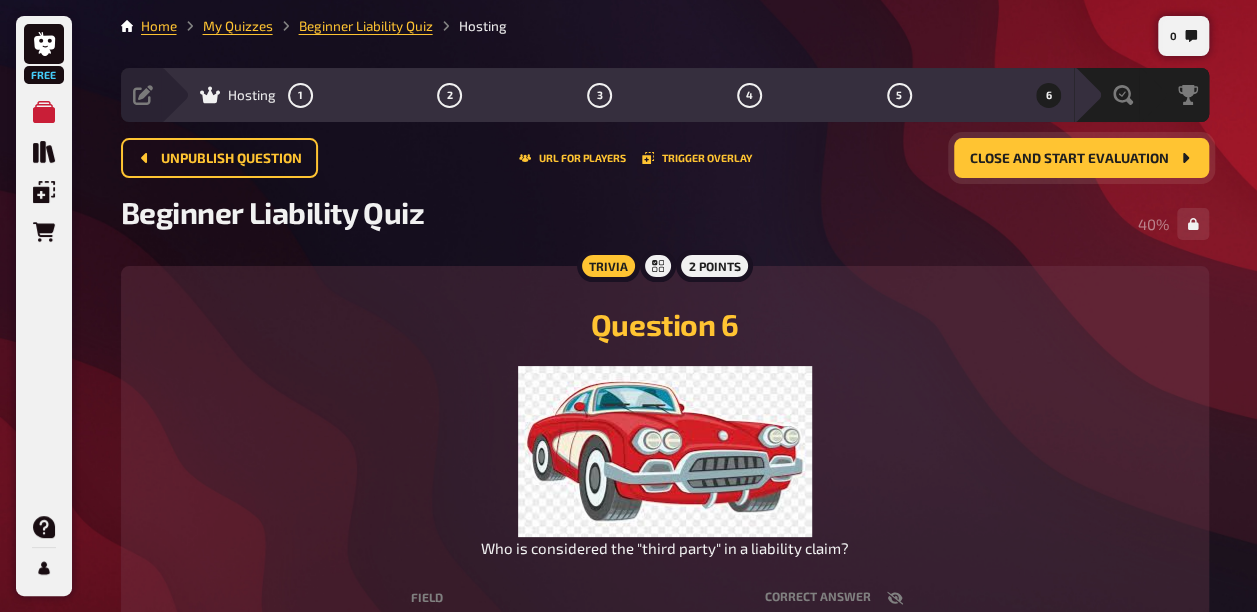 click on "Close and start evaluation" at bounding box center [1069, 159] 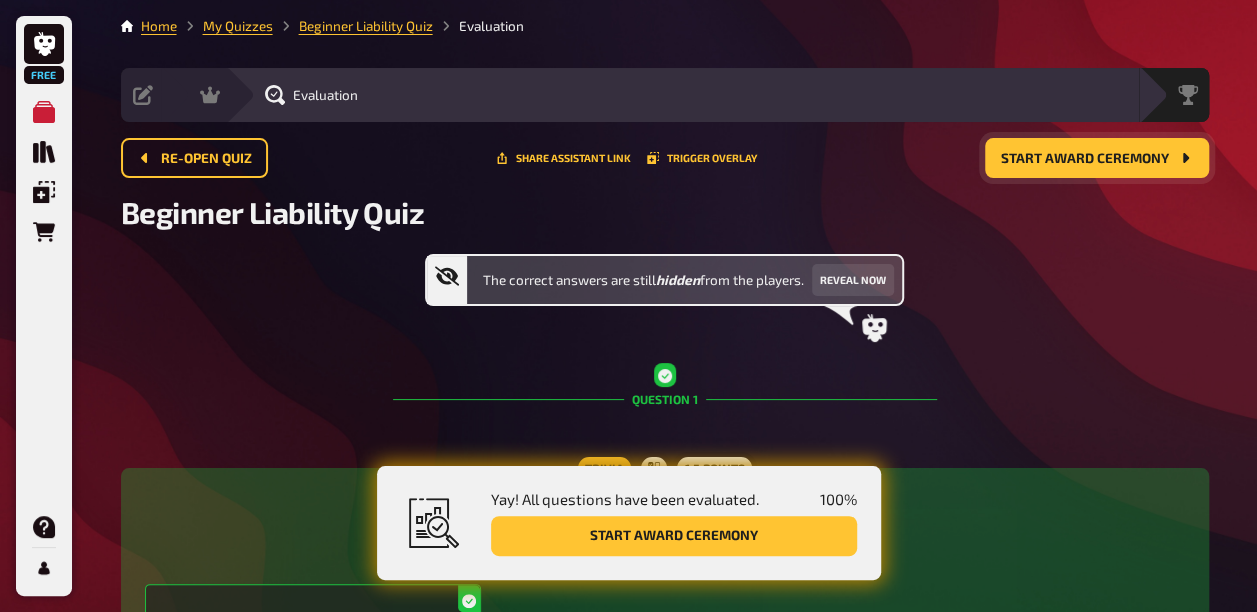 click on "Start award ceremony" at bounding box center (1085, 159) 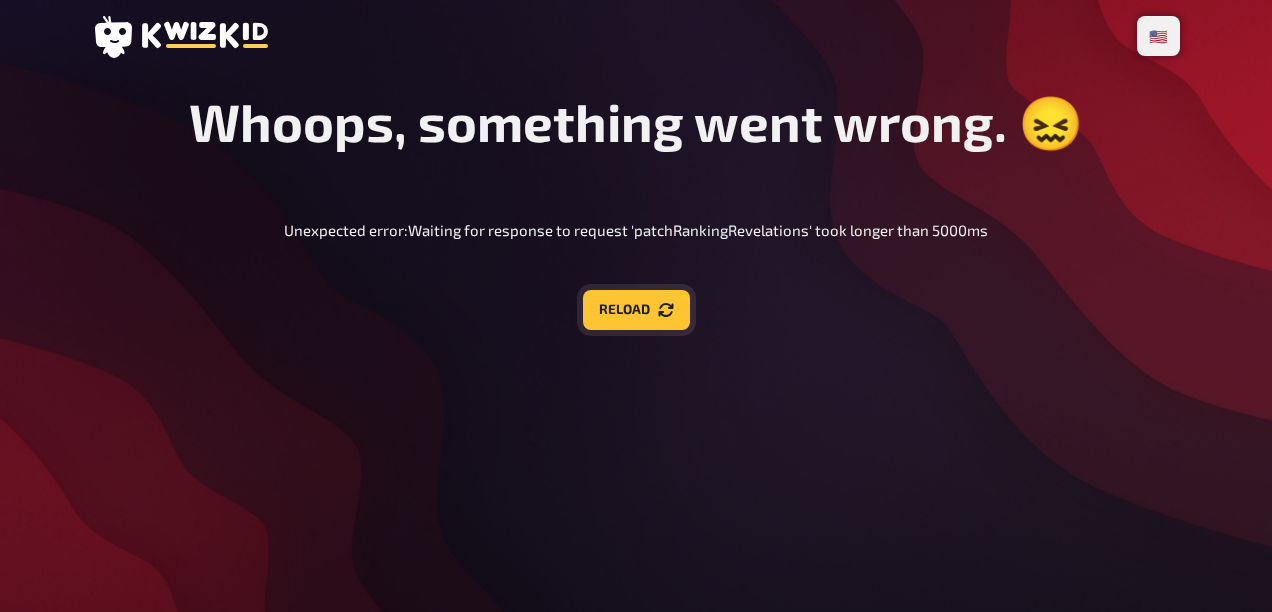 click on "Reload" at bounding box center (636, 310) 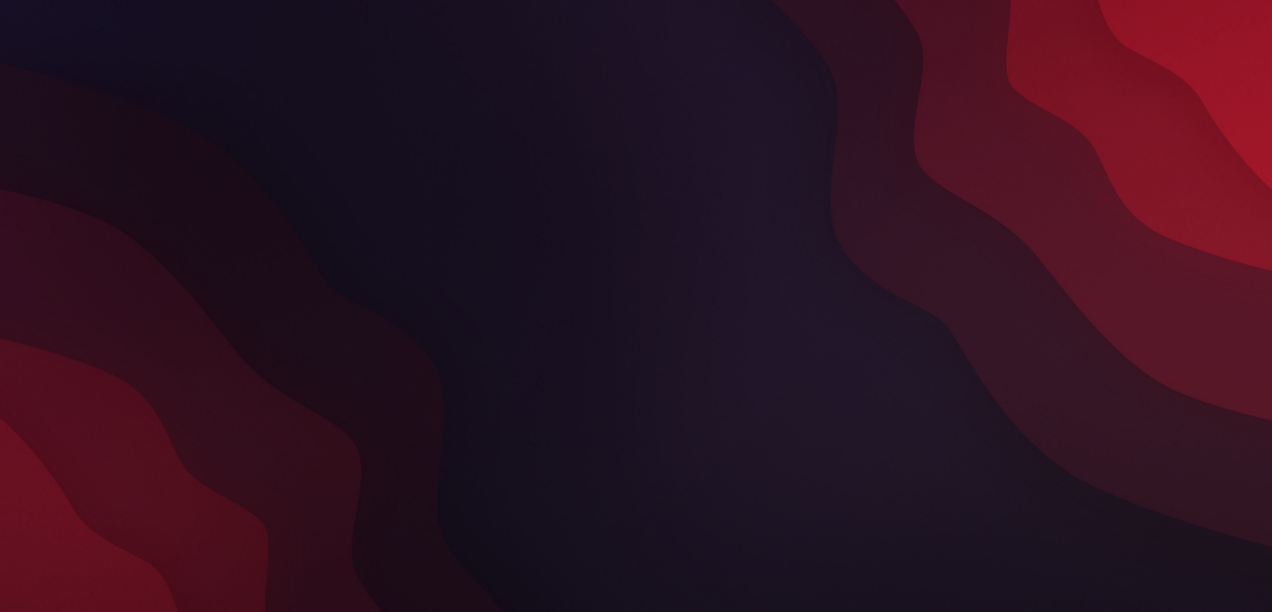 scroll, scrollTop: 0, scrollLeft: 0, axis: both 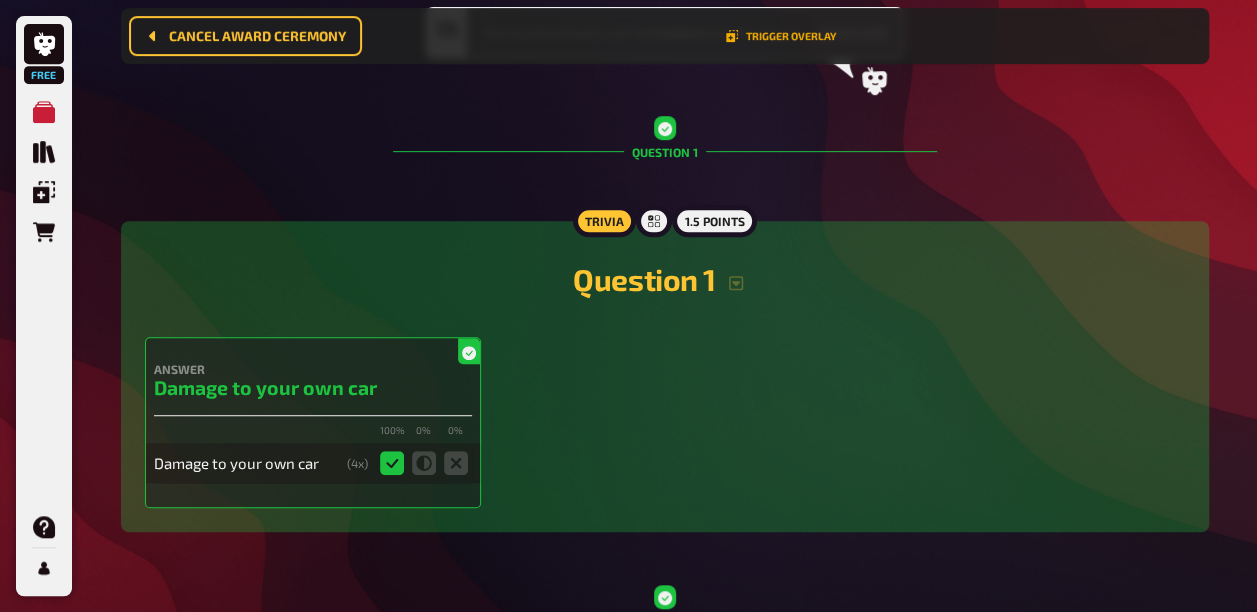 click on "Trigger Overlay" at bounding box center (781, 36) 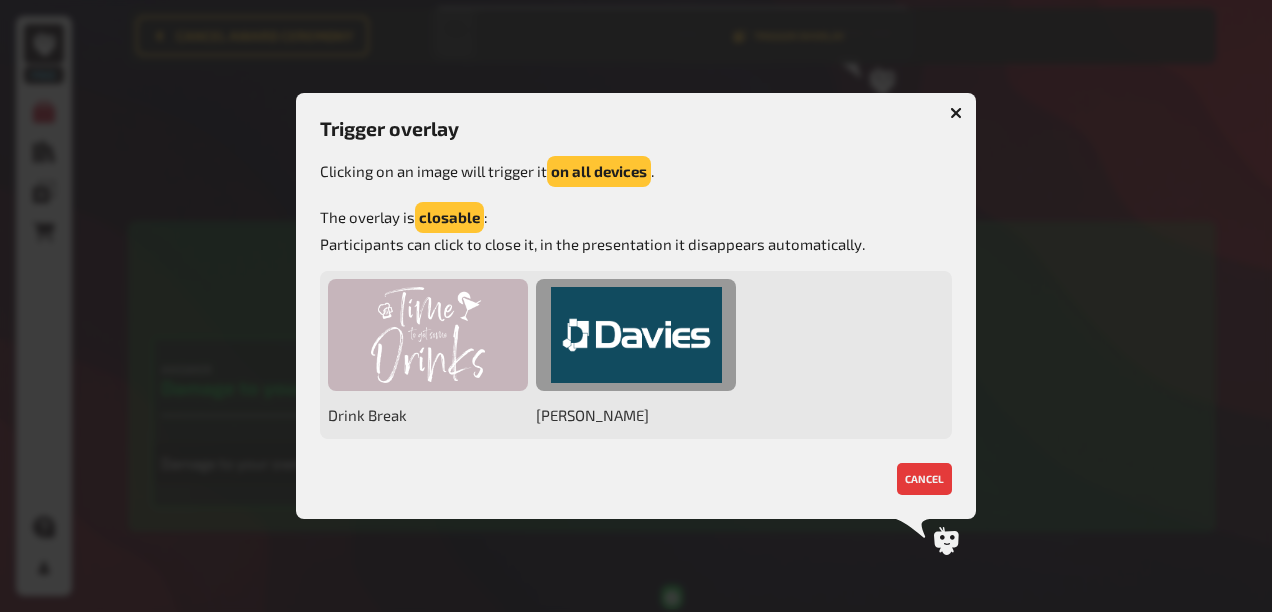 click at bounding box center [636, 335] 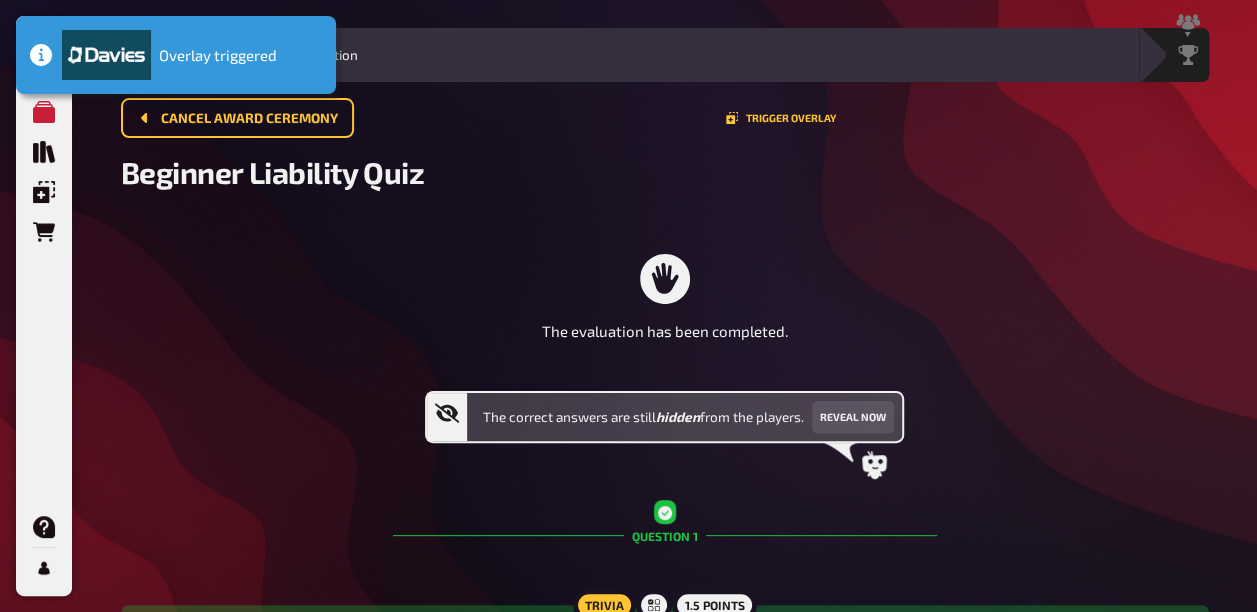 scroll, scrollTop: 0, scrollLeft: 0, axis: both 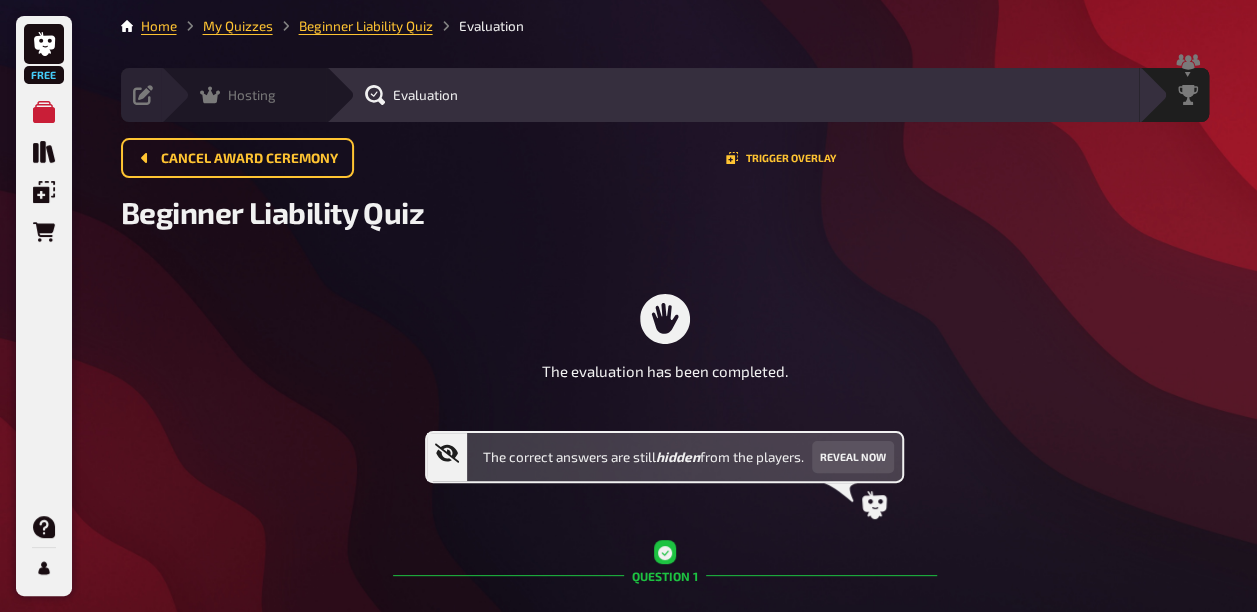 click on "Hosting" at bounding box center [238, 95] 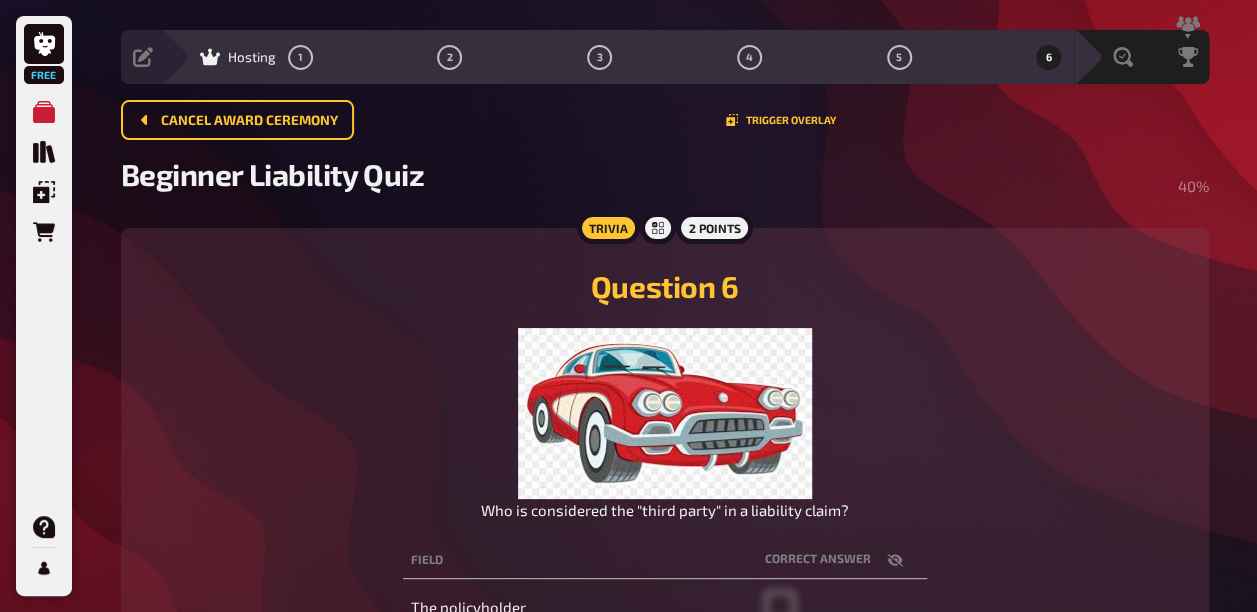 scroll, scrollTop: 0, scrollLeft: 0, axis: both 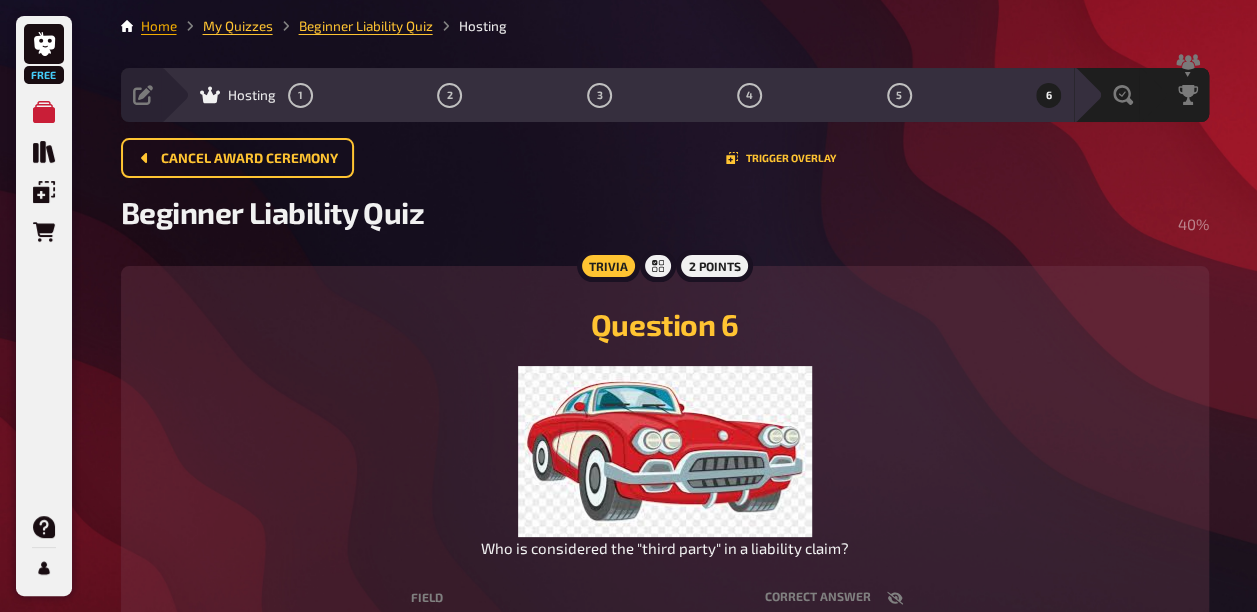 click on "Home" at bounding box center (159, 26) 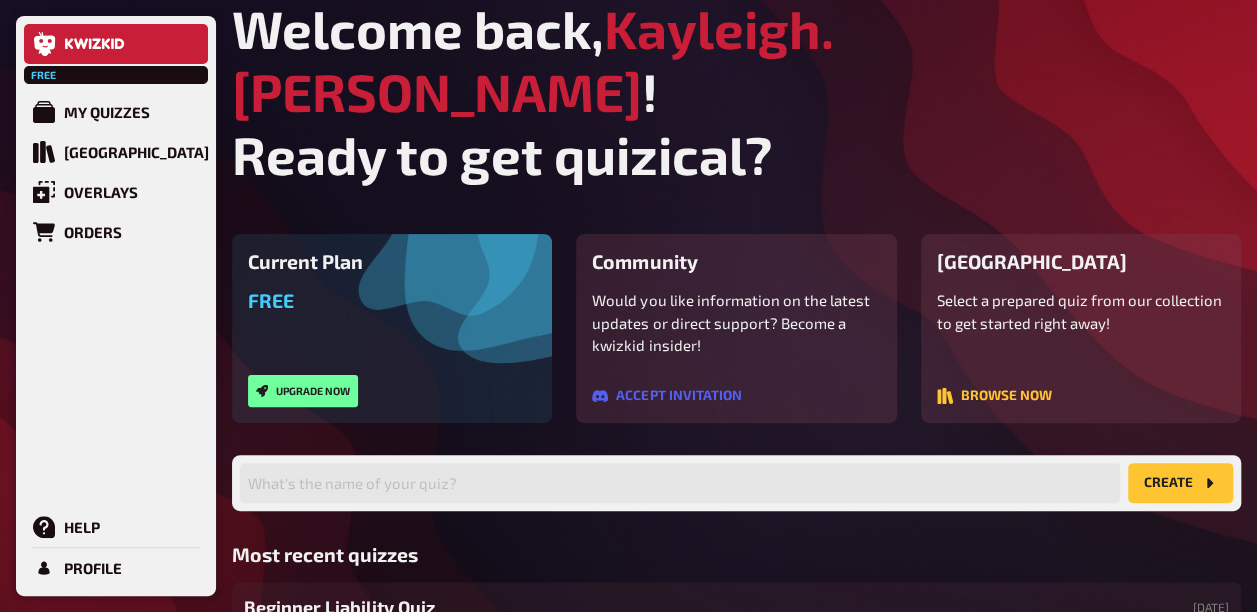 scroll, scrollTop: 160, scrollLeft: 0, axis: vertical 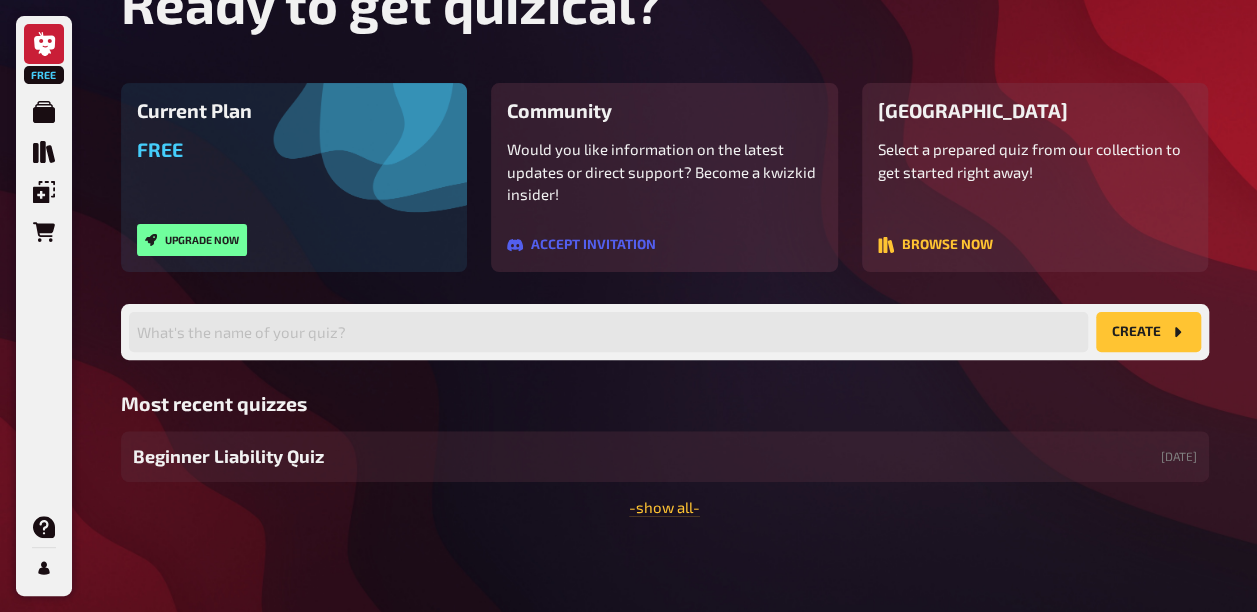 click on "Beginner Liability Quiz  07/22/2025" at bounding box center (665, 456) 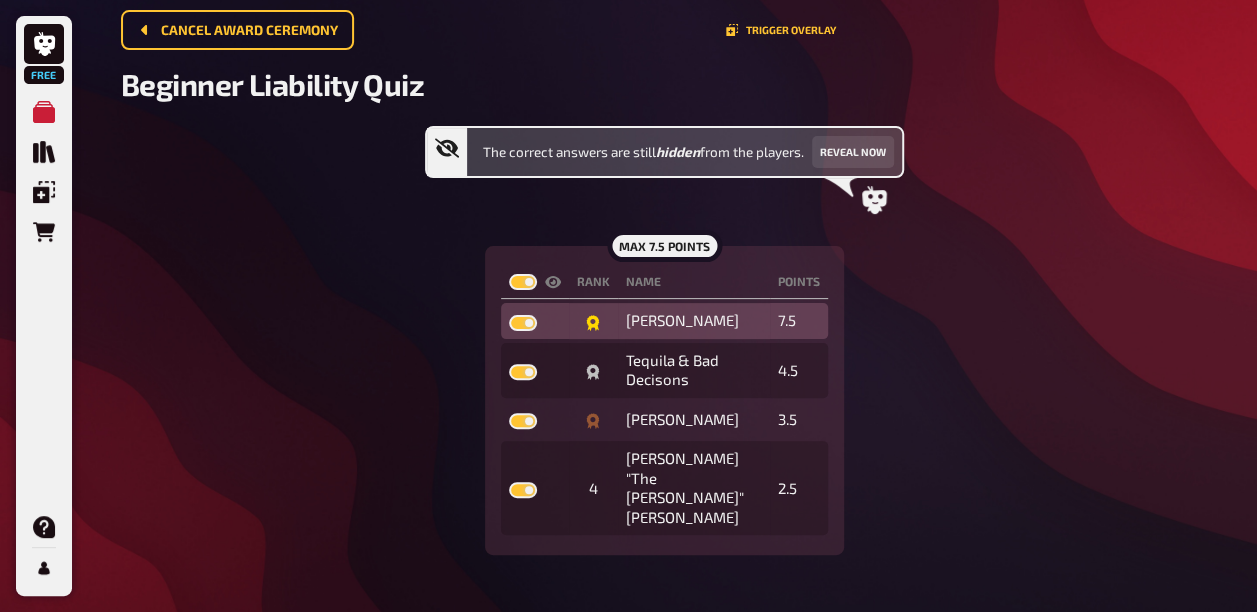 scroll, scrollTop: 0, scrollLeft: 0, axis: both 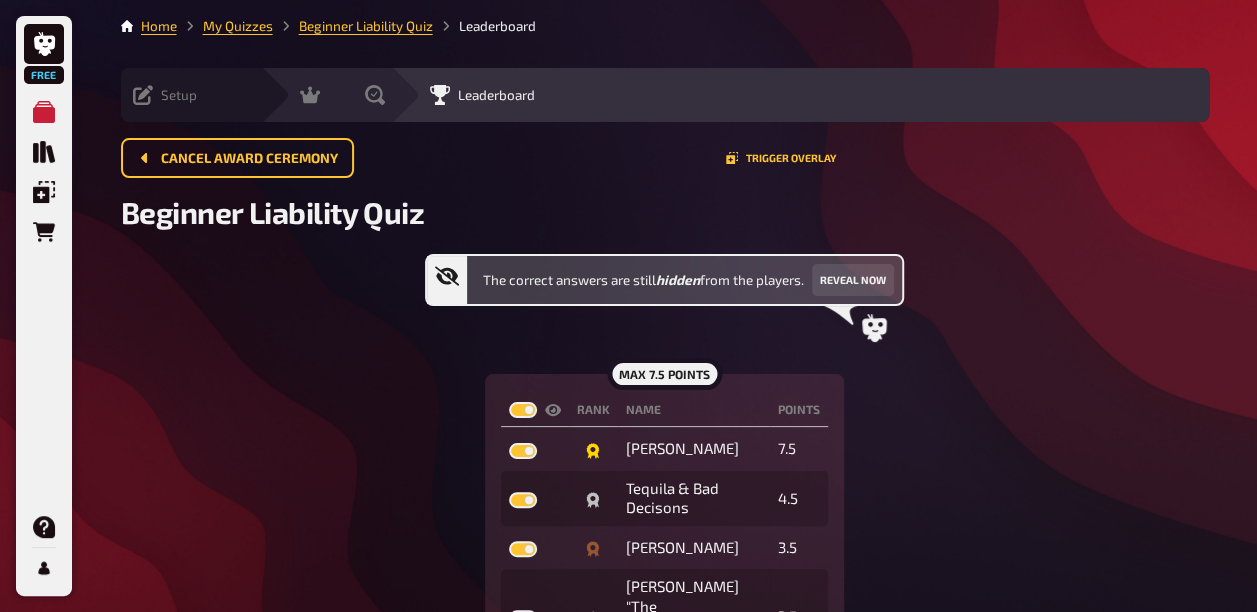 click 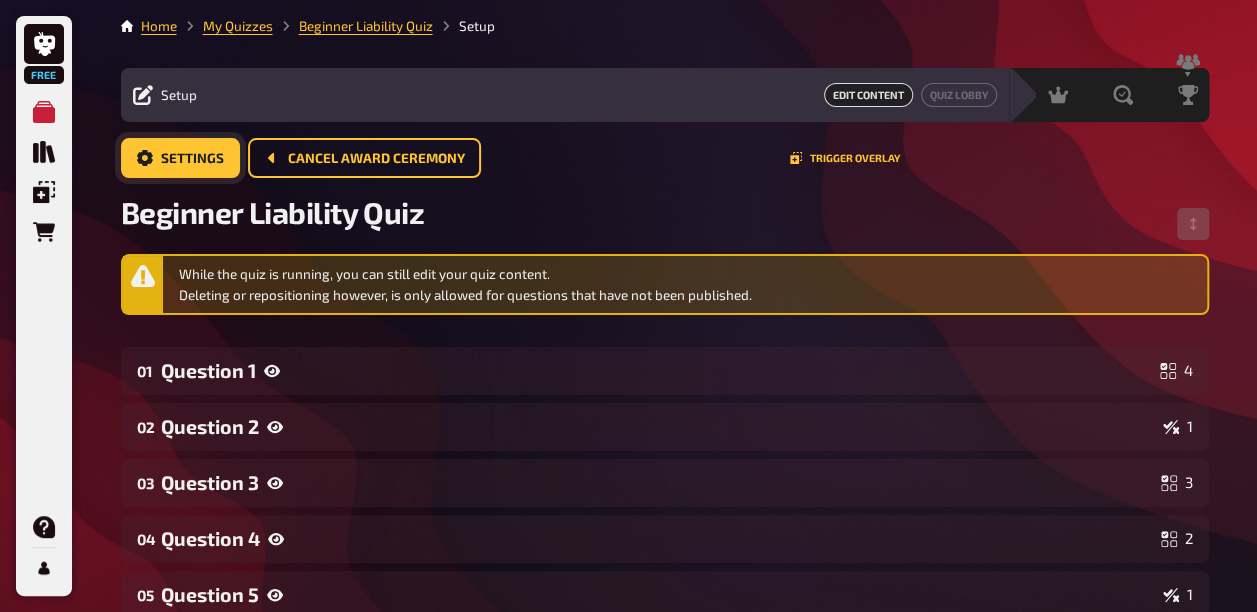 click on "Settings" at bounding box center [192, 159] 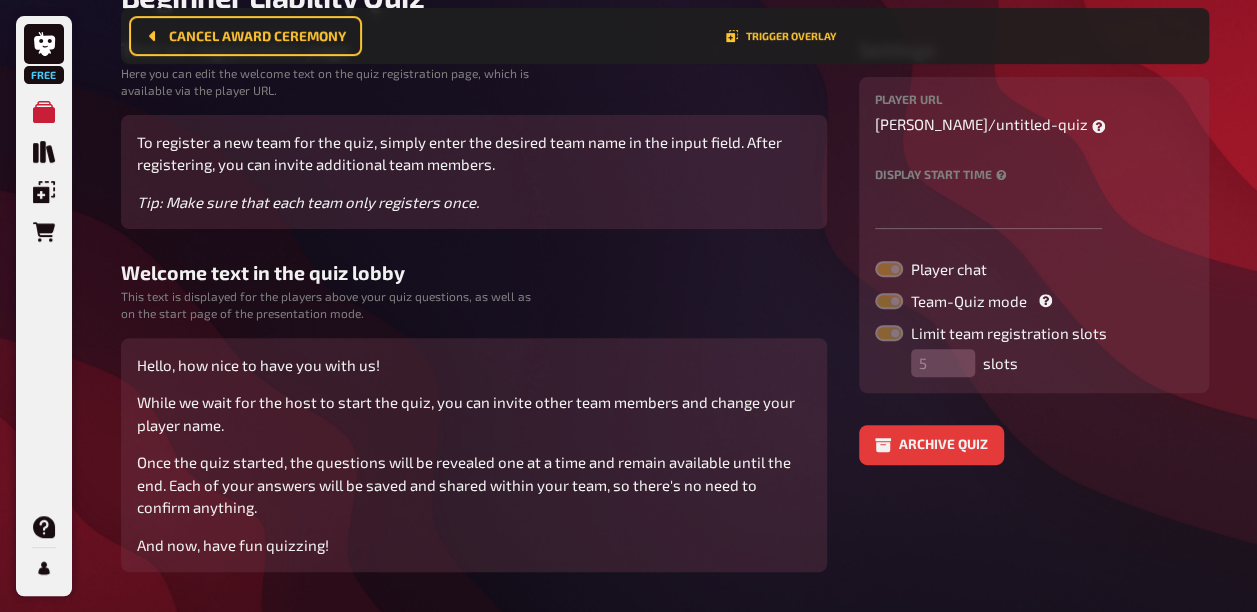 scroll, scrollTop: 0, scrollLeft: 0, axis: both 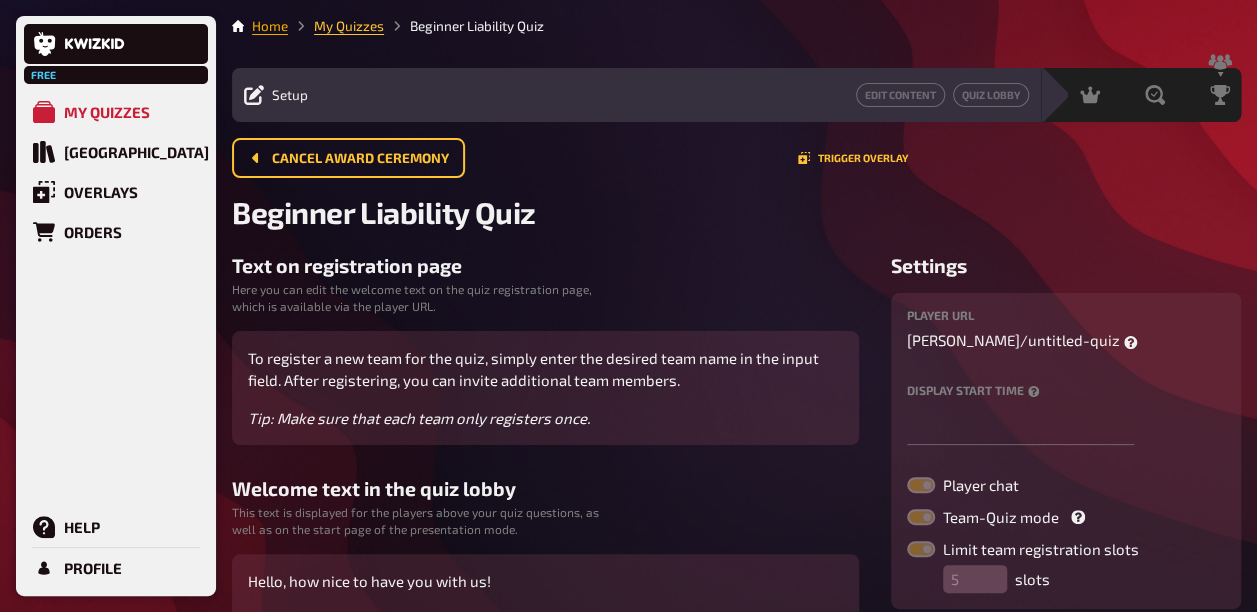 click on "Home" at bounding box center [270, 26] 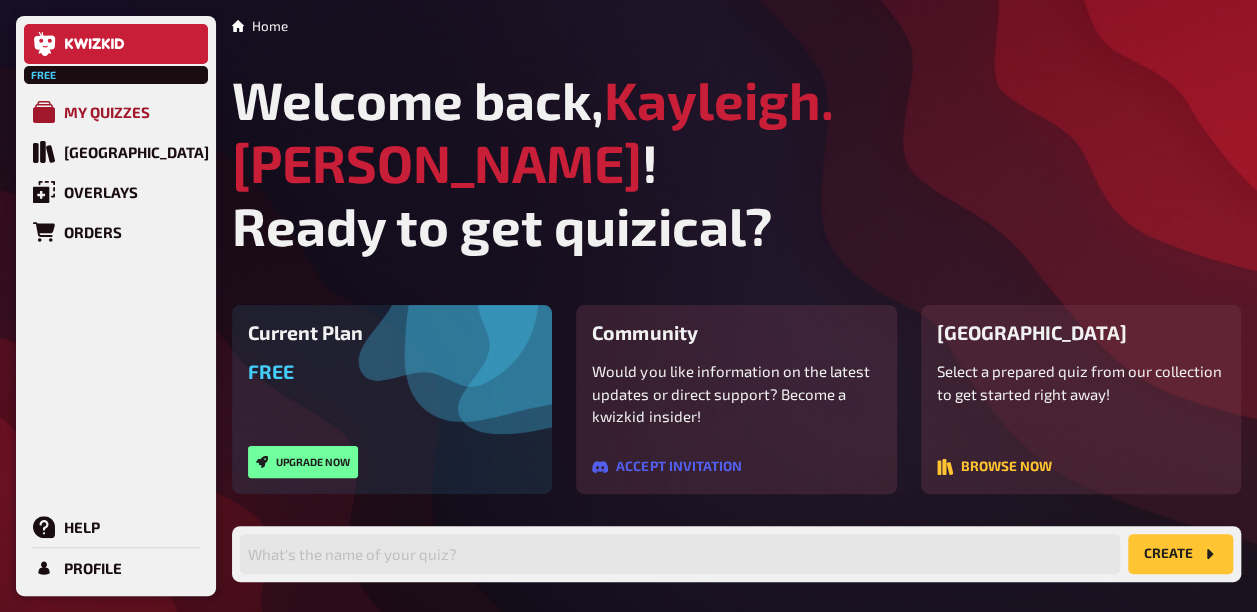 click on "My Quizzes" at bounding box center (116, 112) 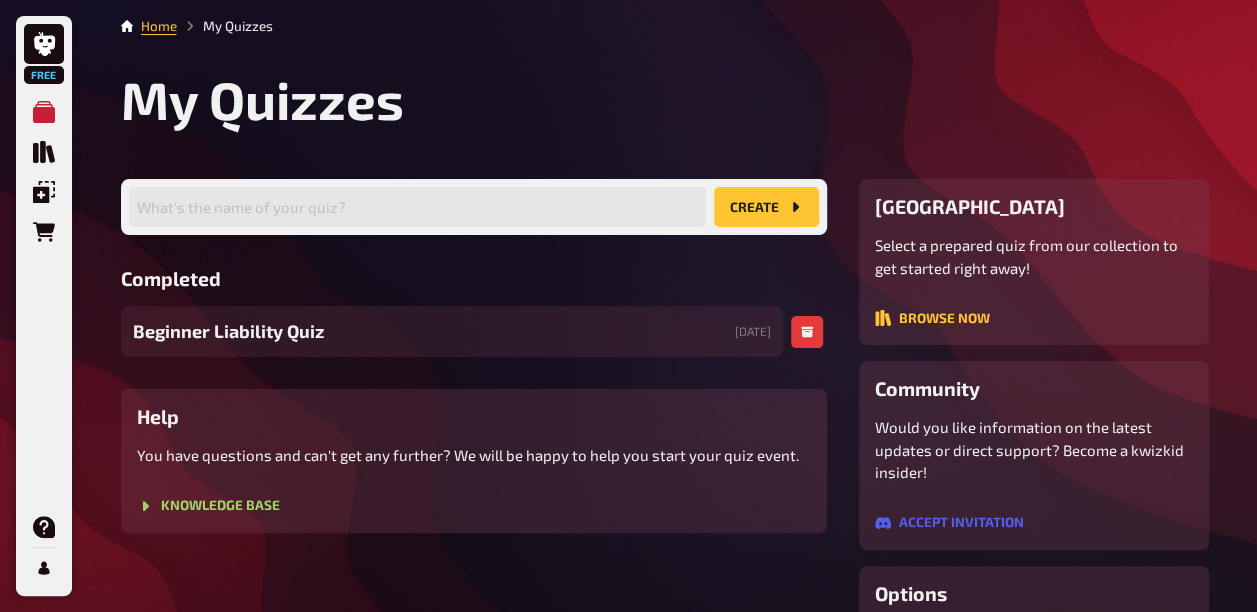 click on "07/22/2025" at bounding box center (753, 331) 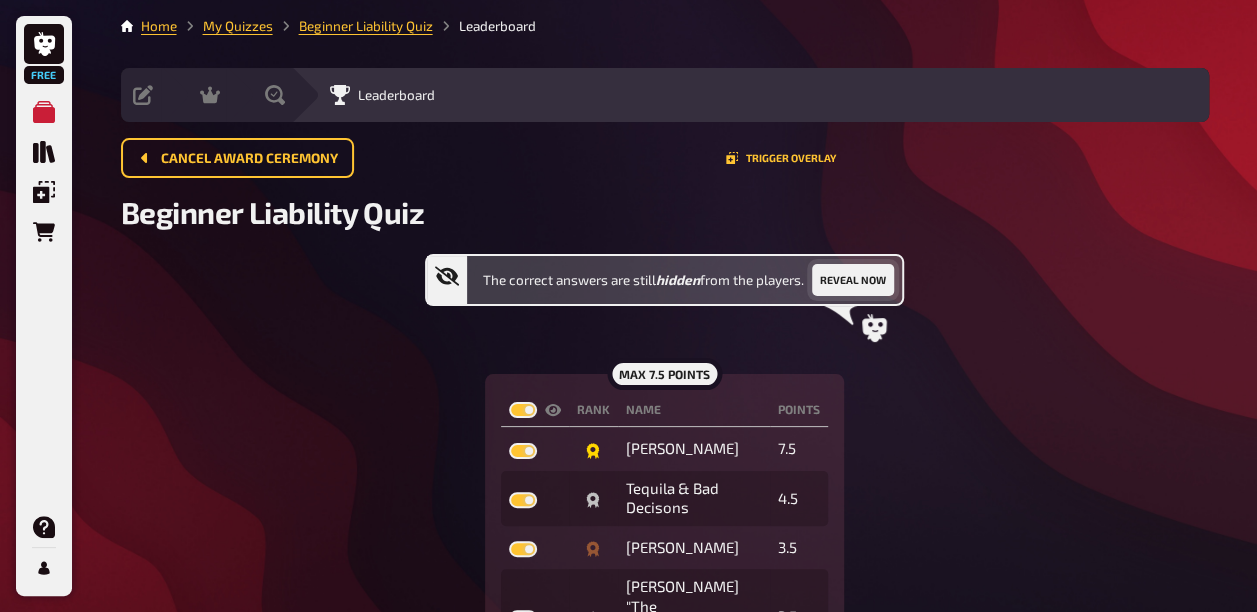 click on "Reveal now" at bounding box center (853, 280) 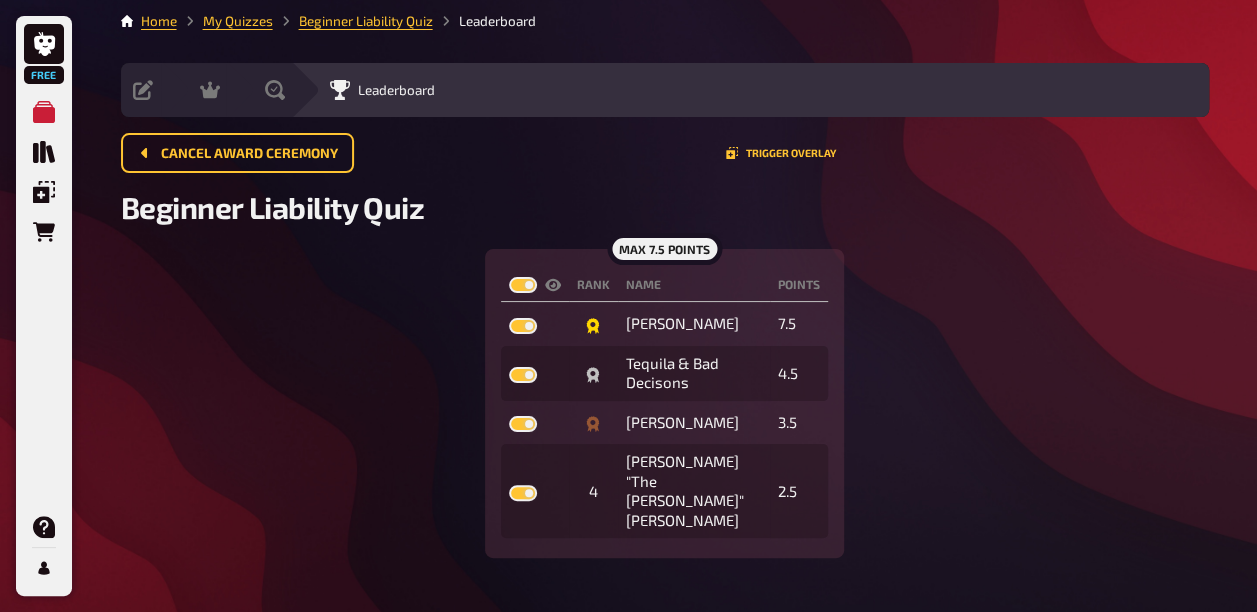 scroll, scrollTop: 8, scrollLeft: 0, axis: vertical 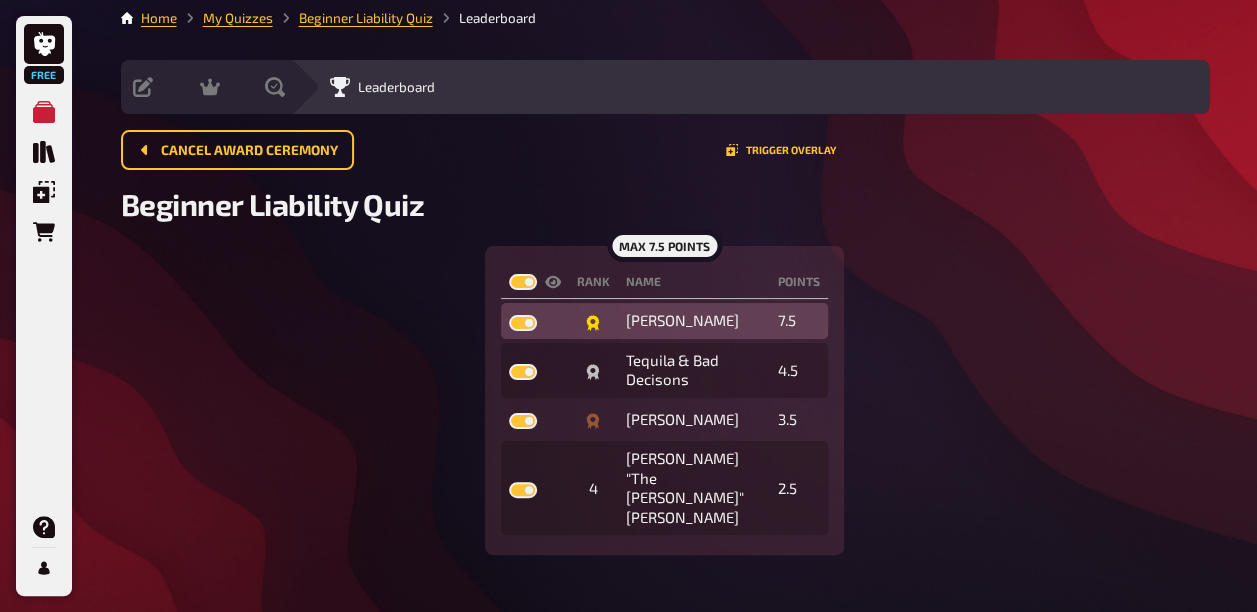 click on "[PERSON_NAME]" at bounding box center (694, 321) 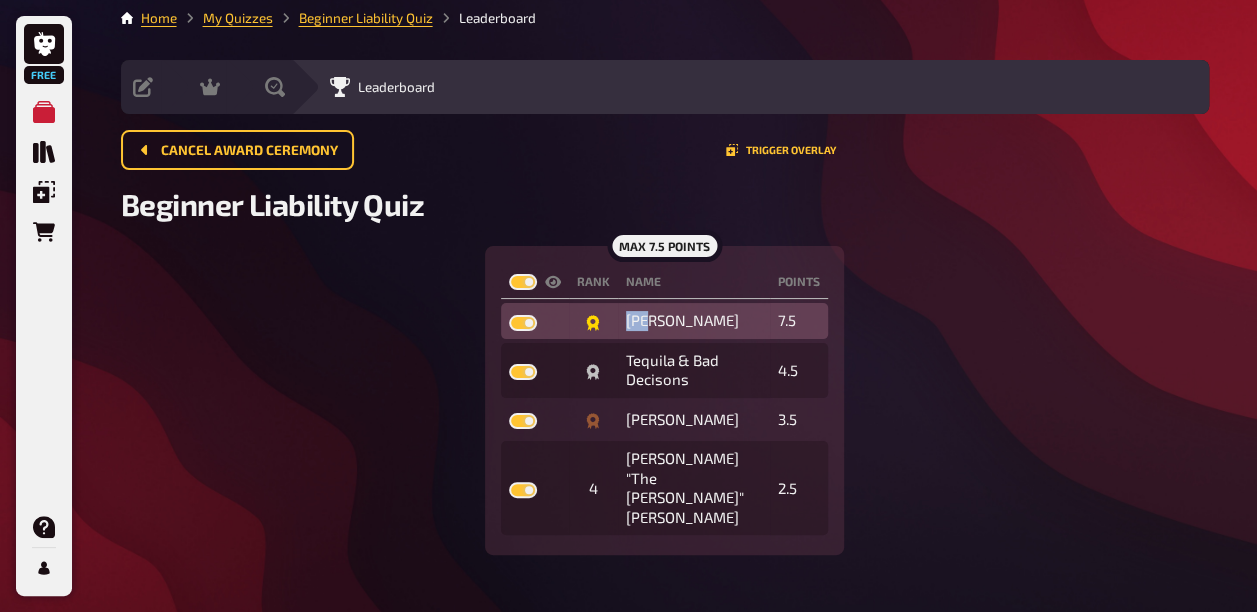 drag, startPoint x: 613, startPoint y: 326, endPoint x: 604, endPoint y: 334, distance: 12.0415945 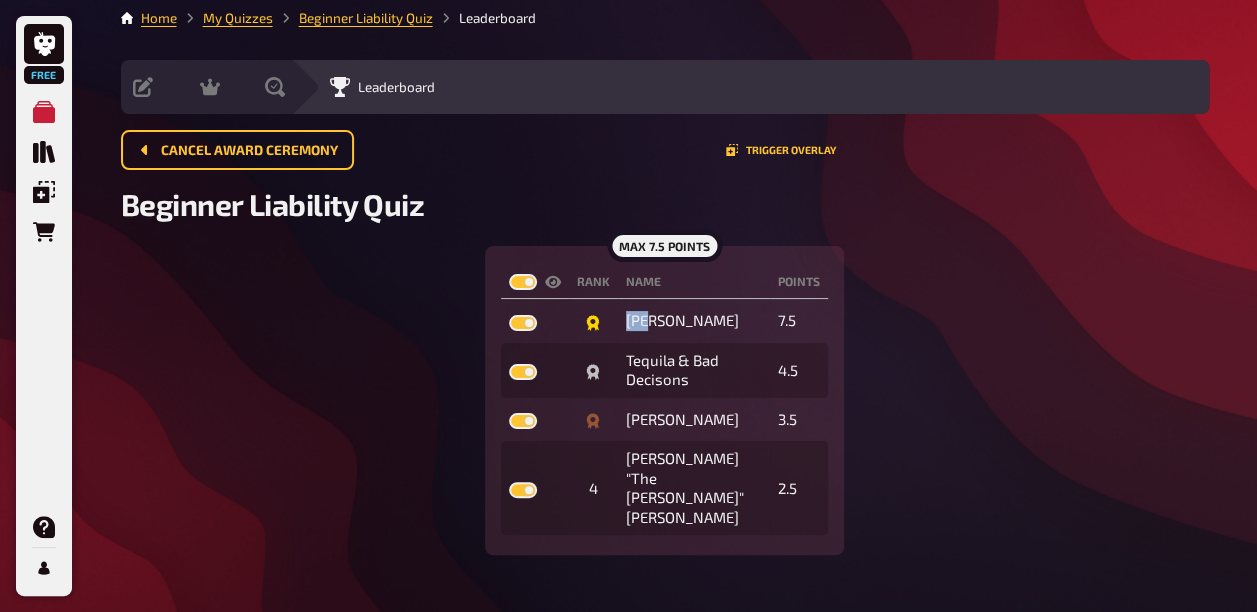 drag, startPoint x: 604, startPoint y: 334, endPoint x: 526, endPoint y: 282, distance: 93.74433 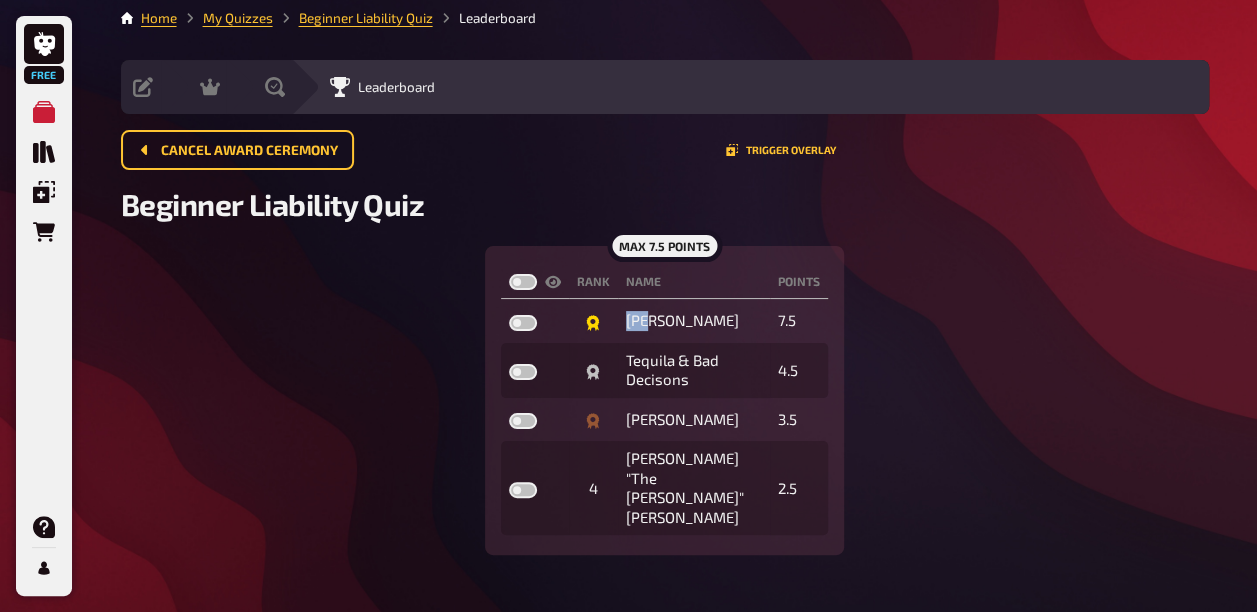 checkbox on "false" 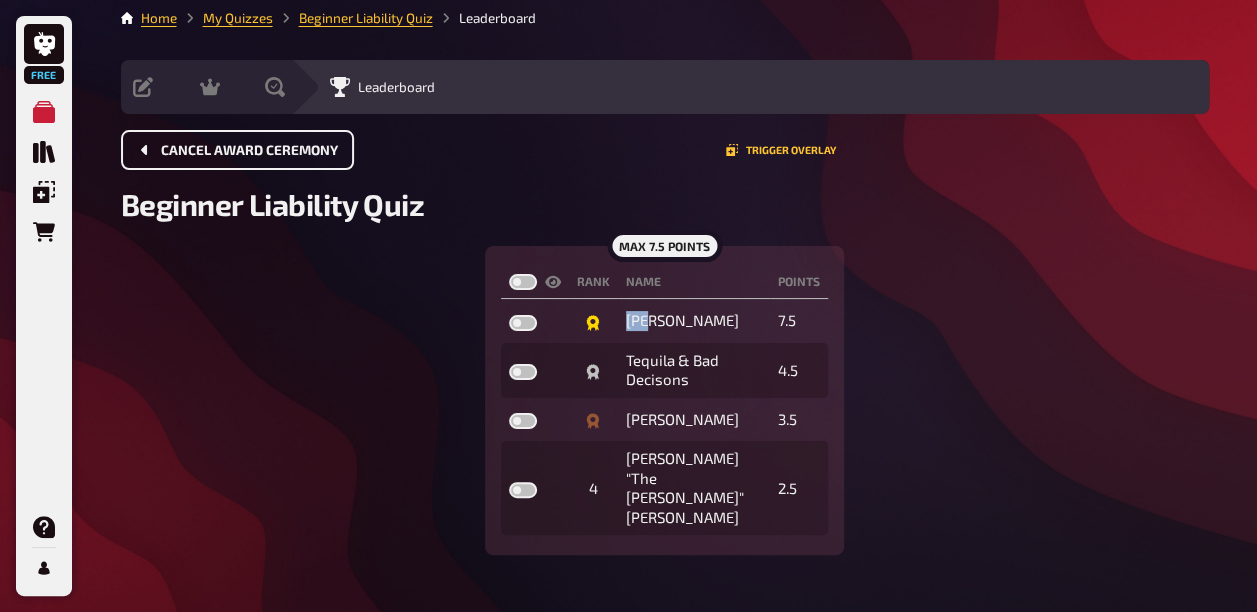 click on "Cancel award ceremony" at bounding box center [249, 151] 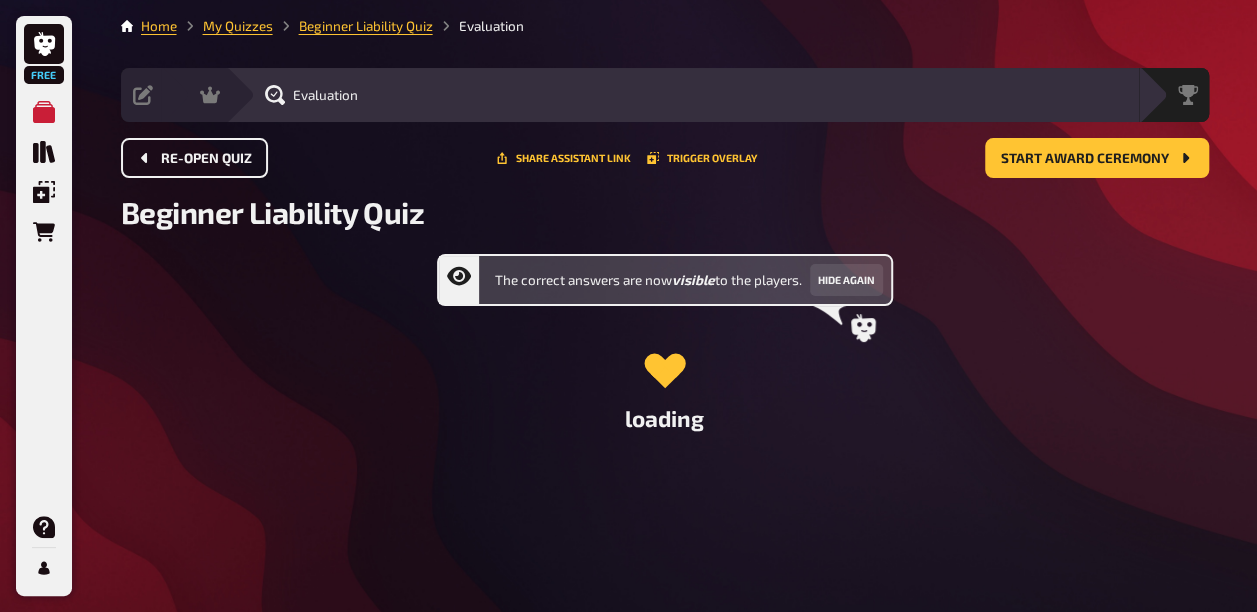 scroll, scrollTop: 0, scrollLeft: 0, axis: both 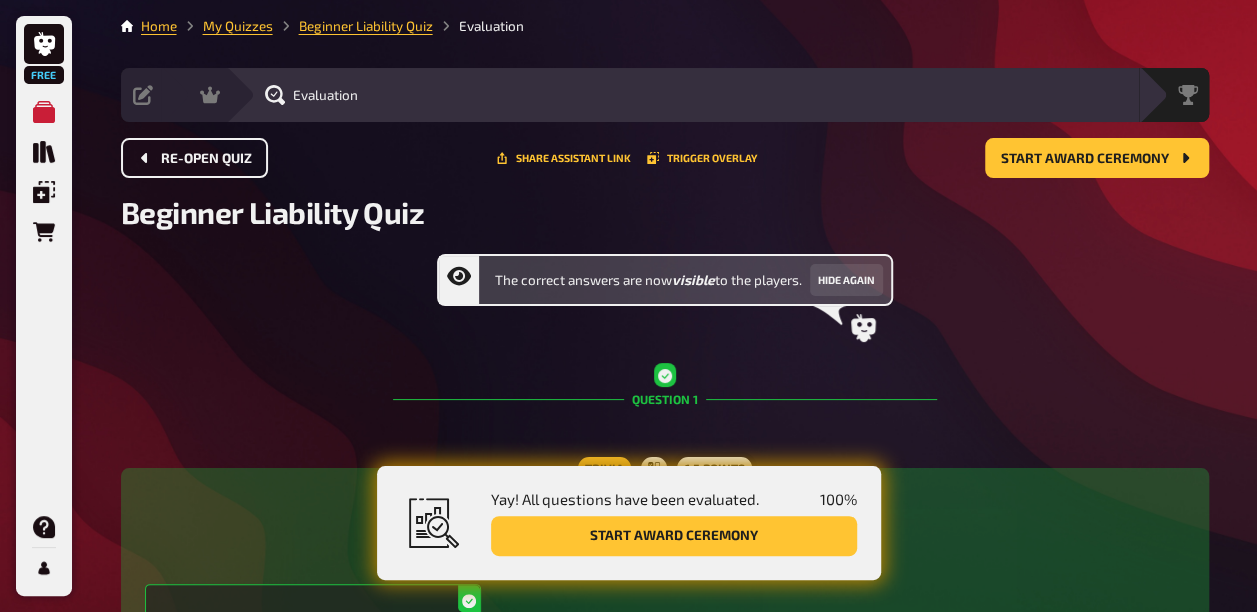 click on "Re-open Quiz" at bounding box center [206, 159] 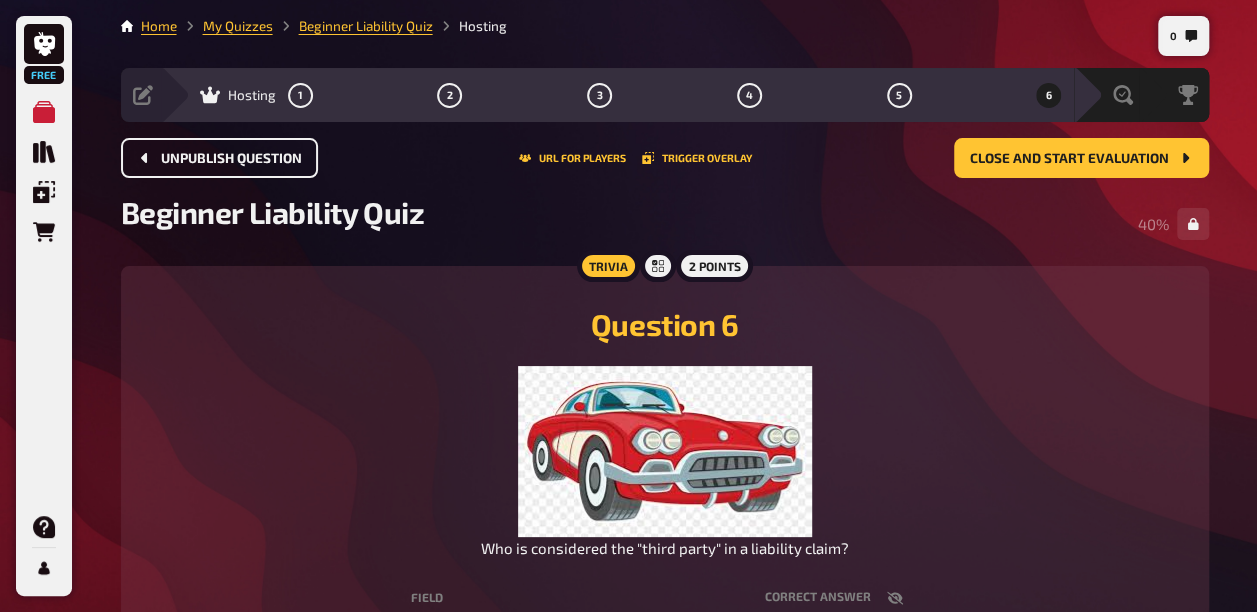 click on "Unpublish question" at bounding box center (219, 158) 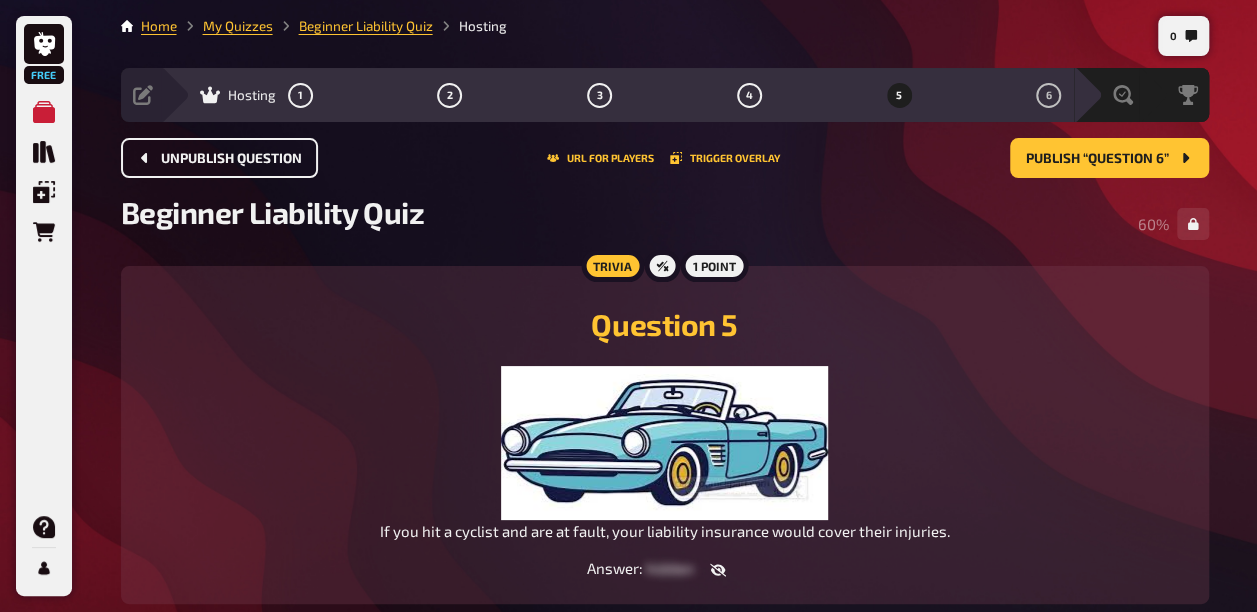 click on "Unpublish question" at bounding box center [219, 158] 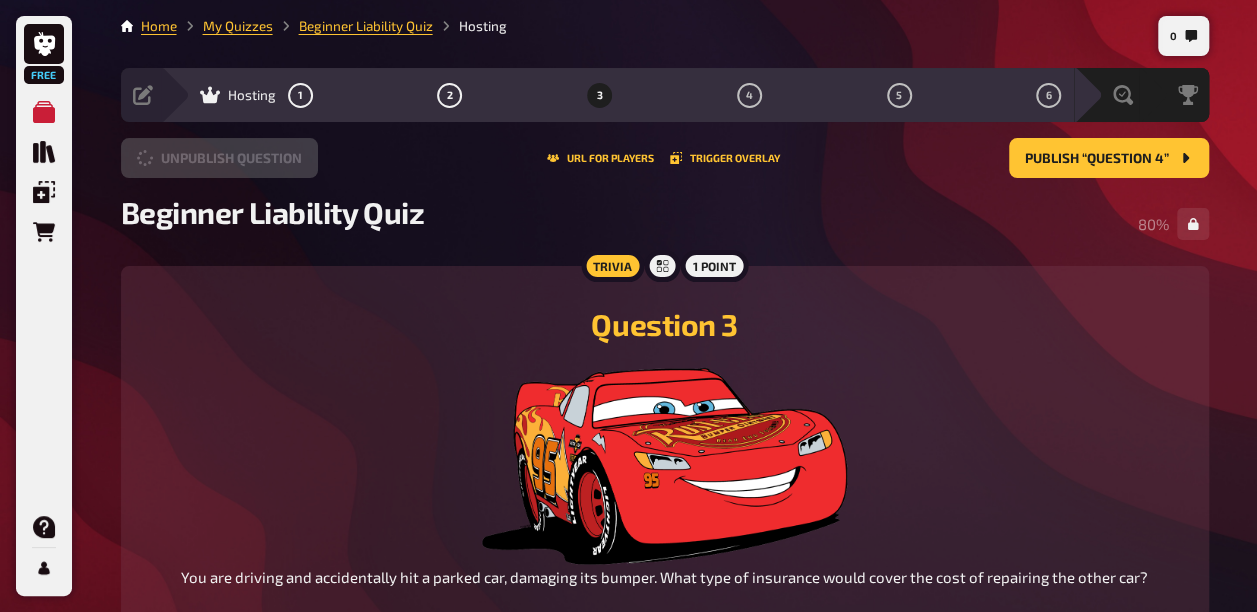 click on "Unpublish question" at bounding box center (219, 158) 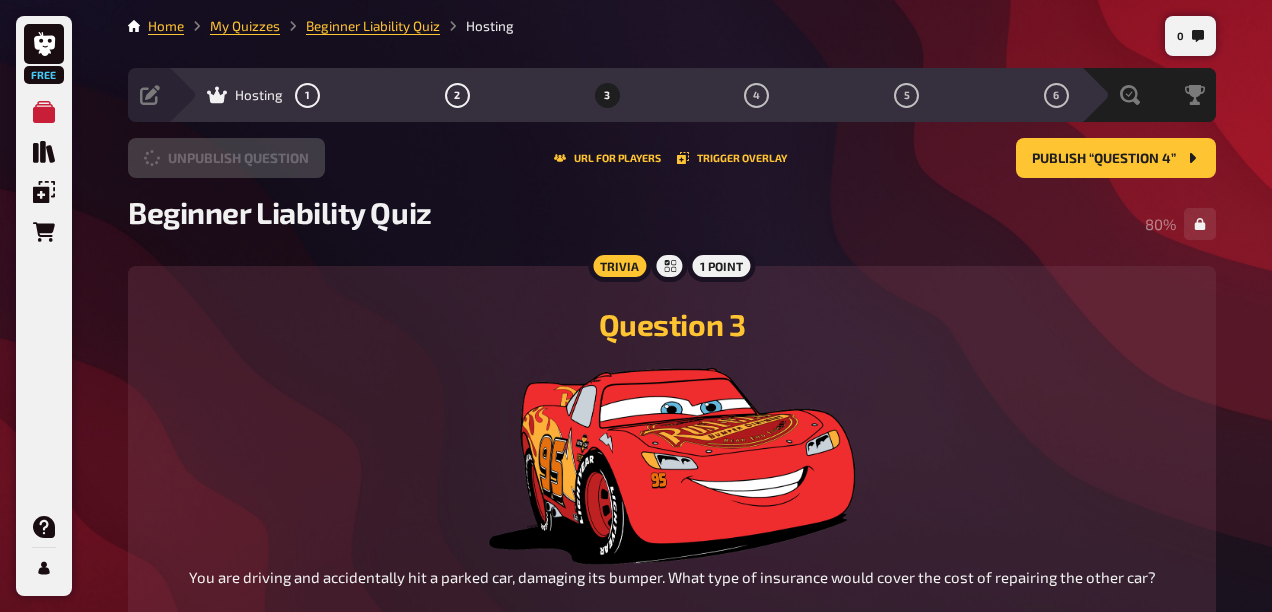 click on "Unpublish question" at bounding box center (226, 158) 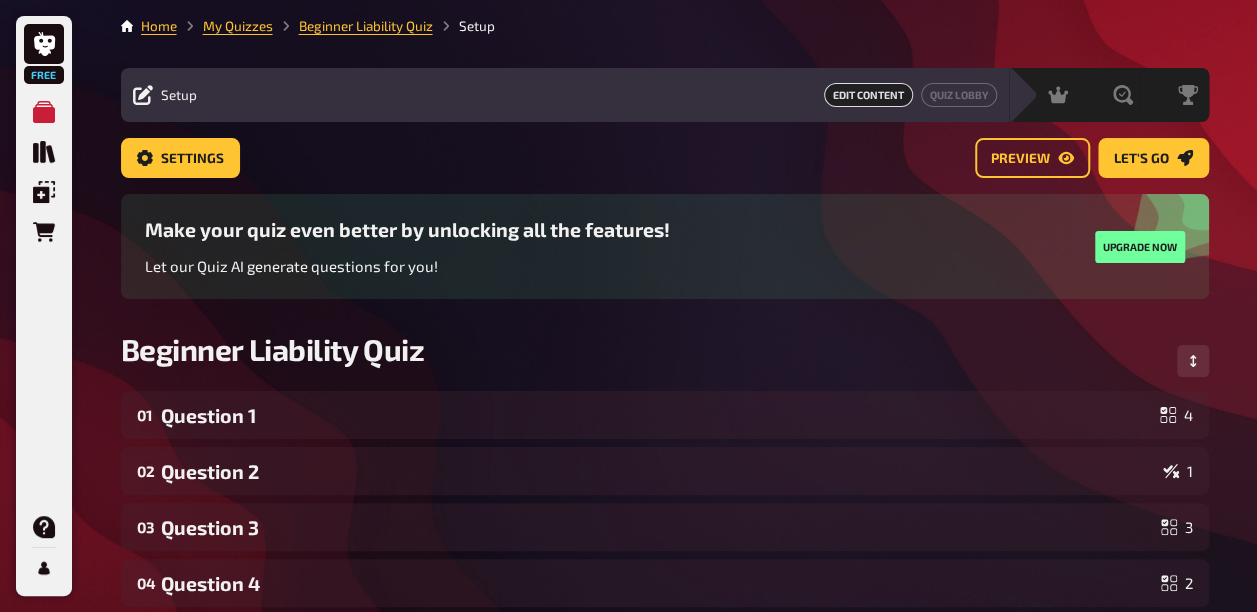 click on "Settings" at bounding box center [180, 158] 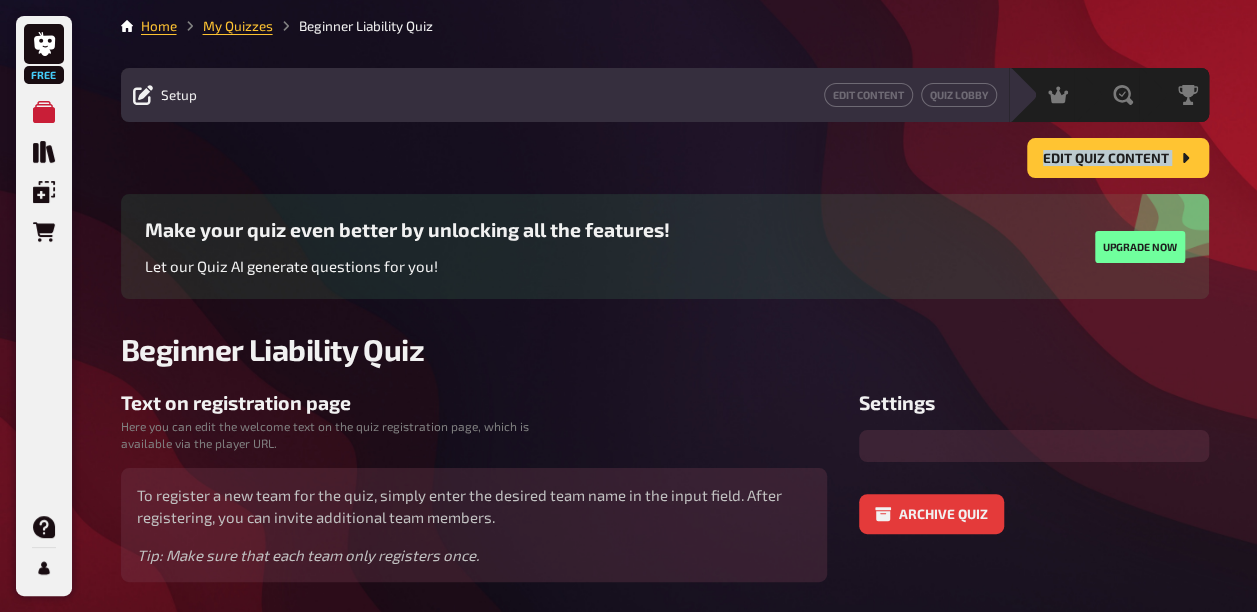 click on "Edit Quiz content" at bounding box center (665, 158) 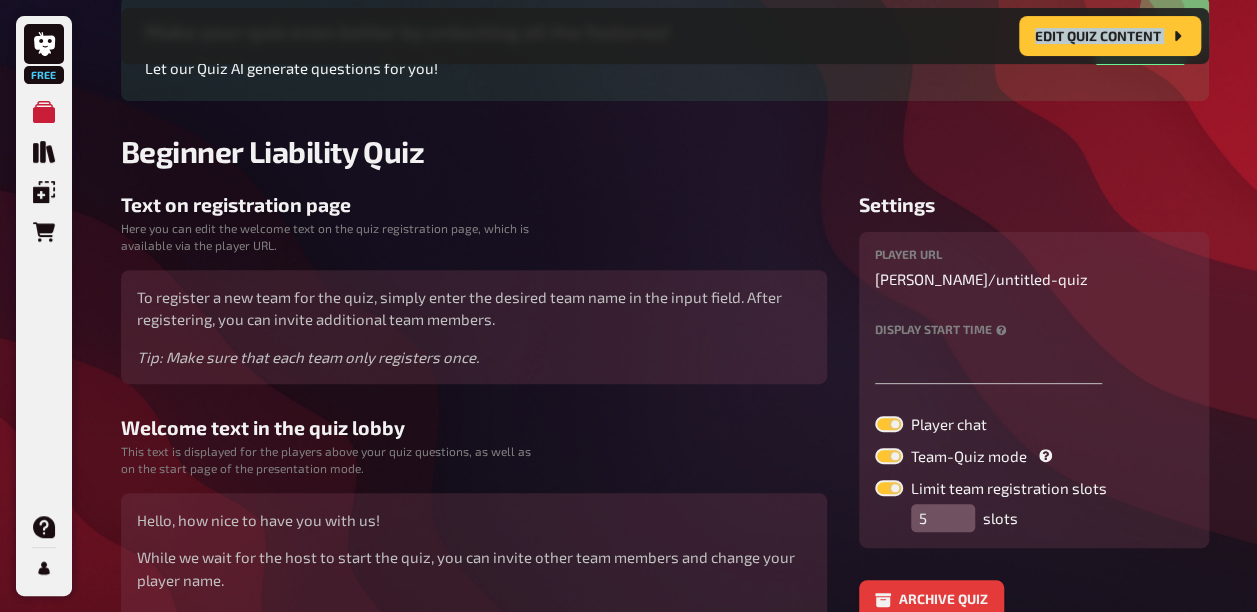 scroll, scrollTop: 232, scrollLeft: 0, axis: vertical 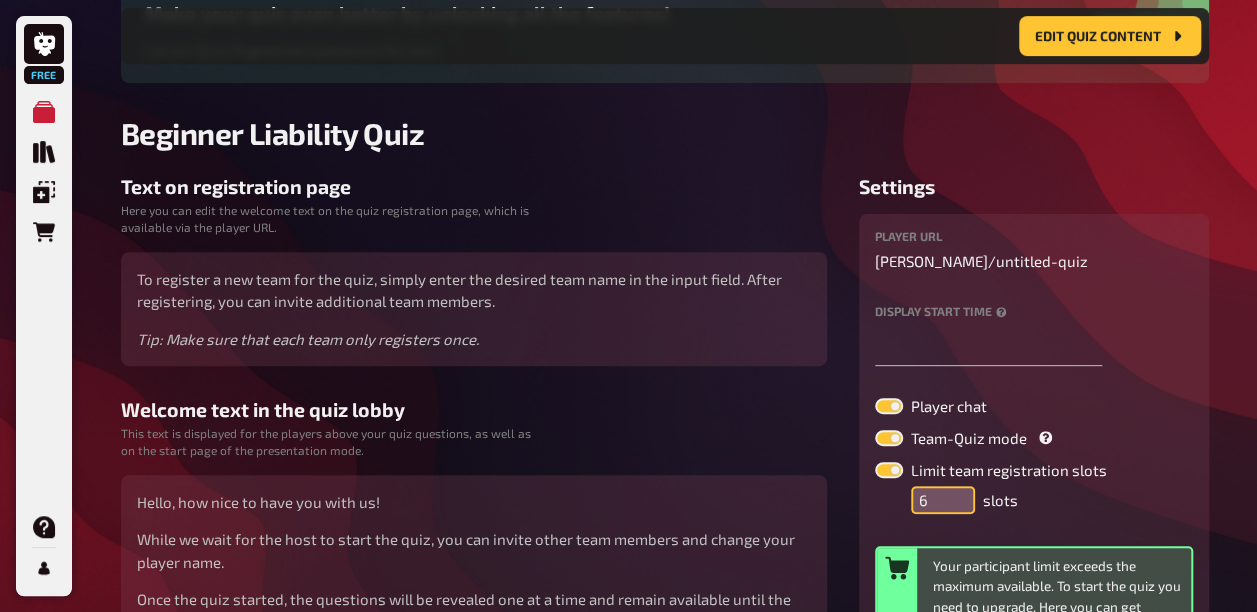 click on "6" at bounding box center [943, 500] 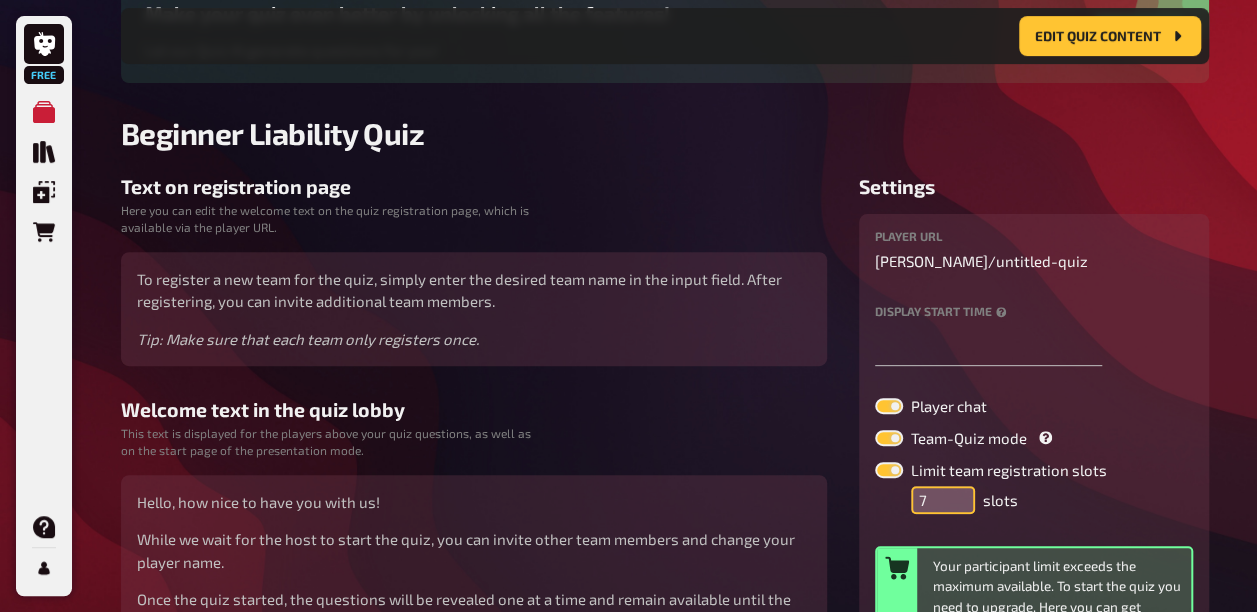 click on "7" at bounding box center (943, 500) 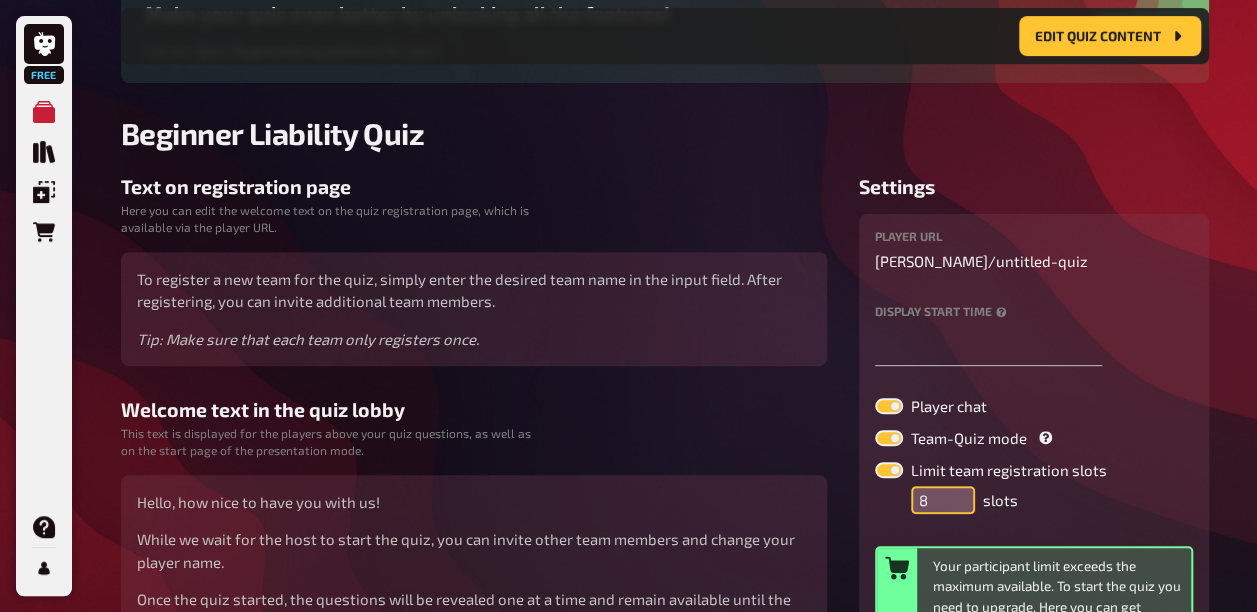 click on "8" at bounding box center (943, 500) 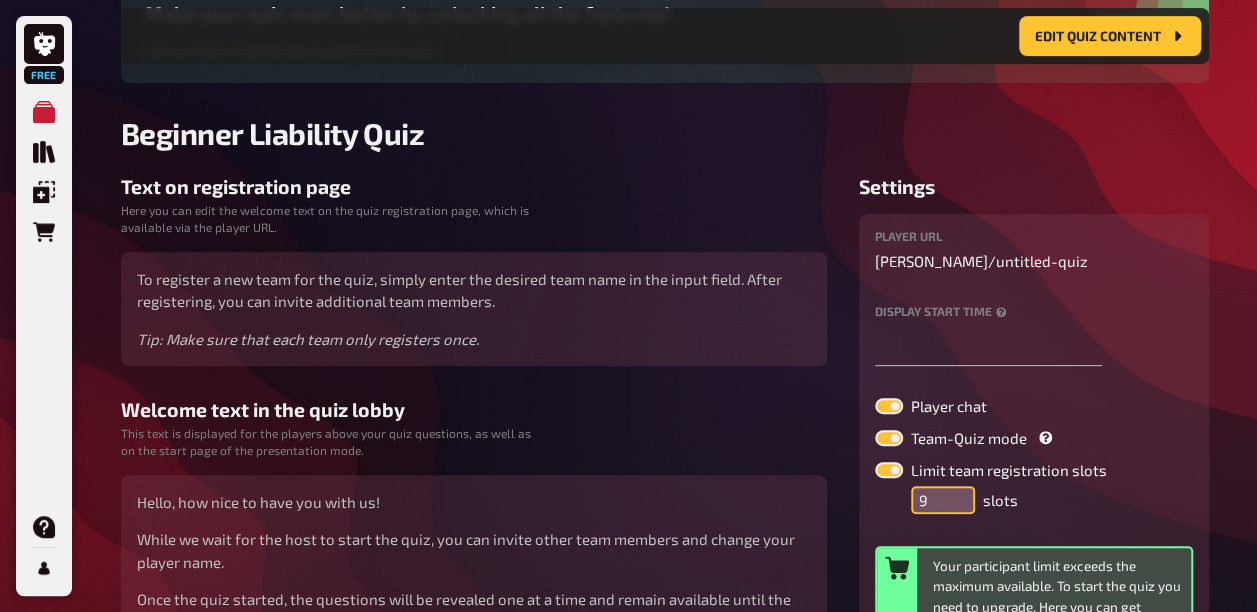 click on "9" at bounding box center [943, 500] 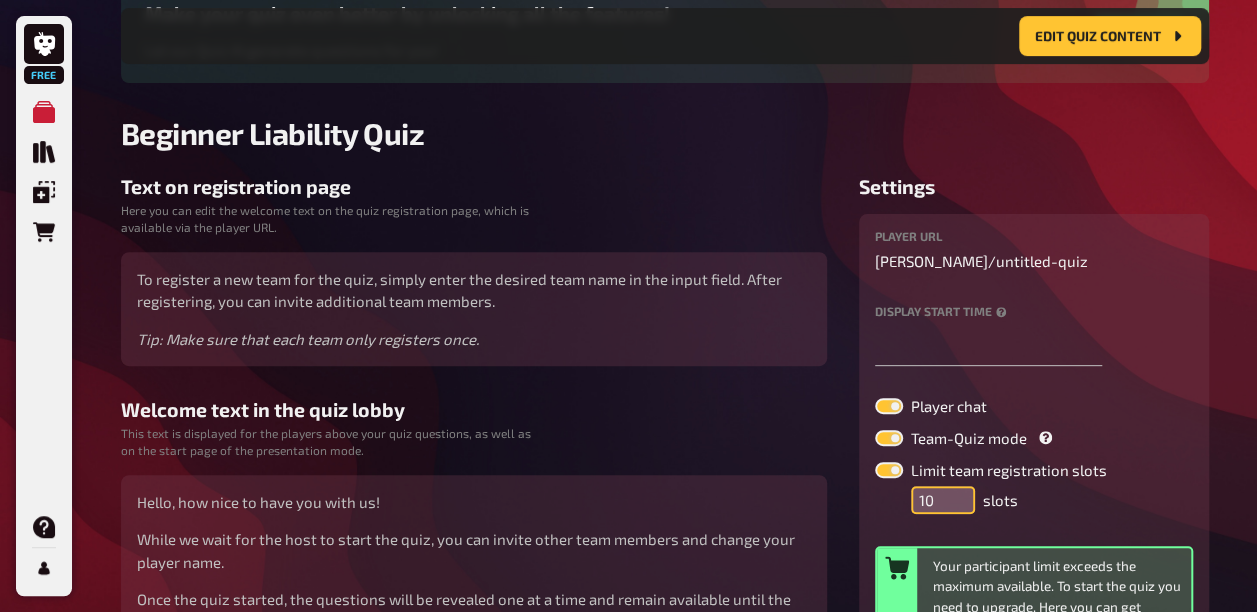 click on "10" at bounding box center [943, 500] 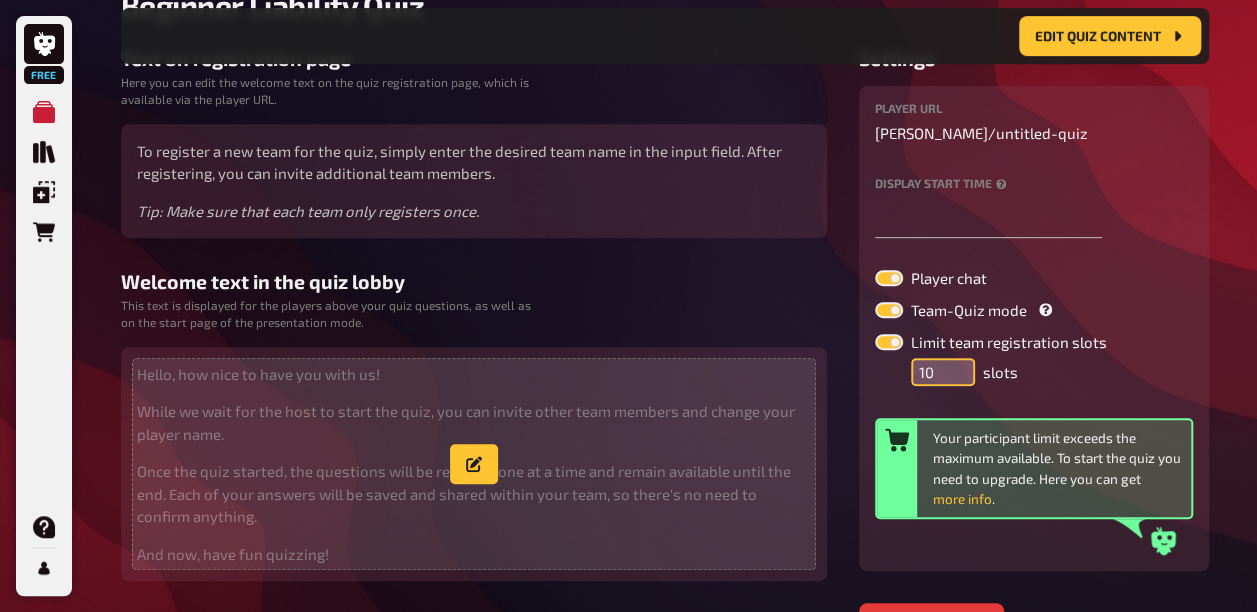 scroll, scrollTop: 432, scrollLeft: 0, axis: vertical 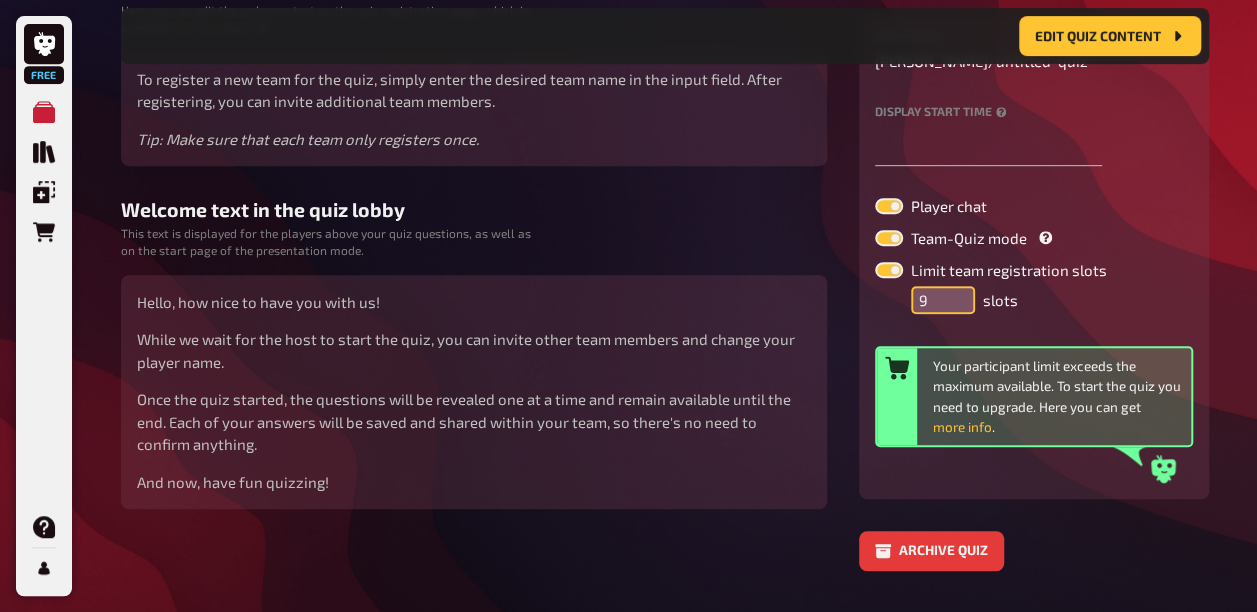 click on "9" at bounding box center (943, 300) 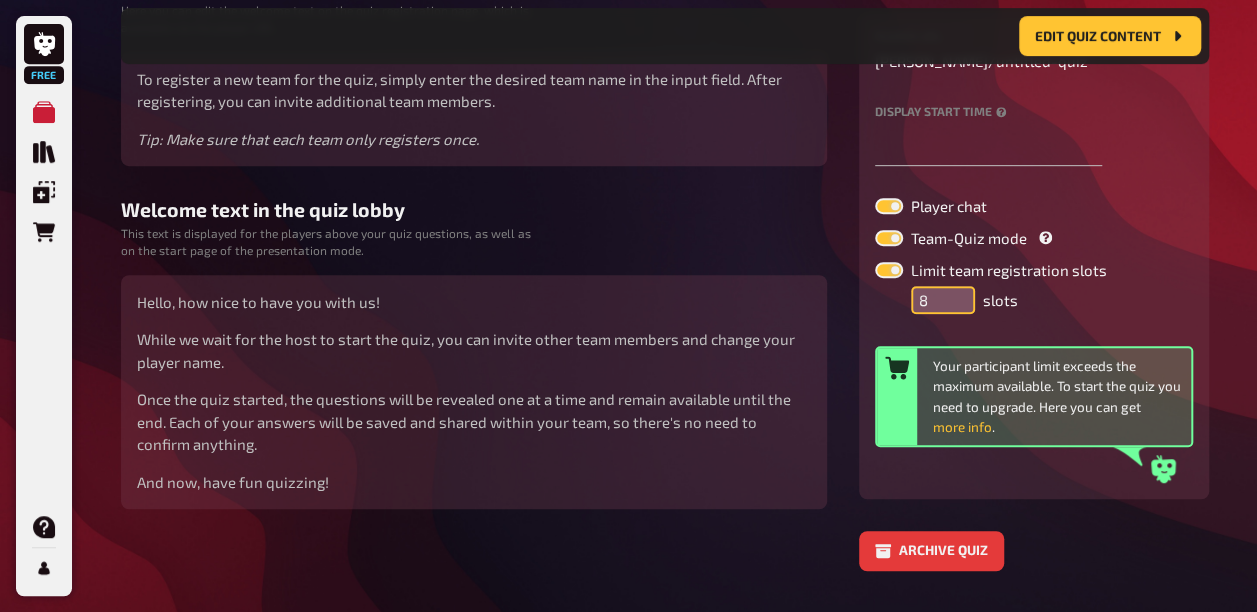click on "8" at bounding box center [943, 300] 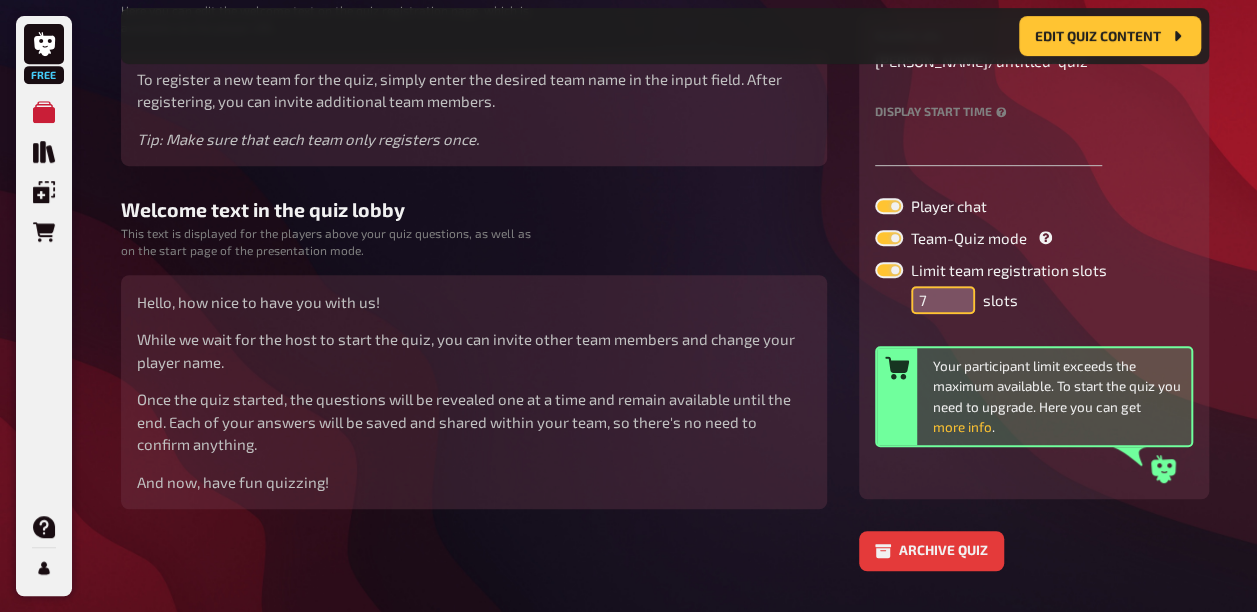 click on "7" at bounding box center (943, 300) 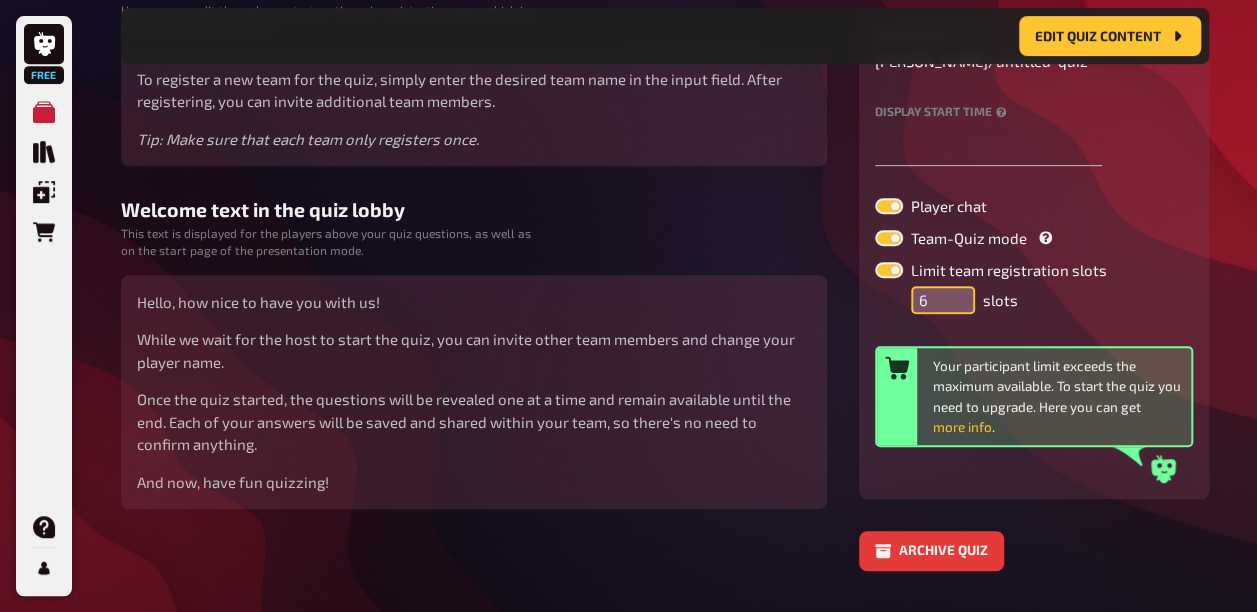 click on "6" at bounding box center (943, 300) 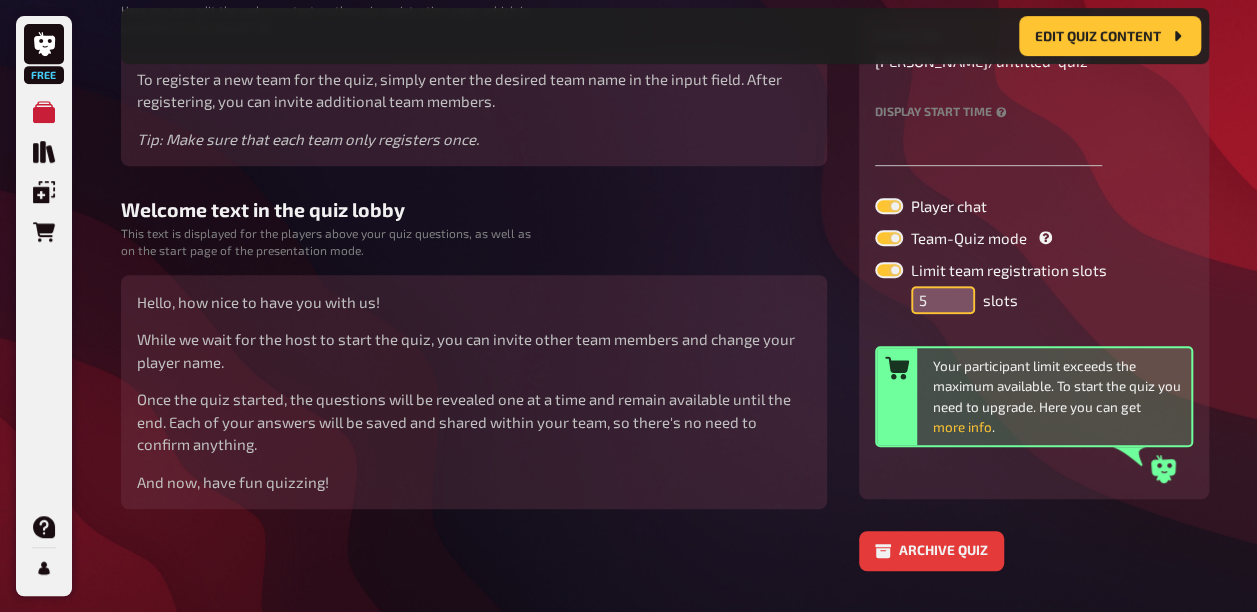 type on "5" 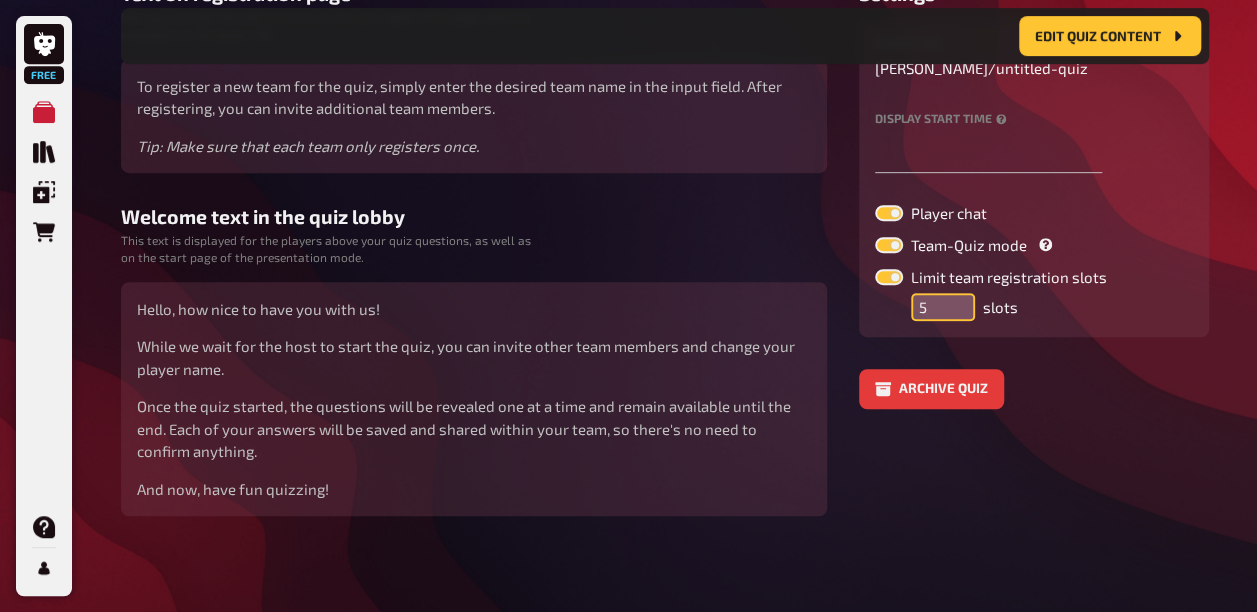 scroll, scrollTop: 426, scrollLeft: 0, axis: vertical 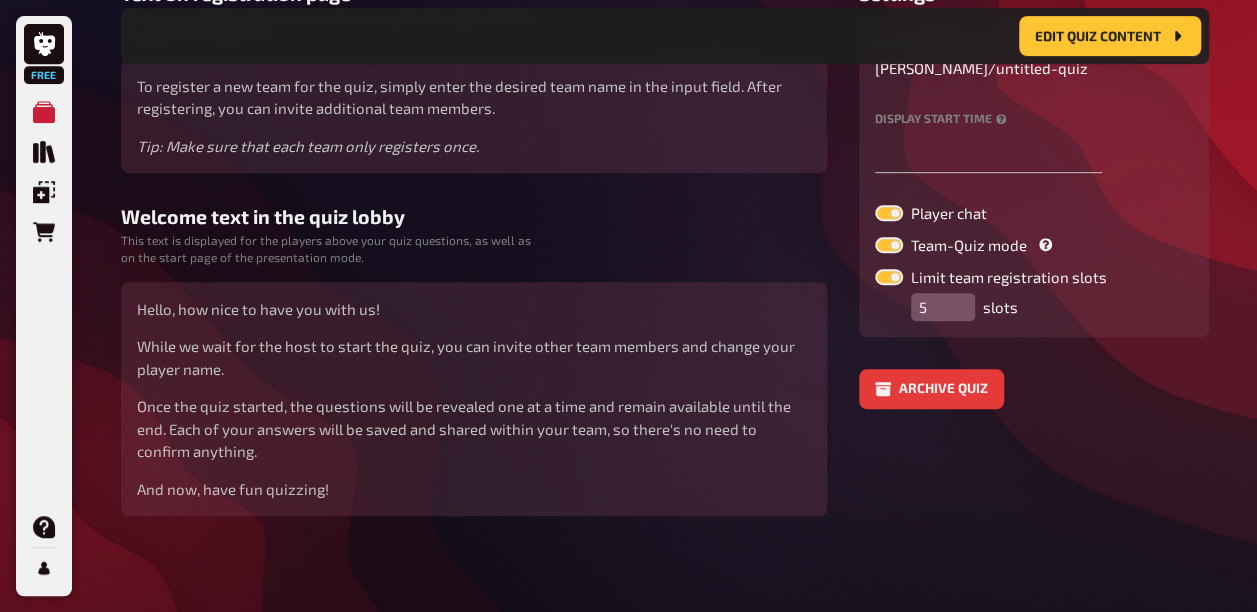 click on "Welcome text in the quiz lobby" at bounding box center (474, 216) 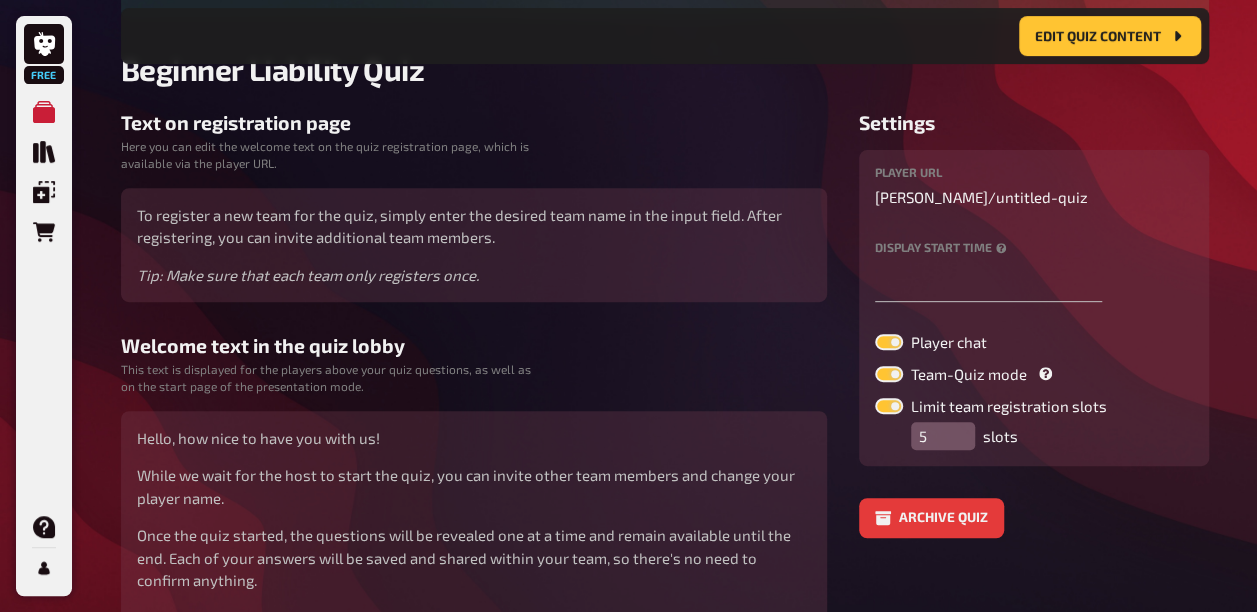 scroll, scrollTop: 226, scrollLeft: 0, axis: vertical 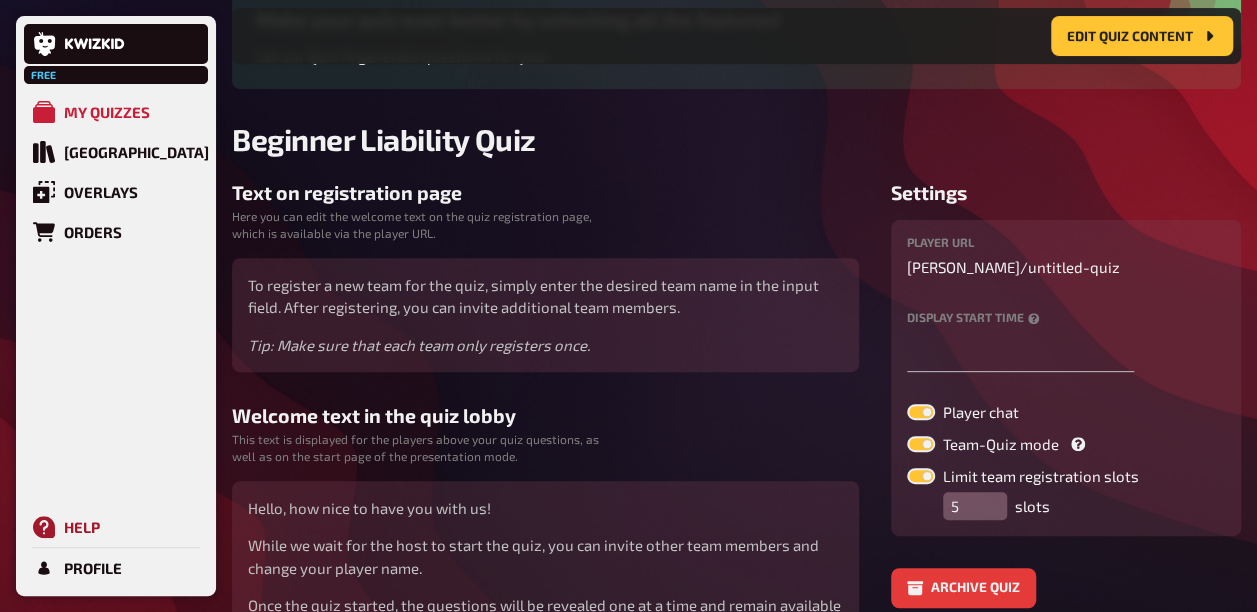 click on "Help" at bounding box center (82, 527) 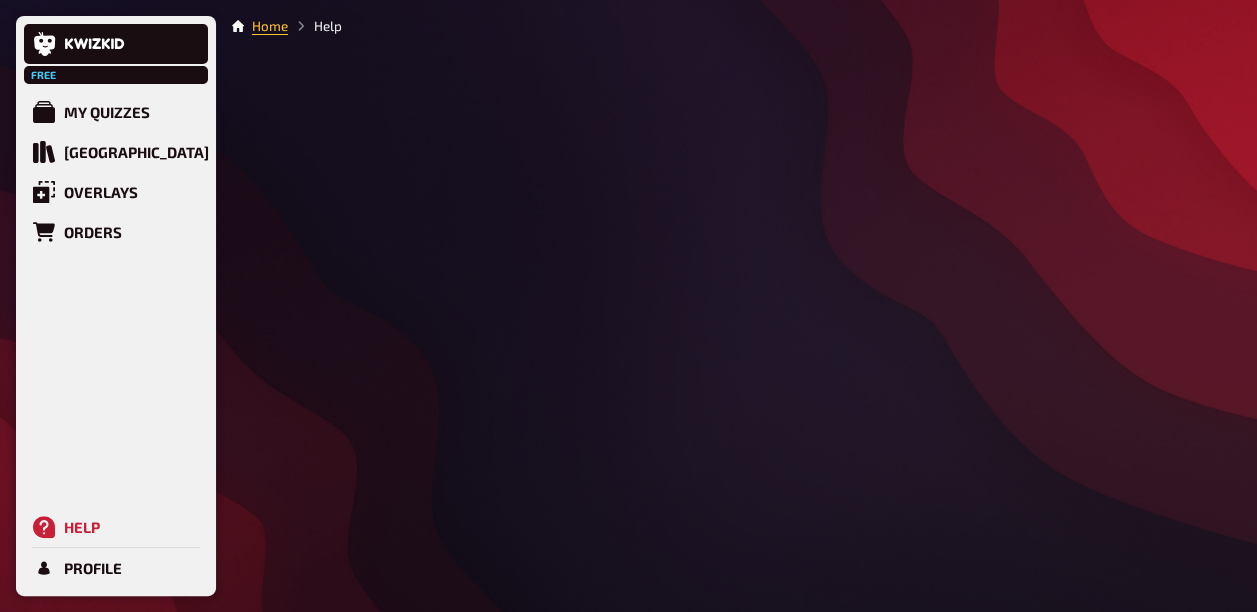 scroll, scrollTop: 0, scrollLeft: 0, axis: both 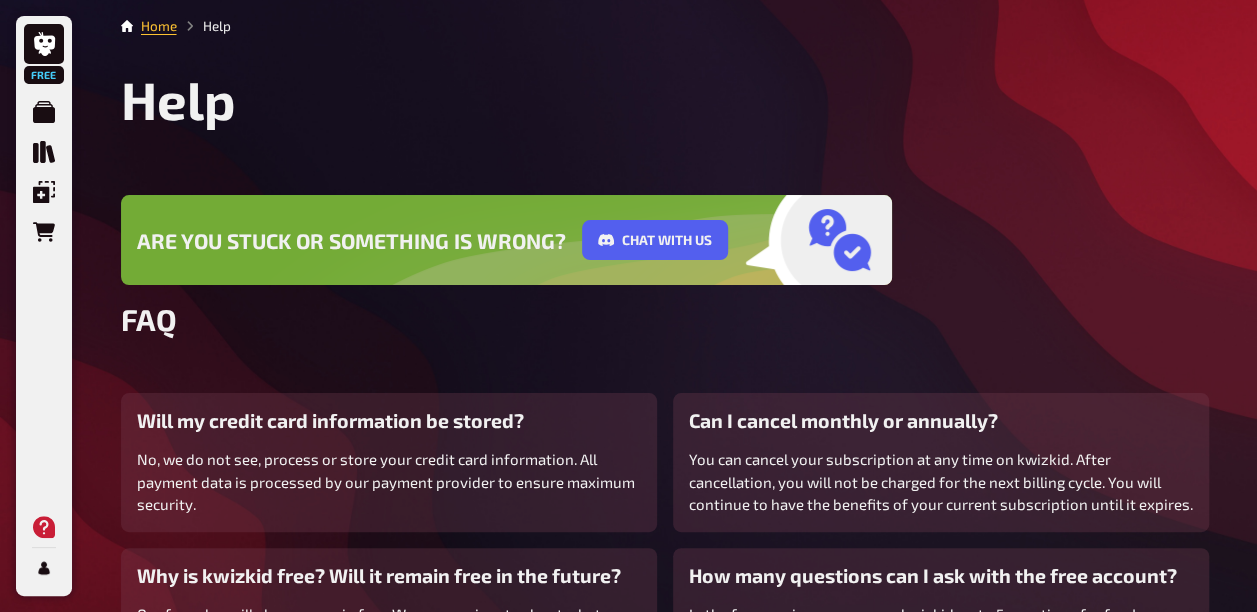 click 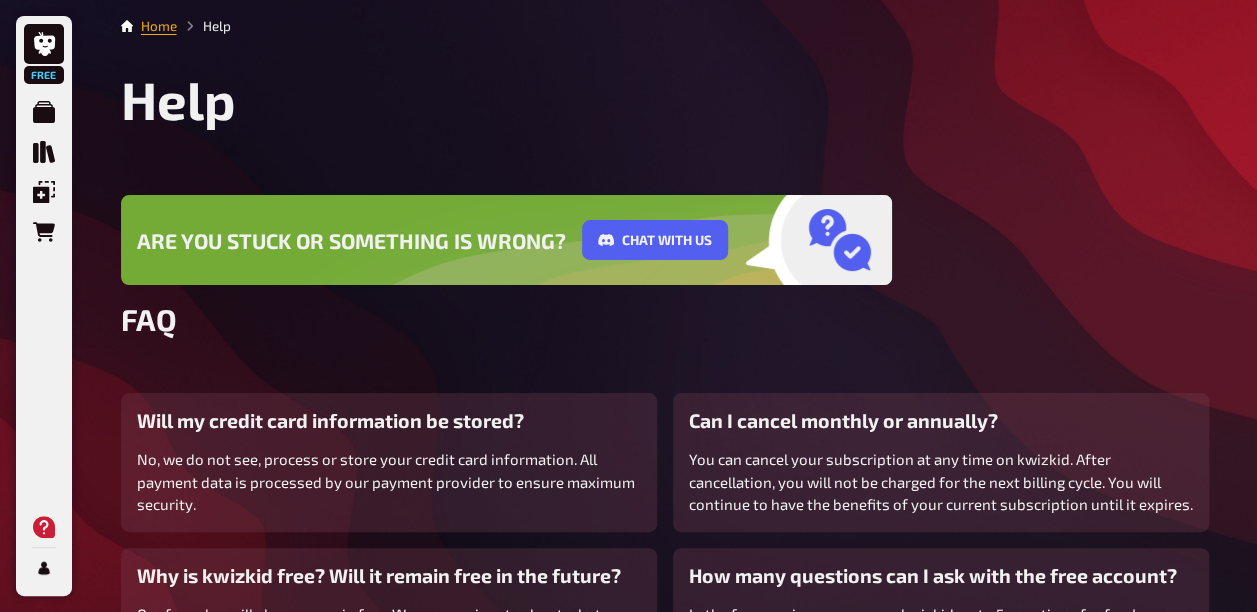 click on "Home Help" at bounding box center [665, 26] 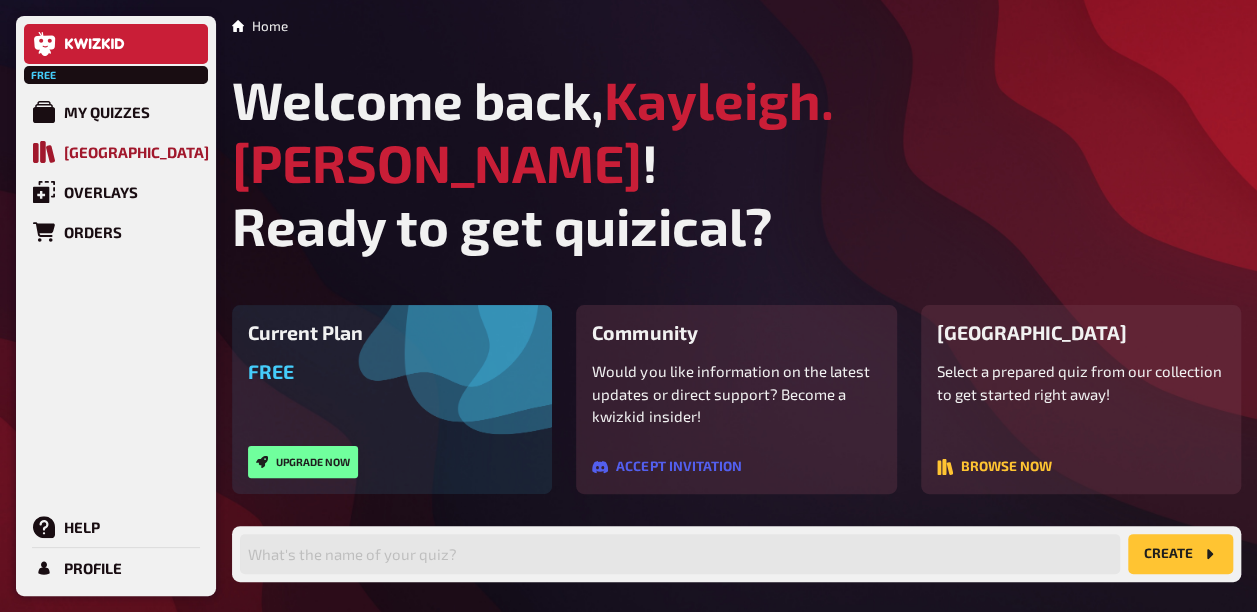 click on "Quiz Library" at bounding box center [136, 152] 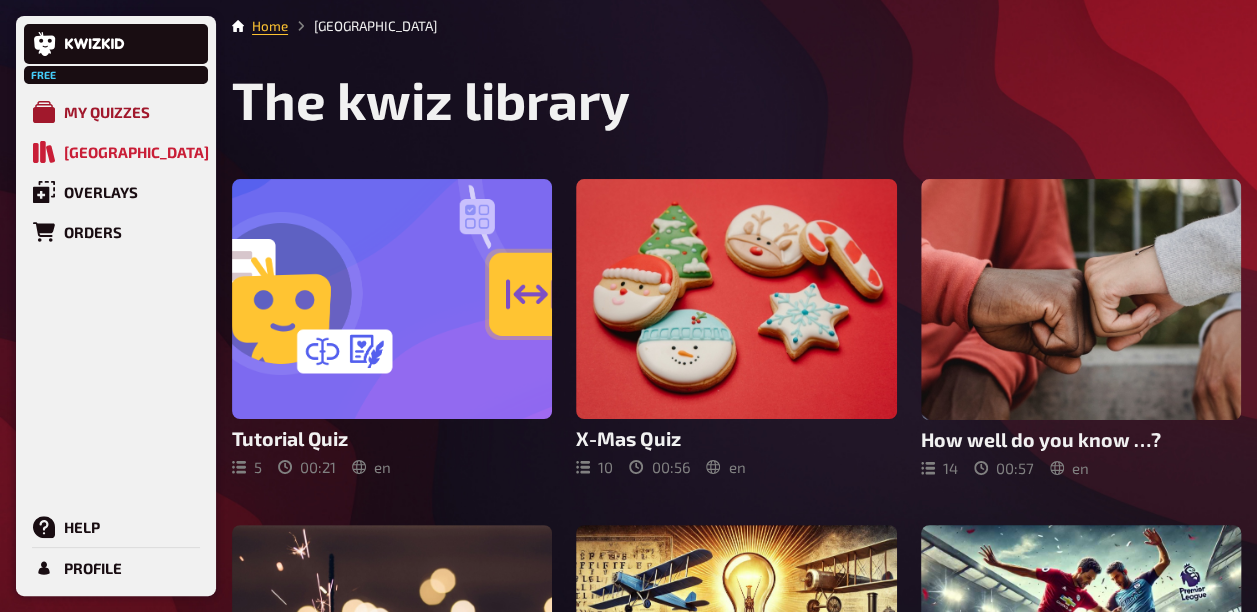 click on "My Quizzes" at bounding box center [107, 112] 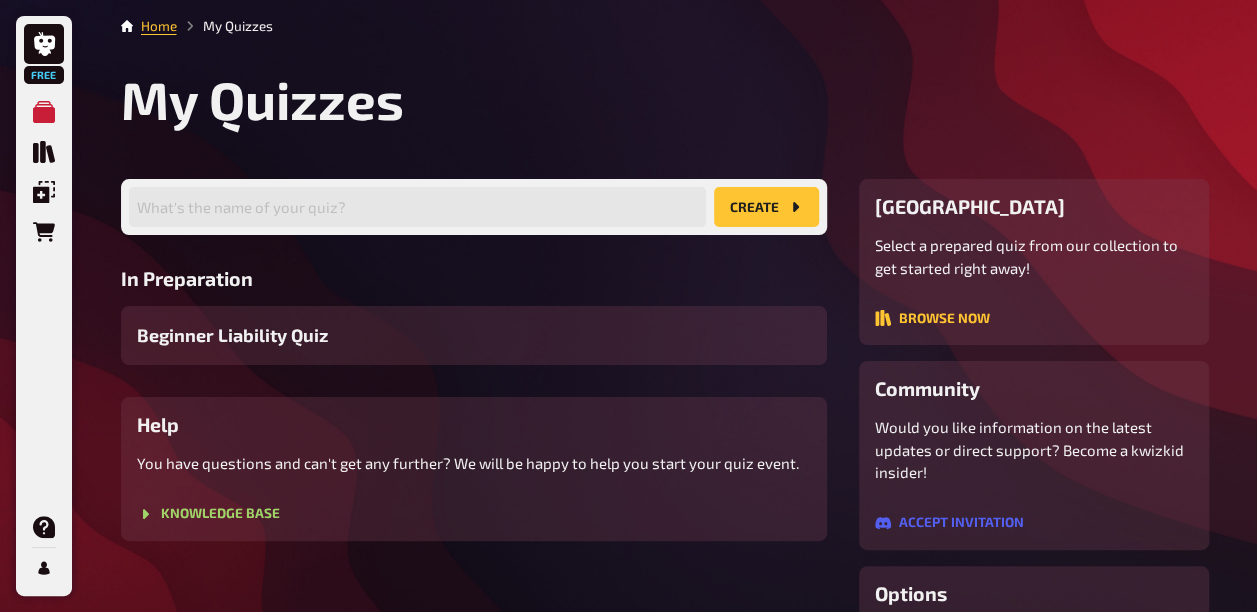 click on "Beginner Liability Quiz" at bounding box center (474, 335) 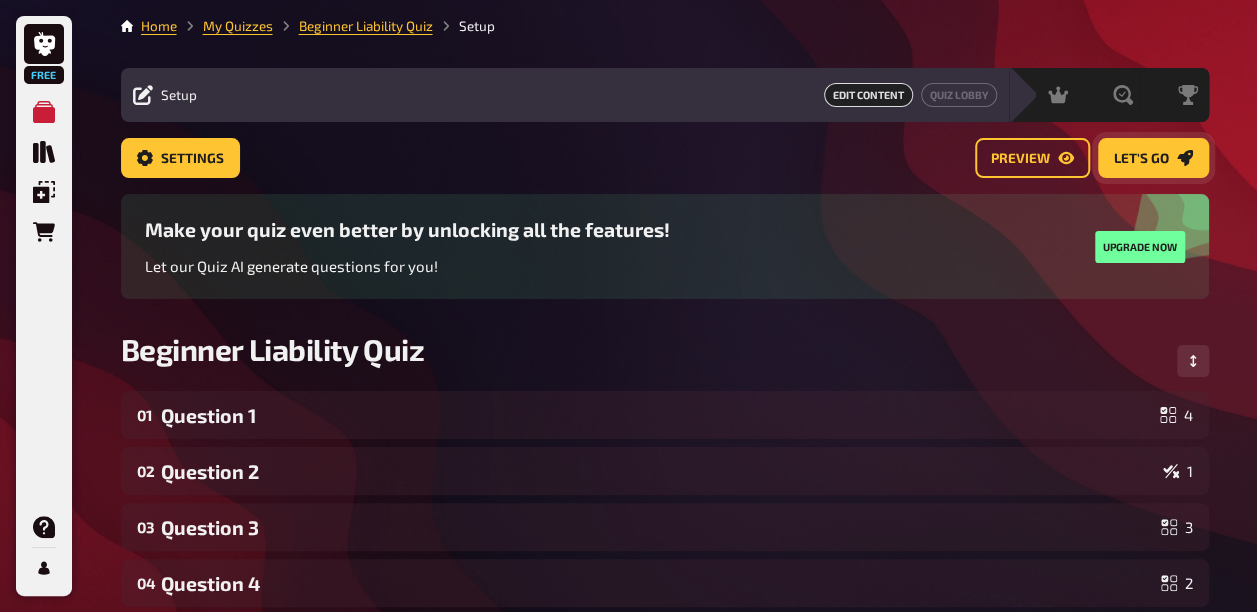 click on "Let's go" at bounding box center [1153, 158] 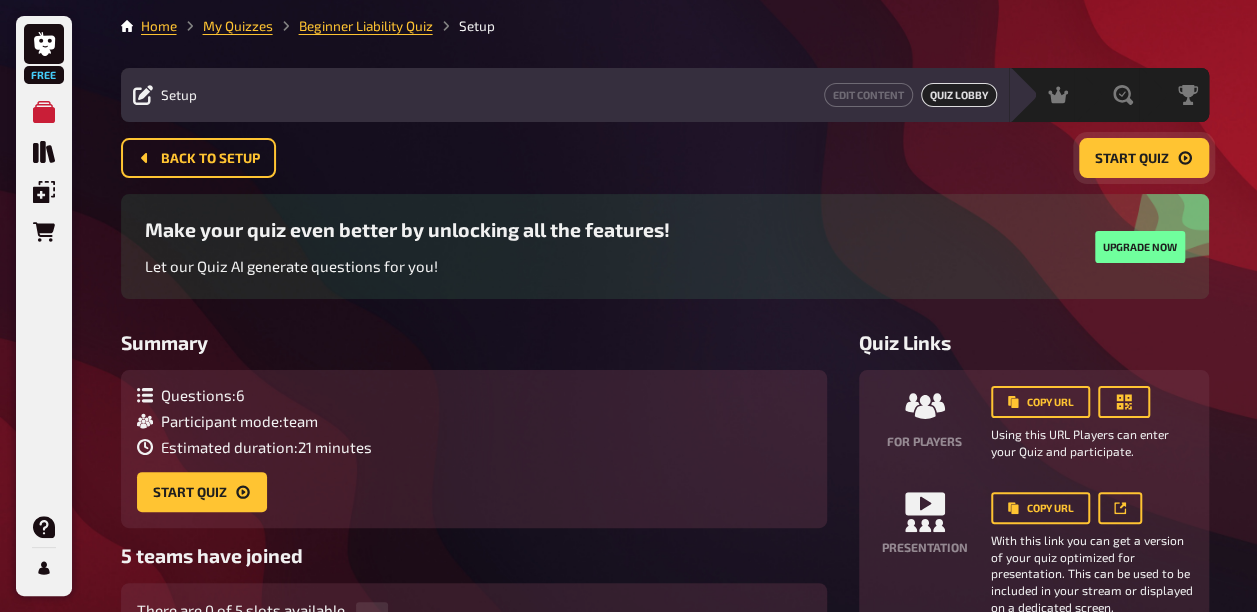 click on "Start Quiz" at bounding box center [1132, 159] 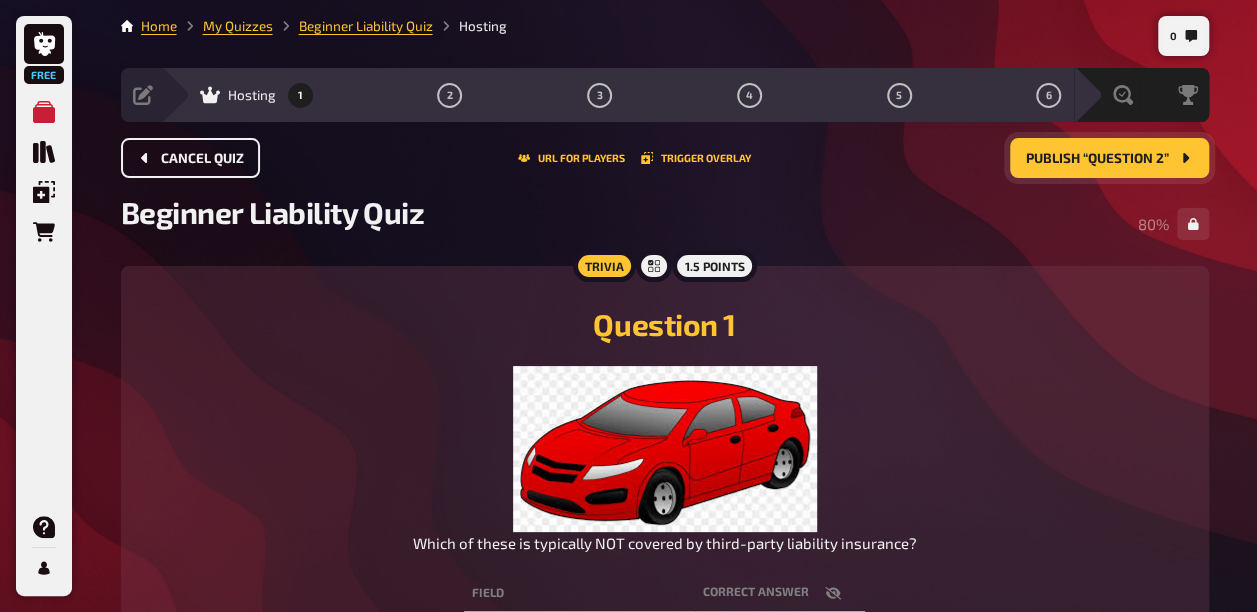 click on "Cancel Quiz" at bounding box center [202, 159] 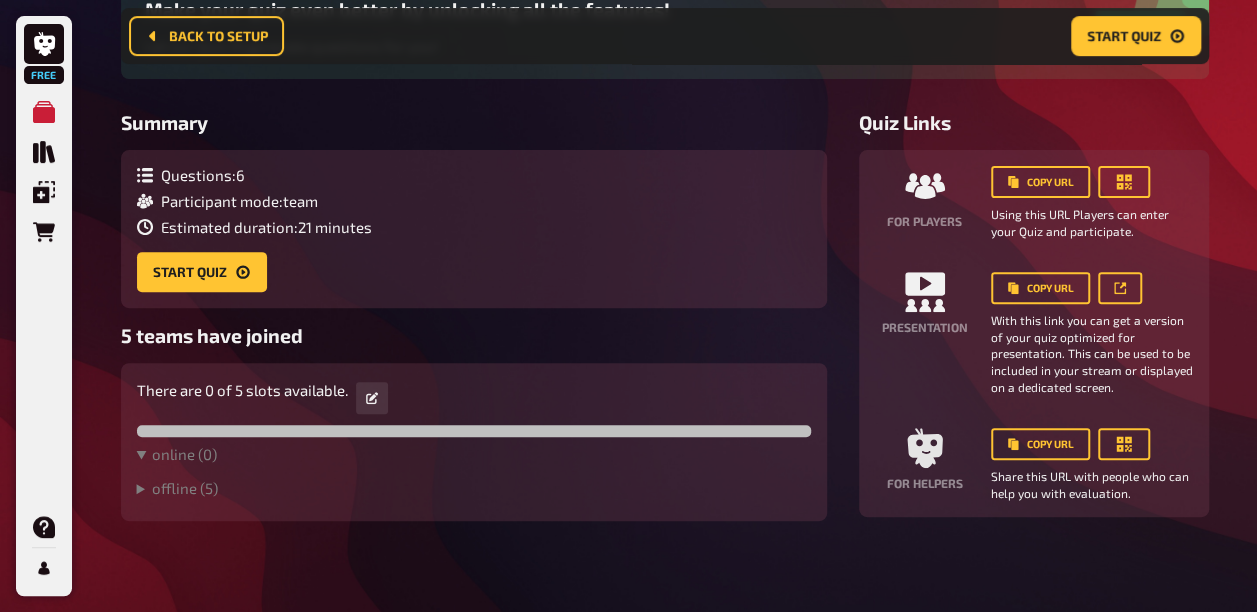 scroll, scrollTop: 241, scrollLeft: 0, axis: vertical 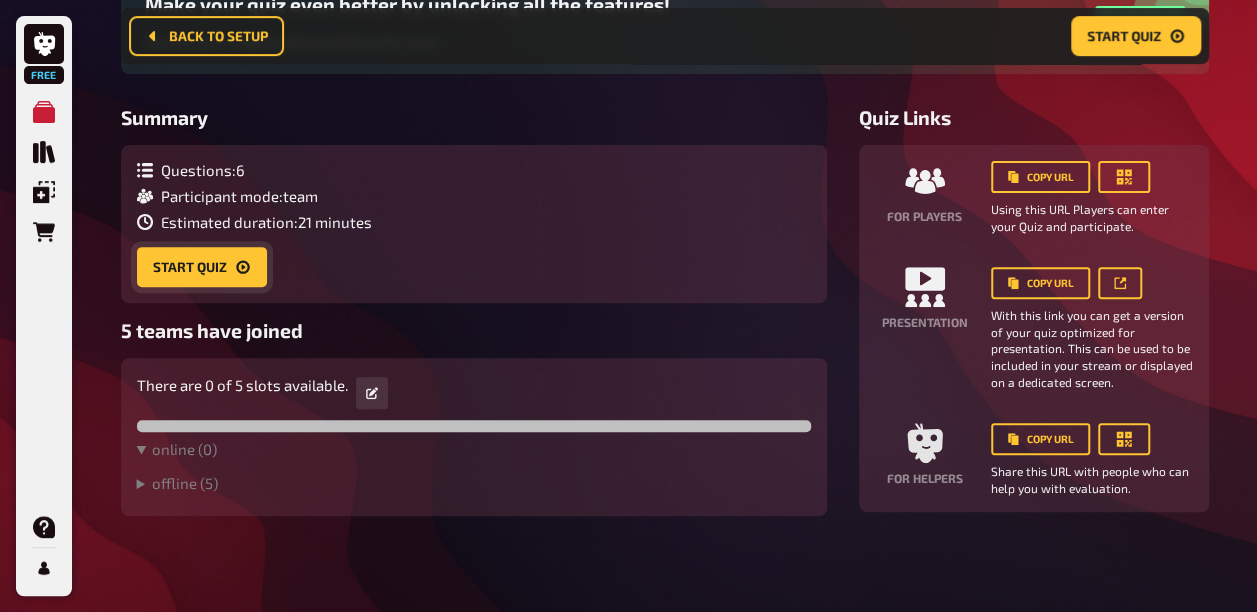 click on "Start Quiz" at bounding box center [202, 267] 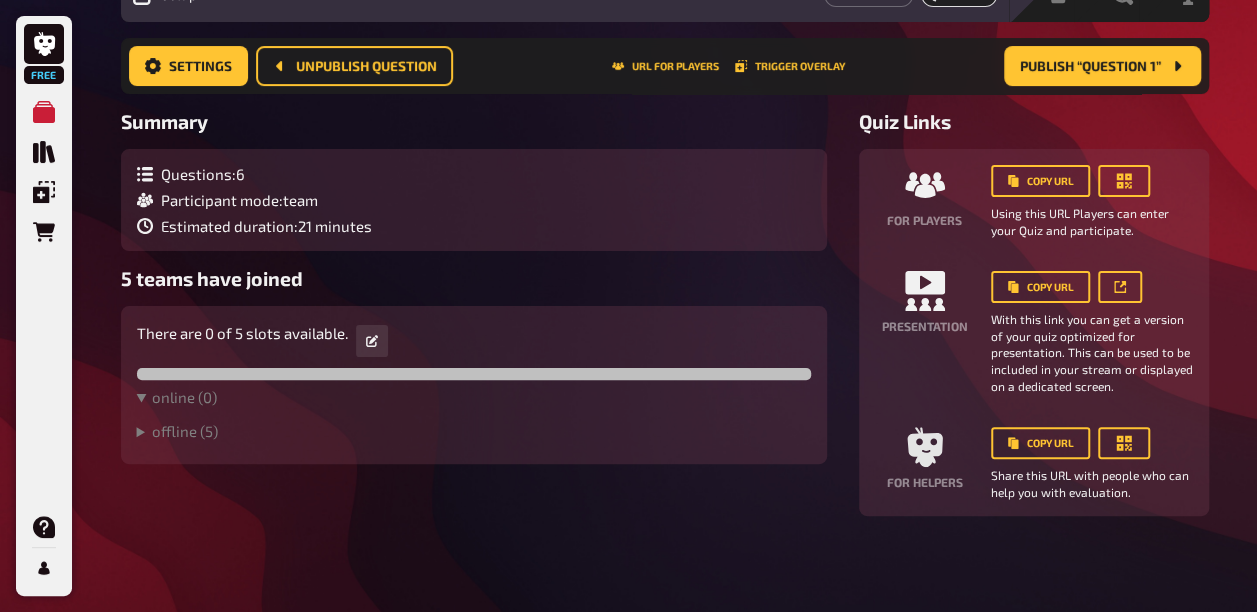 scroll, scrollTop: 0, scrollLeft: 0, axis: both 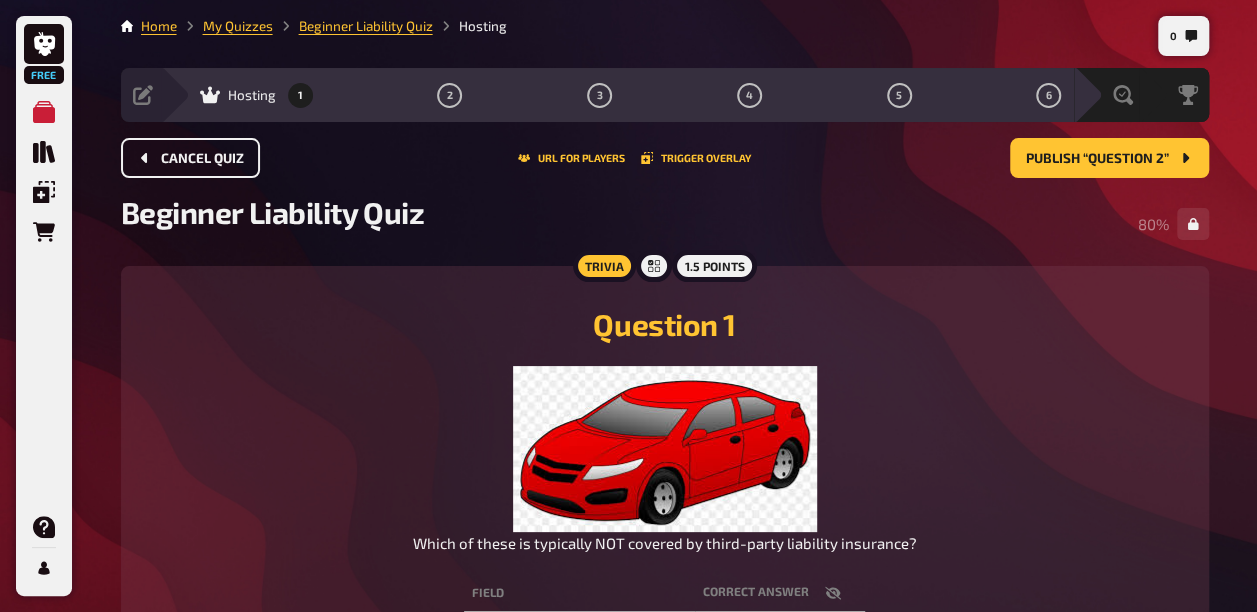 click on "Cancel Quiz" at bounding box center [202, 159] 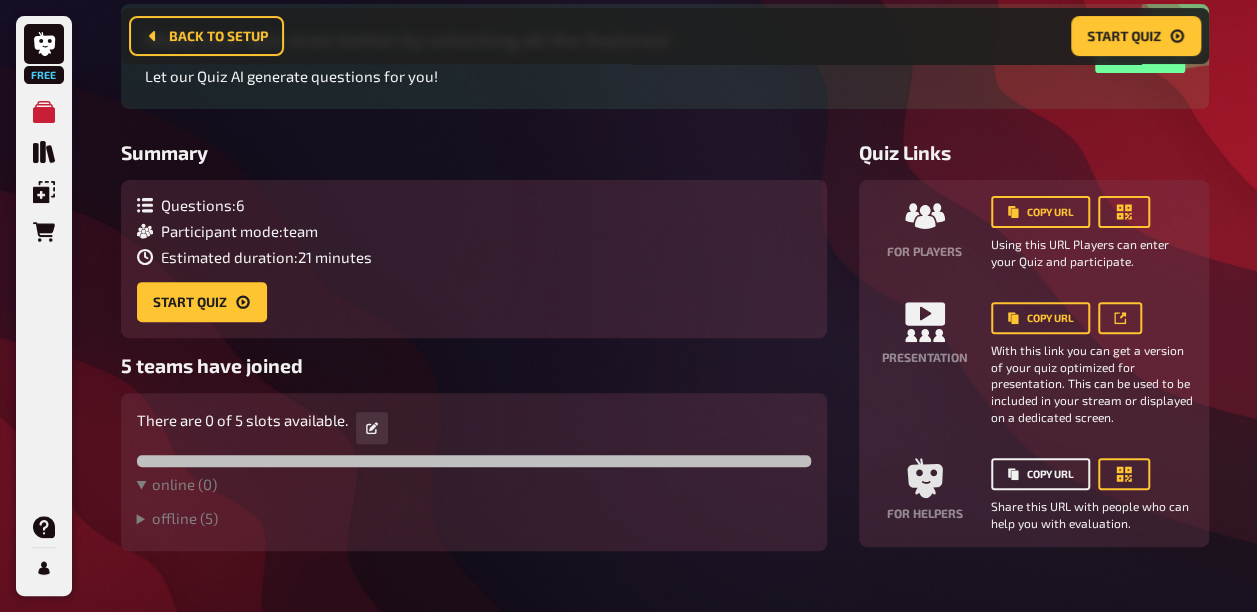 scroll, scrollTop: 216, scrollLeft: 0, axis: vertical 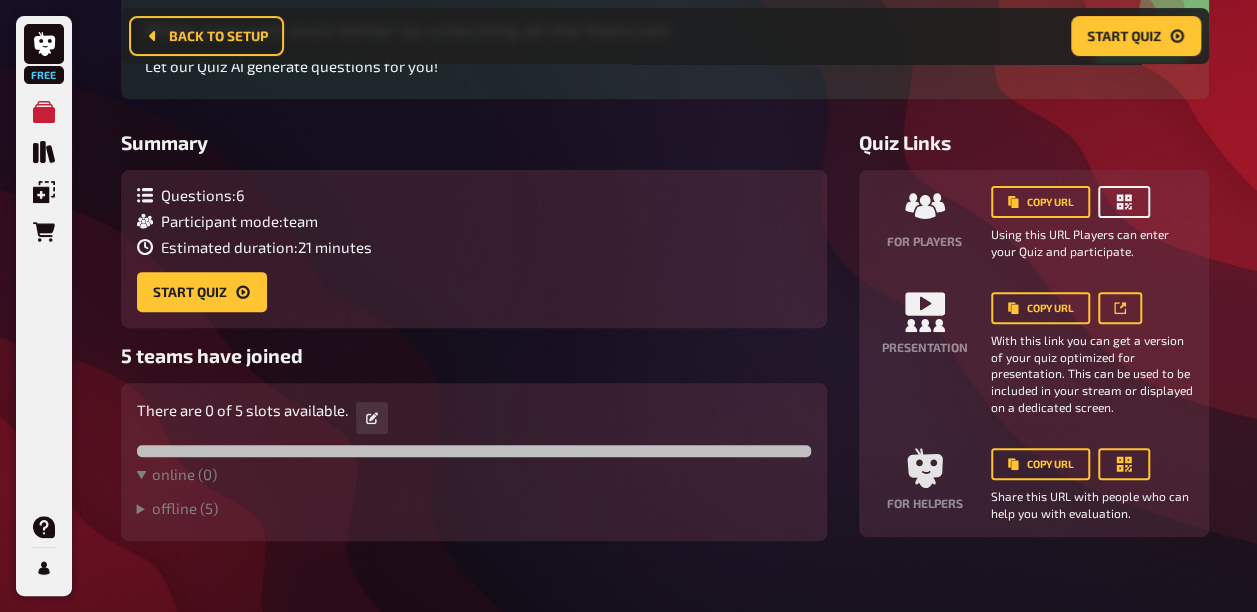 click 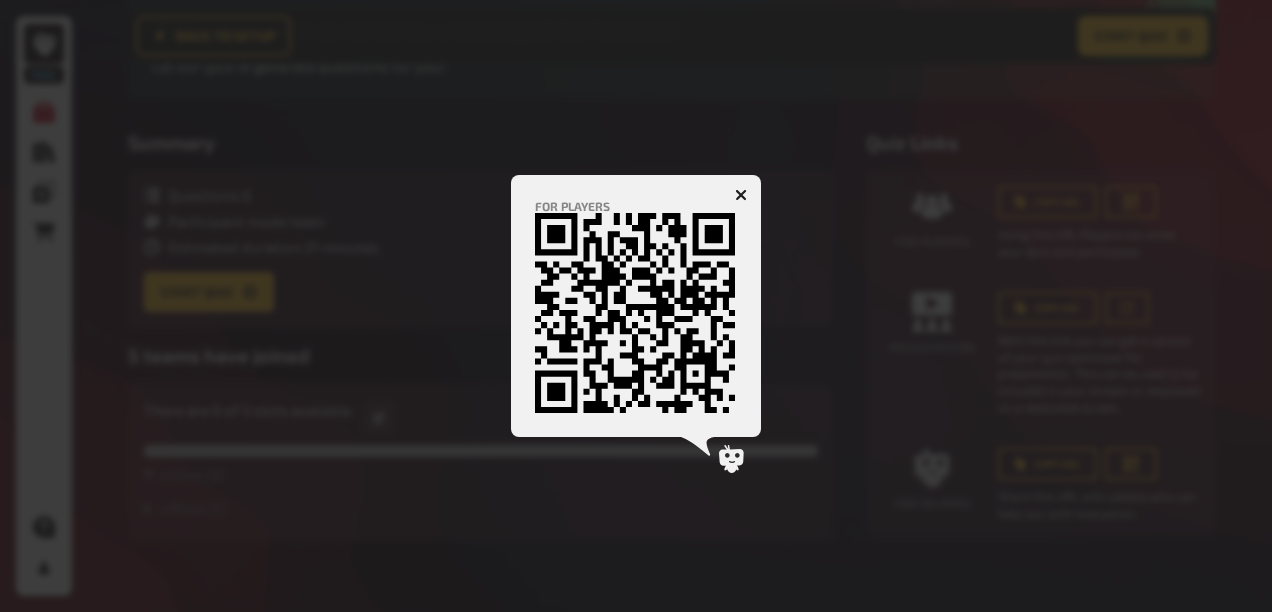 drag, startPoint x: 738, startPoint y: 195, endPoint x: 726, endPoint y: 208, distance: 17.691807 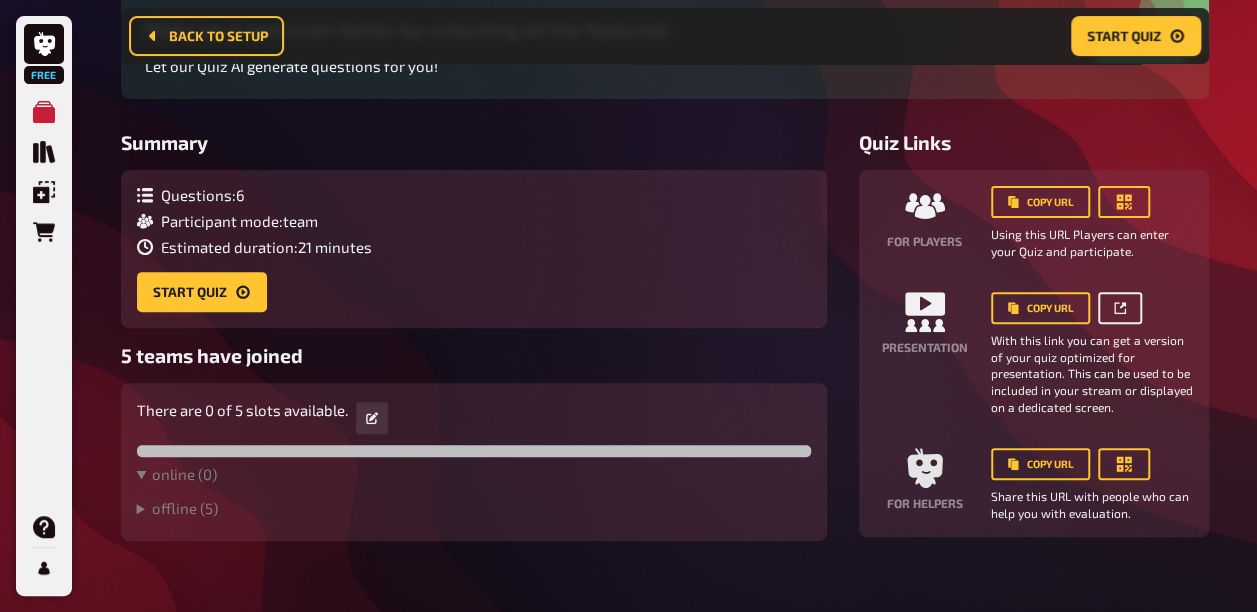 click at bounding box center (1120, 308) 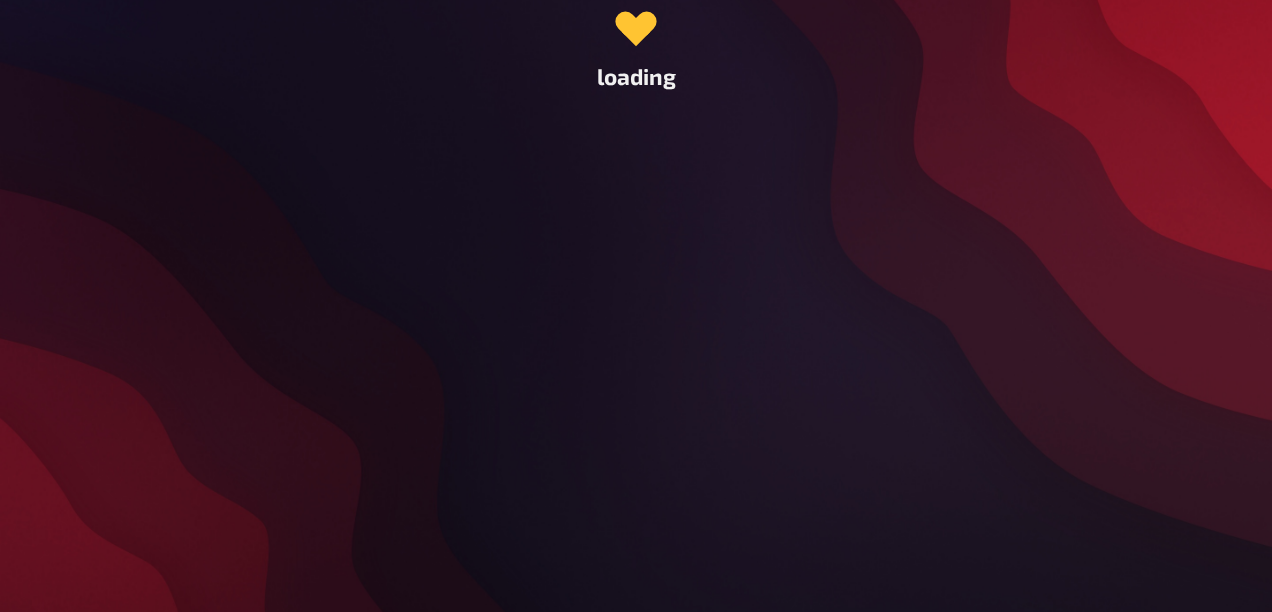 scroll, scrollTop: 0, scrollLeft: 0, axis: both 